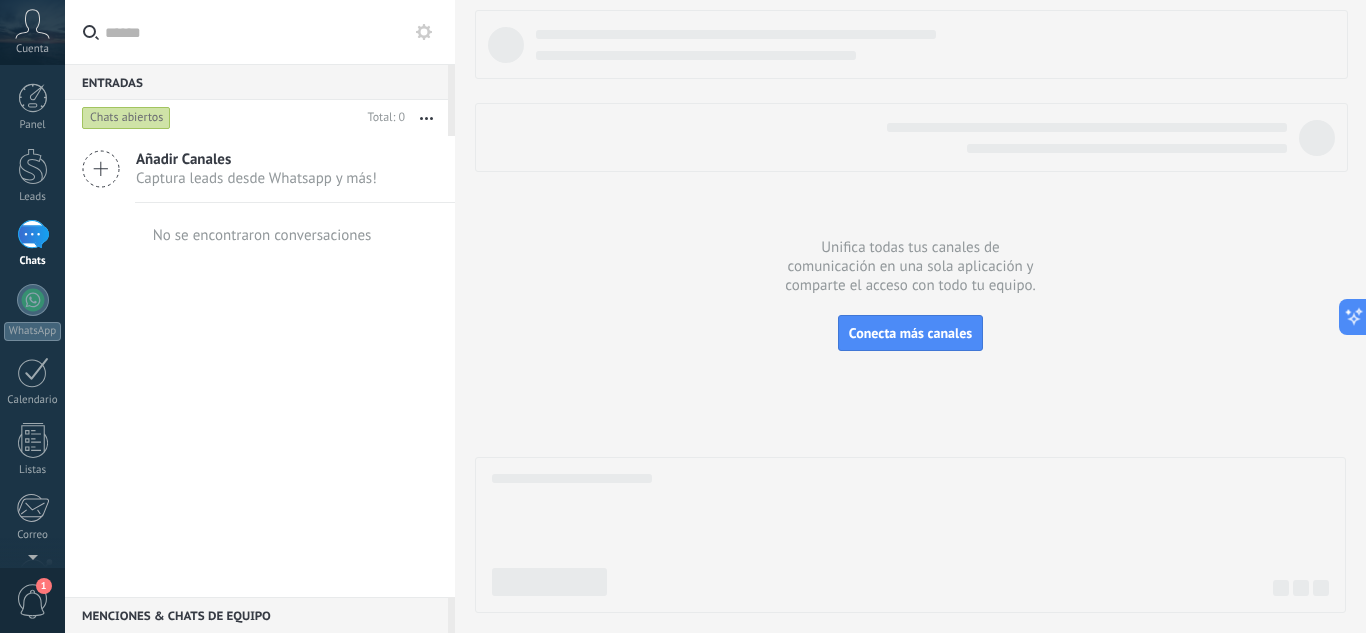 scroll, scrollTop: 0, scrollLeft: 0, axis: both 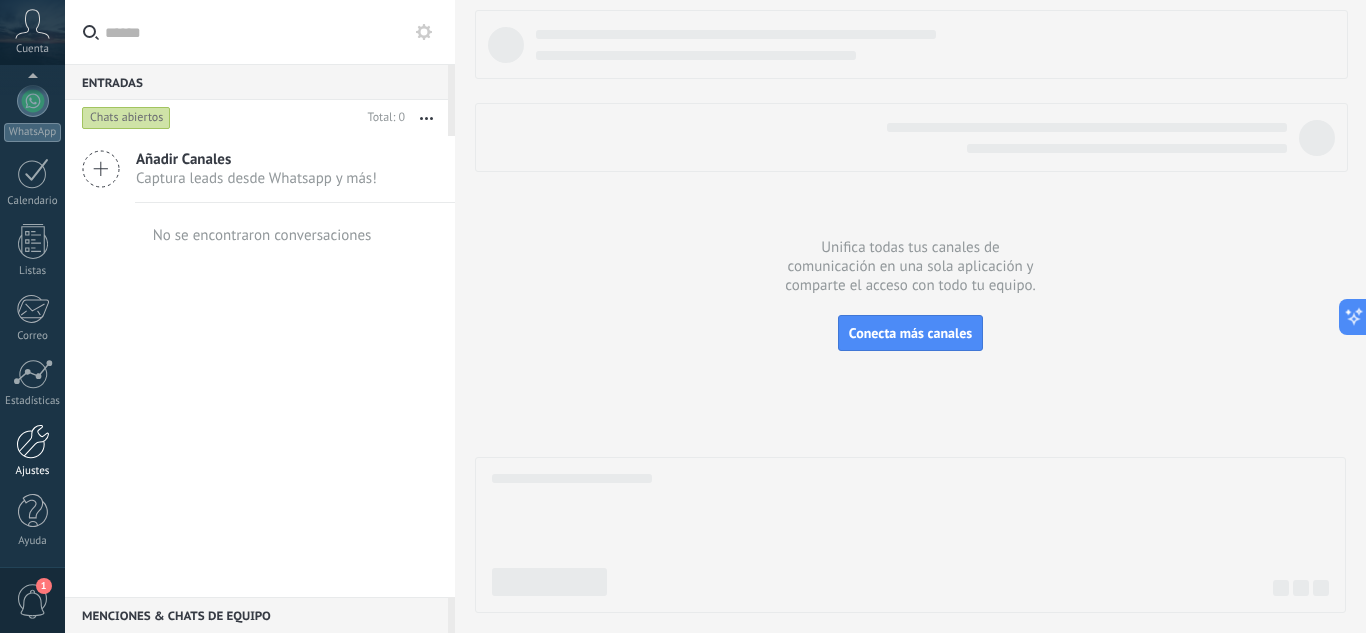 click at bounding box center [33, 441] 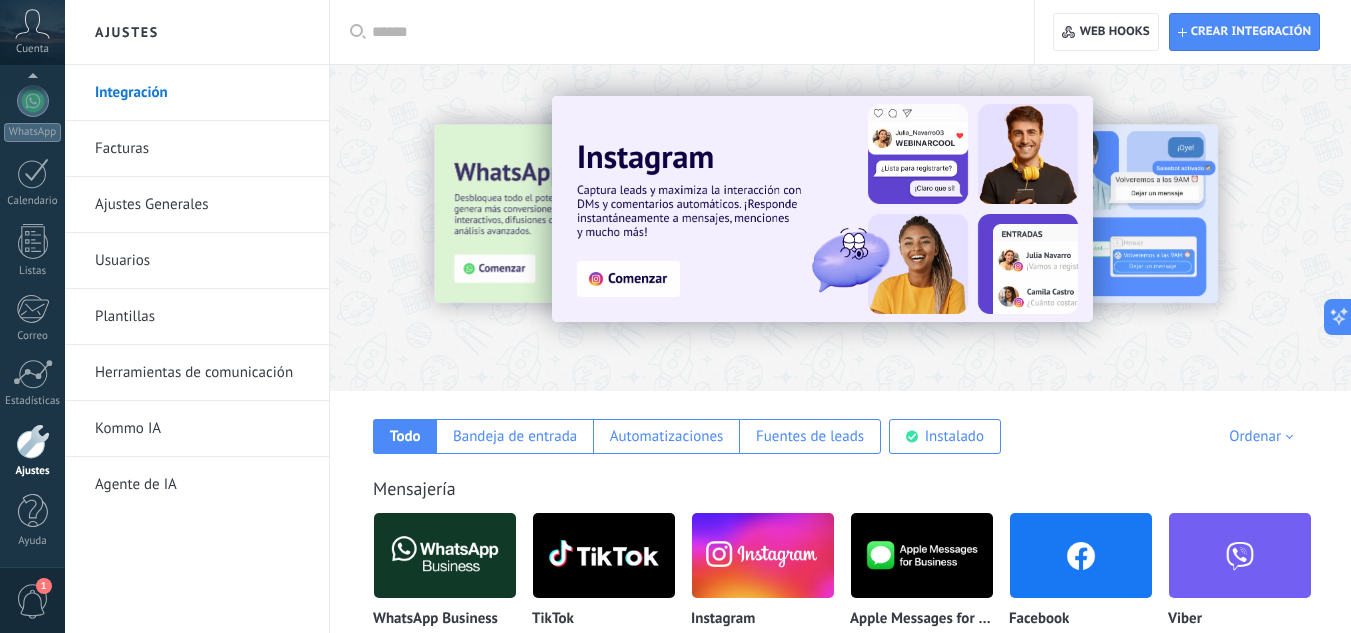 click on "Herramientas de comunicación" at bounding box center [202, 373] 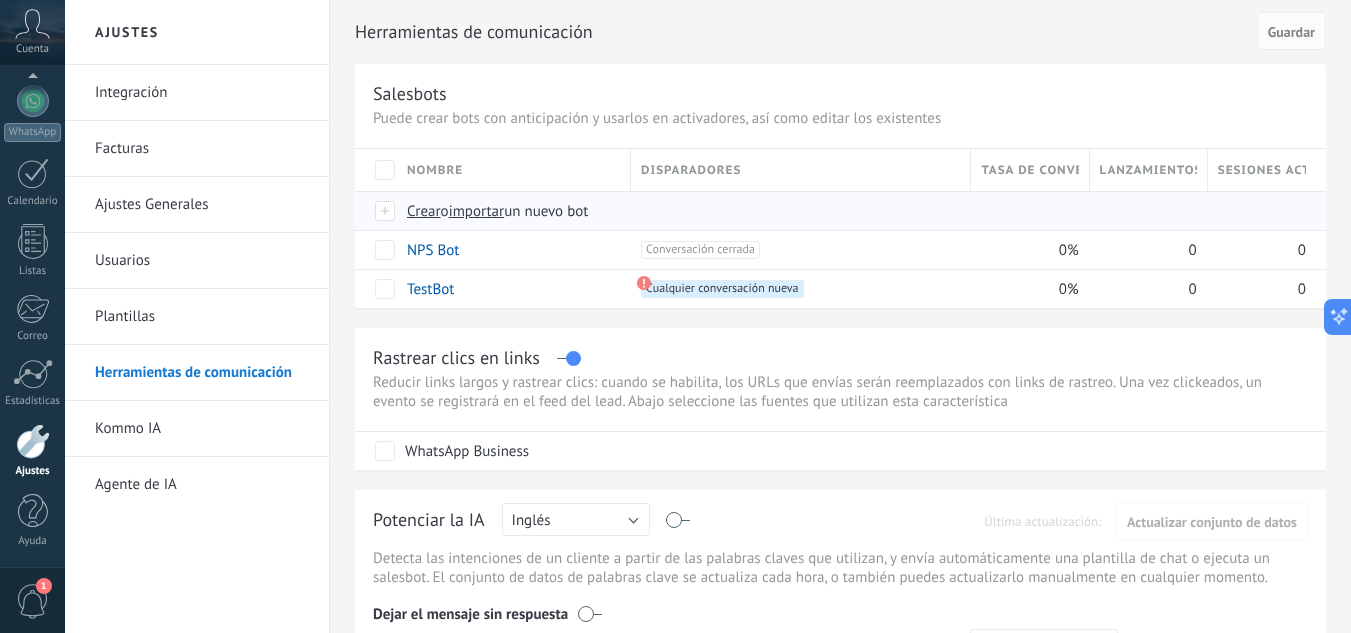 click on "Crear" at bounding box center (424, 211) 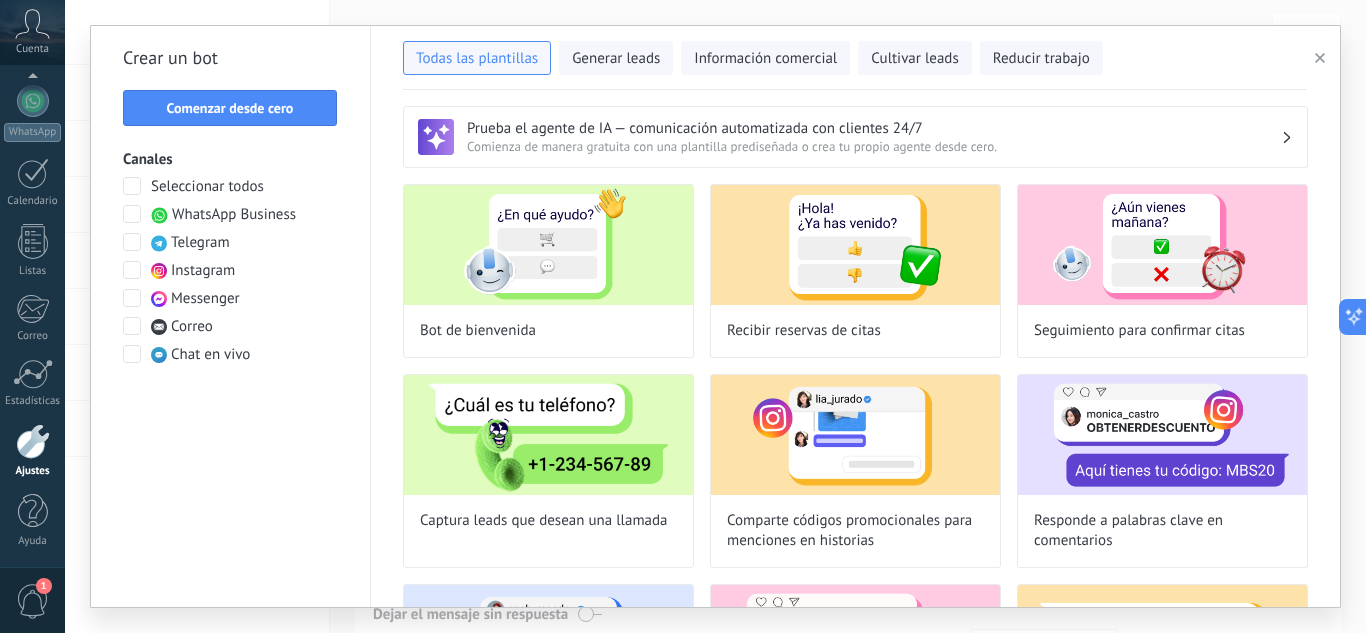 click at bounding box center [132, 214] 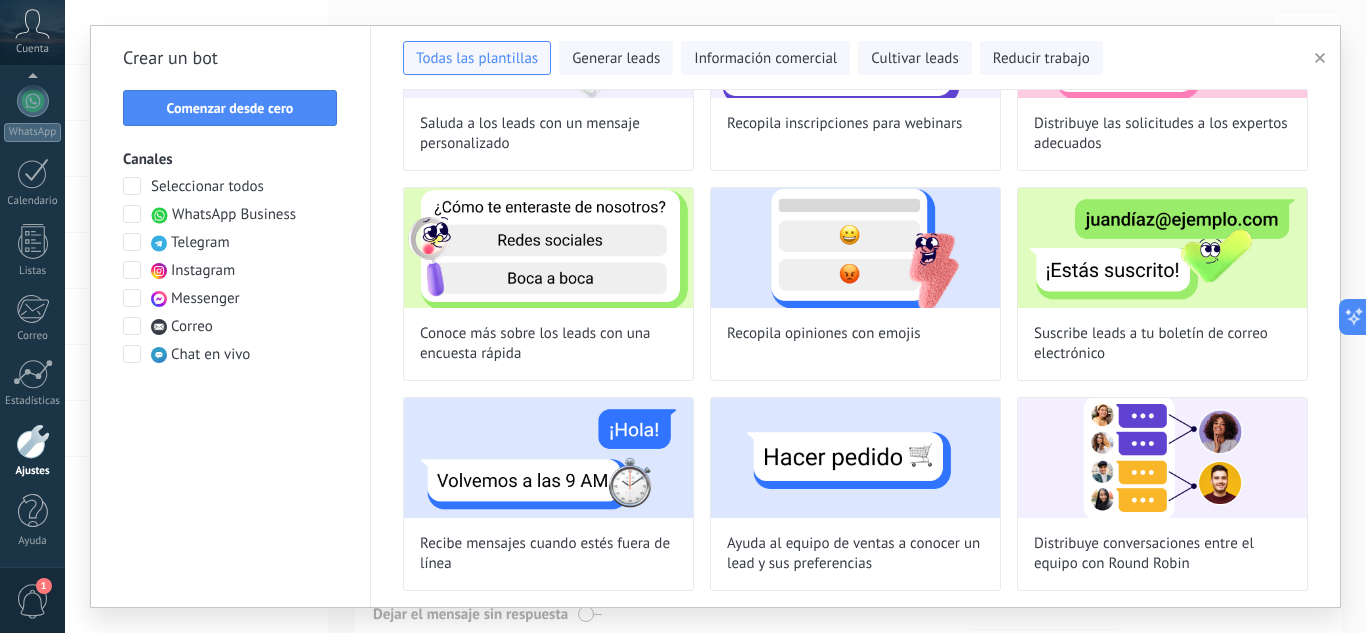 scroll, scrollTop: 0, scrollLeft: 0, axis: both 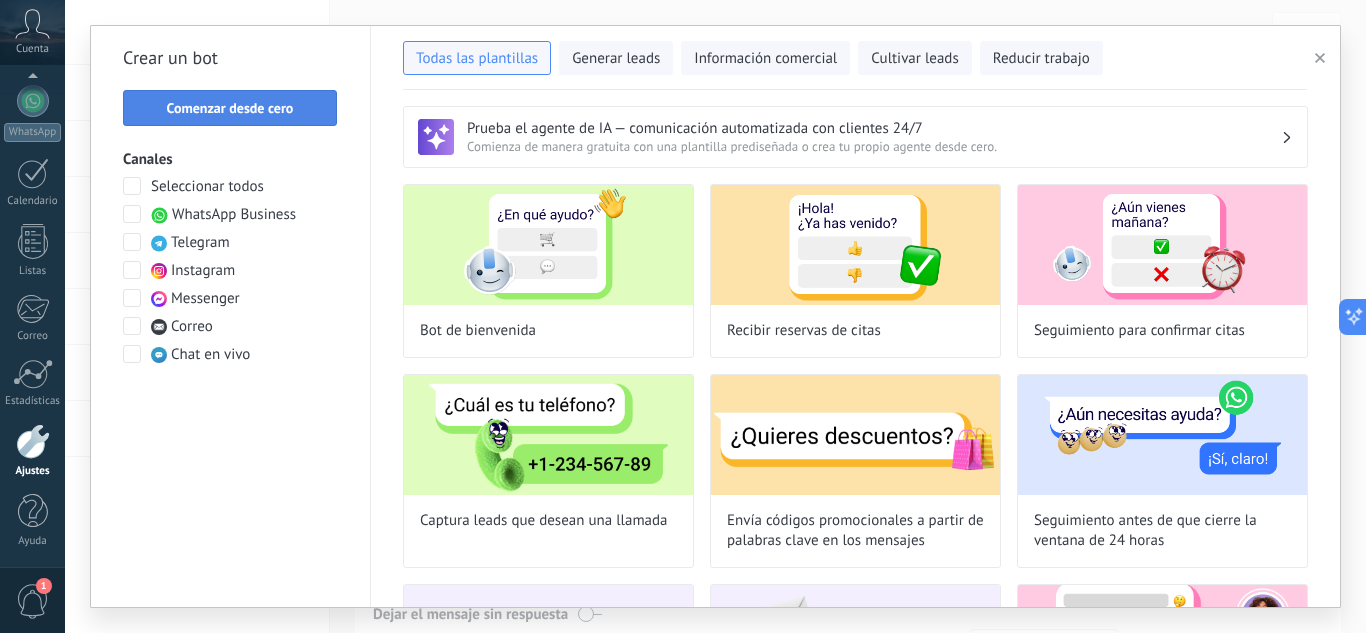 click on "Comenzar desde cero" at bounding box center [230, 108] 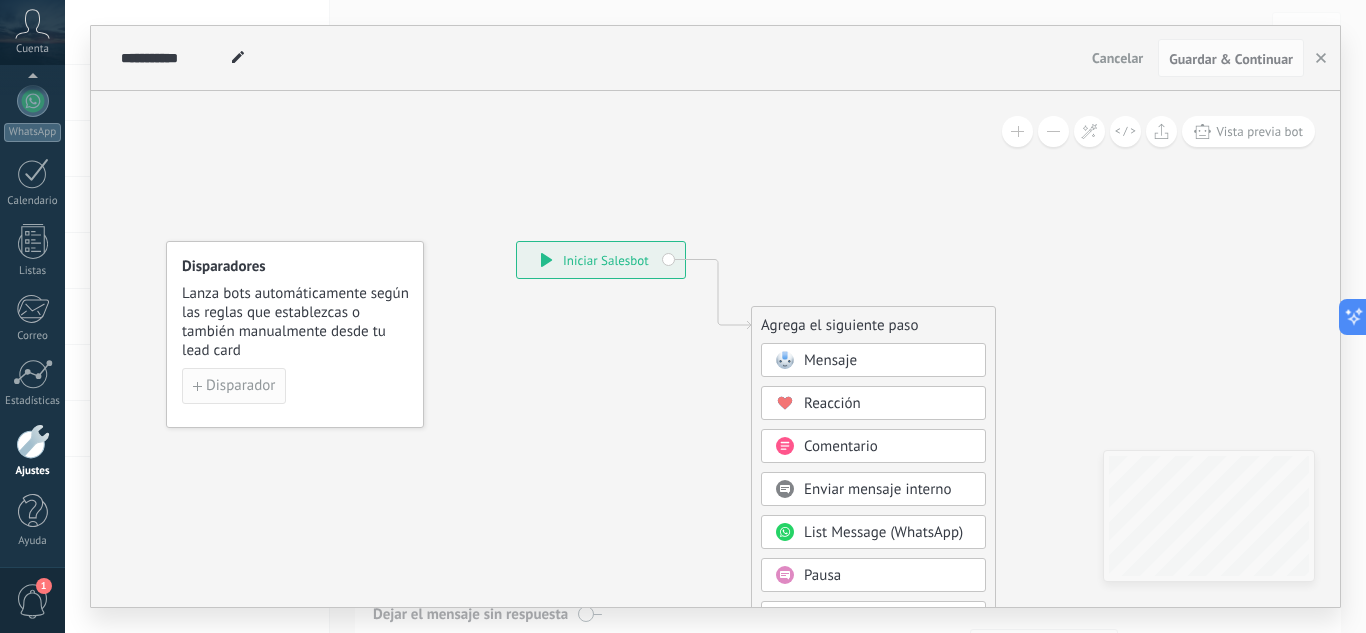 click on "Disparador" at bounding box center [240, 386] 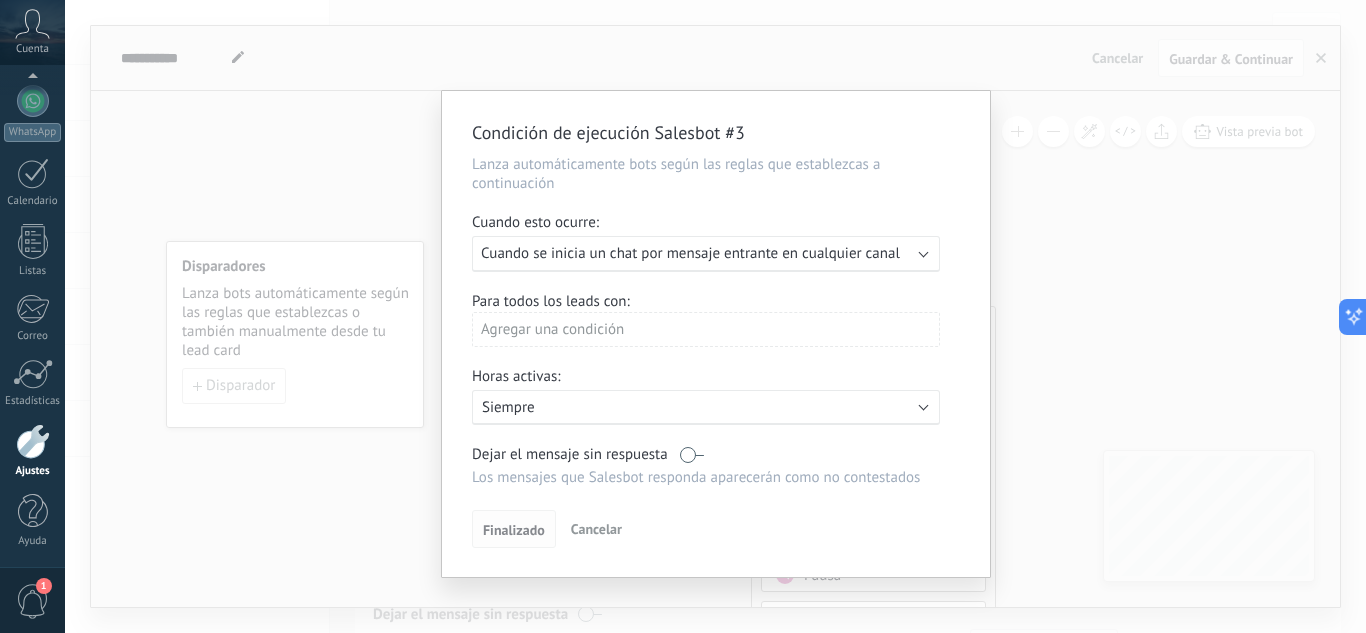 click on "Finalizado" at bounding box center [514, 530] 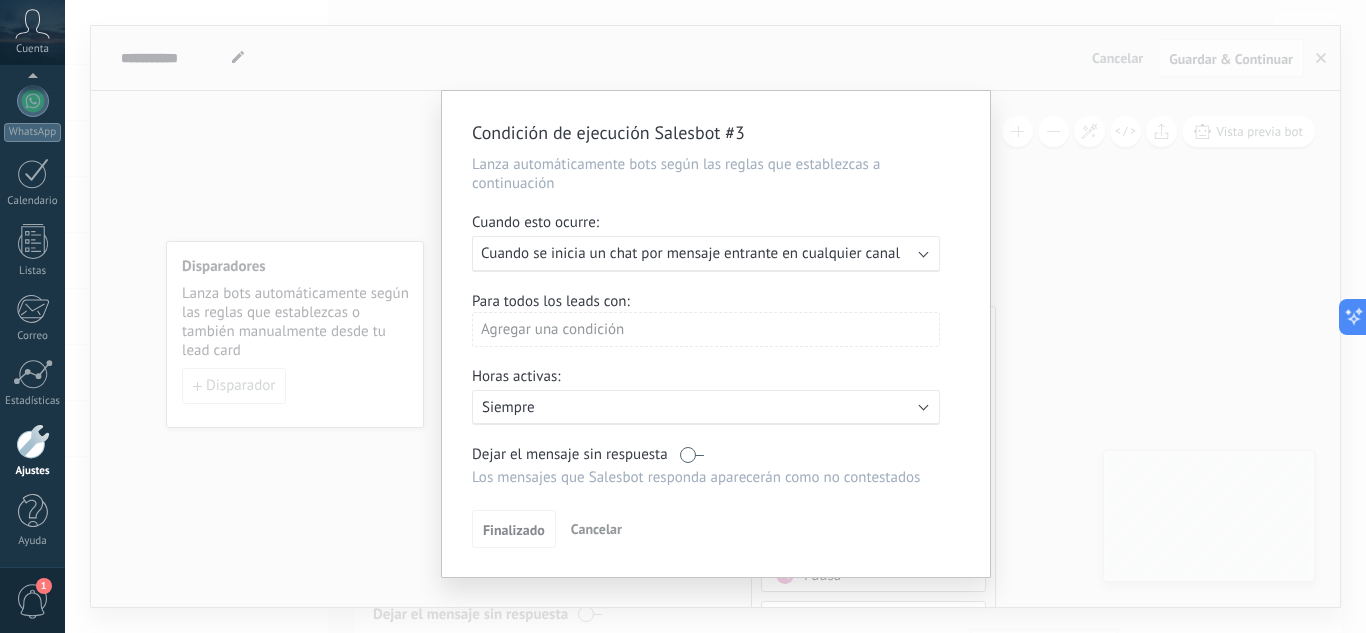 click on "Cancelar" at bounding box center (596, 529) 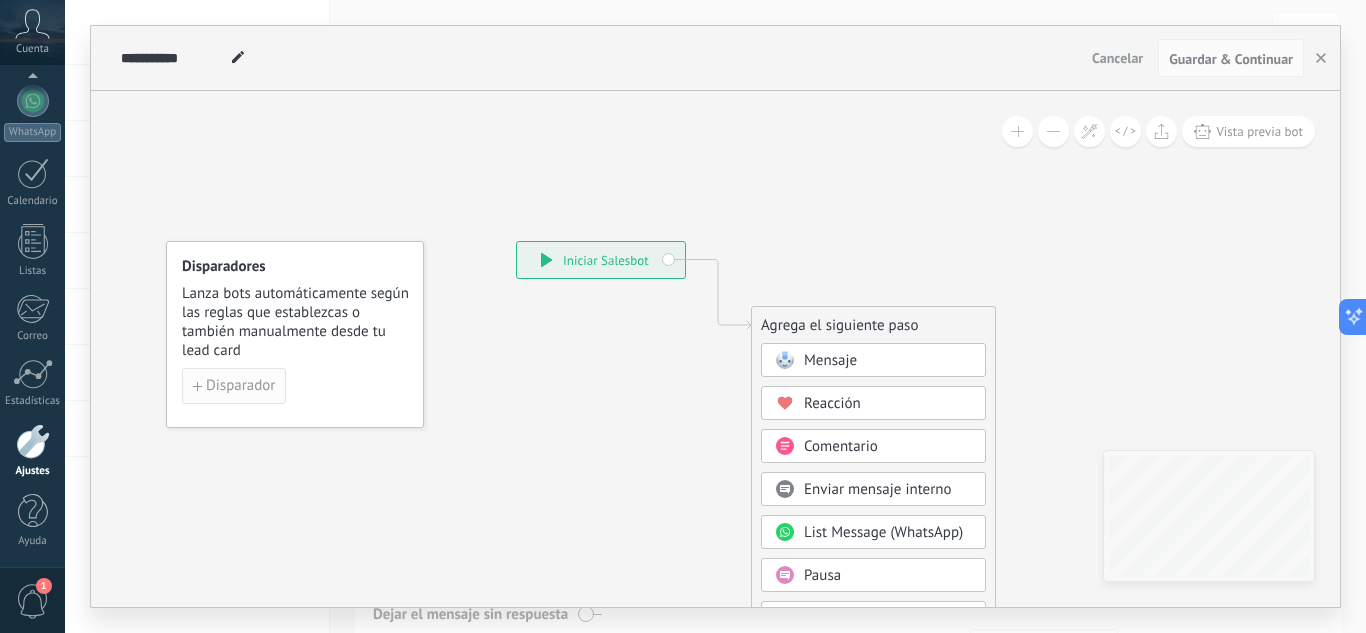 click on "Disparador" at bounding box center [240, 386] 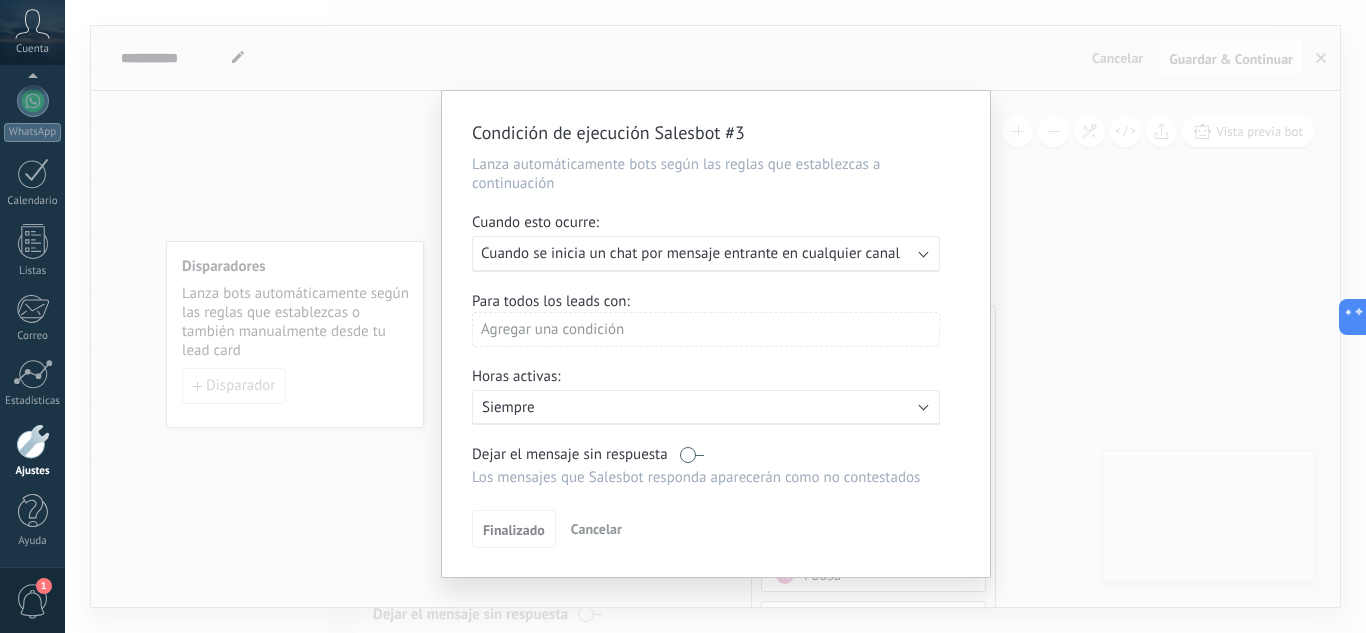 click on "Cuando se inicia un chat por mensaje entrante en cualquier canal" at bounding box center [690, 253] 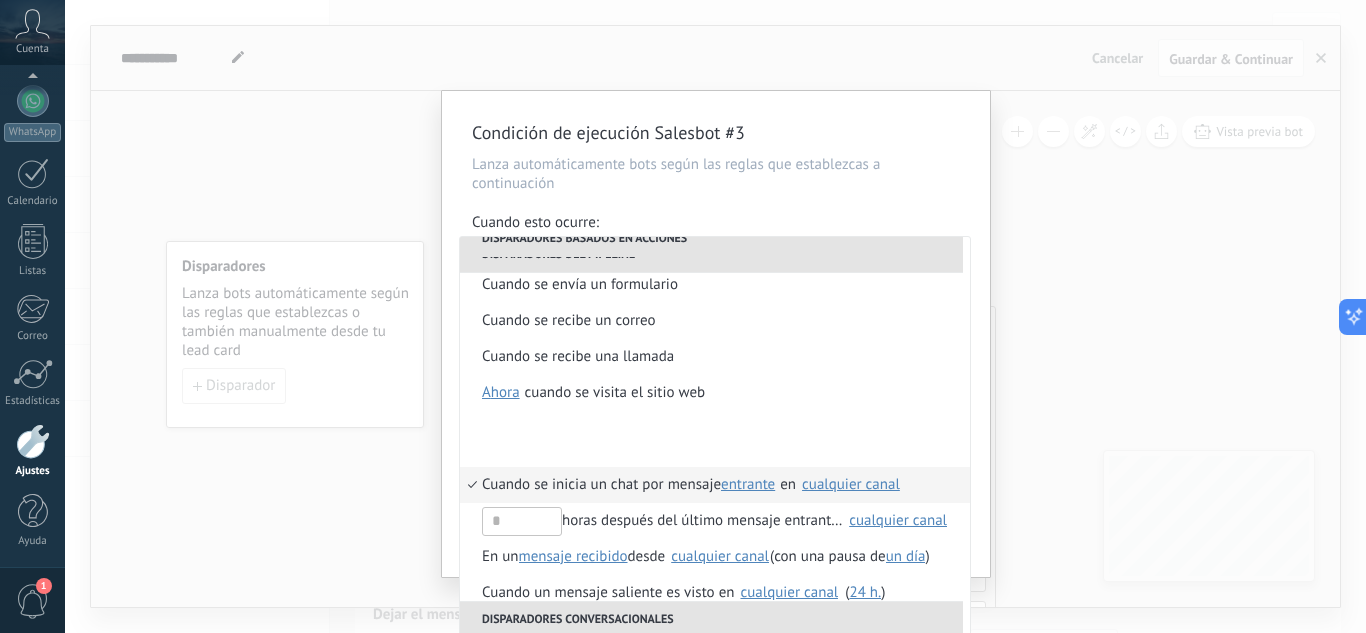 scroll, scrollTop: 446, scrollLeft: 0, axis: vertical 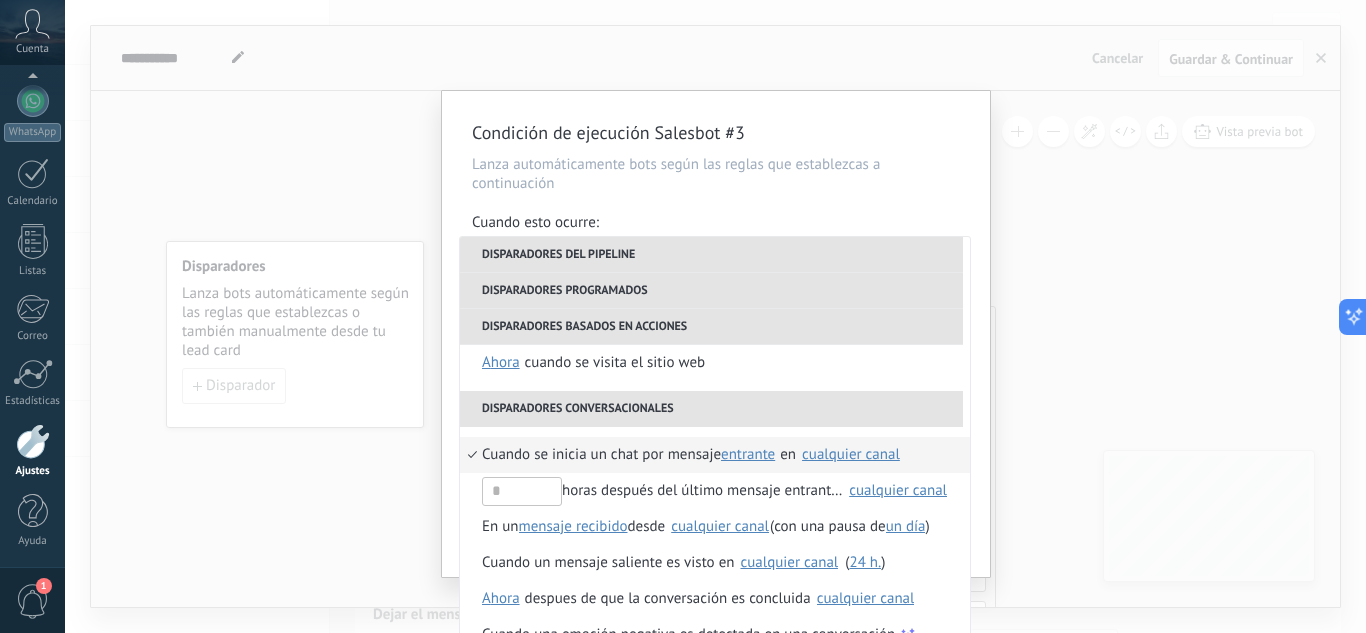 click on "Cuando se inicia un chat por mensaje" at bounding box center [601, 455] 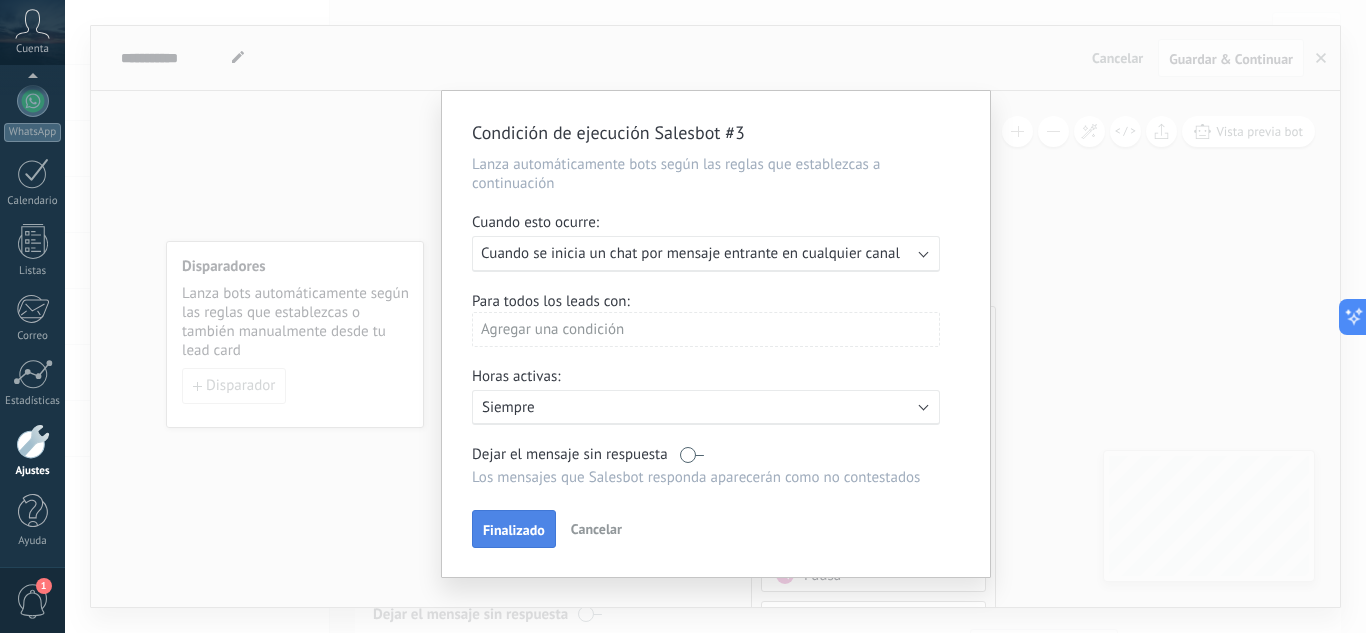 click on "Finalizado" at bounding box center [514, 530] 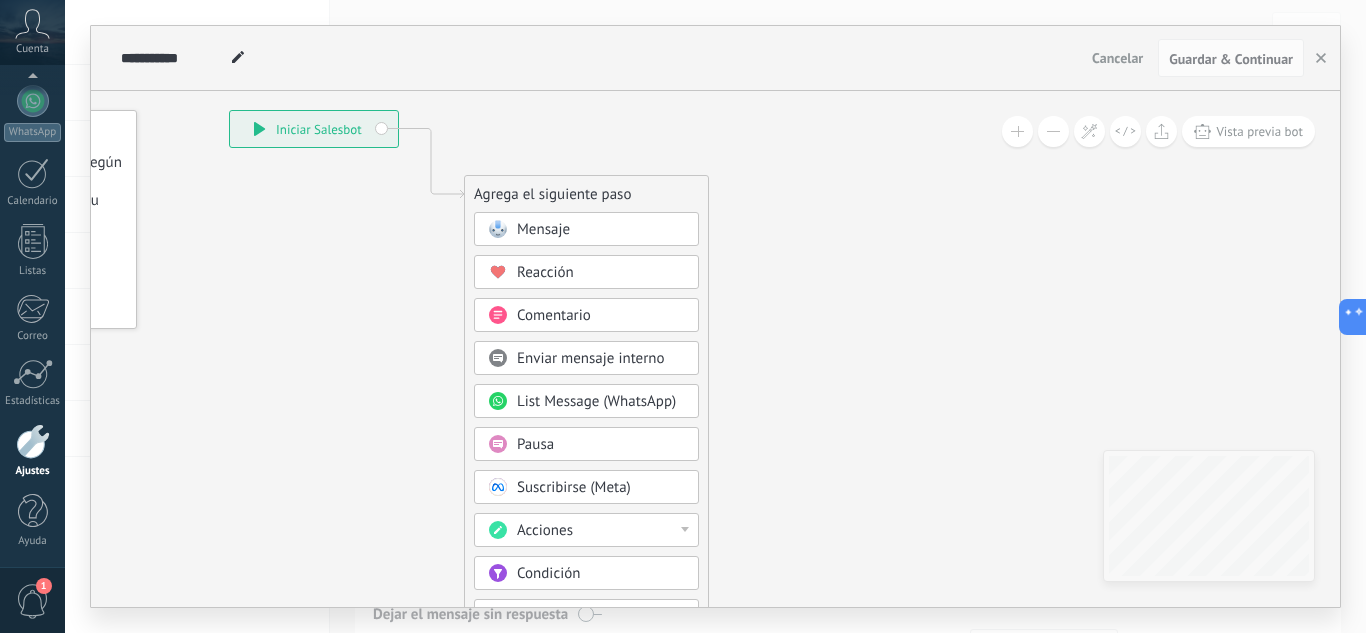 drag, startPoint x: 595, startPoint y: 505, endPoint x: 301, endPoint y: 365, distance: 325.63168 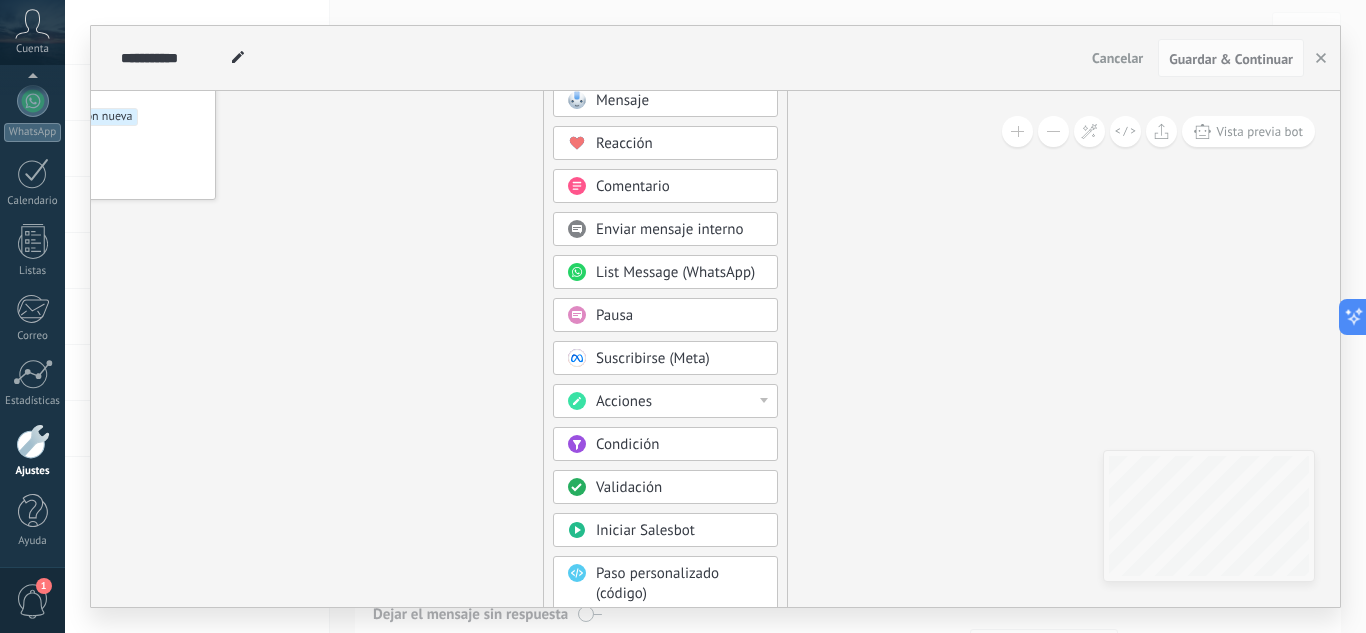 drag, startPoint x: 806, startPoint y: 447, endPoint x: 892, endPoint y: 327, distance: 147.63469 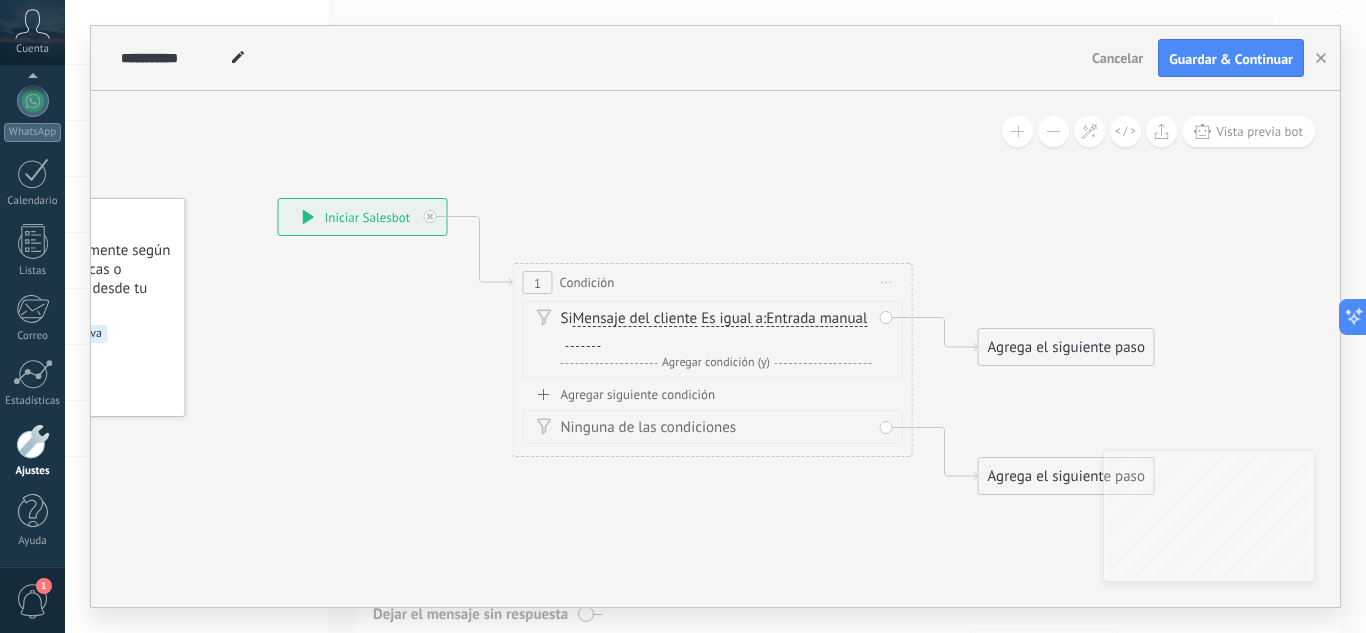 drag, startPoint x: 618, startPoint y: 323, endPoint x: 615, endPoint y: 544, distance: 221.02036 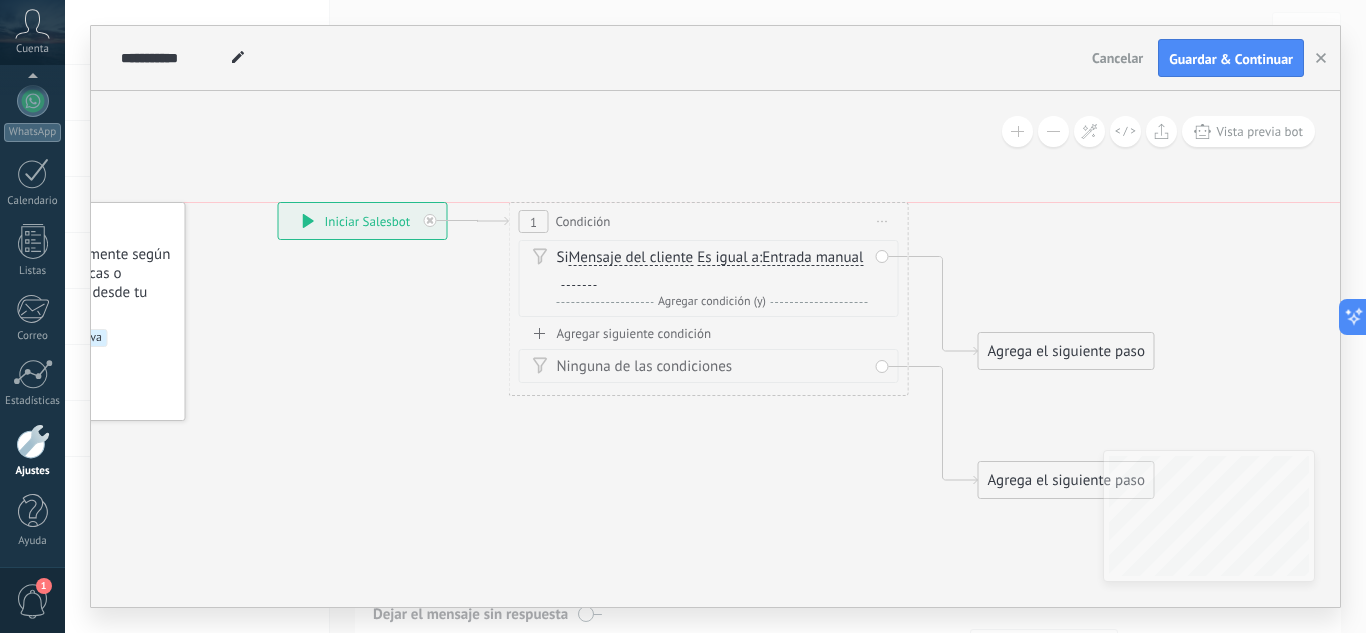 drag, startPoint x: 679, startPoint y: 287, endPoint x: 675, endPoint y: 220, distance: 67.11929 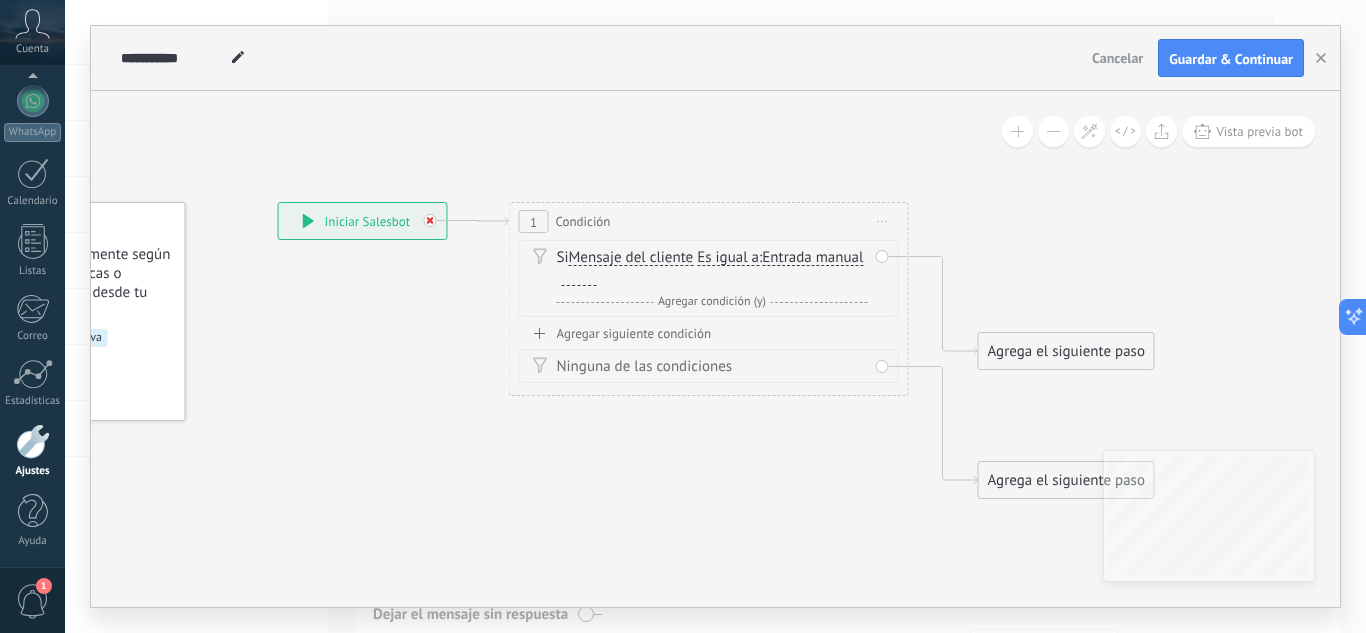 click 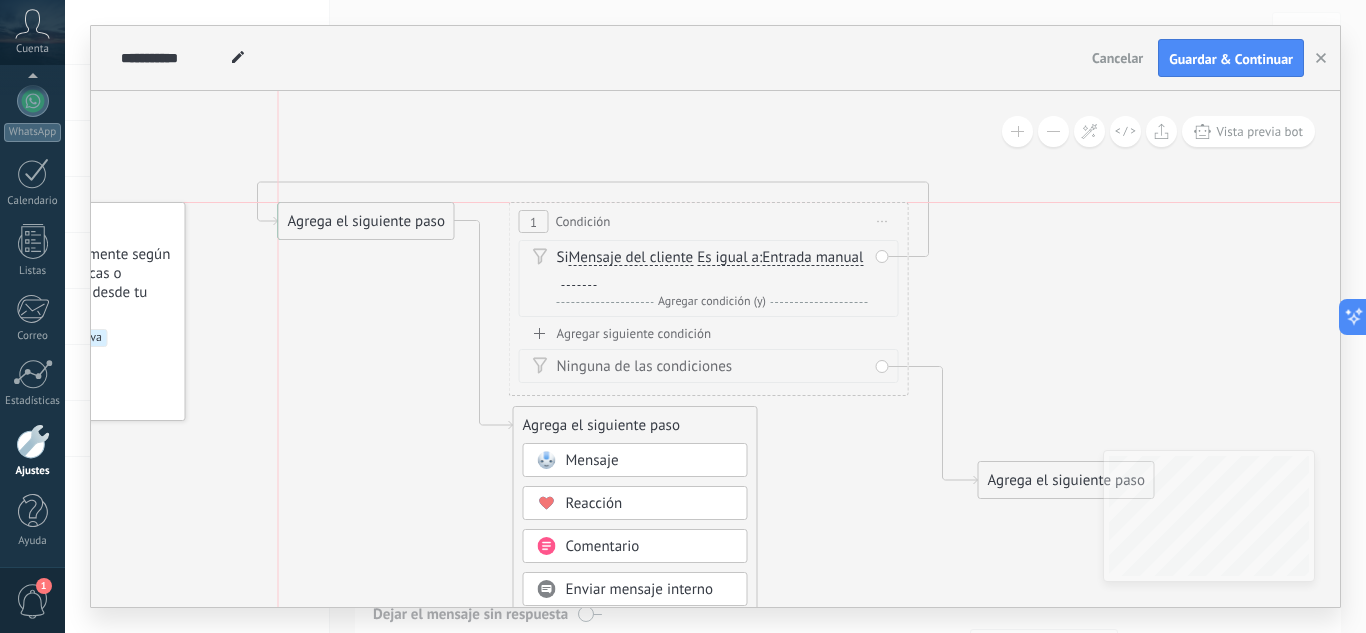 drag, startPoint x: 1037, startPoint y: 358, endPoint x: 336, endPoint y: 228, distance: 712.95233 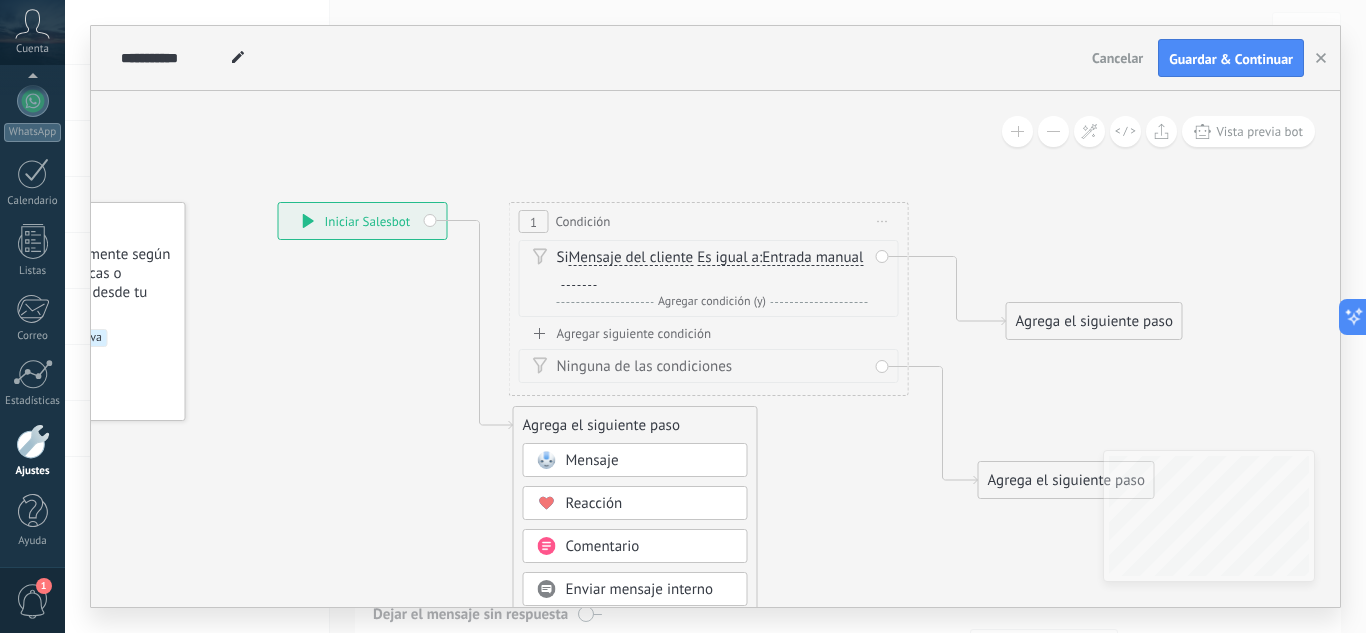 drag, startPoint x: 405, startPoint y: 275, endPoint x: 1133, endPoint y: 325, distance: 729.715 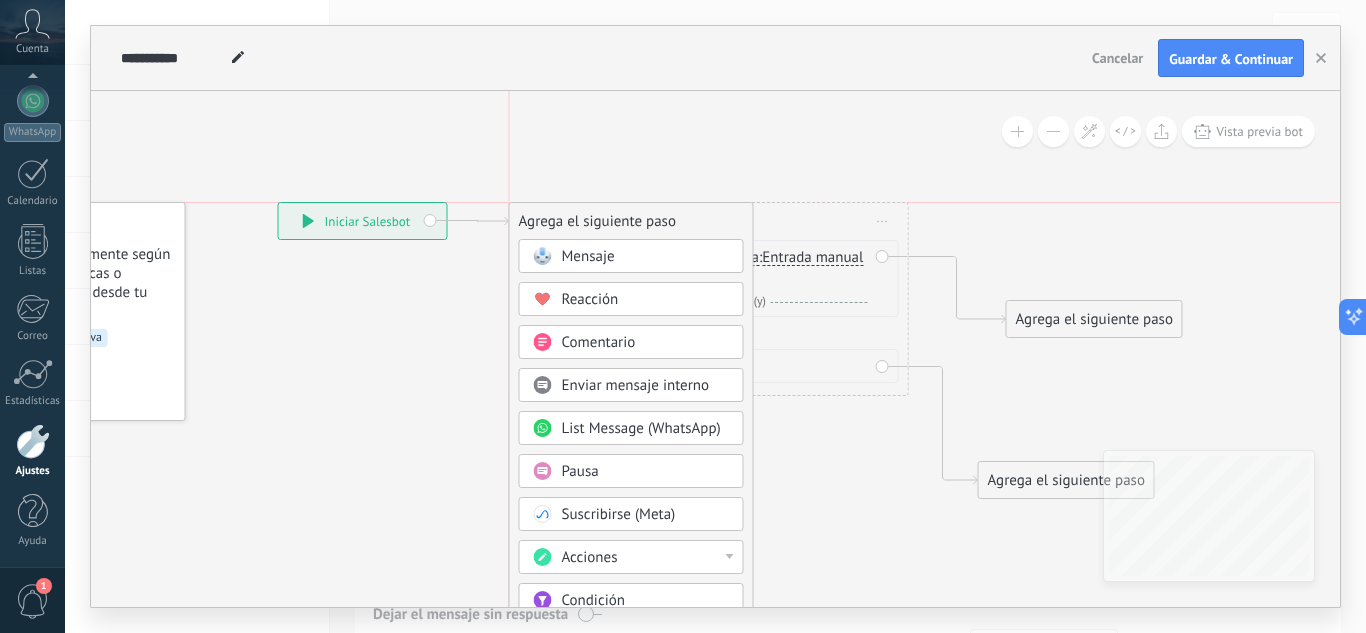 drag, startPoint x: 533, startPoint y: 418, endPoint x: 530, endPoint y: 217, distance: 201.02238 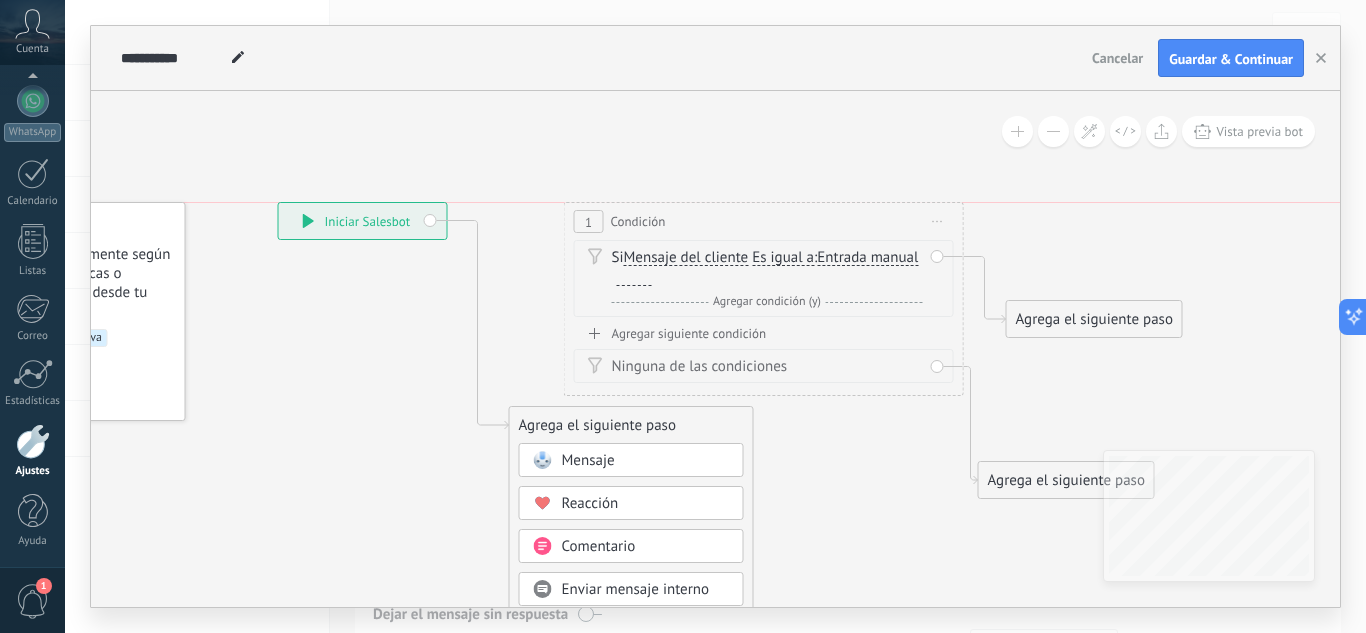 drag, startPoint x: 534, startPoint y: 220, endPoint x: 590, endPoint y: 216, distance: 56.142673 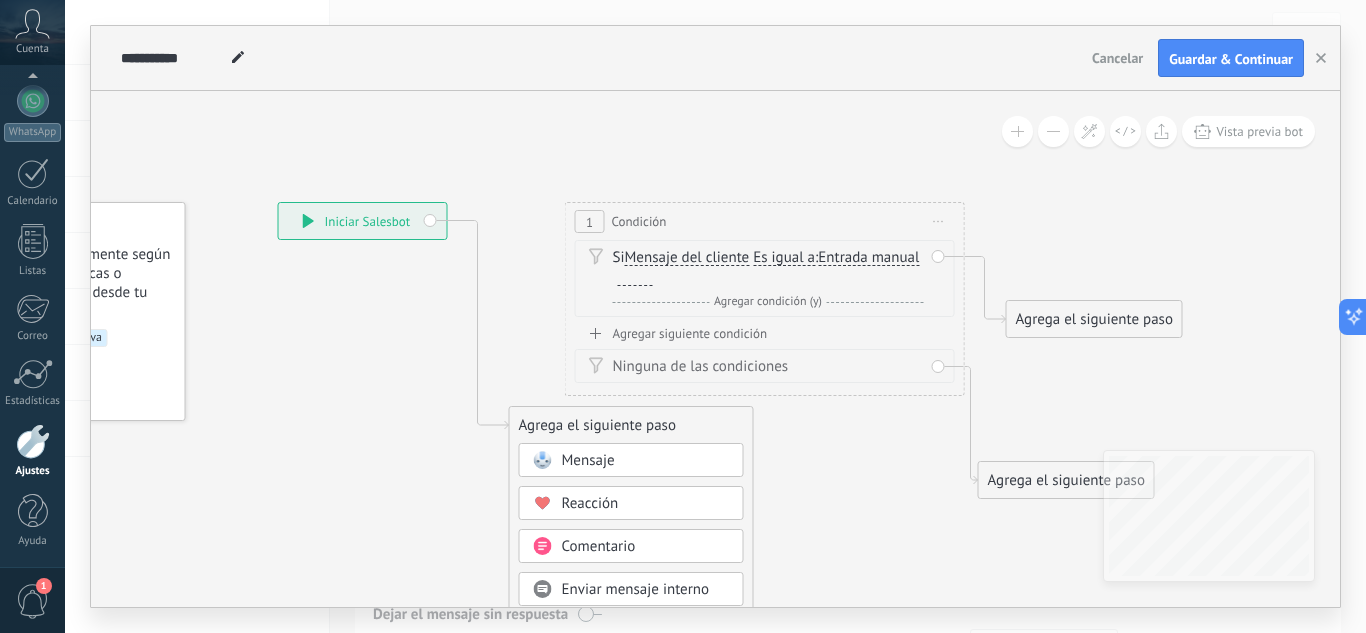 click on "Iniciar vista previa aquí
Cambiar nombre
Duplicar
Borrar" at bounding box center [939, 221] 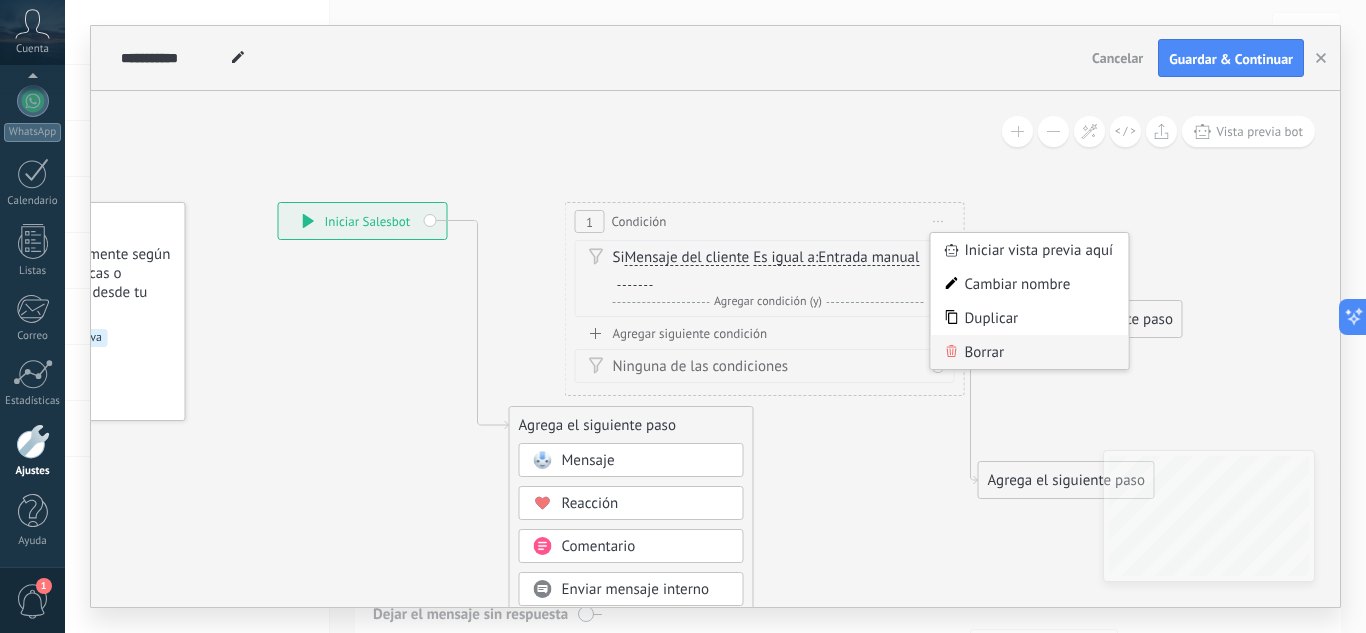 click on "Borrar" at bounding box center [1030, 352] 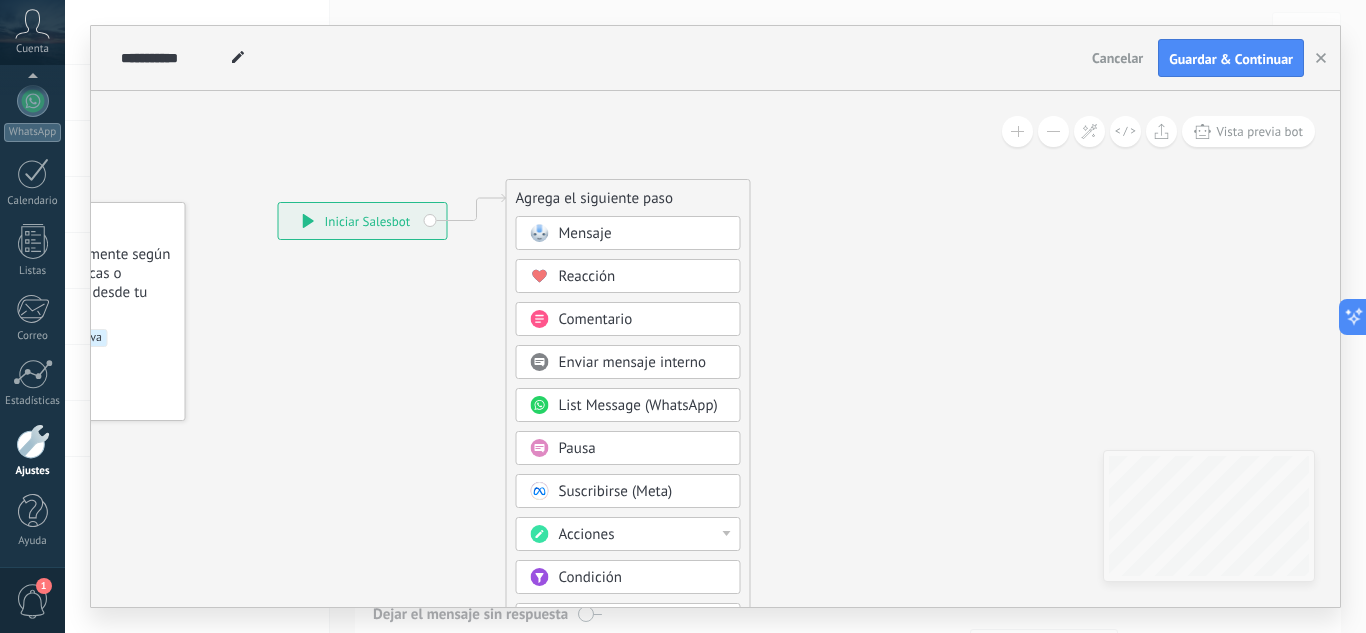 drag, startPoint x: 629, startPoint y: 421, endPoint x: 626, endPoint y: 194, distance: 227.01982 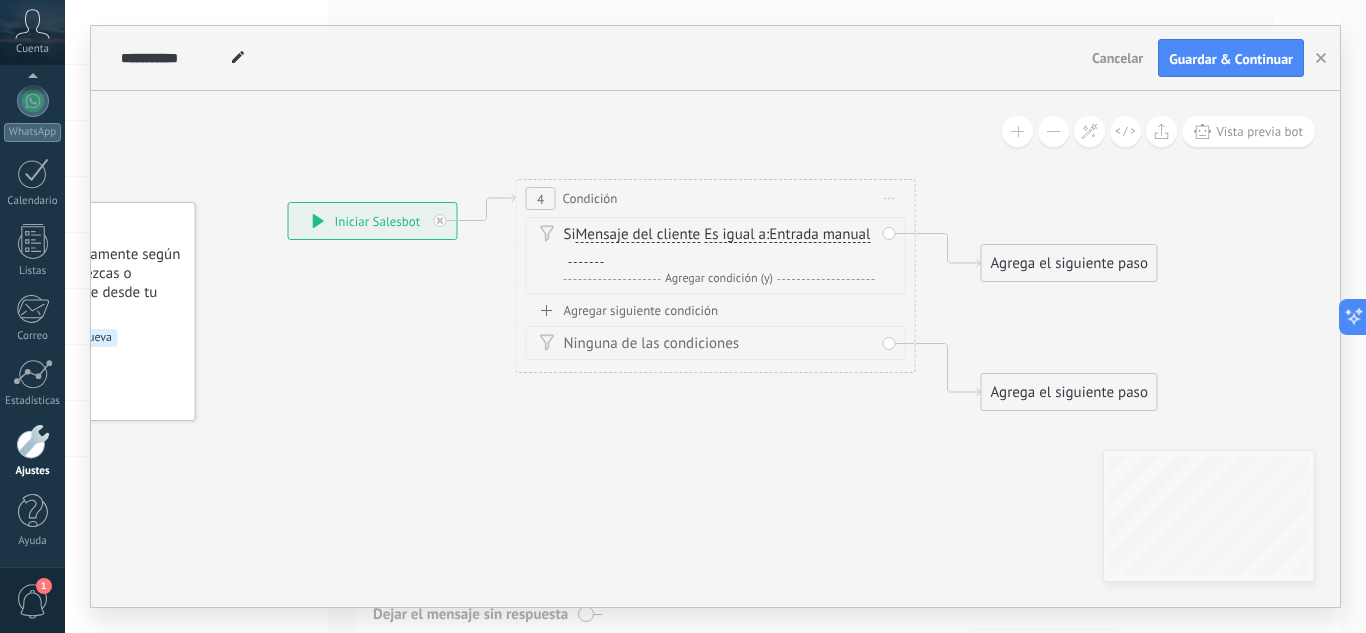click at bounding box center (586, 255) 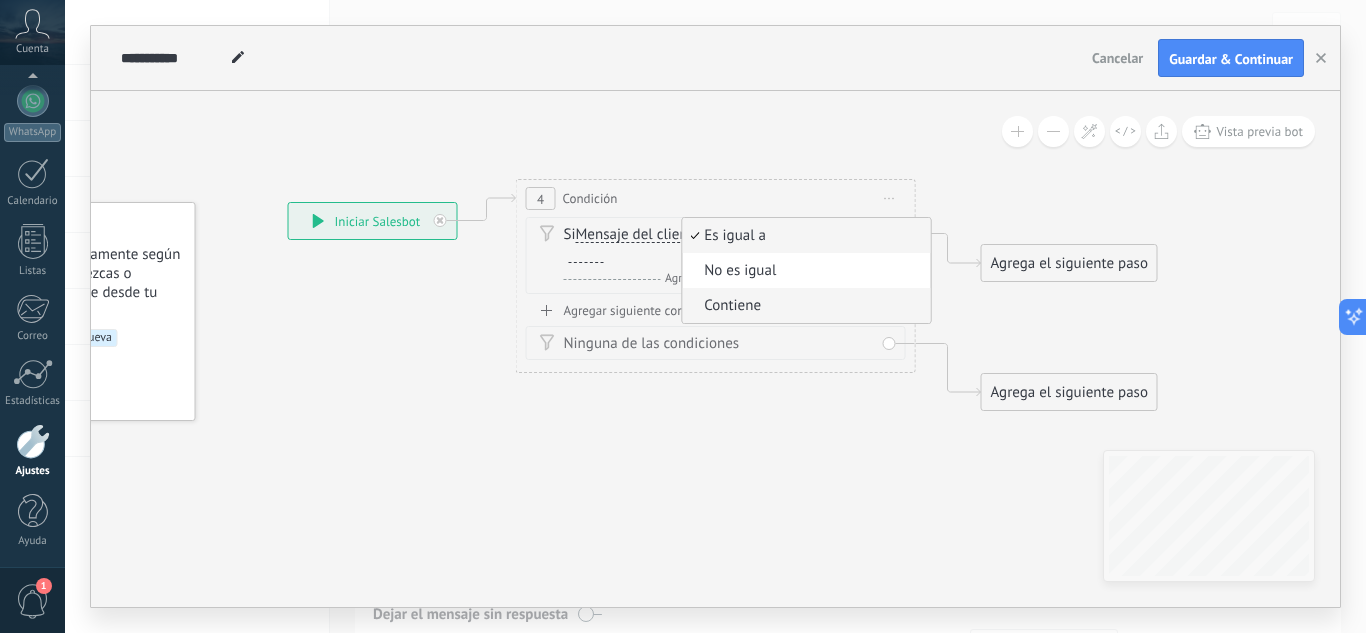 click on "Contiene" at bounding box center [806, 305] 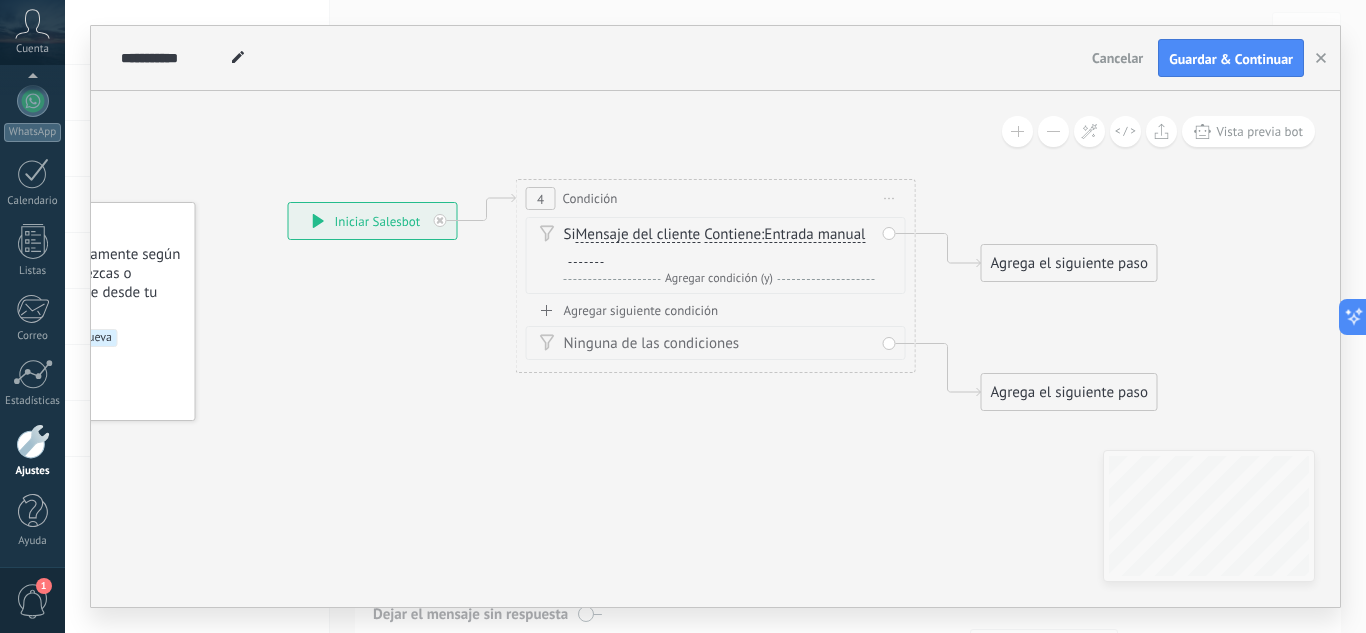 type 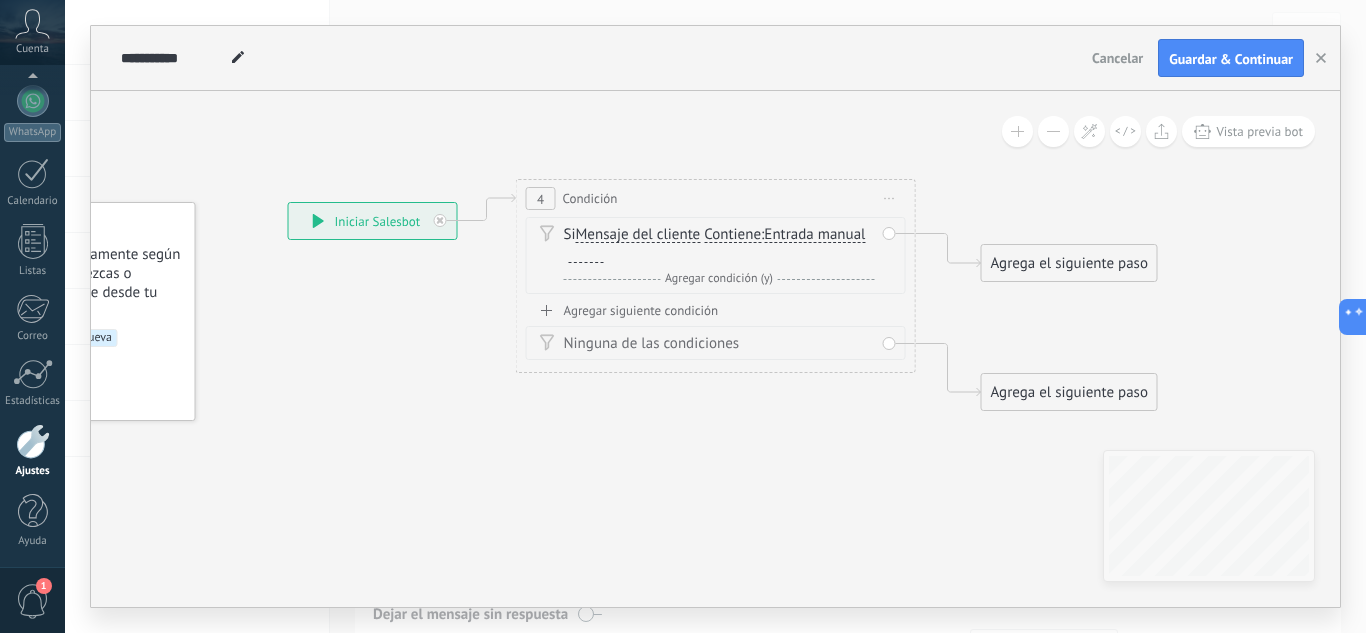 click at bounding box center [586, 255] 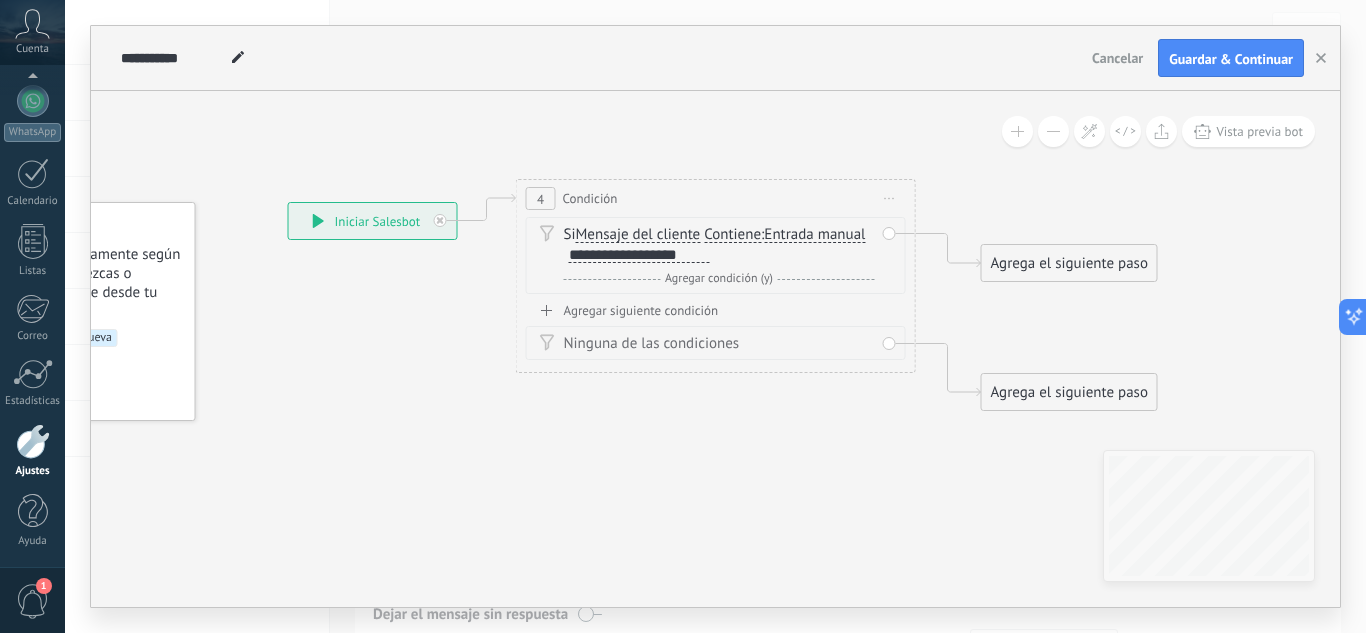 click on "Agrega el siguiente paso" at bounding box center (1069, 263) 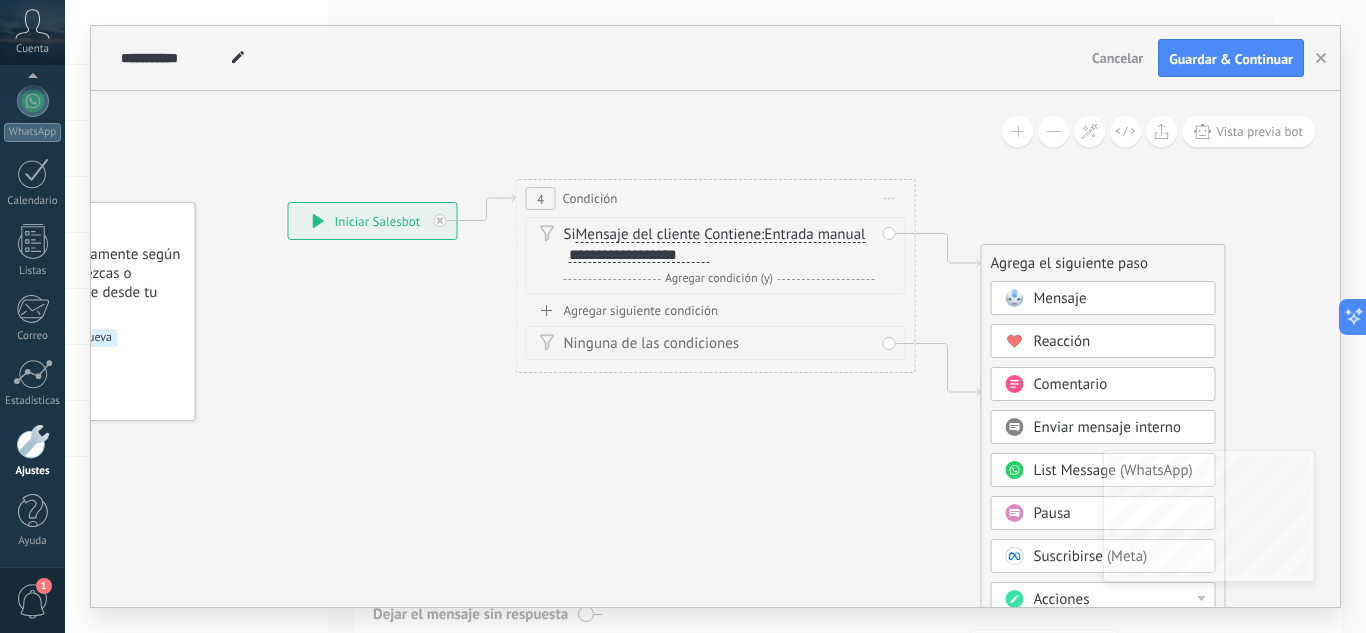 click on "Mensaje" at bounding box center [1060, 298] 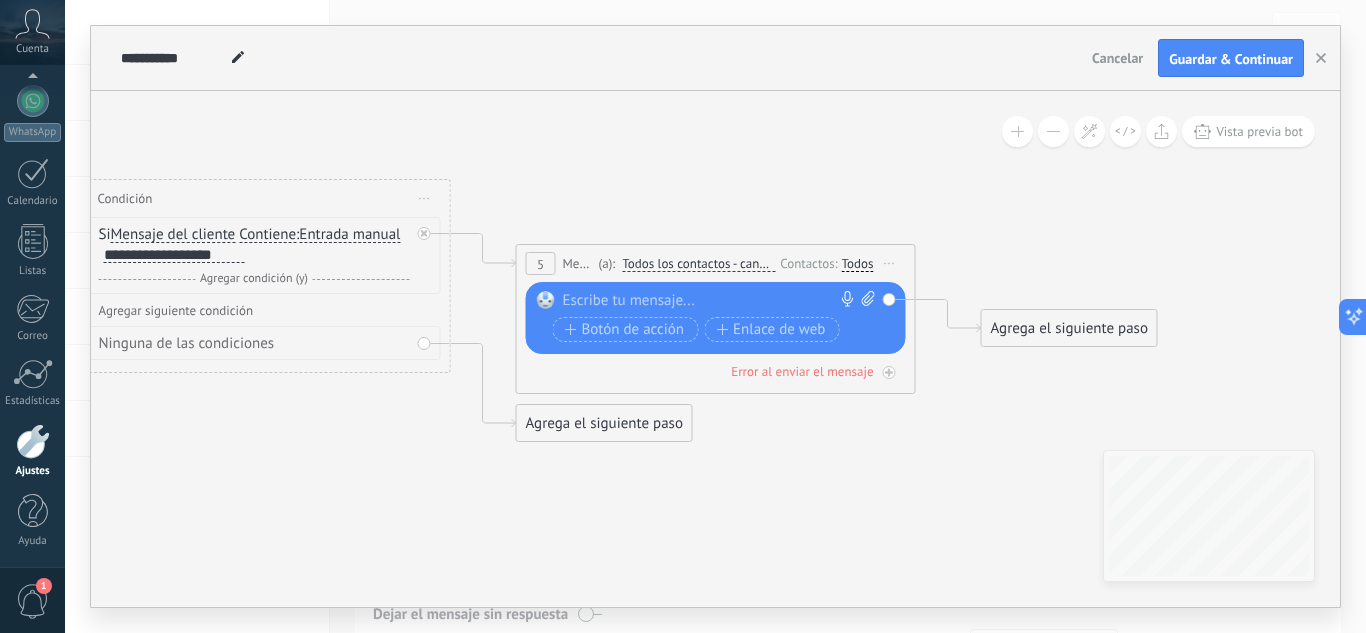 click at bounding box center (711, 301) 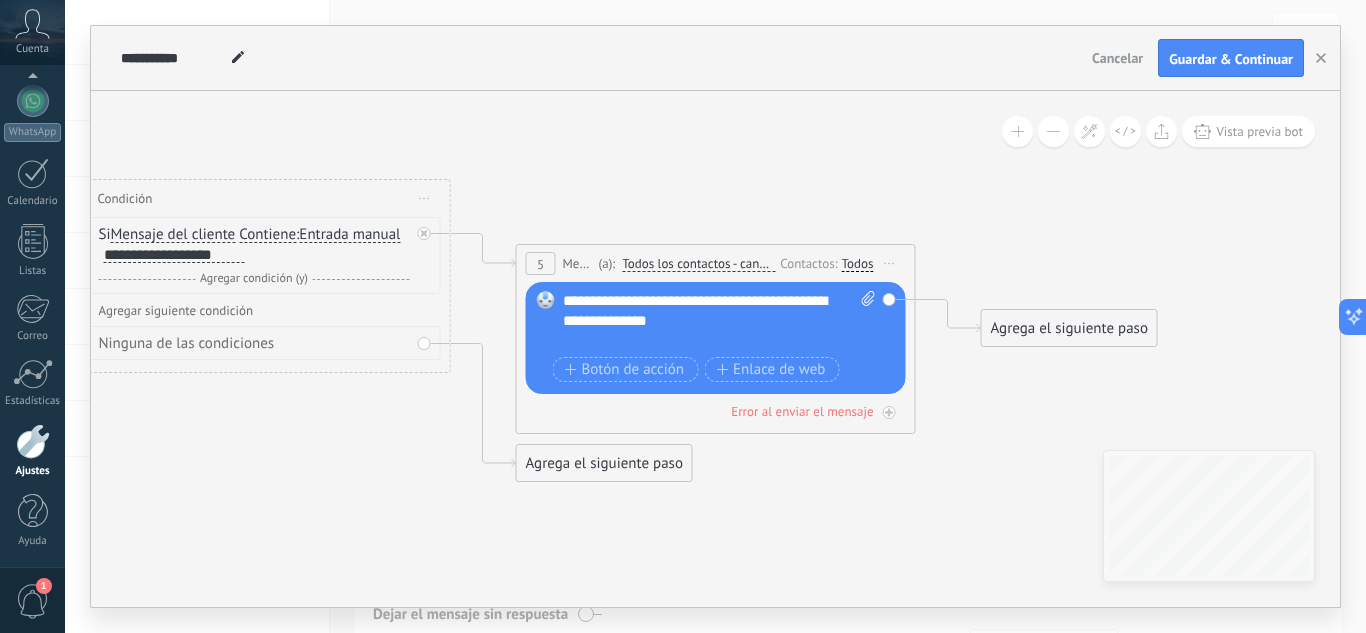 click 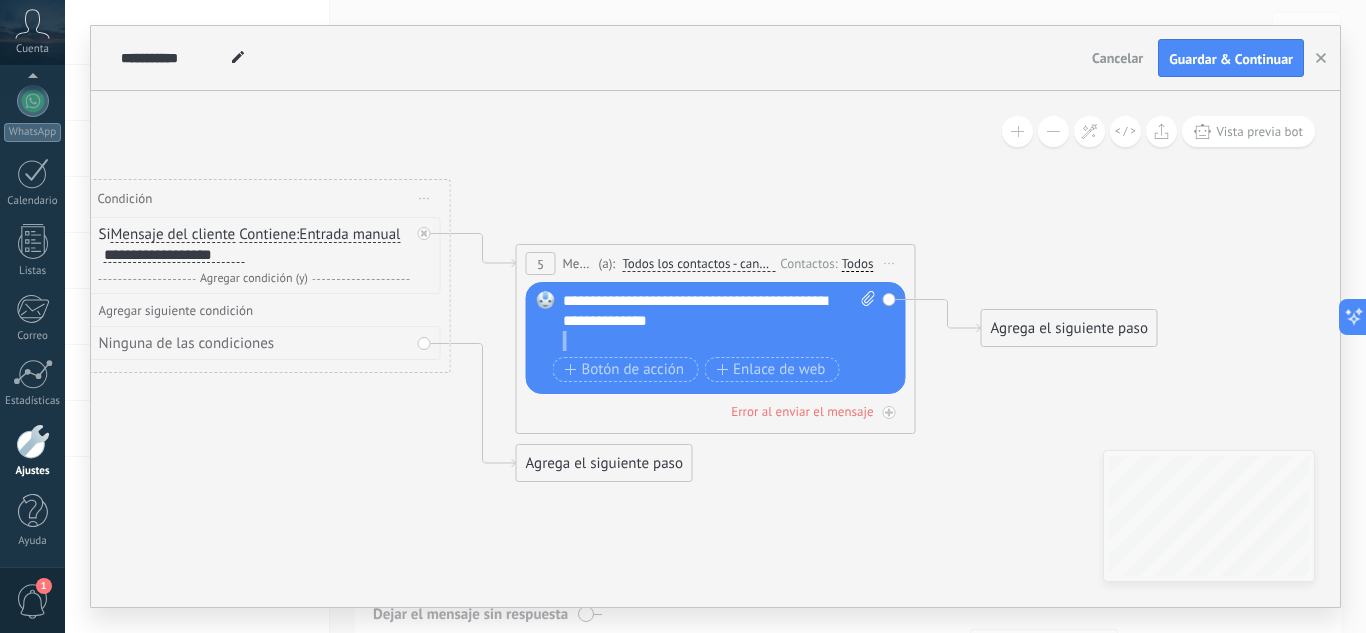 click on "**********" at bounding box center [719, 321] 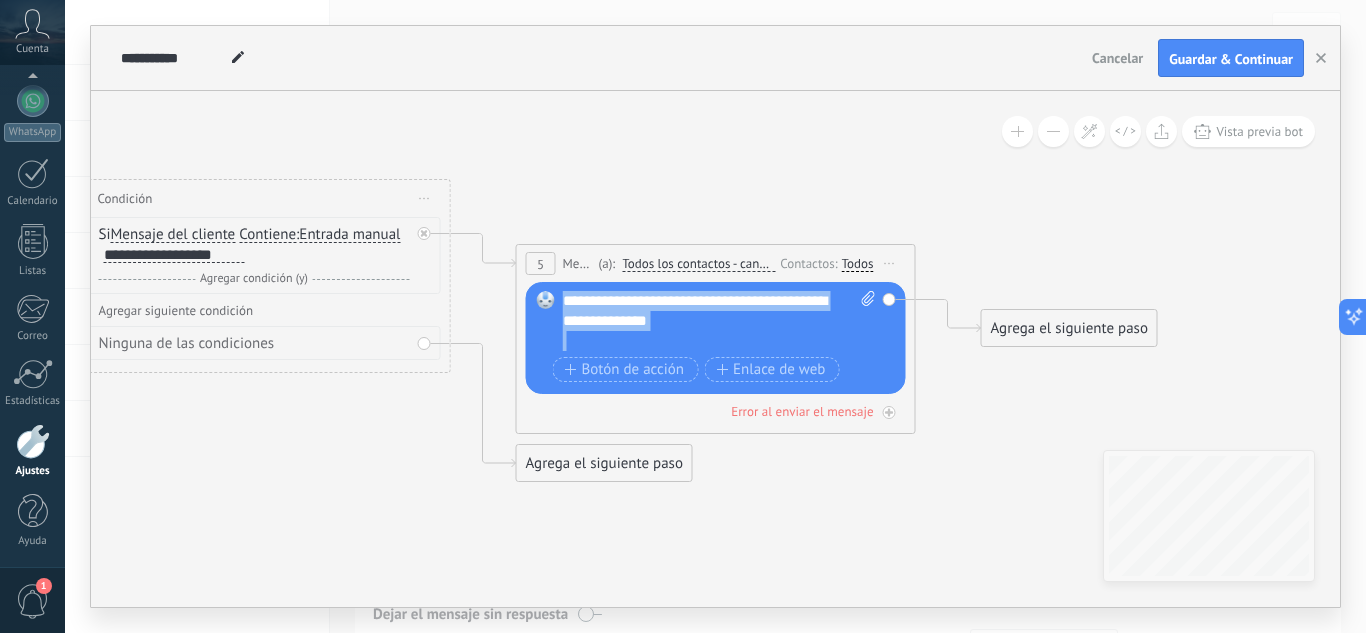 click on "**********" at bounding box center (719, 321) 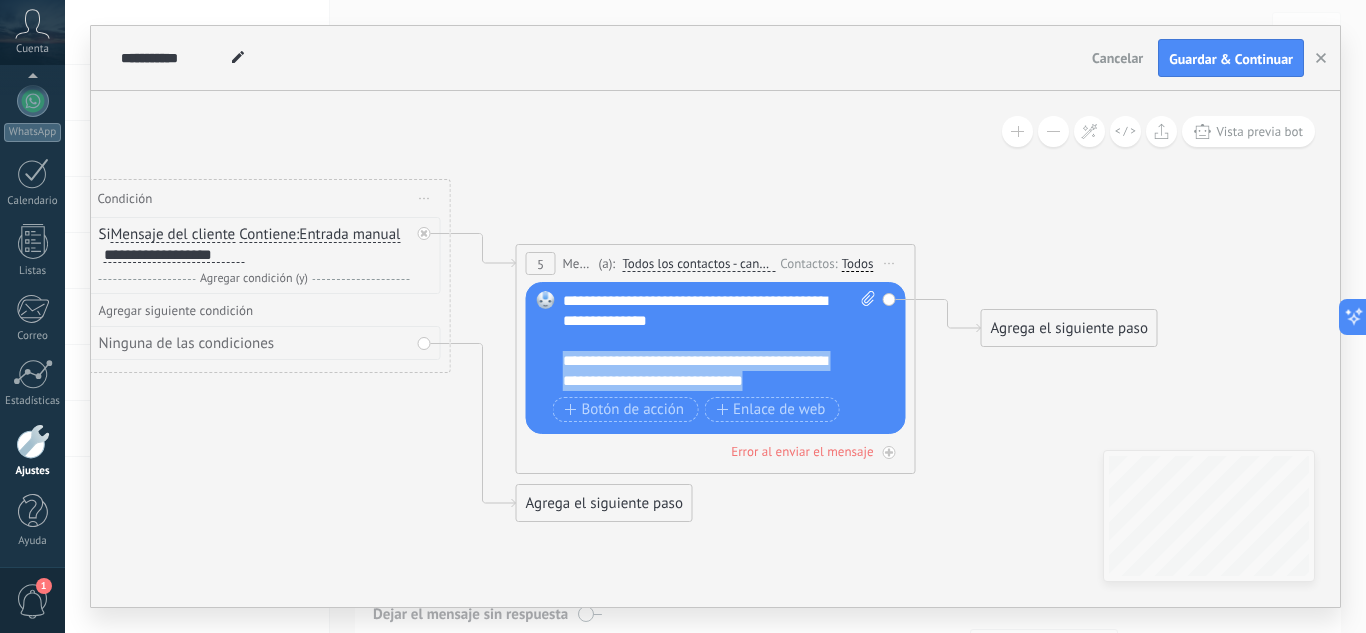 drag, startPoint x: 815, startPoint y: 382, endPoint x: 559, endPoint y: 359, distance: 257.03113 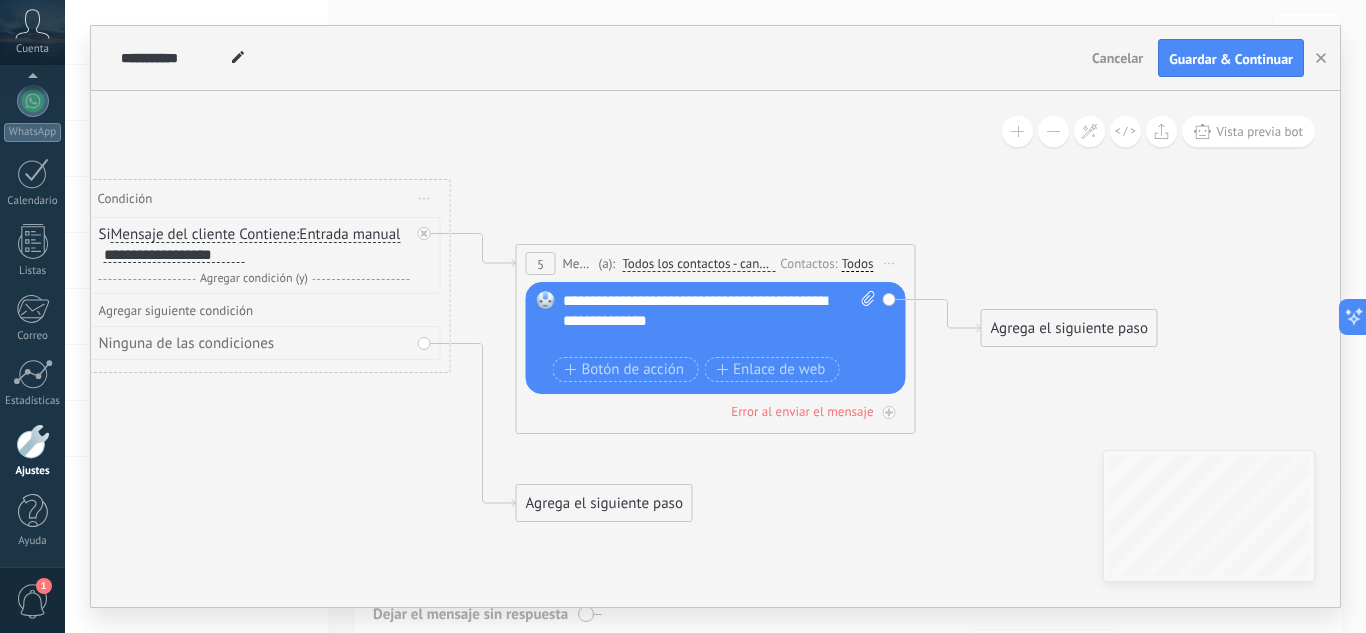 click on "**********" at bounding box center [702, 311] 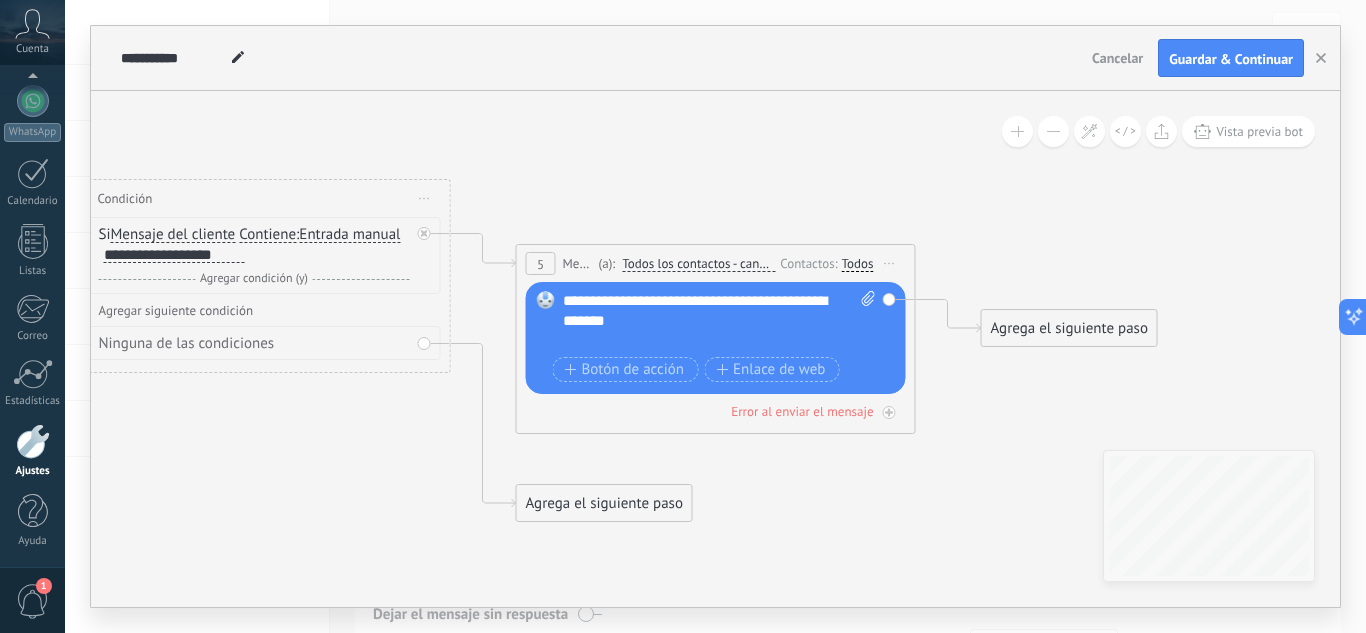 click at bounding box center [709, 341] 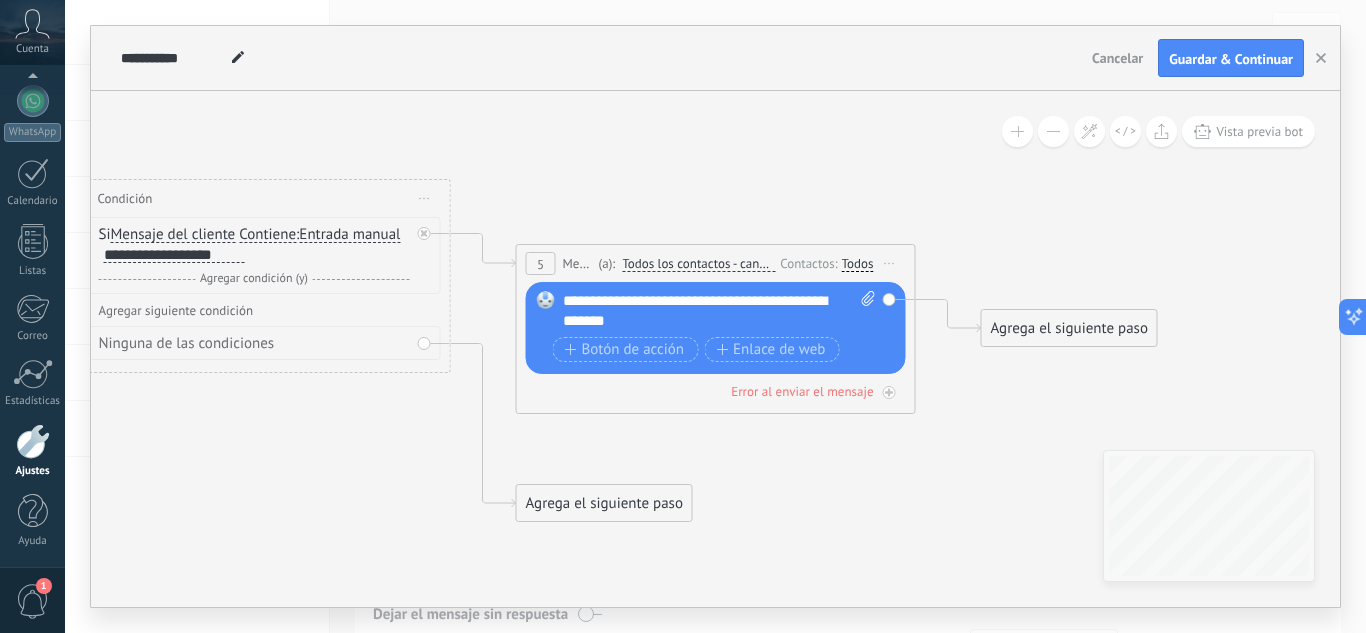 click on "**********" at bounding box center [702, 311] 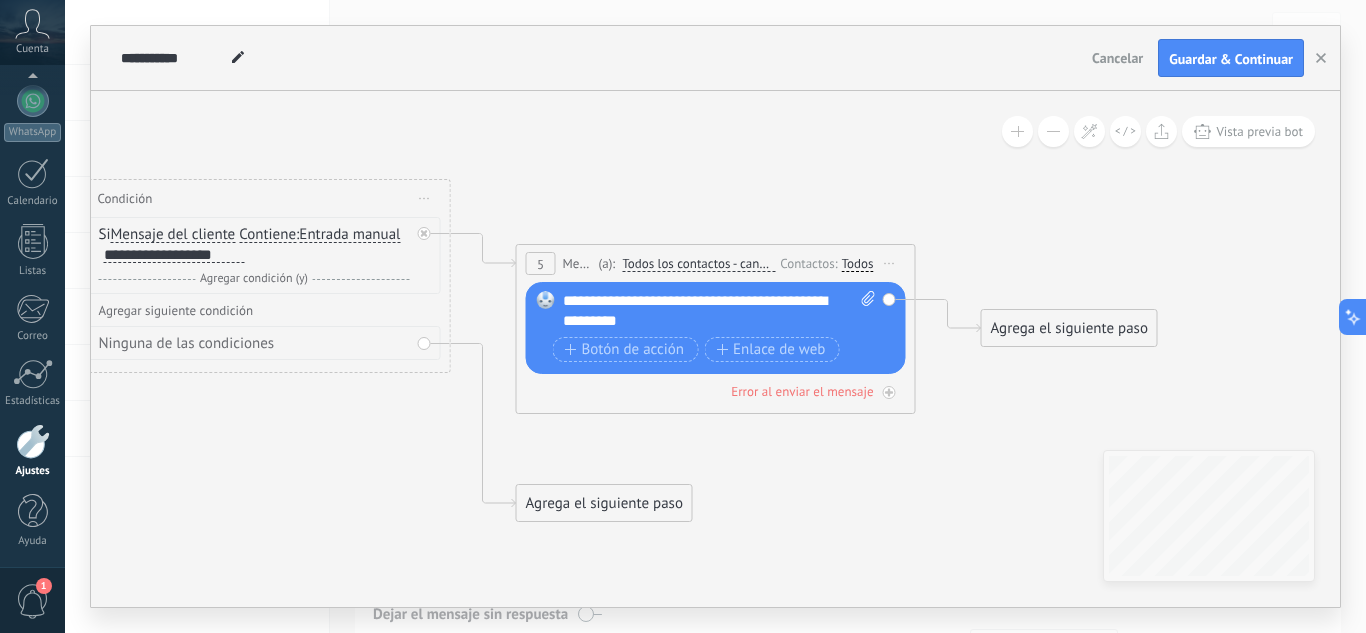 click on "Agrega el siguiente paso" at bounding box center (1069, 328) 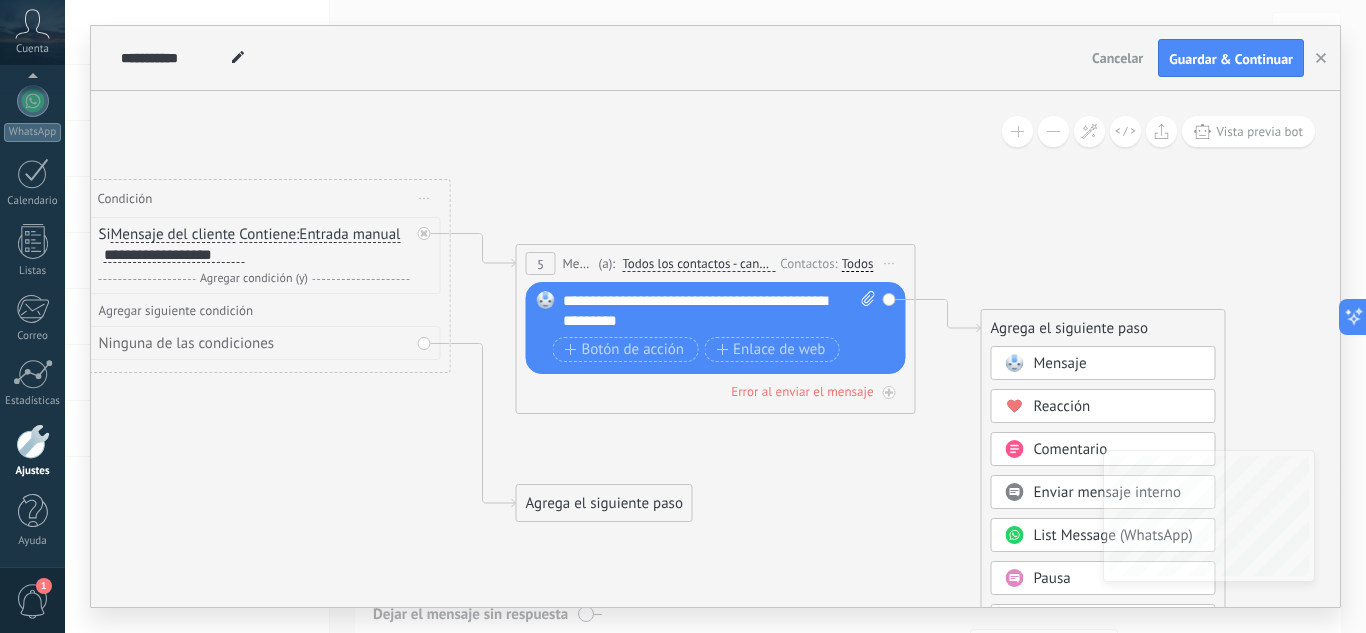 click on "Mensaje" at bounding box center [1103, 363] 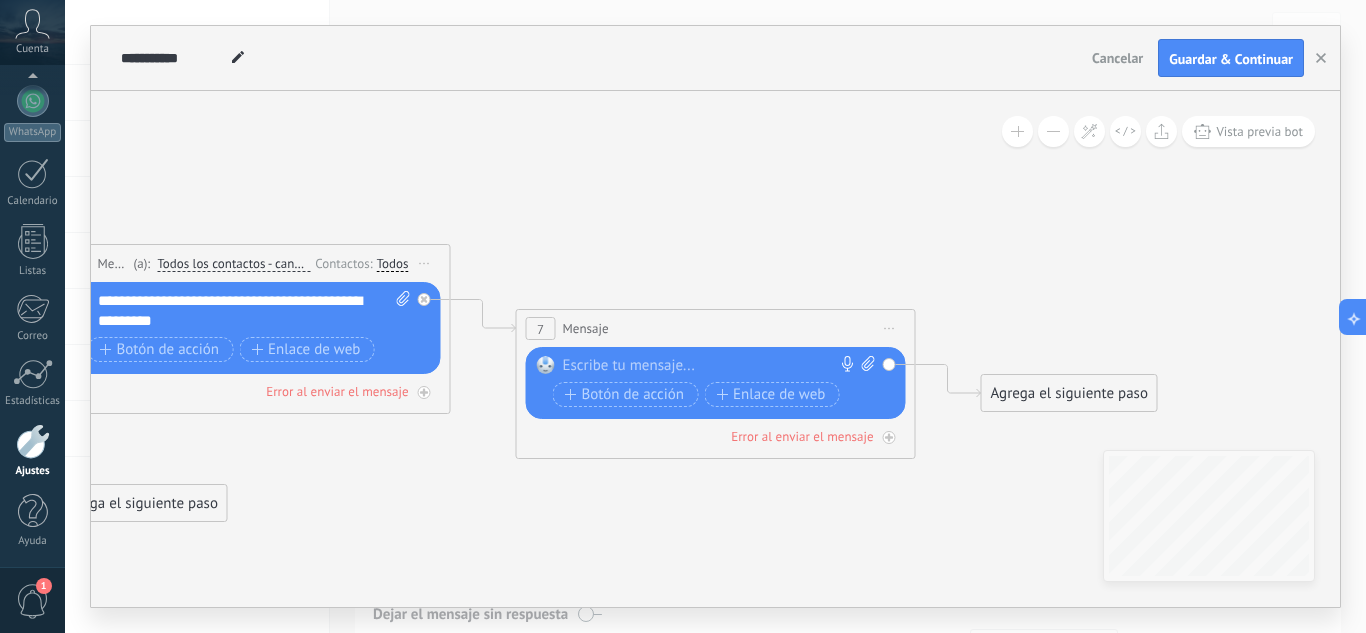 click 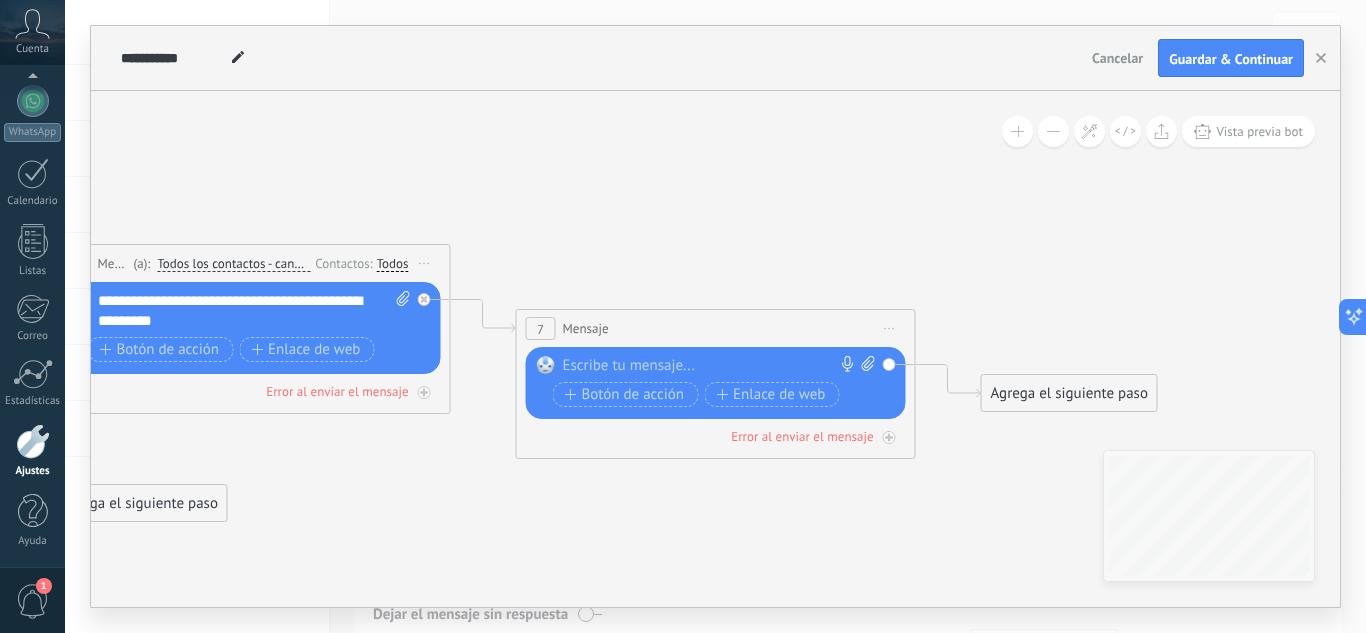 click 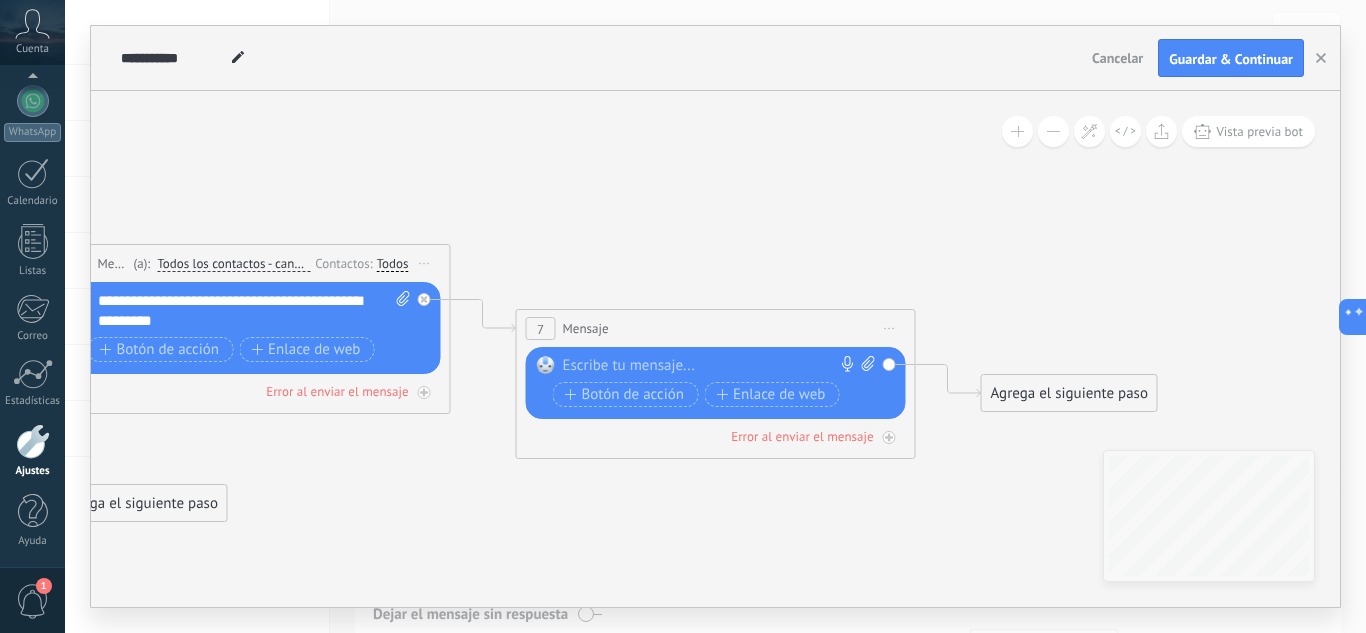 paste 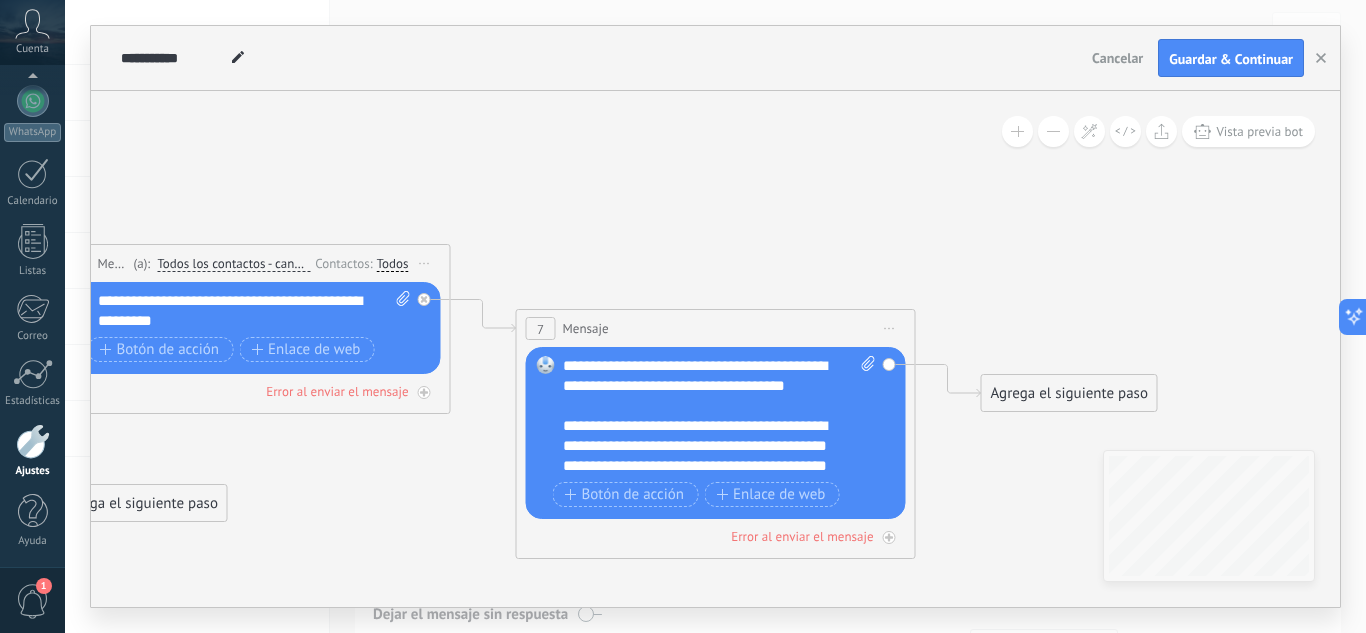 click on "**********" at bounding box center [719, 416] 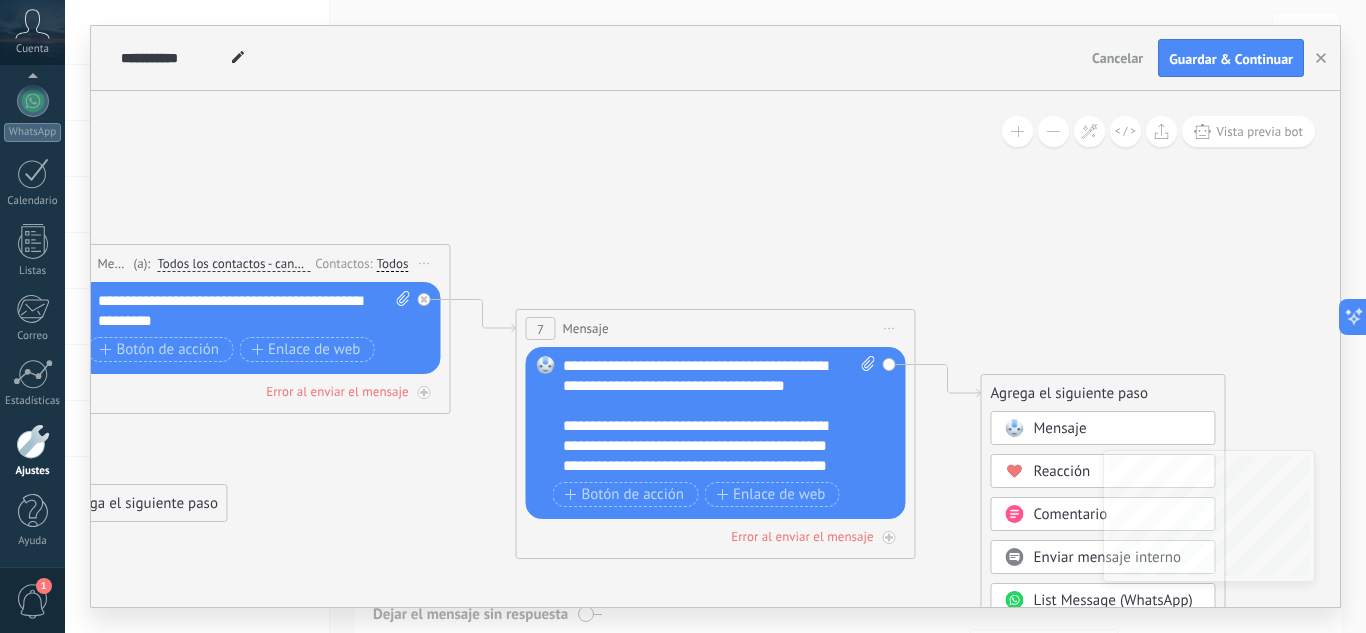 click on "**********" at bounding box center [719, 416] 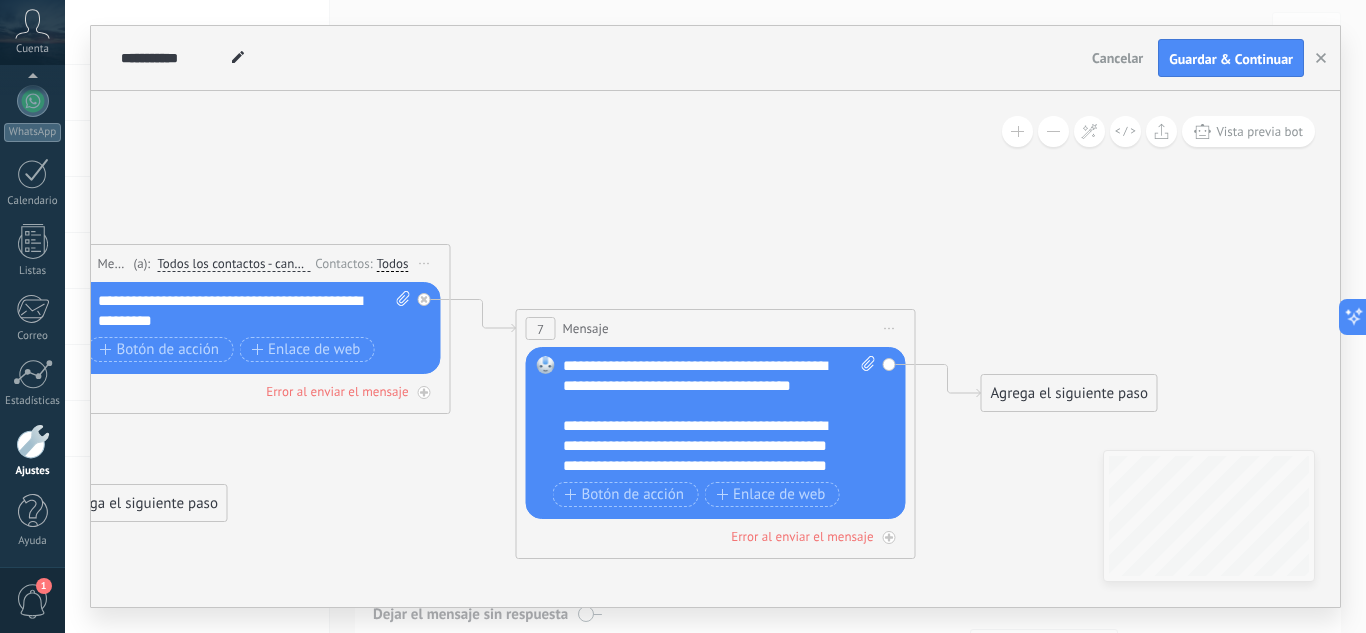 click on "**********" at bounding box center (719, 416) 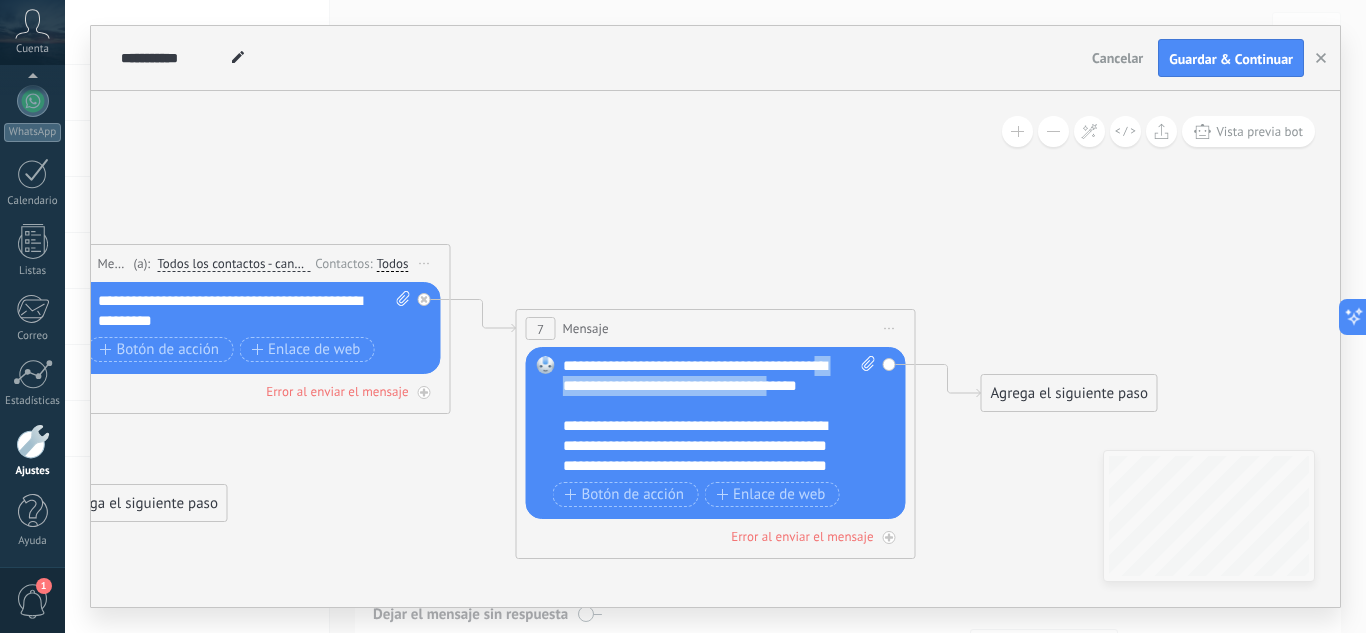 drag, startPoint x: 801, startPoint y: 391, endPoint x: 557, endPoint y: 380, distance: 244.24782 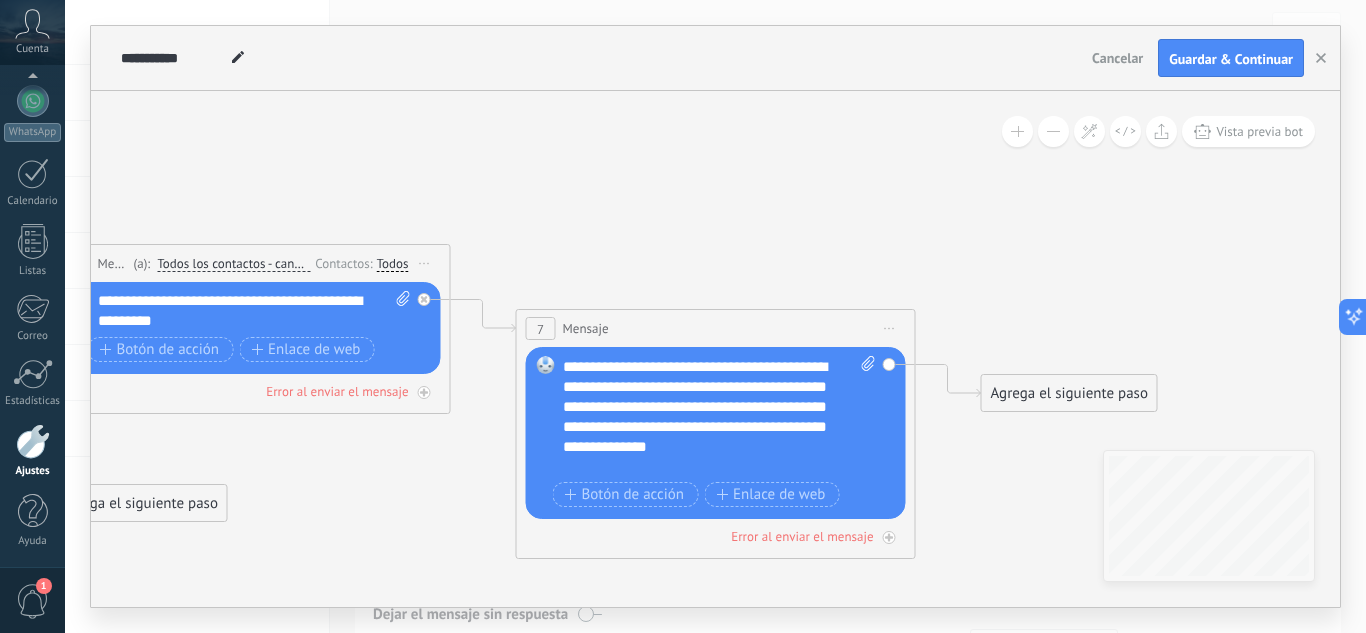 scroll, scrollTop: 99, scrollLeft: 0, axis: vertical 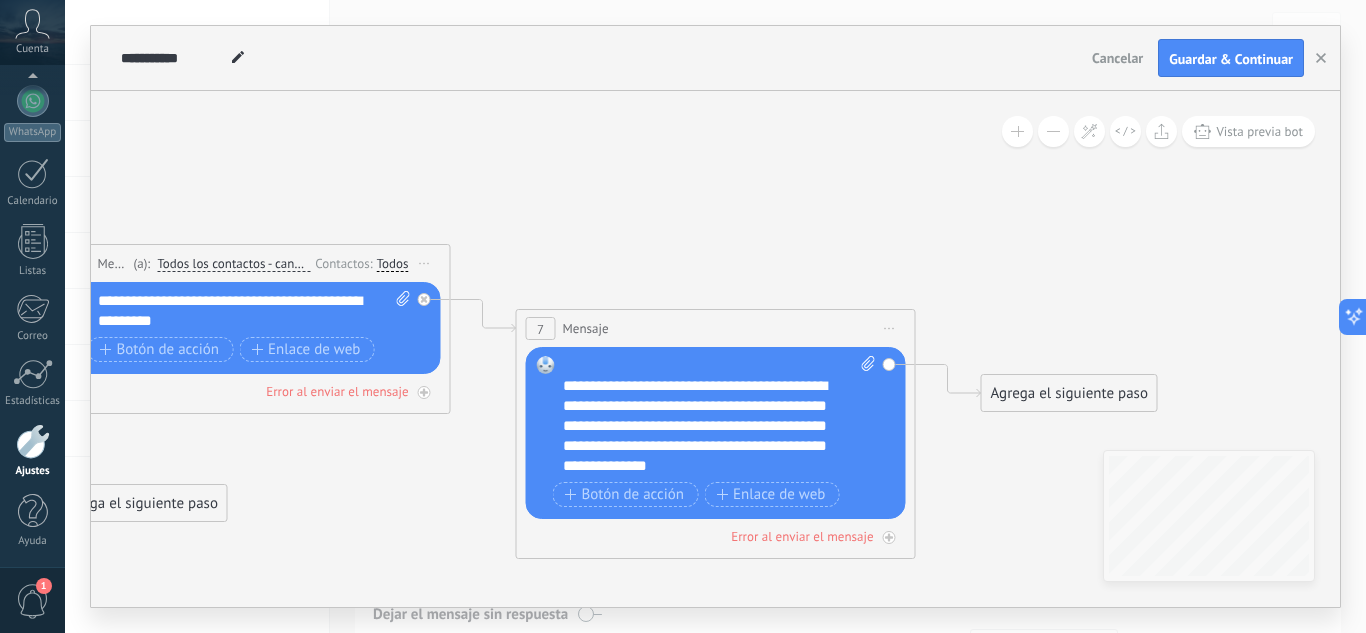 click on "**********" at bounding box center (702, 426) 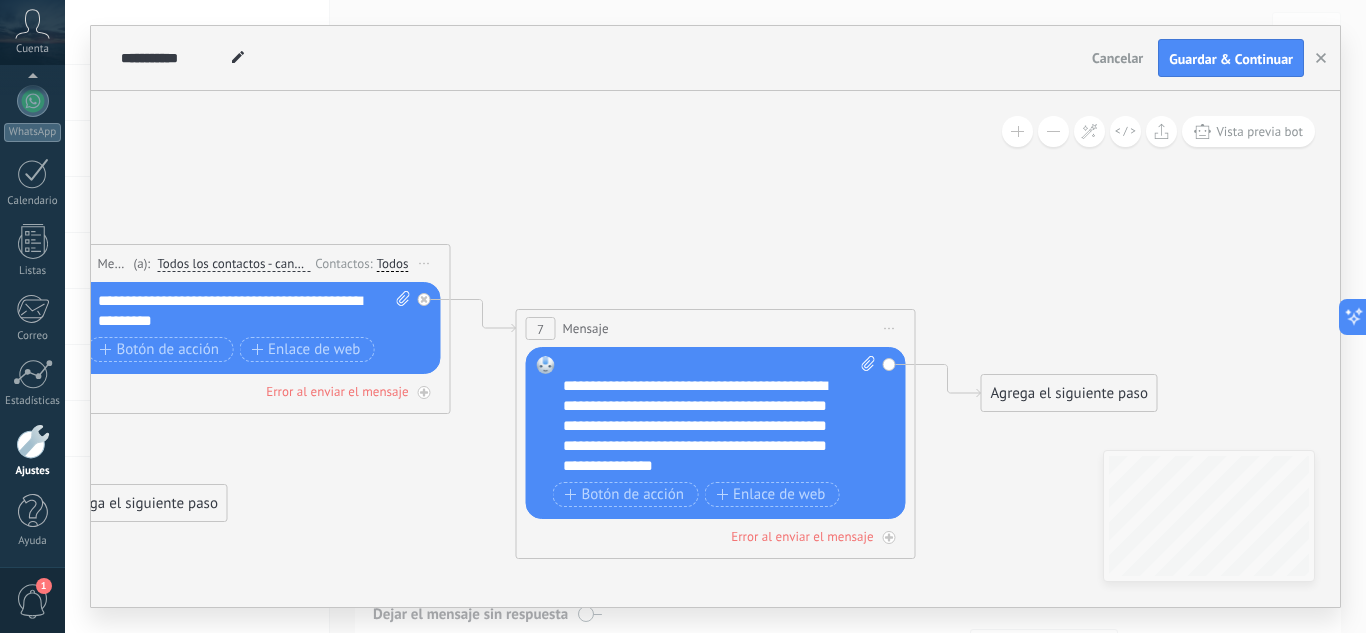 click on "**********" at bounding box center [702, 426] 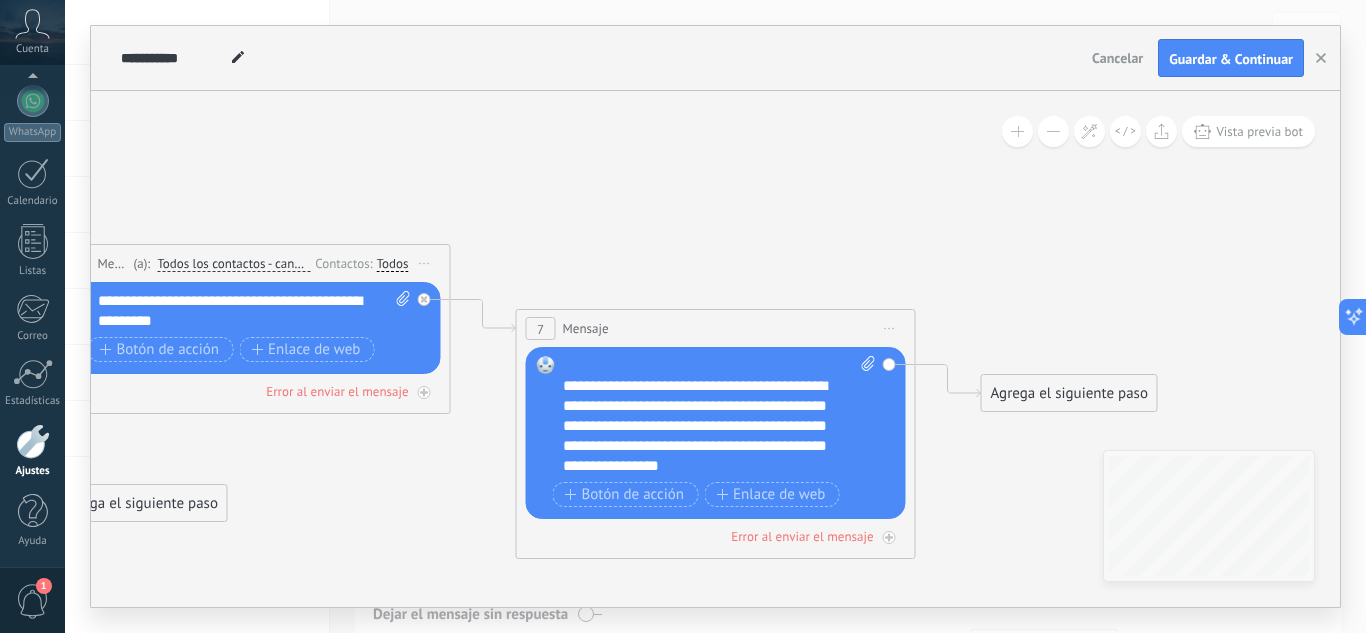 click on "**********" at bounding box center [702, 426] 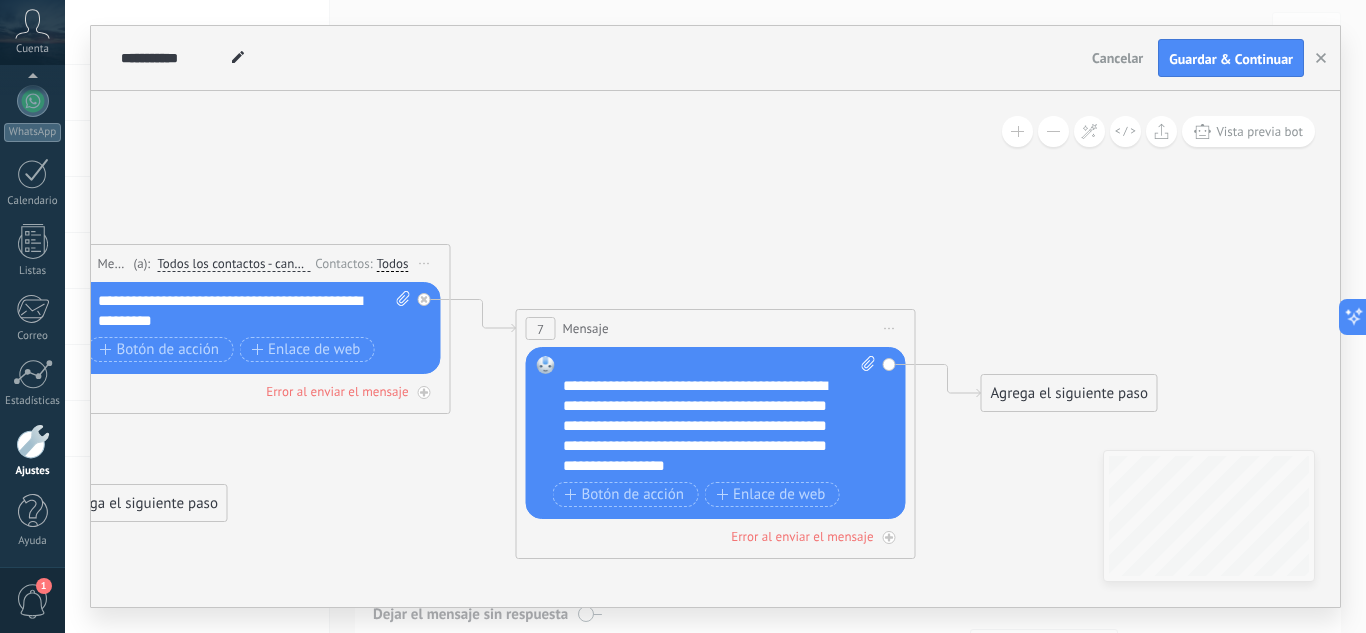 click on "**********" at bounding box center (702, 426) 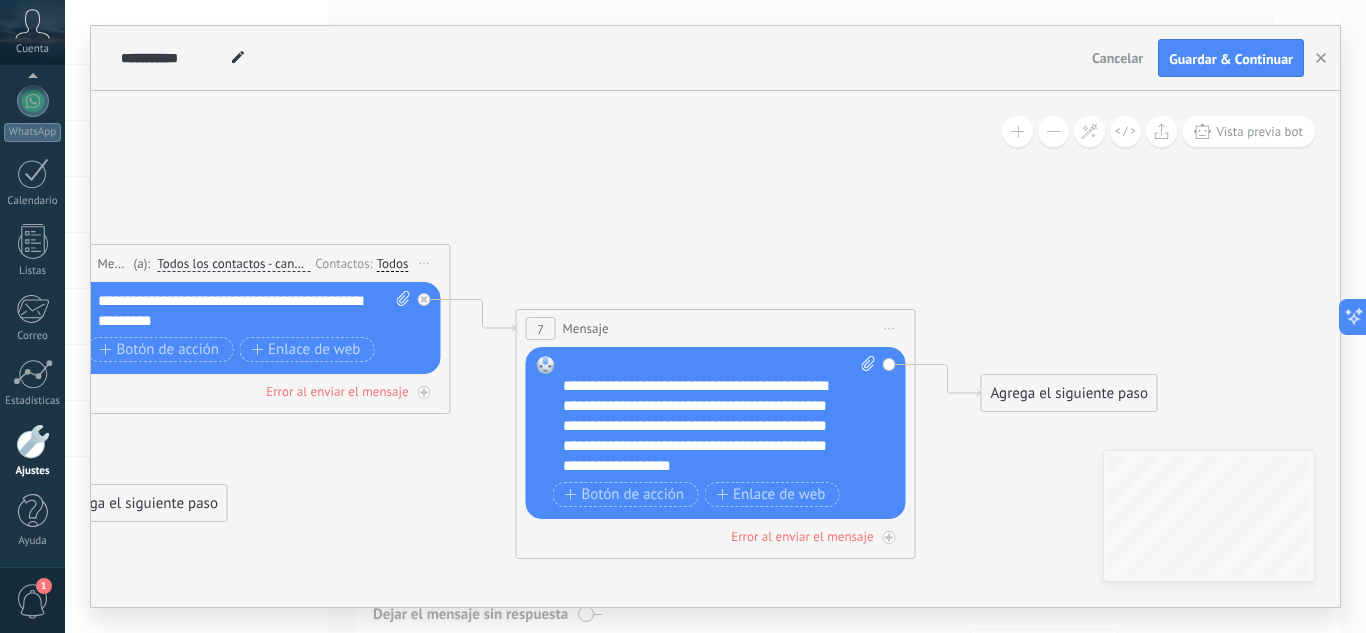 scroll, scrollTop: 79, scrollLeft: 0, axis: vertical 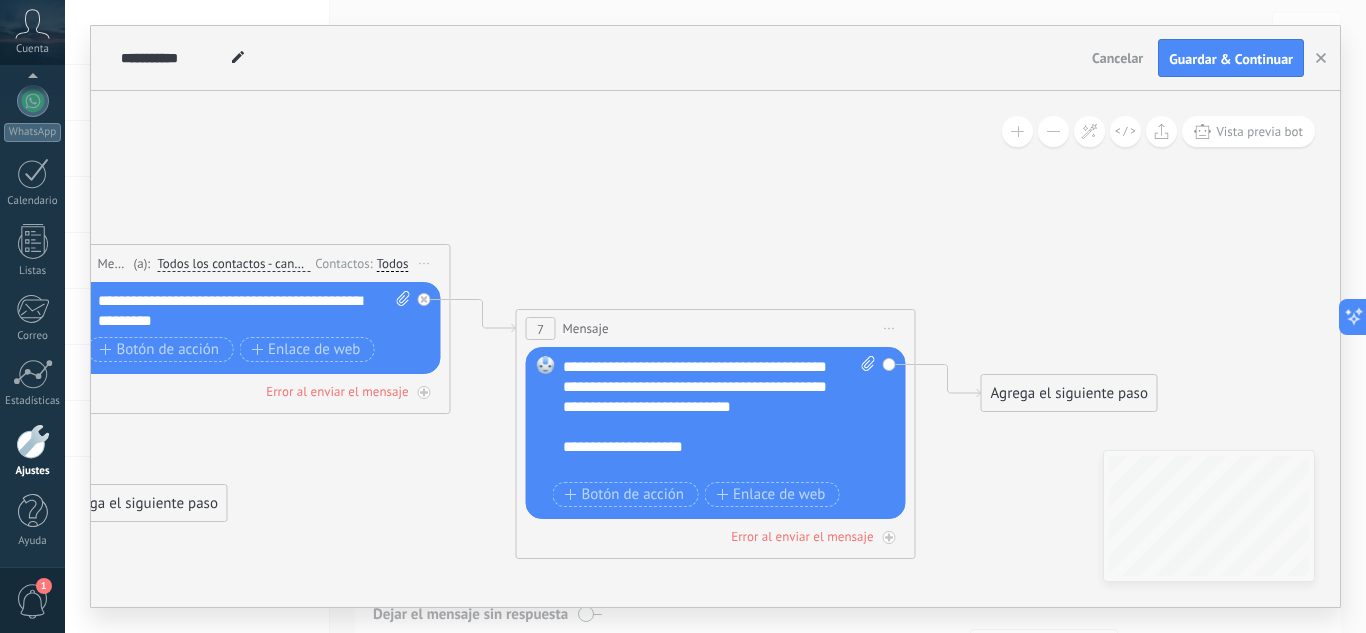 click 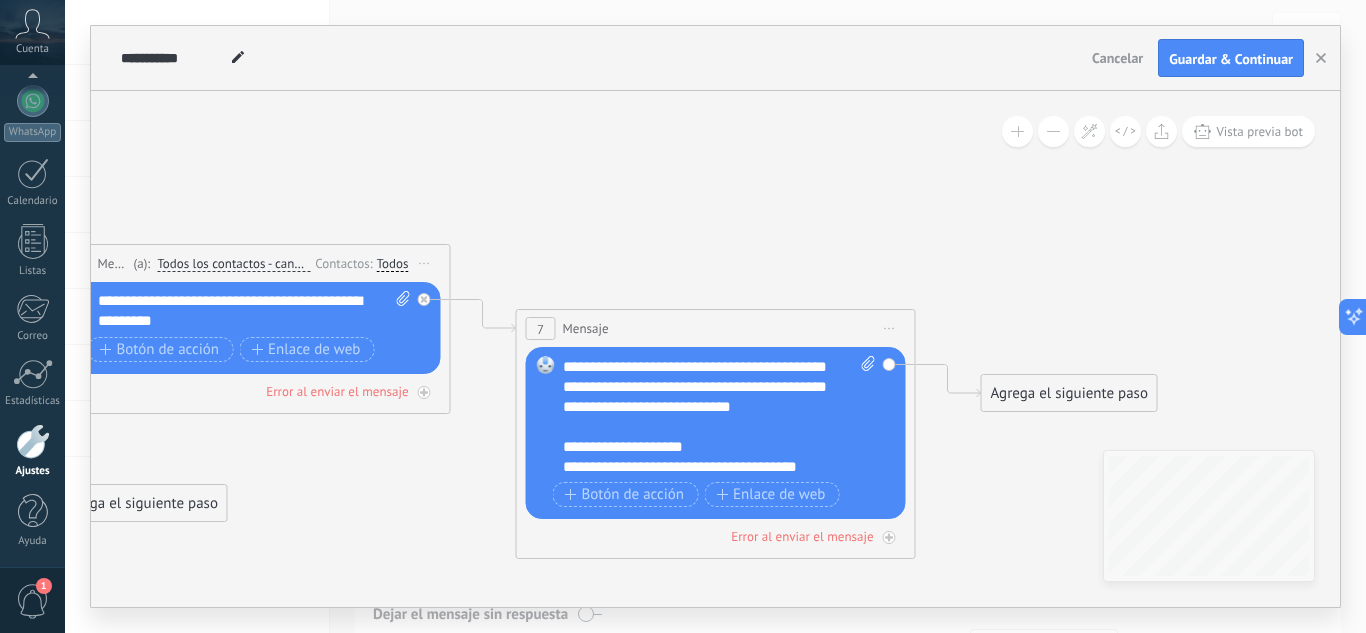 scroll, scrollTop: 259, scrollLeft: 0, axis: vertical 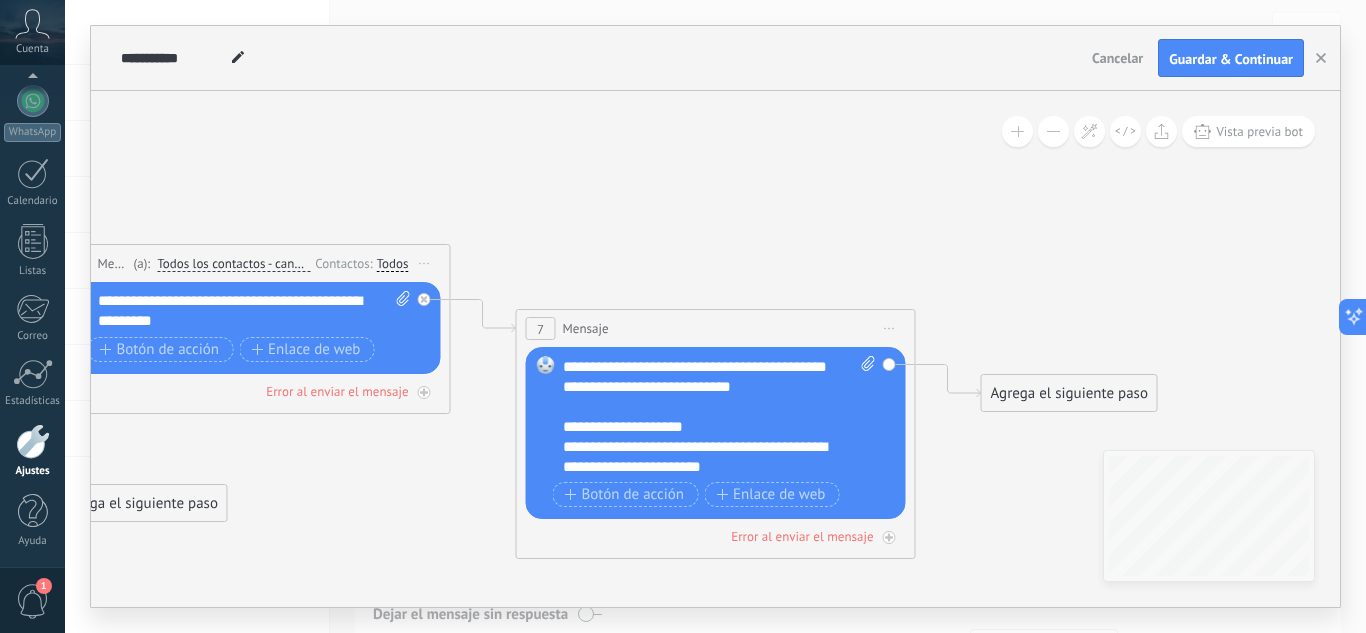click on "**********" at bounding box center (702, 457) 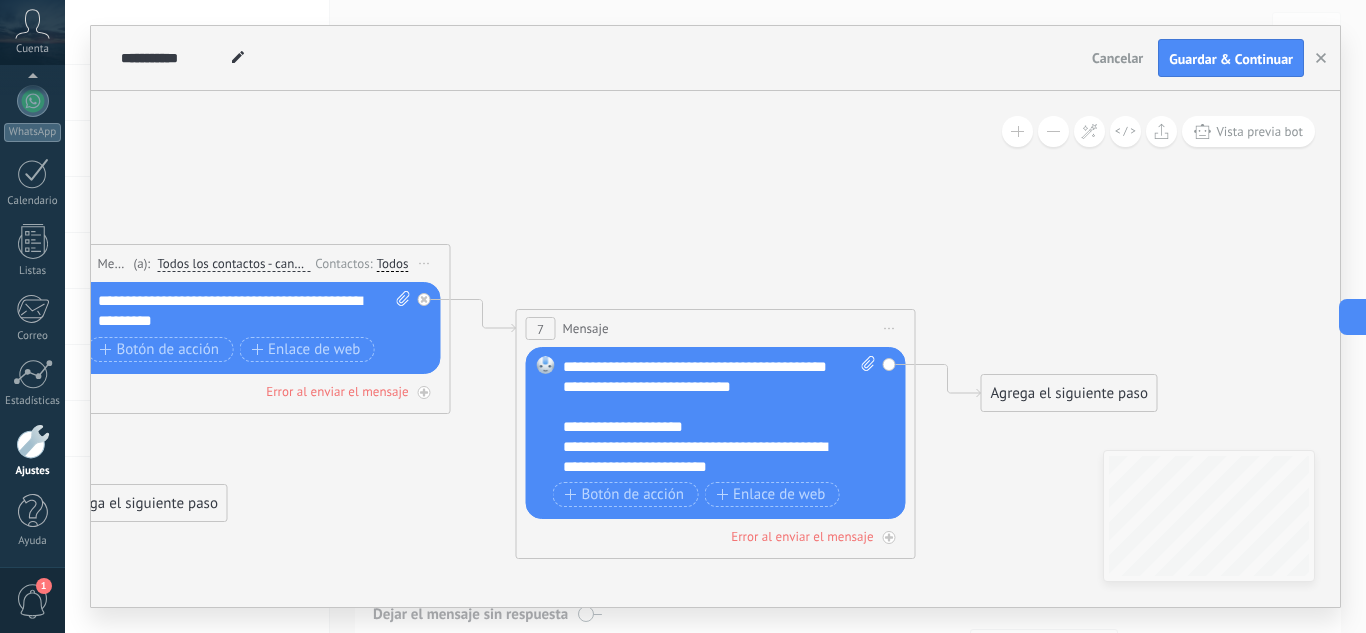 click on "**********" at bounding box center [702, 427] 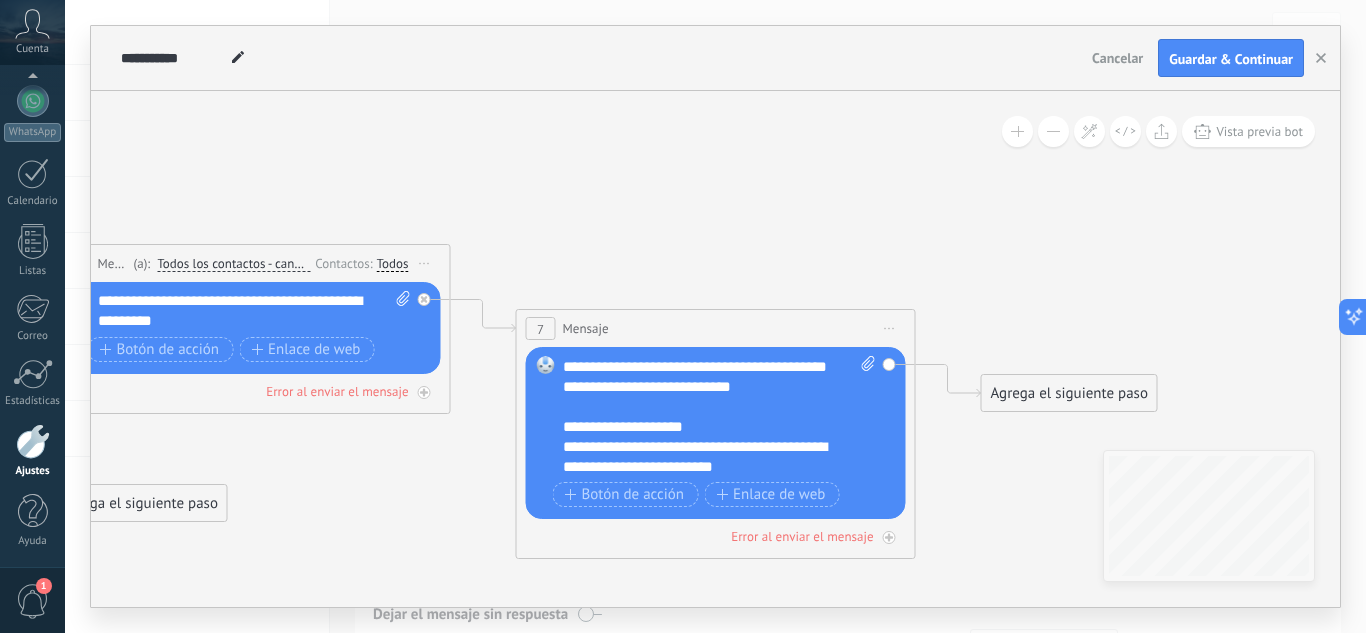 click on "Agrega el siguiente paso" at bounding box center (1069, 393) 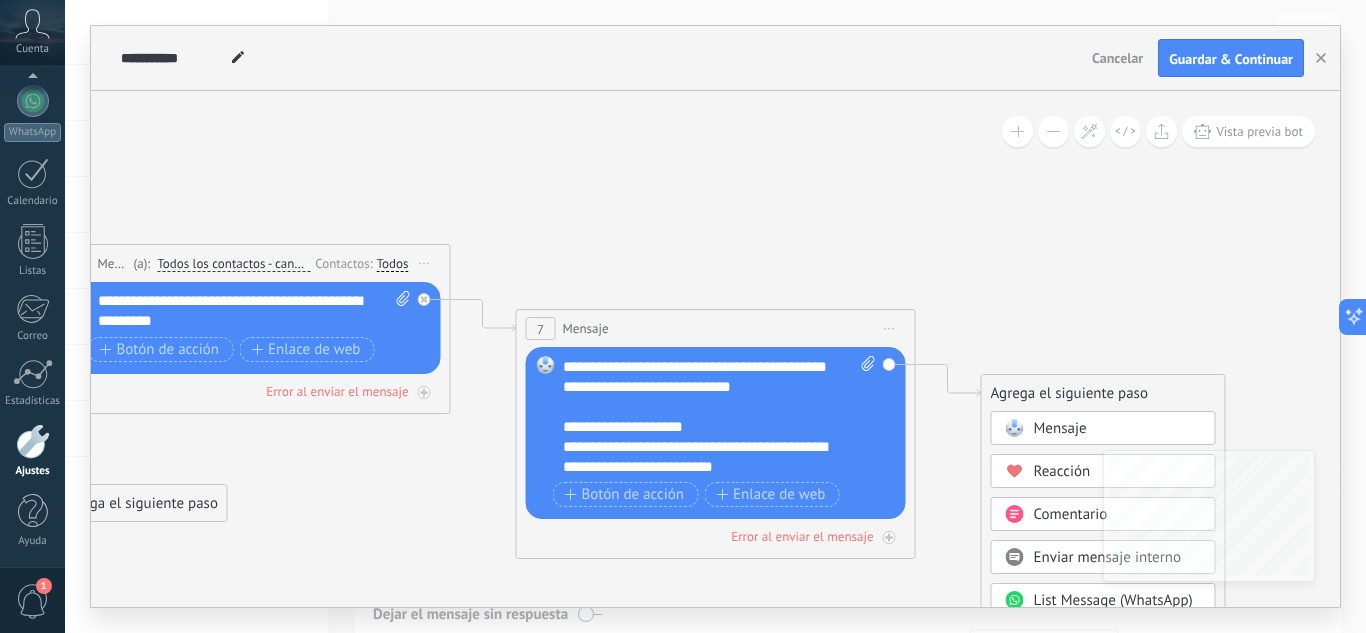 click on "Mensaje" at bounding box center [1060, 428] 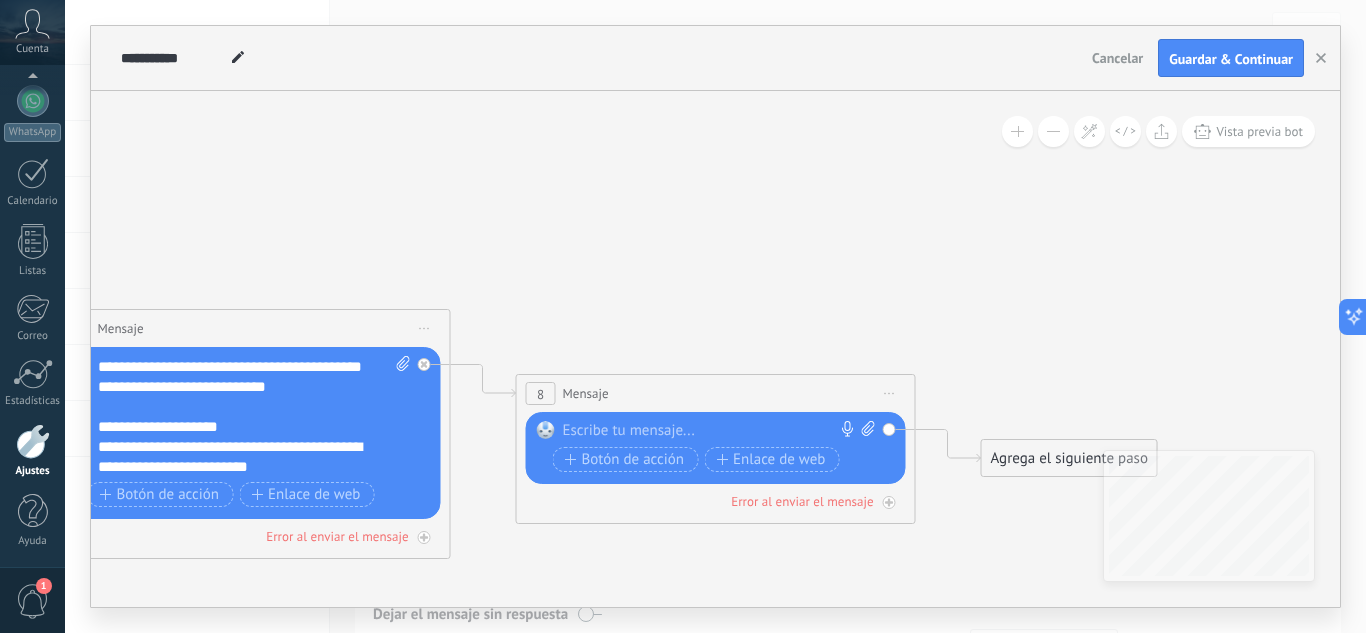 click 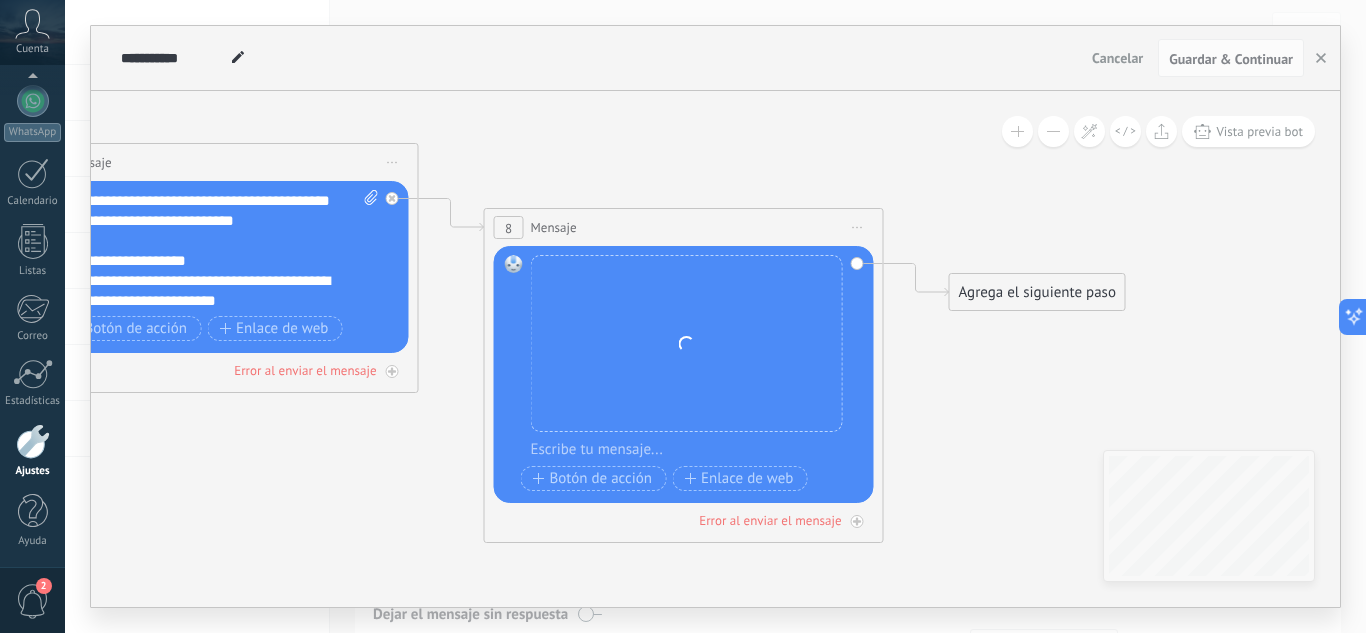 drag, startPoint x: 1071, startPoint y: 324, endPoint x: 1037, endPoint y: 152, distance: 175.32826 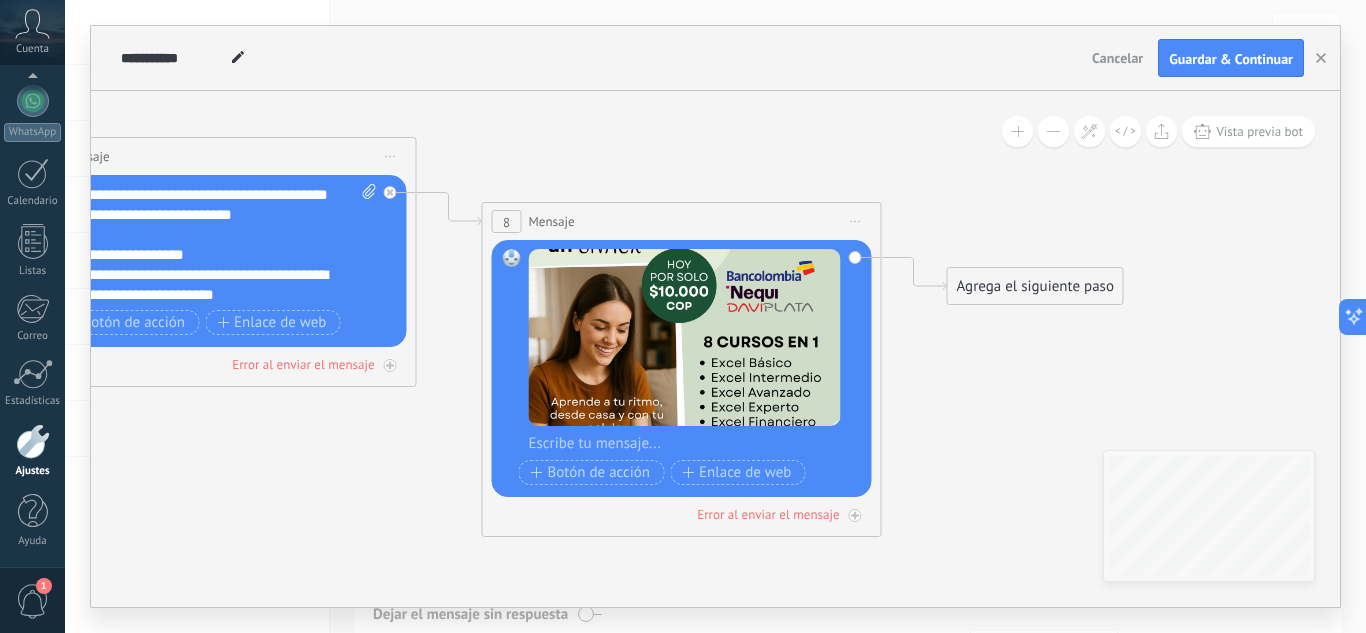 click 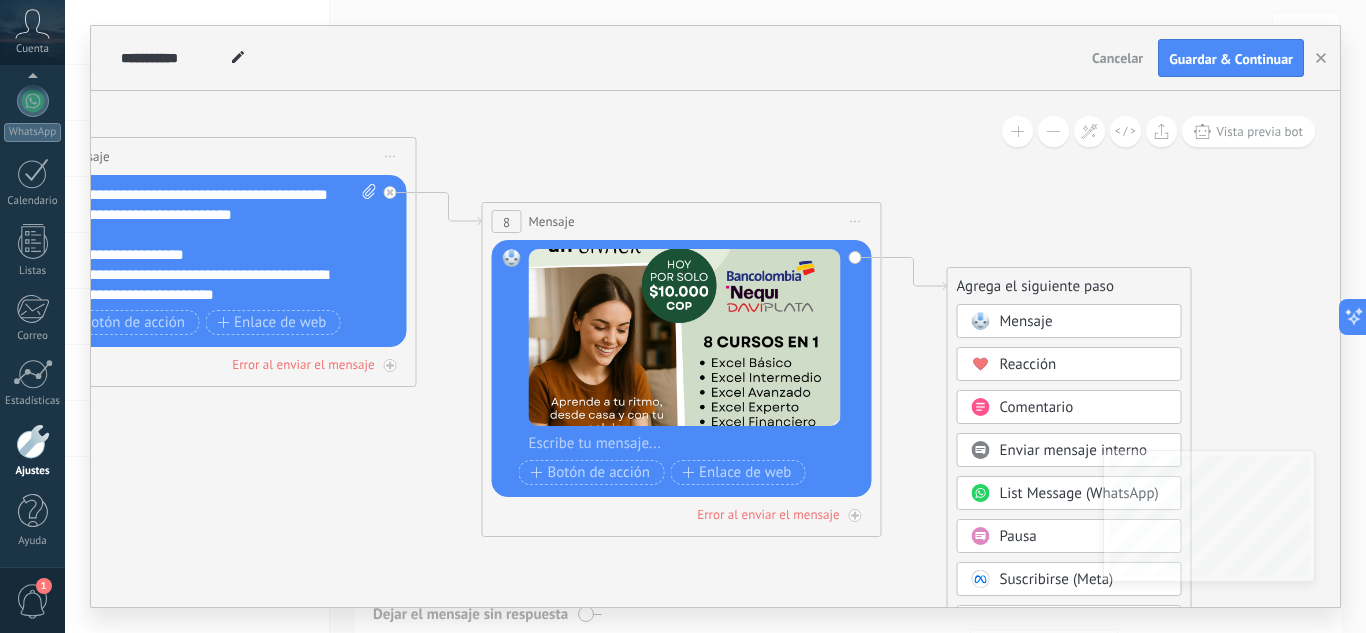 click on "Mensaje" at bounding box center (1026, 321) 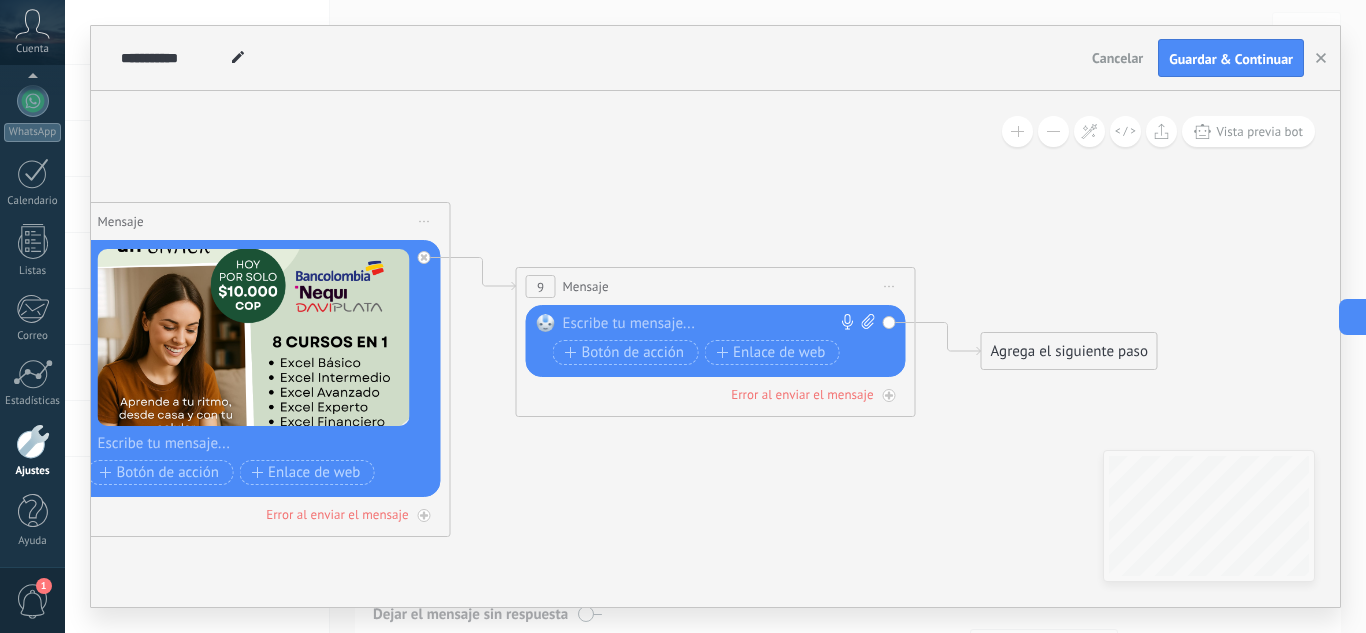 paste 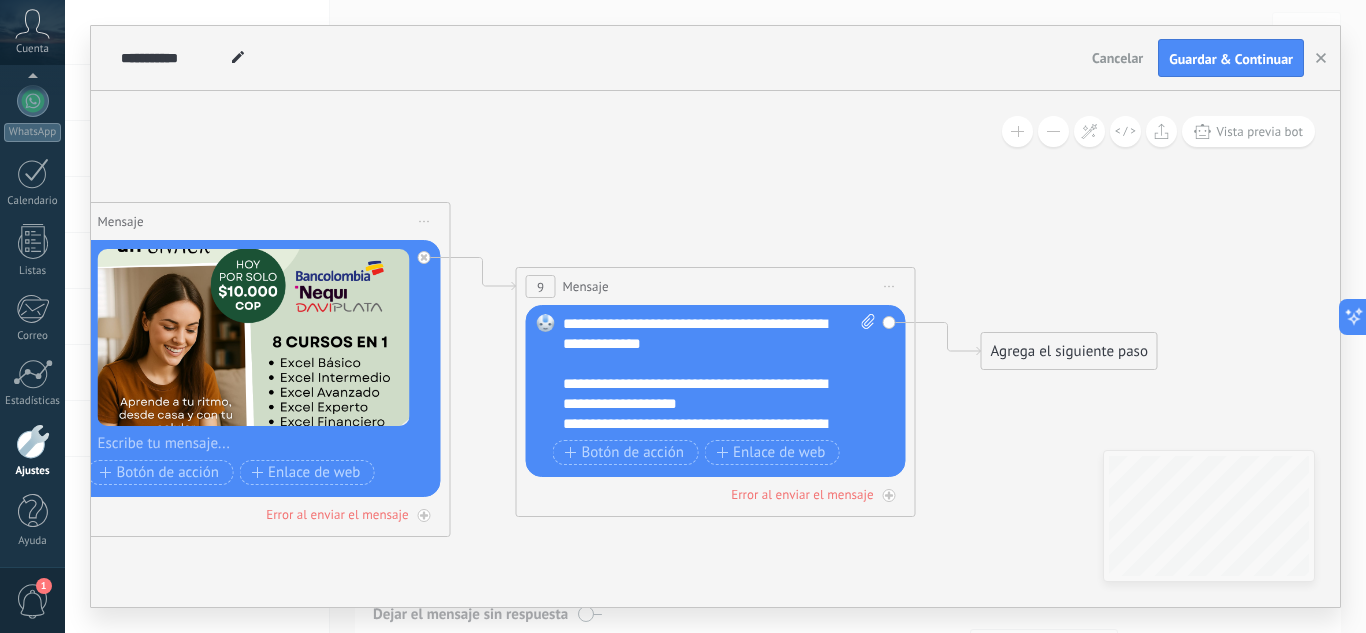click on "**********" at bounding box center (719, 374) 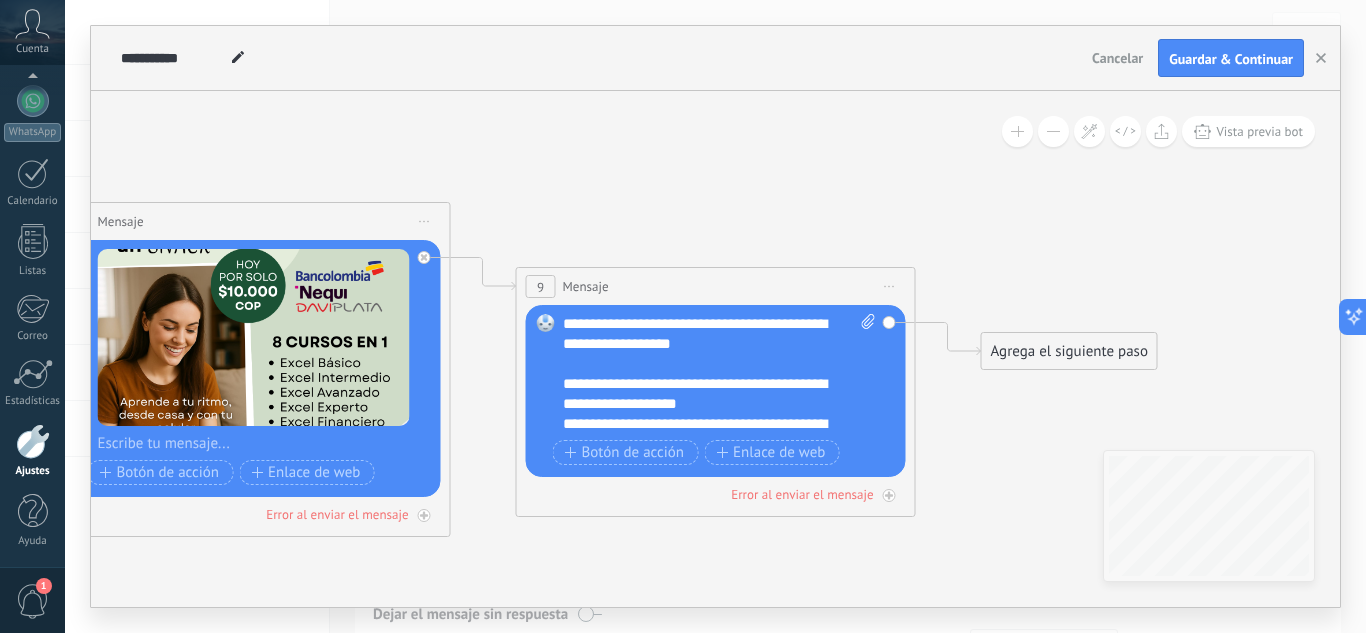 click on "**********" at bounding box center (719, 374) 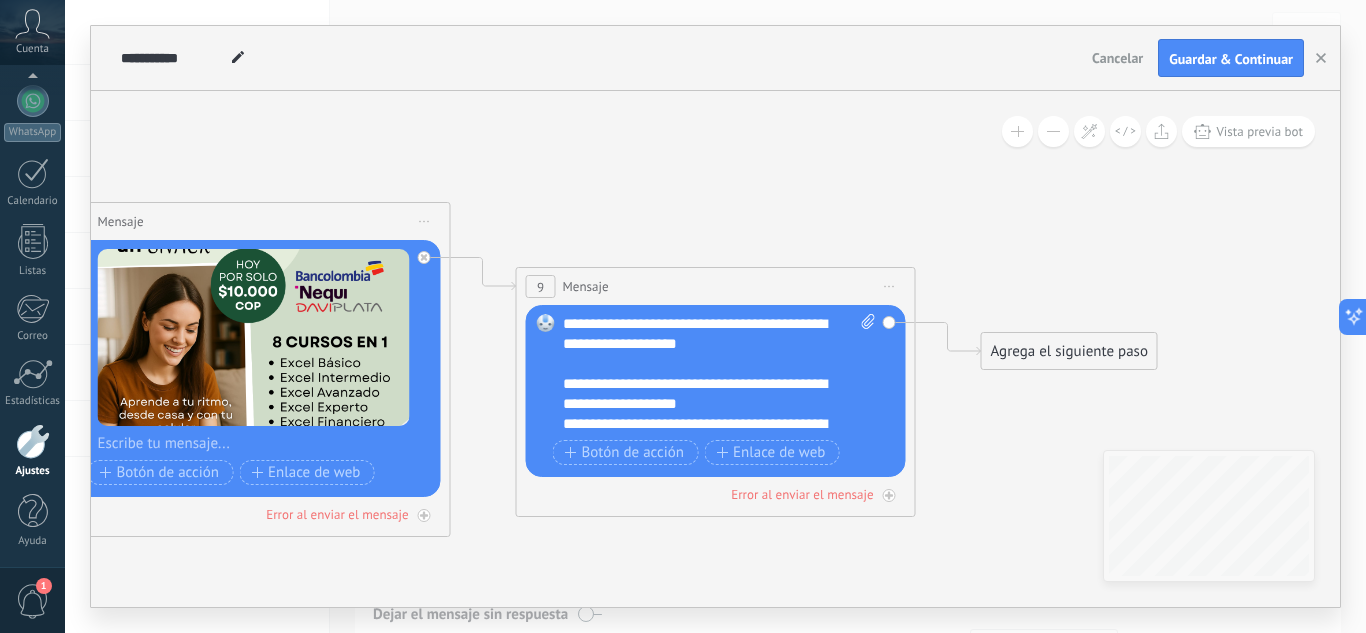 click on "**********" at bounding box center [719, 374] 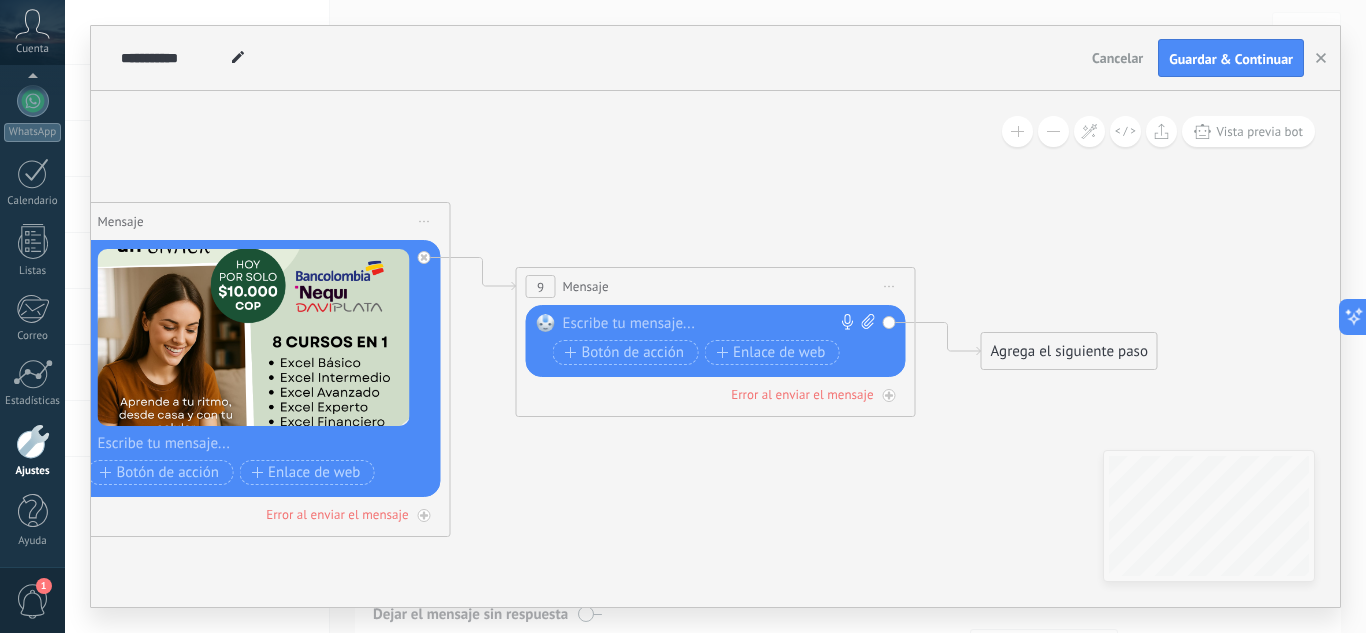 click at bounding box center (264, 444) 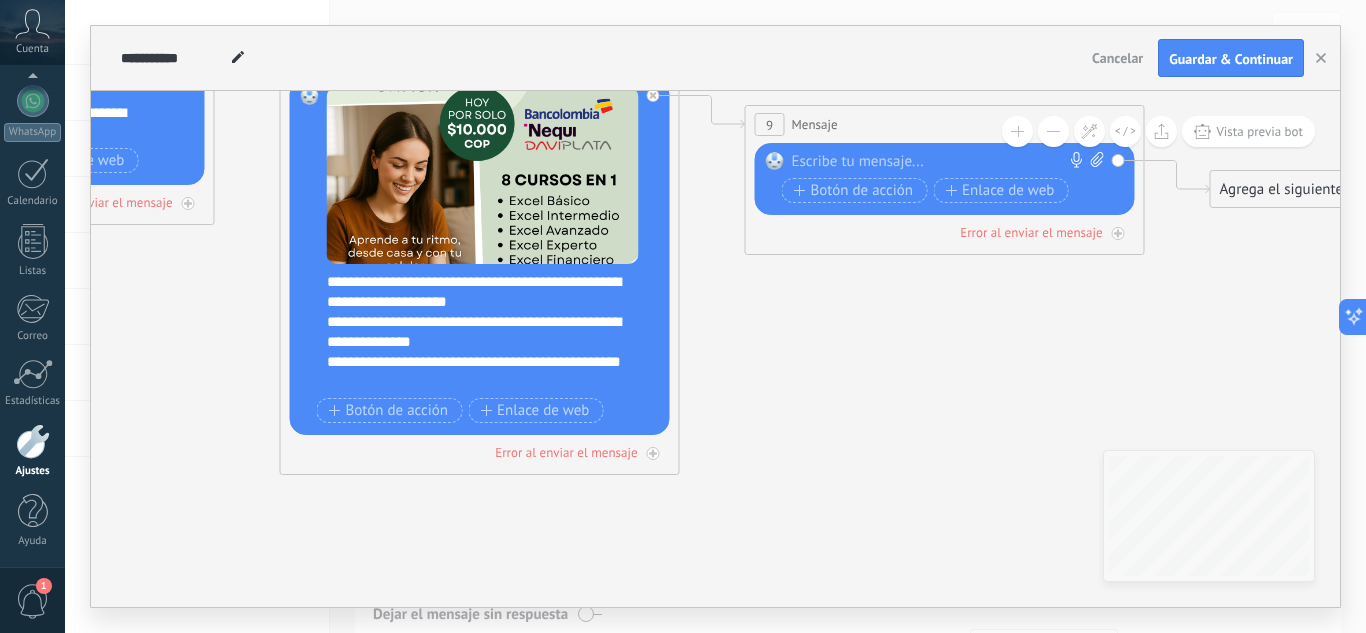 drag, startPoint x: 511, startPoint y: 481, endPoint x: 741, endPoint y: 318, distance: 281.90247 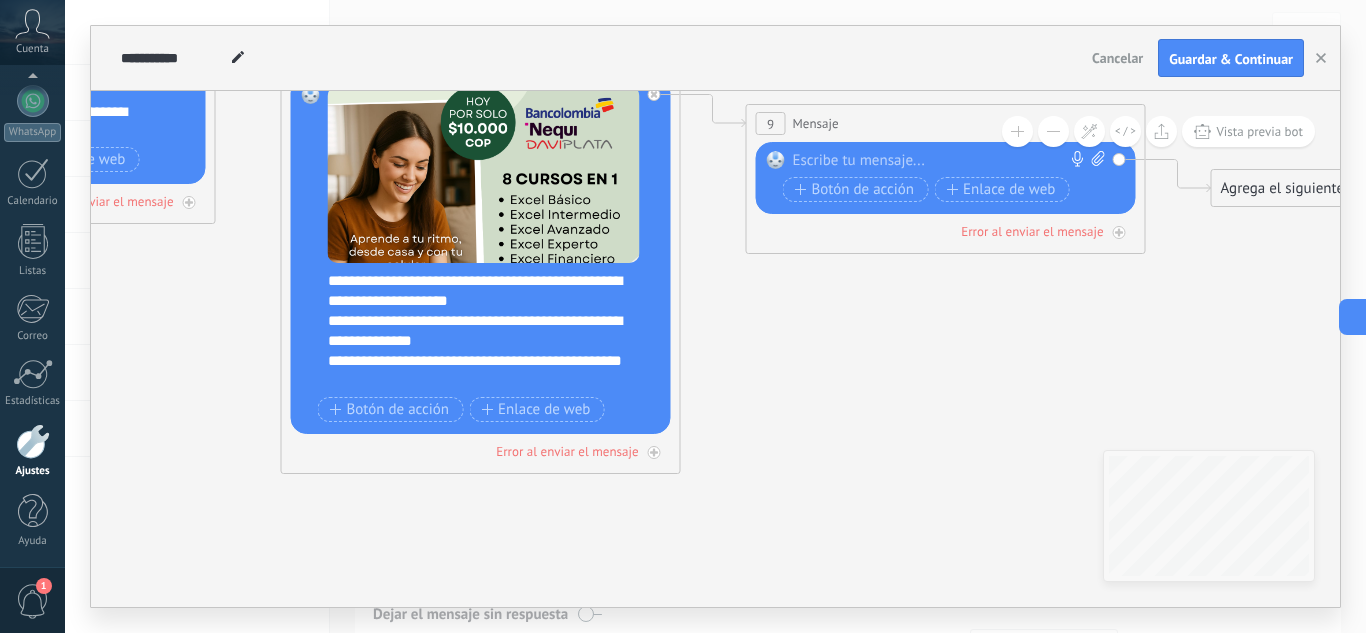 click on "**********" at bounding box center [494, 331] 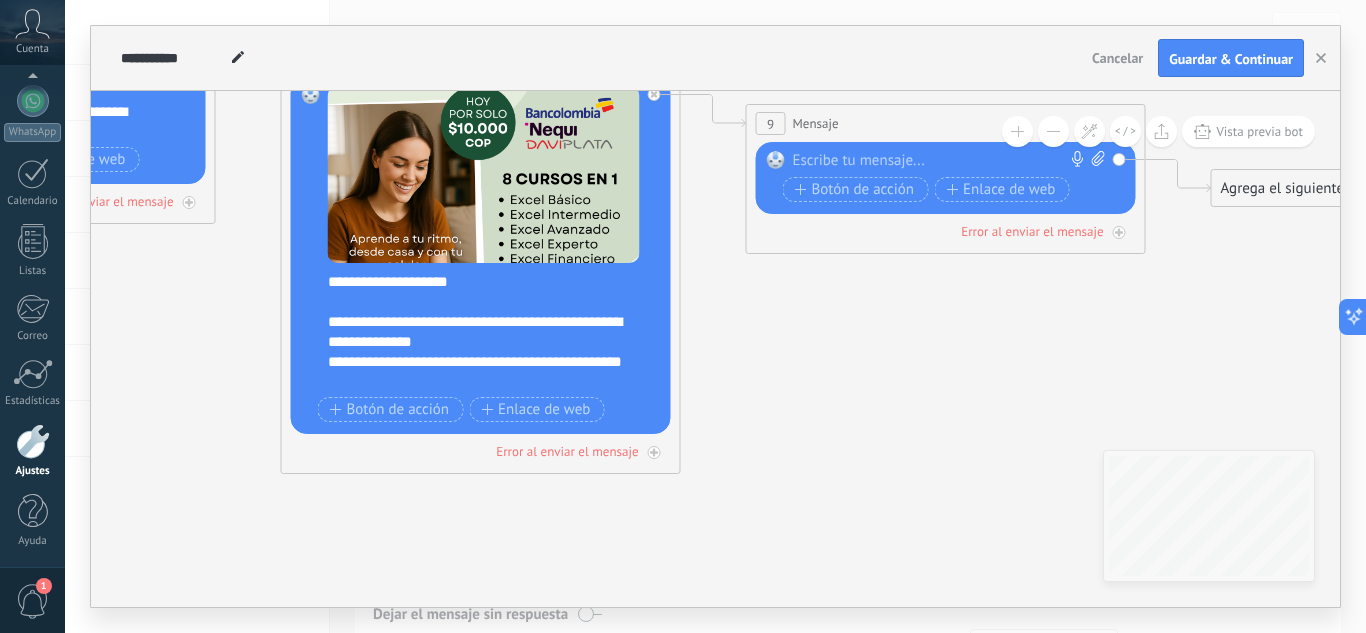 scroll, scrollTop: 39, scrollLeft: 0, axis: vertical 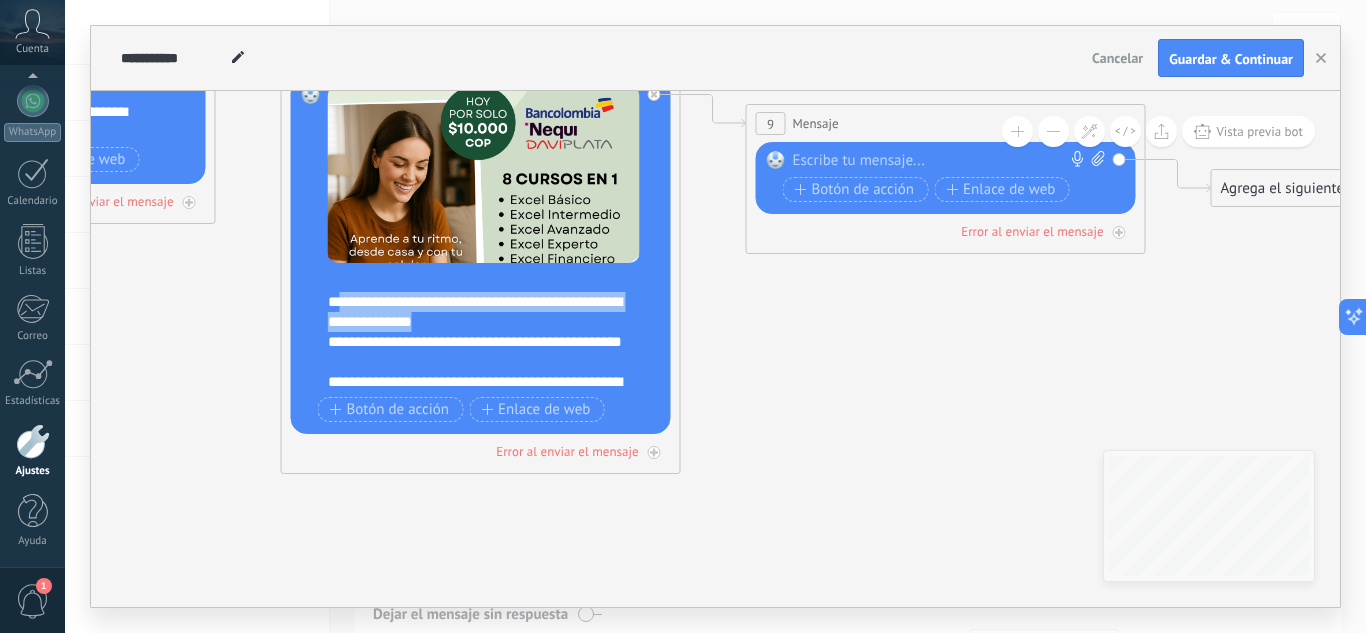 drag, startPoint x: 502, startPoint y: 320, endPoint x: 352, endPoint y: 293, distance: 152.41063 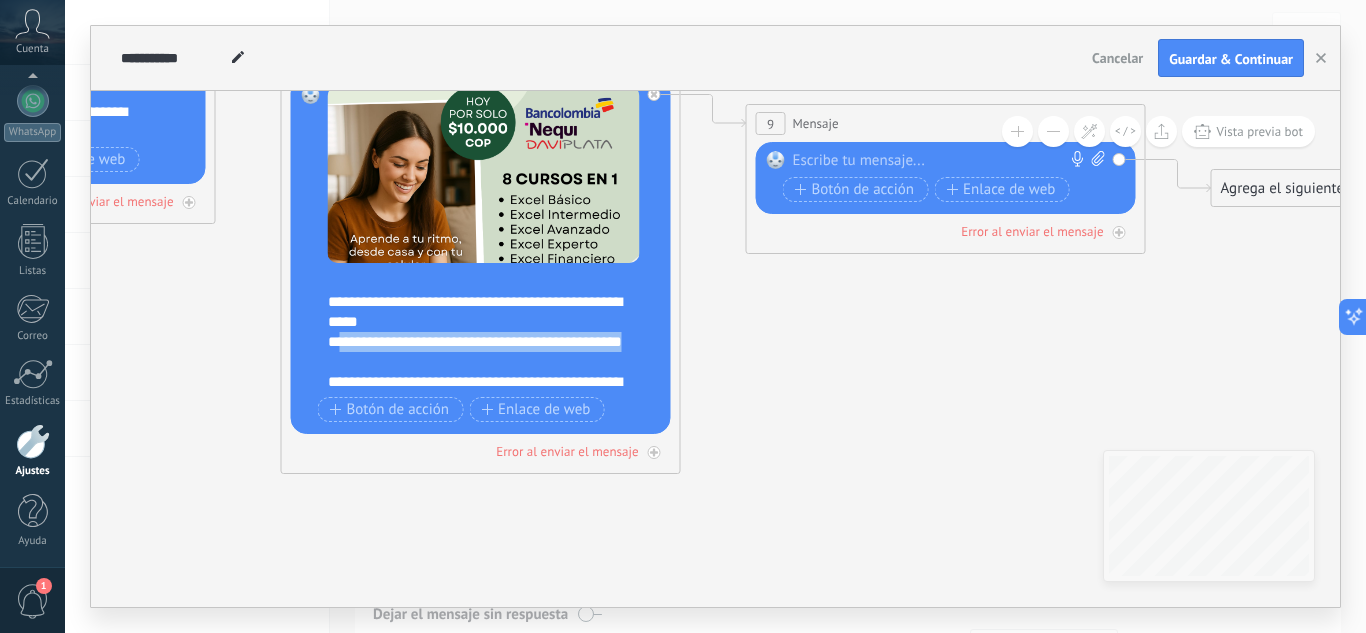 drag, startPoint x: 382, startPoint y: 361, endPoint x: 353, endPoint y: 341, distance: 35.22783 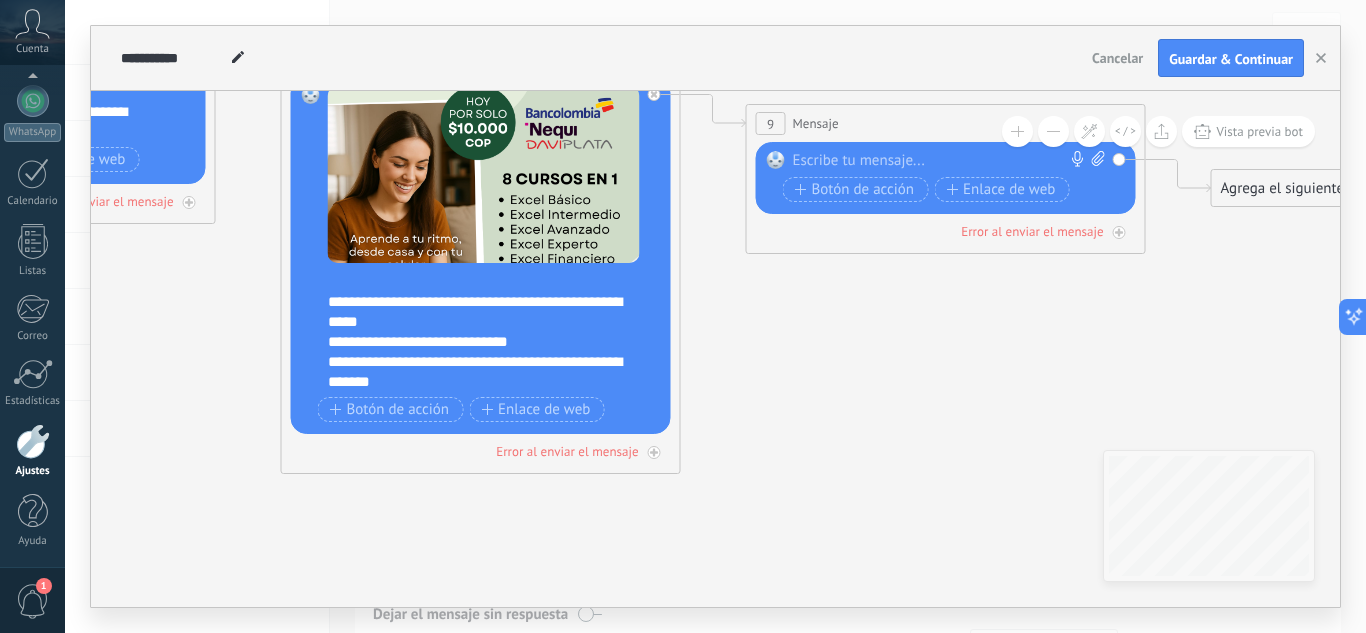 scroll, scrollTop: 59, scrollLeft: 0, axis: vertical 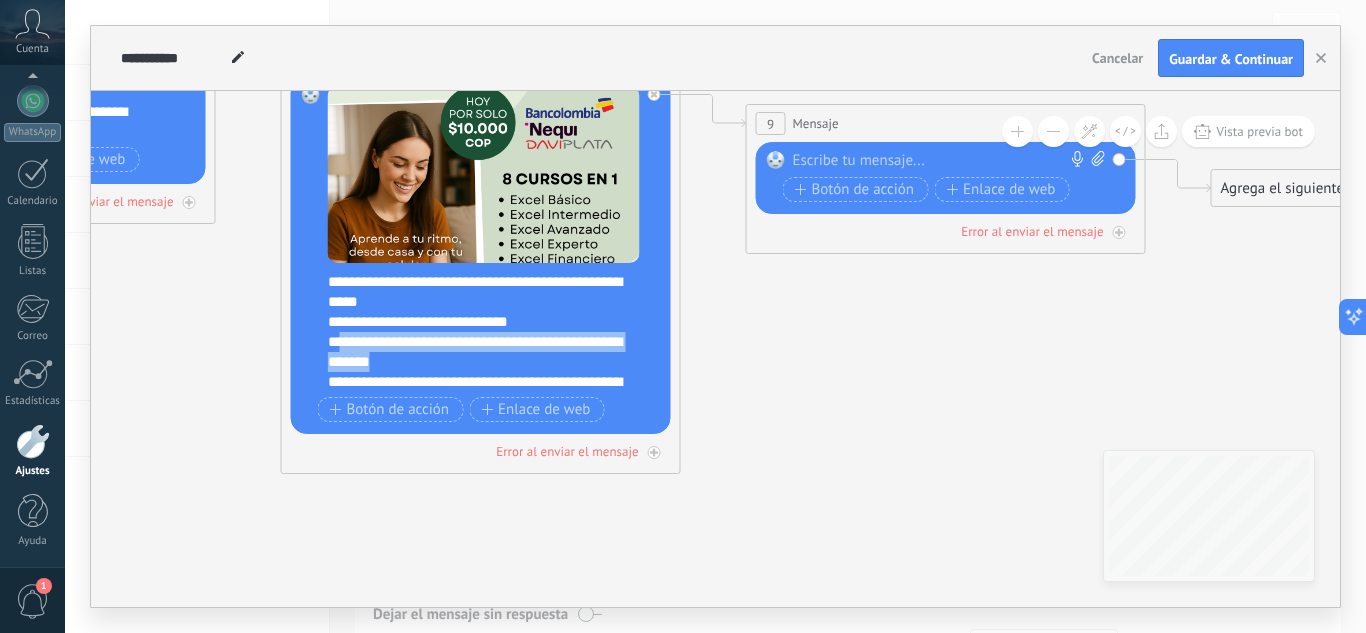 drag, startPoint x: 458, startPoint y: 359, endPoint x: 352, endPoint y: 335, distance: 108.68302 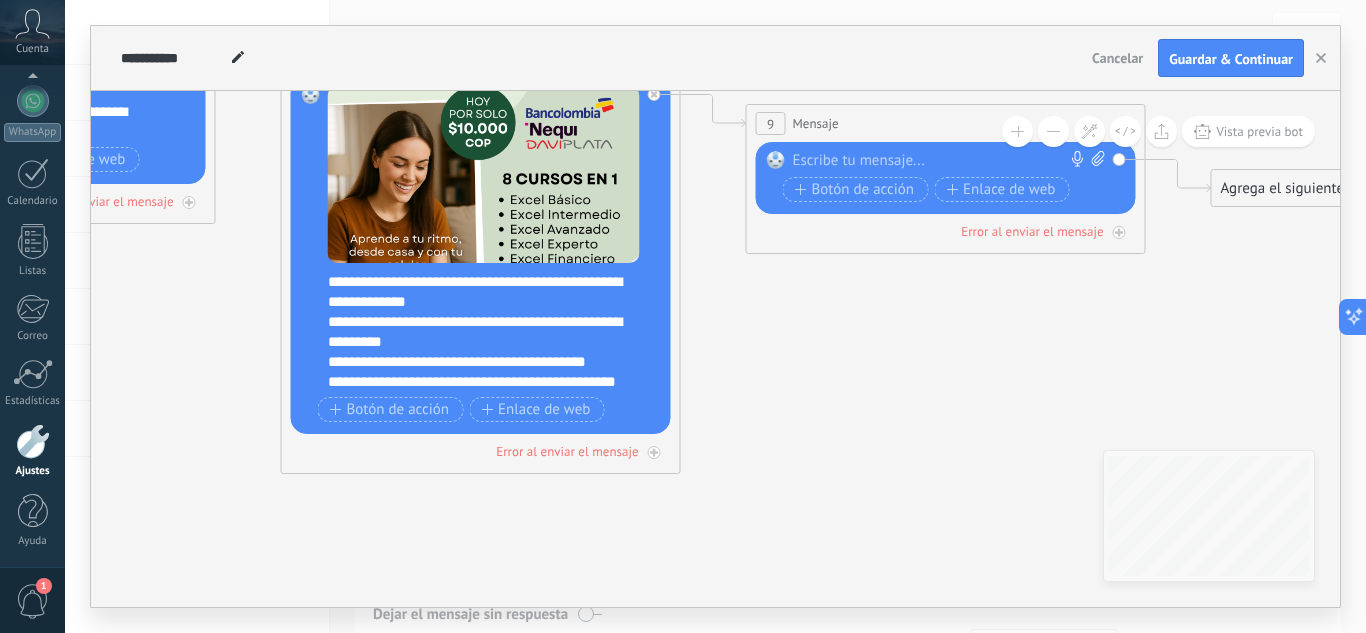 scroll, scrollTop: 139, scrollLeft: 0, axis: vertical 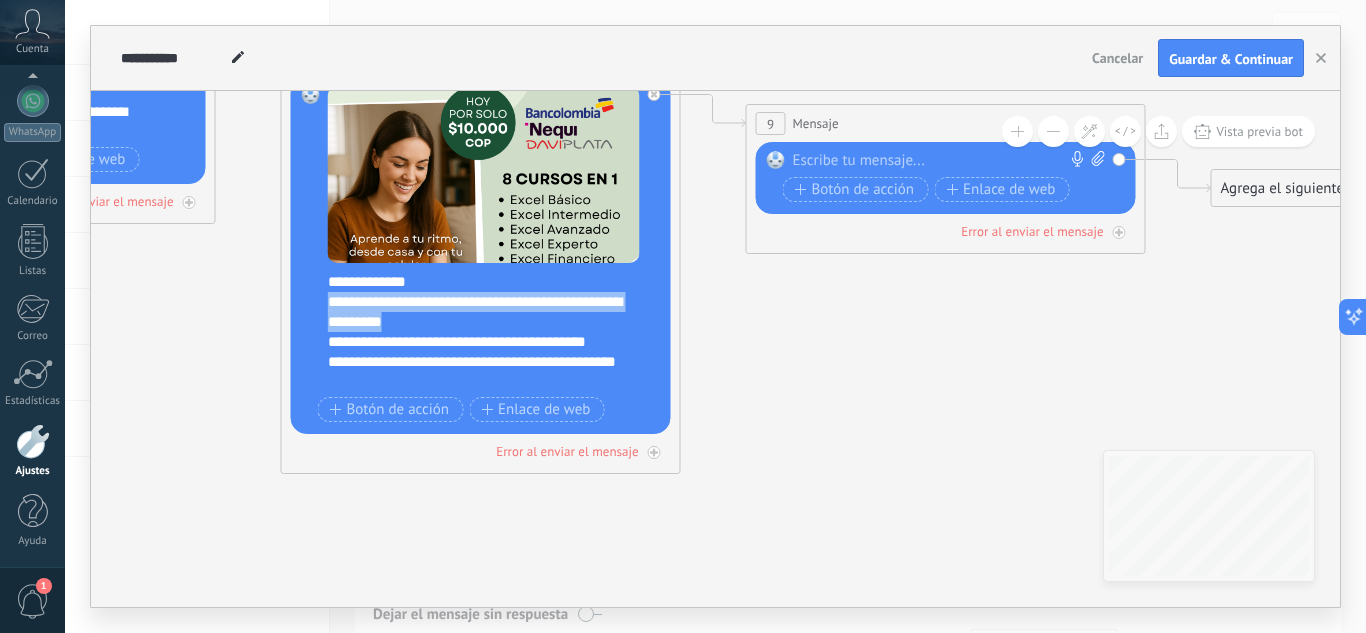 drag, startPoint x: 478, startPoint y: 322, endPoint x: 336, endPoint y: 299, distance: 143.85062 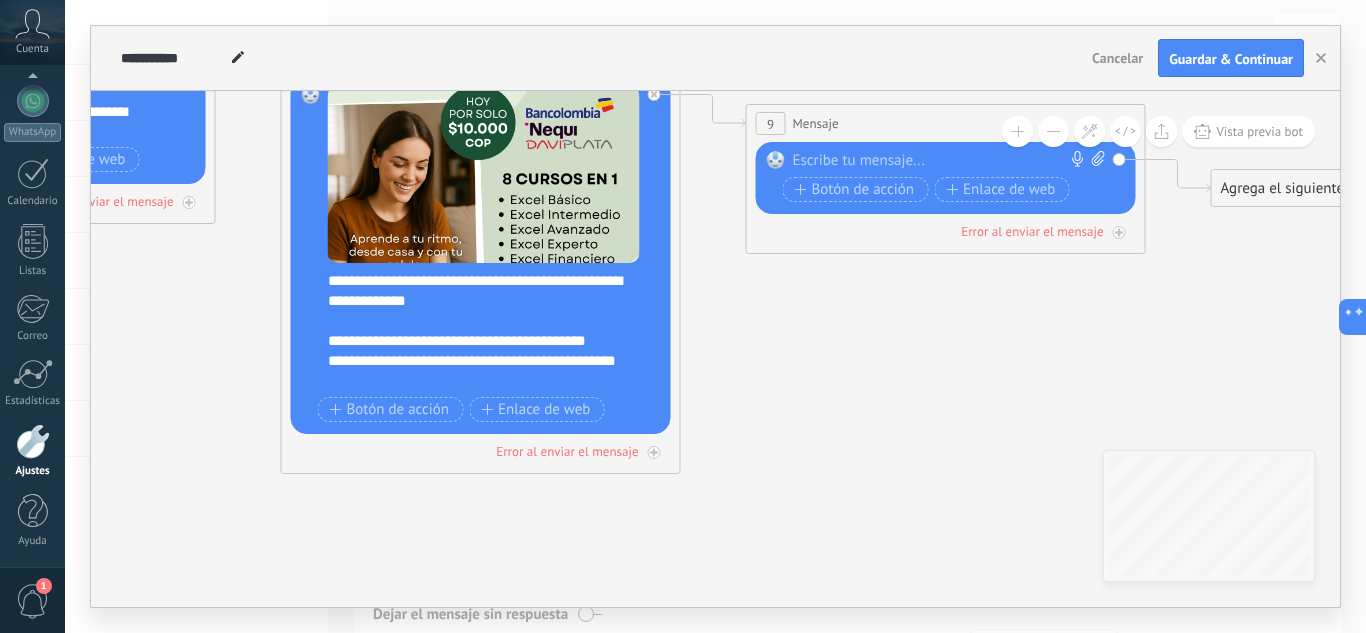 scroll, scrollTop: 100, scrollLeft: 0, axis: vertical 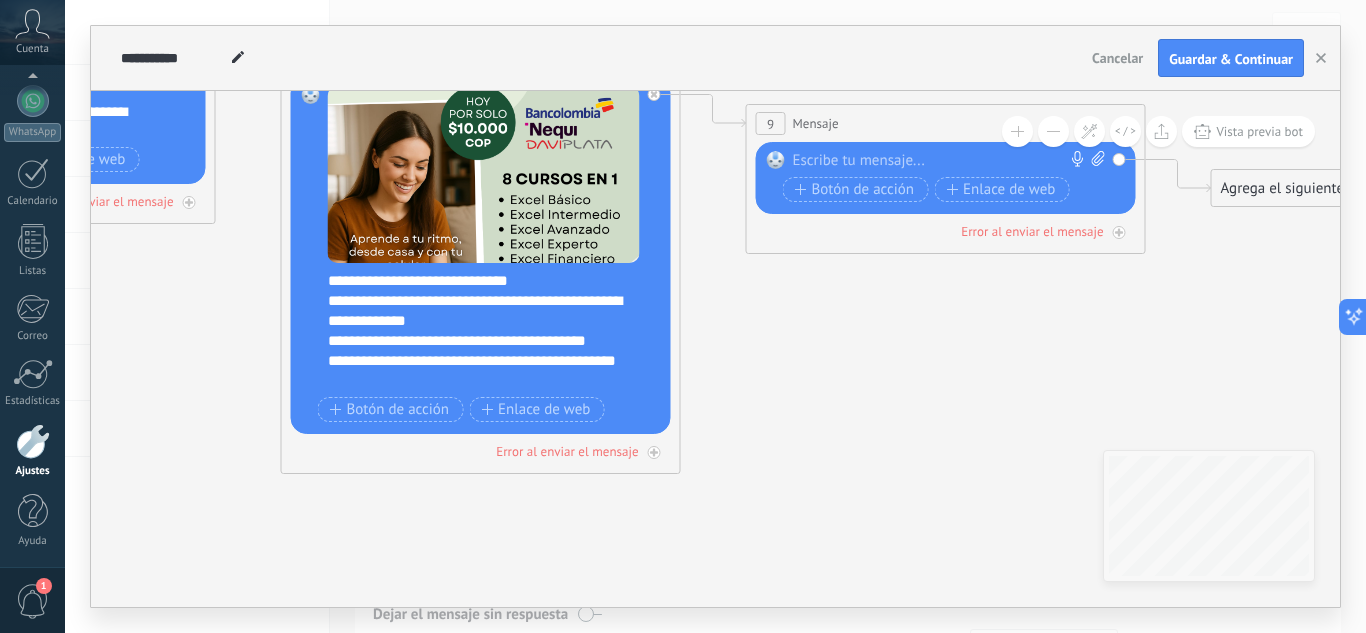 click on "**********" at bounding box center [476, 371] 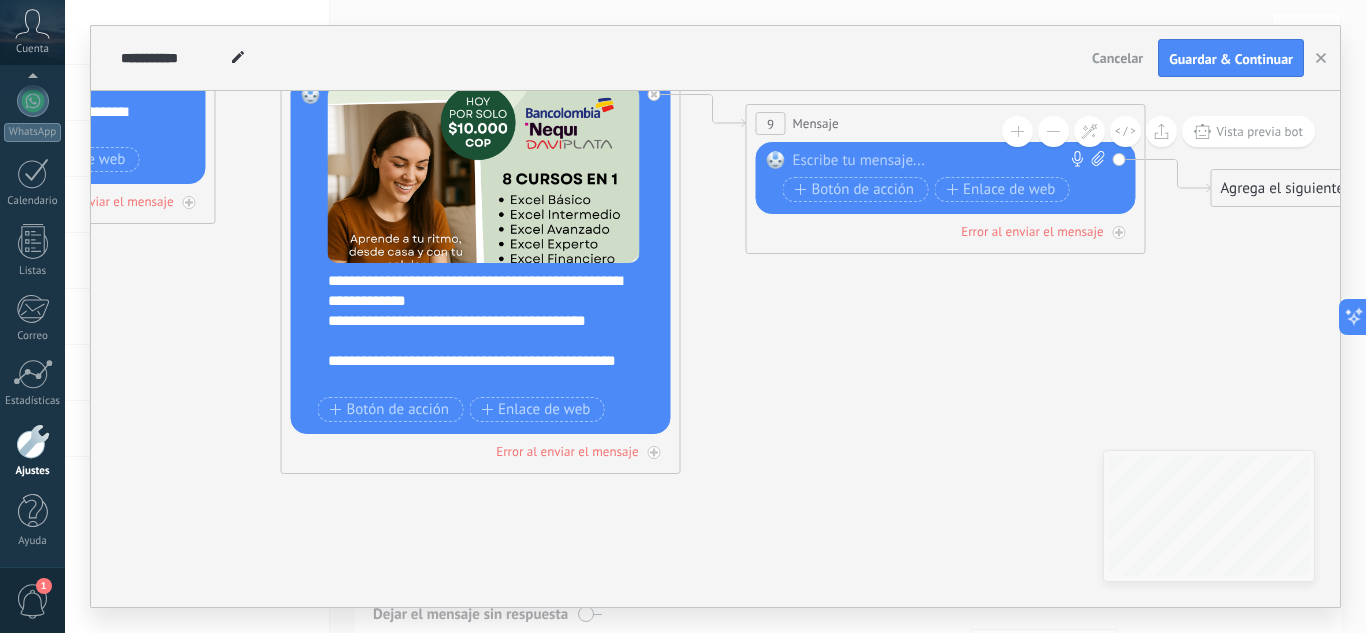 scroll, scrollTop: 139, scrollLeft: 0, axis: vertical 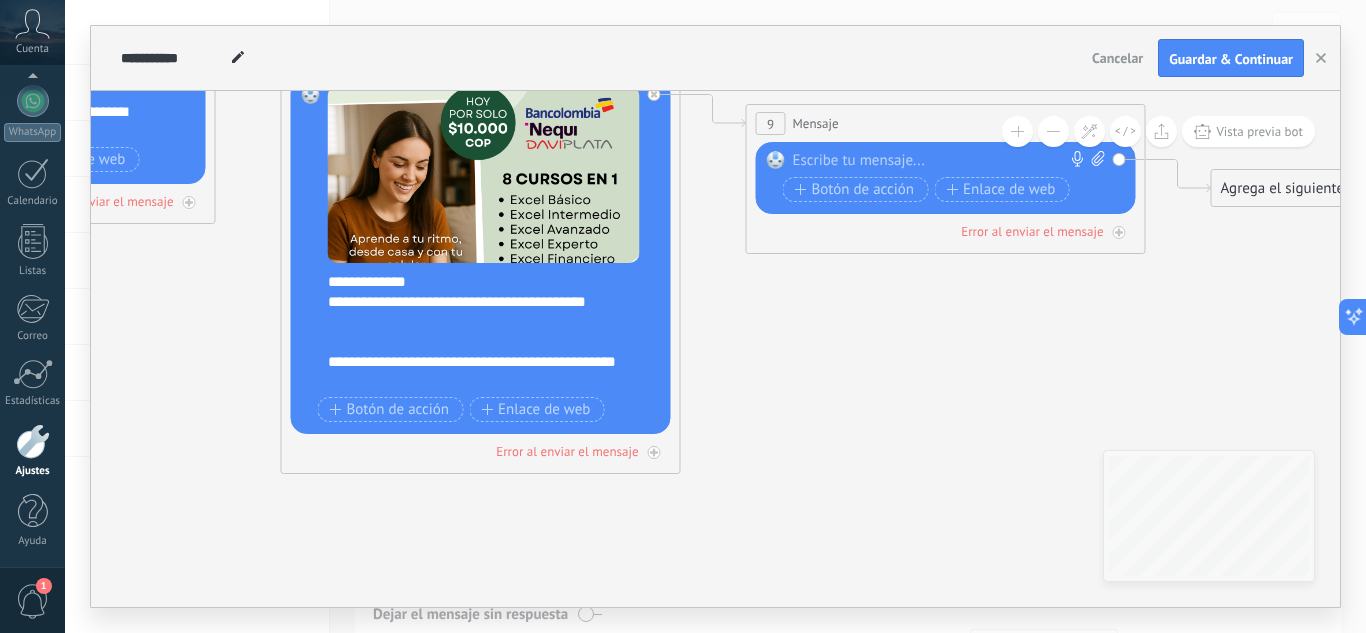 click on "**********" at bounding box center (476, 272) 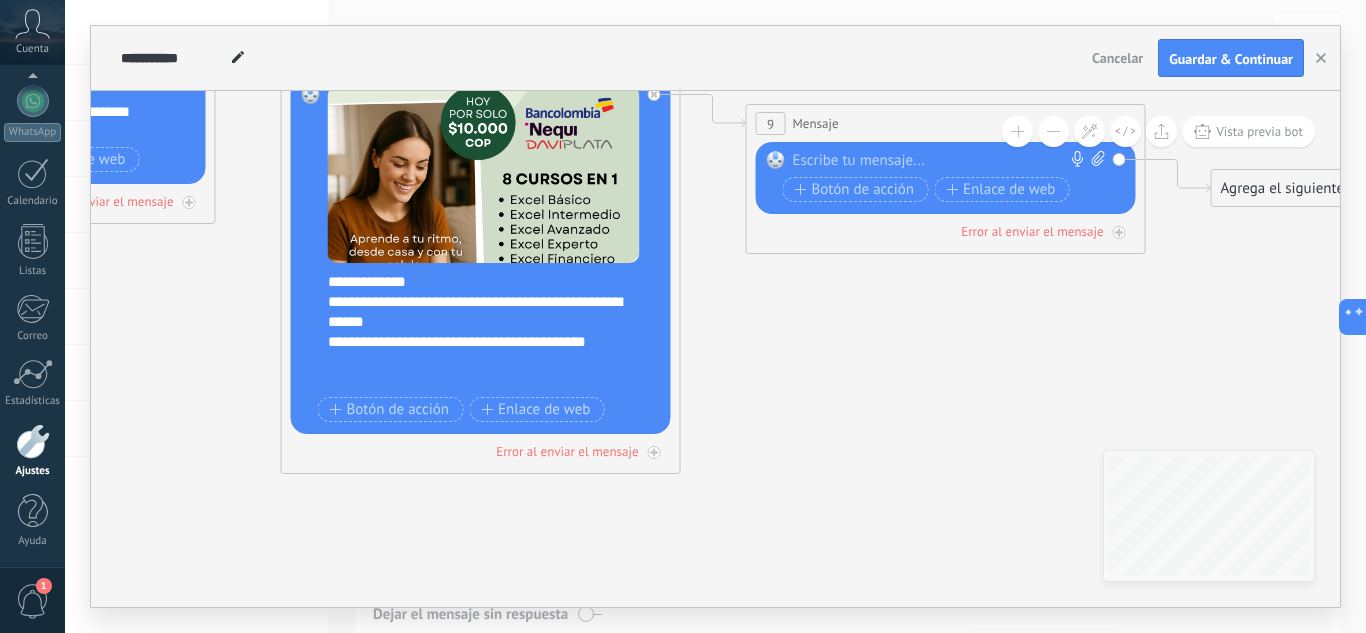 click on "**********" at bounding box center (476, 362) 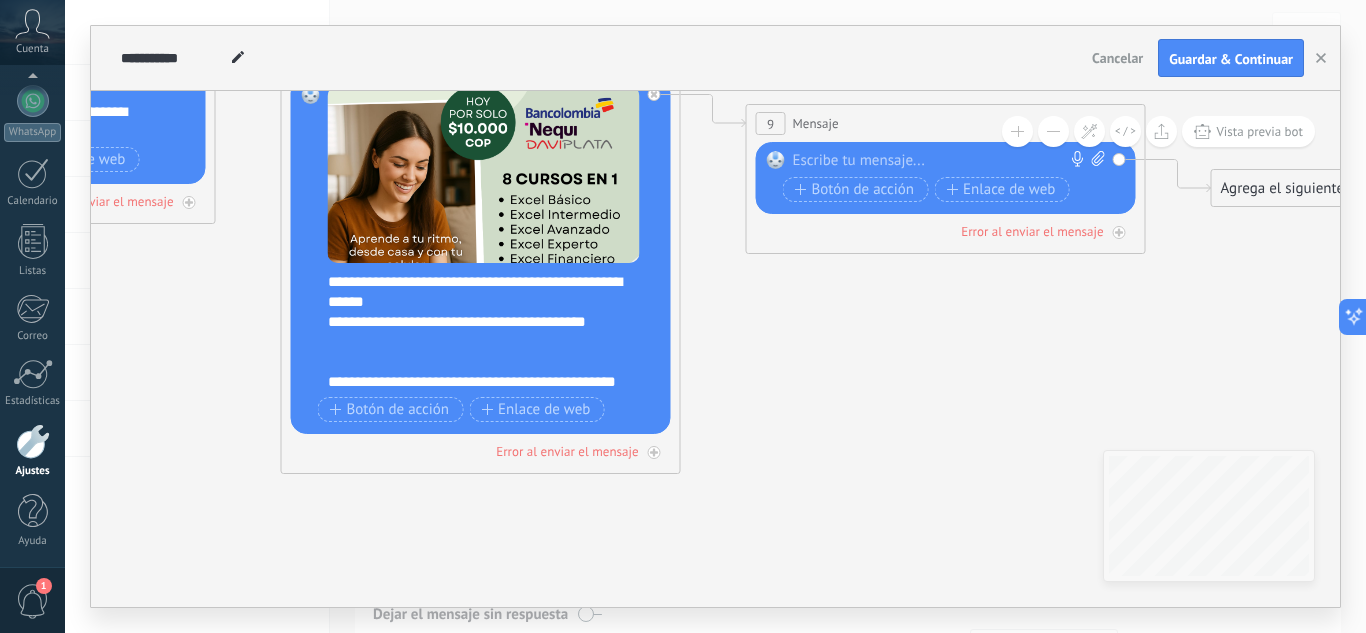 scroll, scrollTop: 179, scrollLeft: 0, axis: vertical 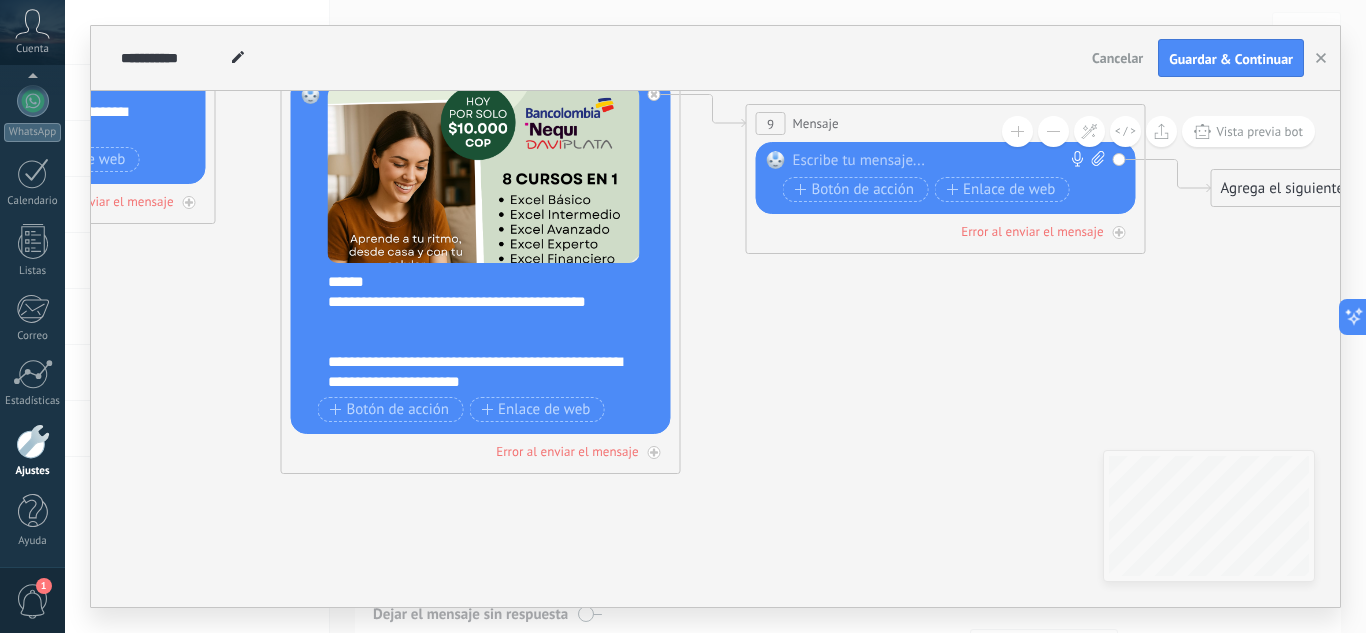 click at bounding box center [941, 161] 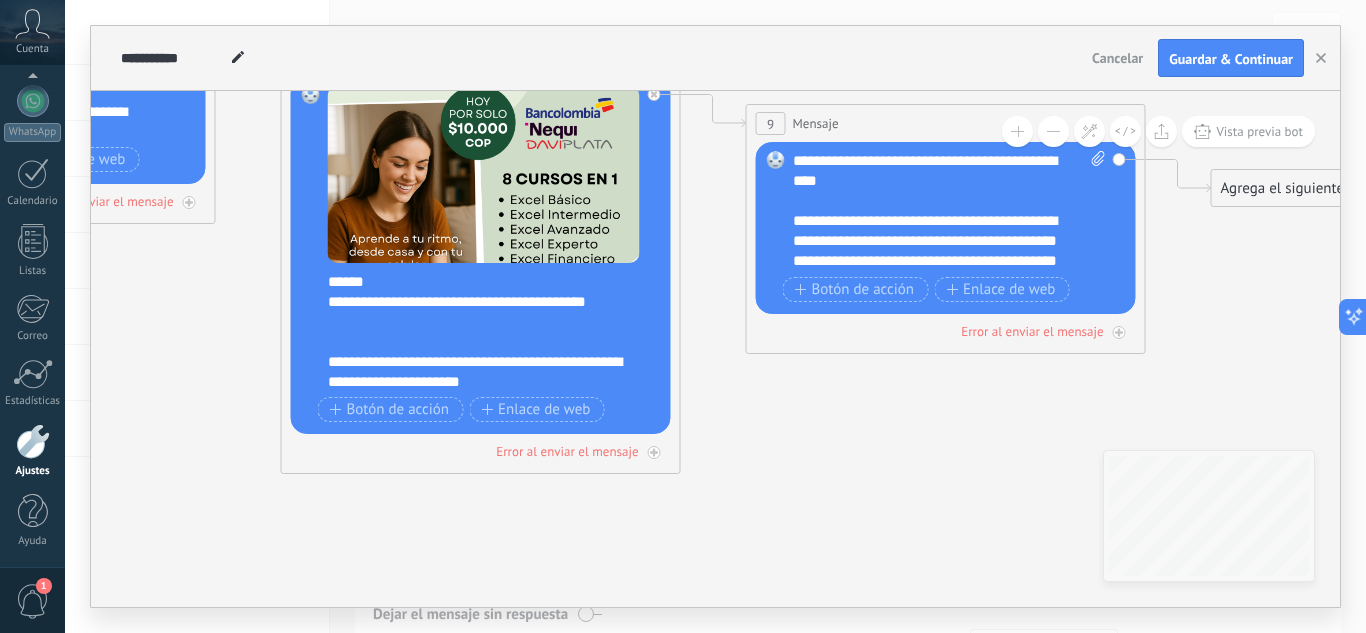 click on "**********" at bounding box center [949, 211] 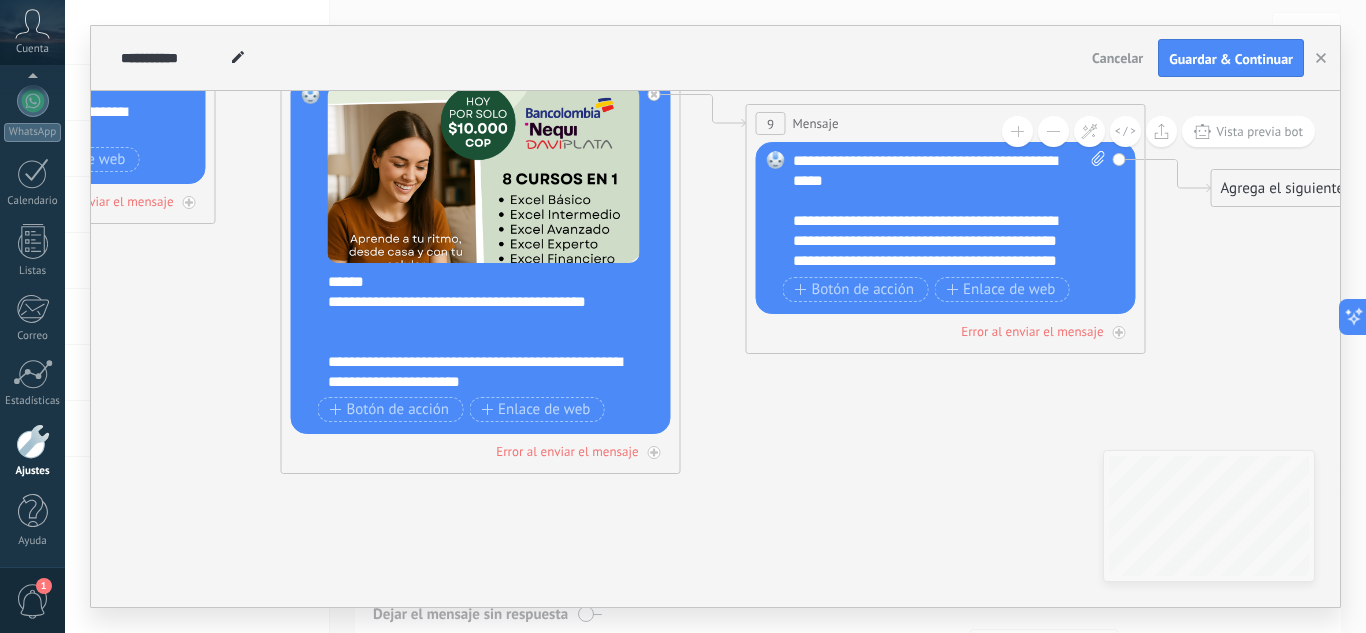 click on "**********" at bounding box center [949, 211] 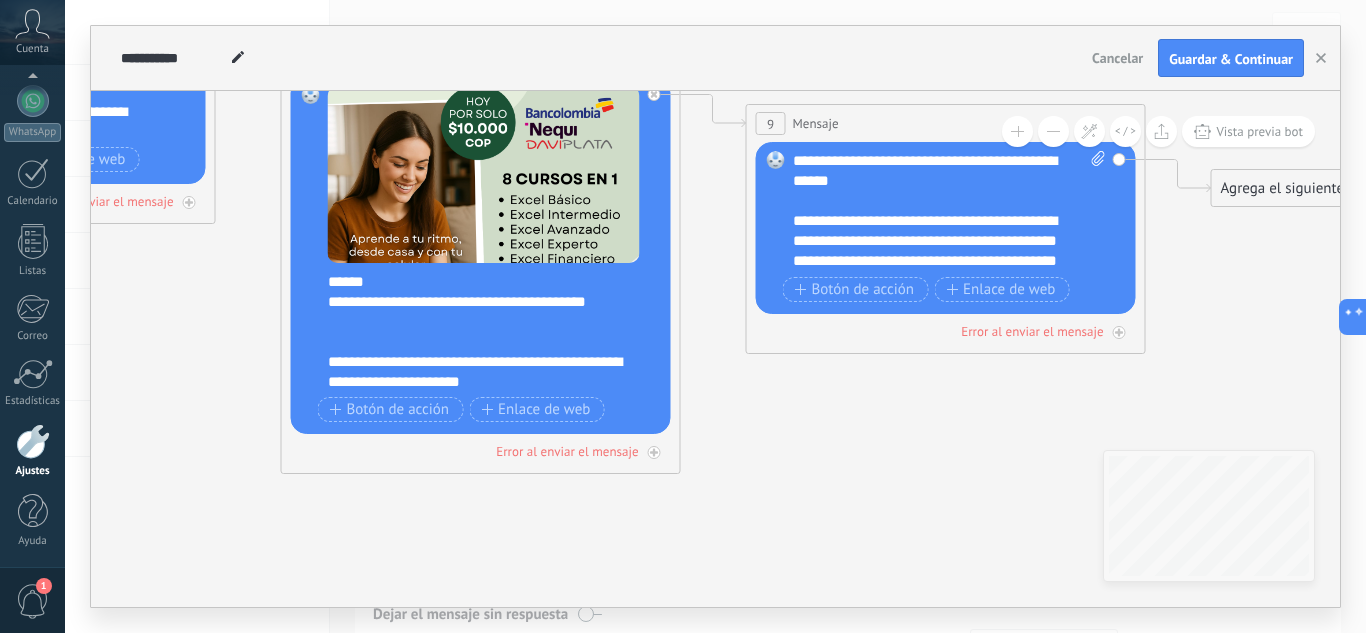 click on "**********" at bounding box center [932, 251] 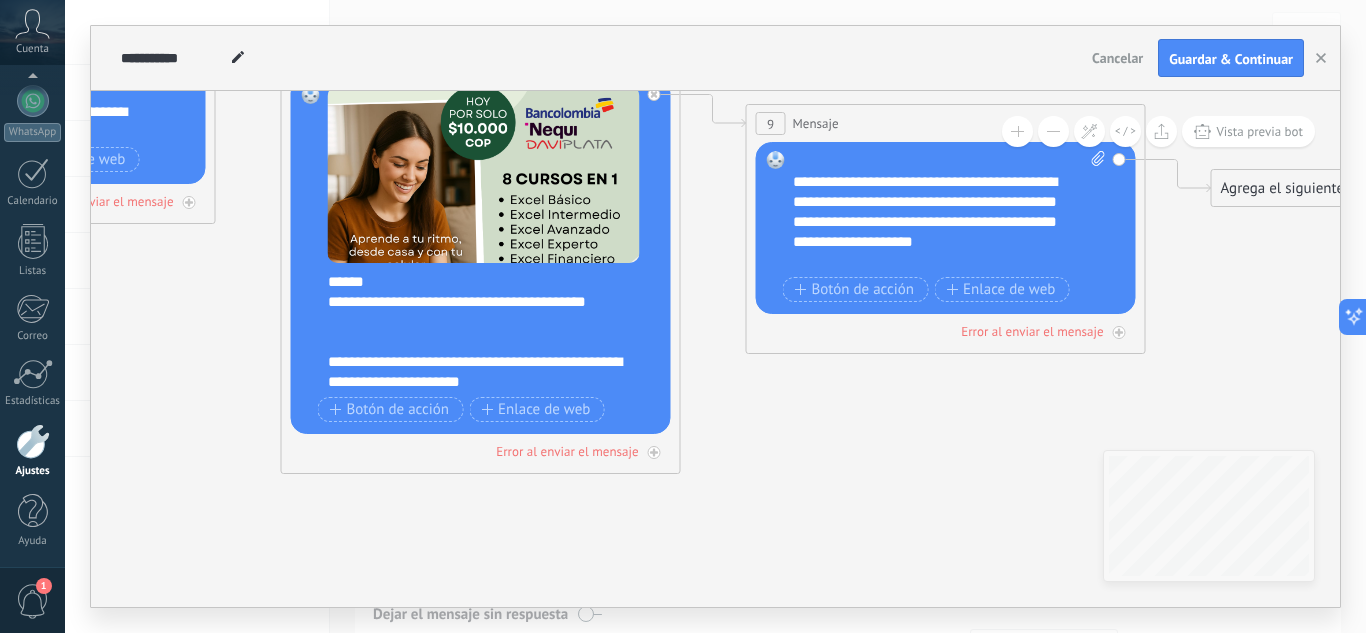 scroll, scrollTop: 59, scrollLeft: 0, axis: vertical 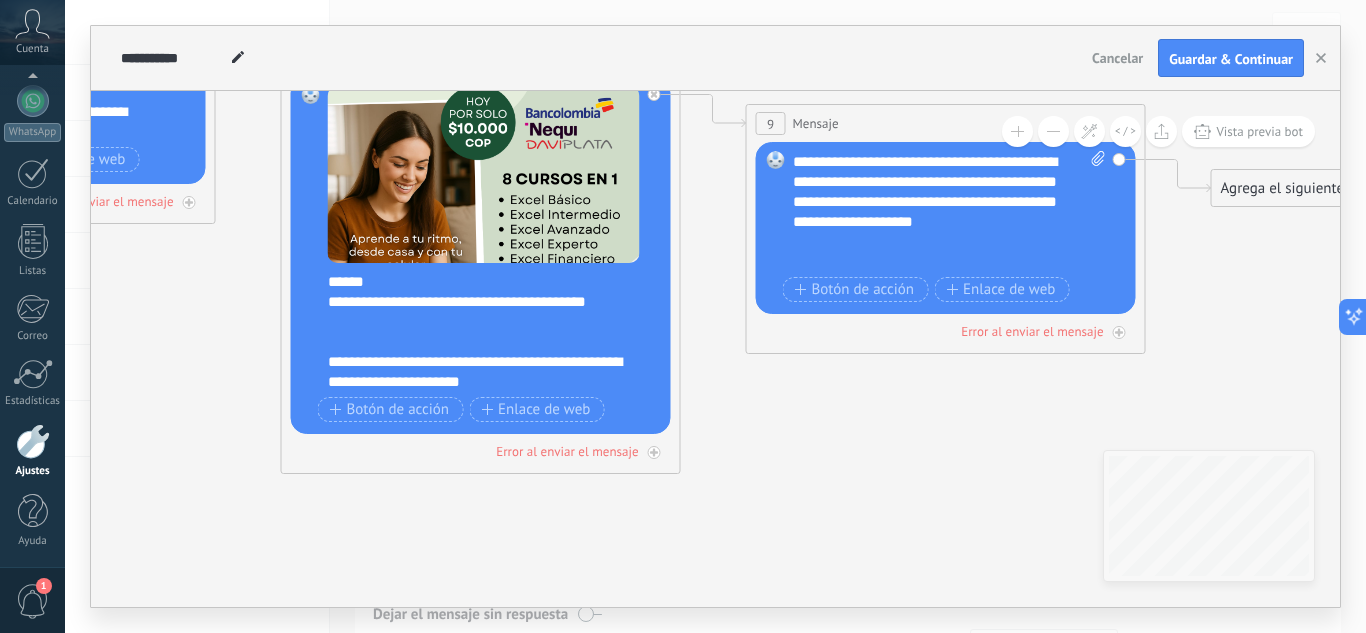 click on "**********" at bounding box center [932, 202] 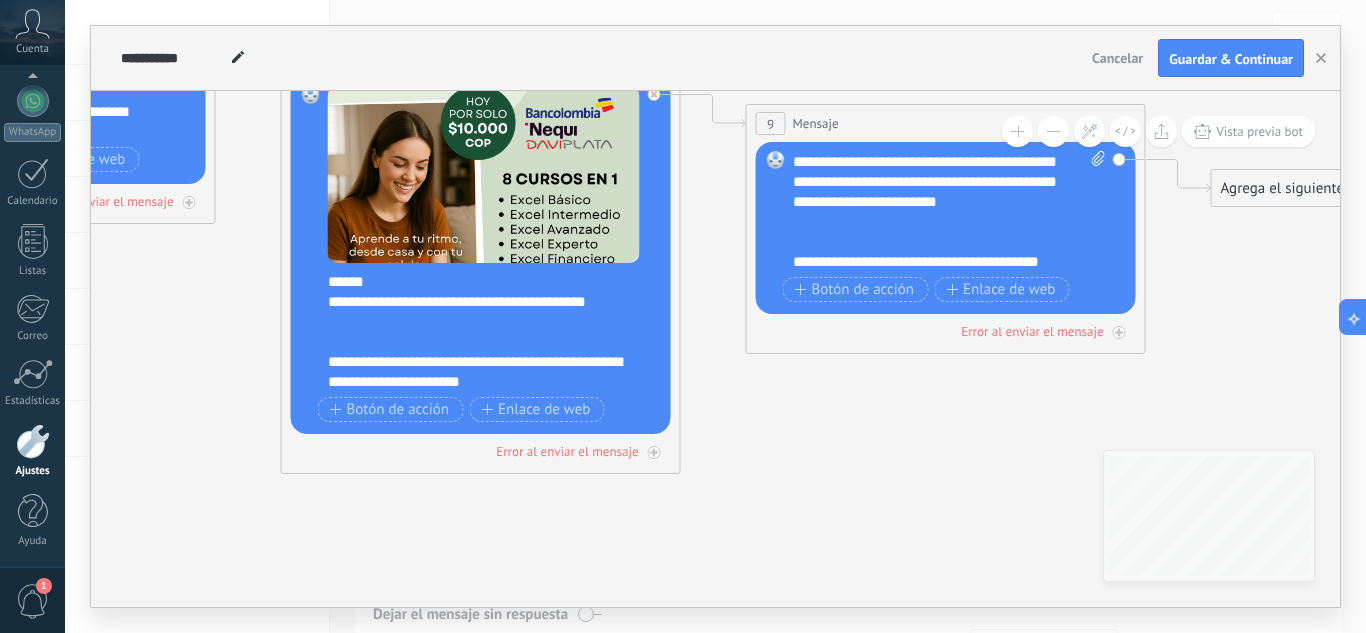 scroll, scrollTop: 99, scrollLeft: 0, axis: vertical 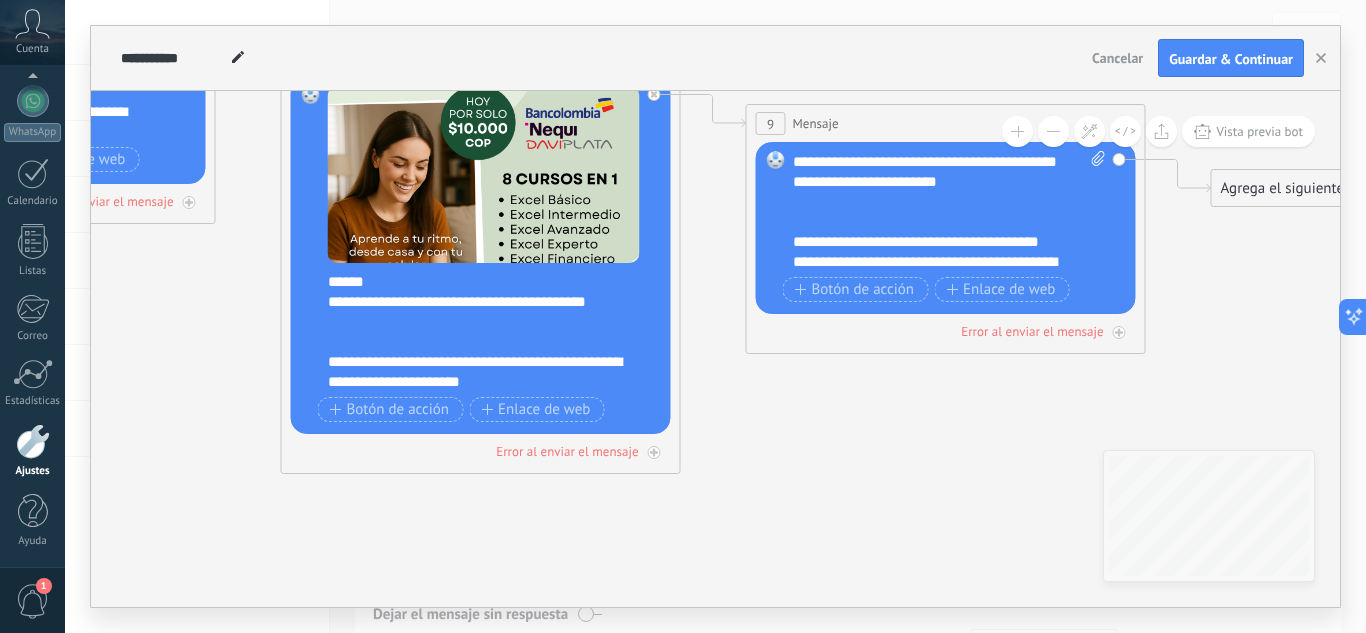 click at bounding box center [1095, 211] 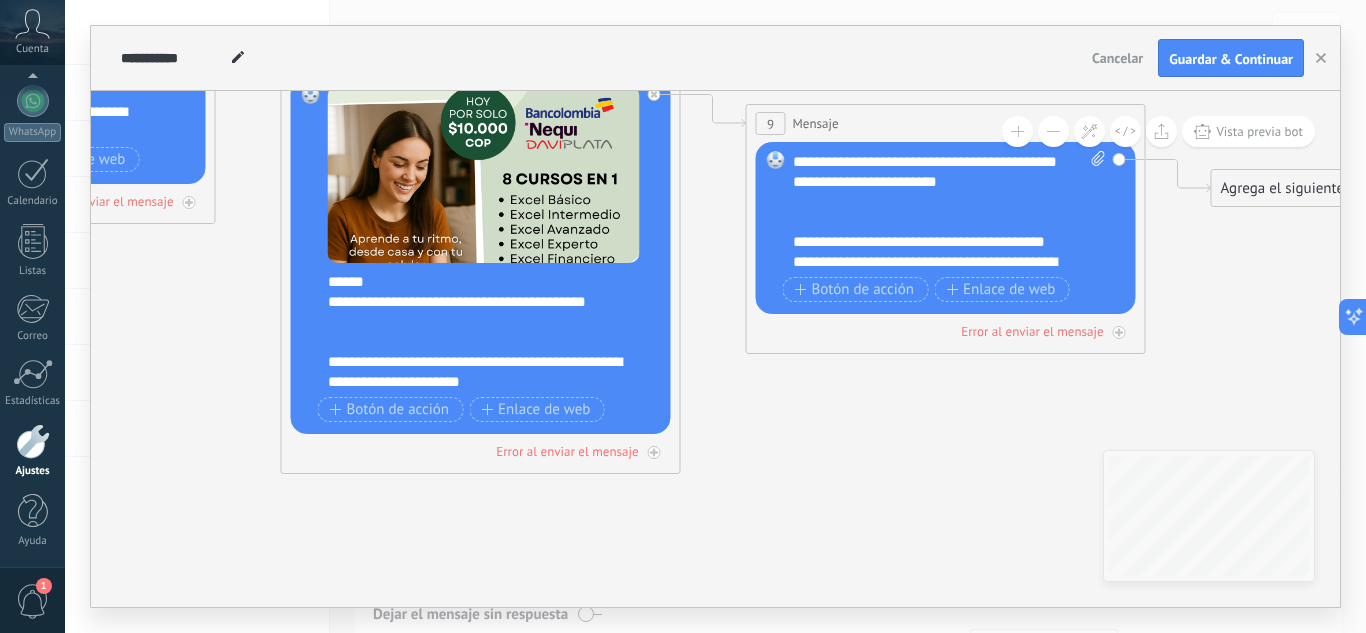 click on "**********" at bounding box center (932, 242) 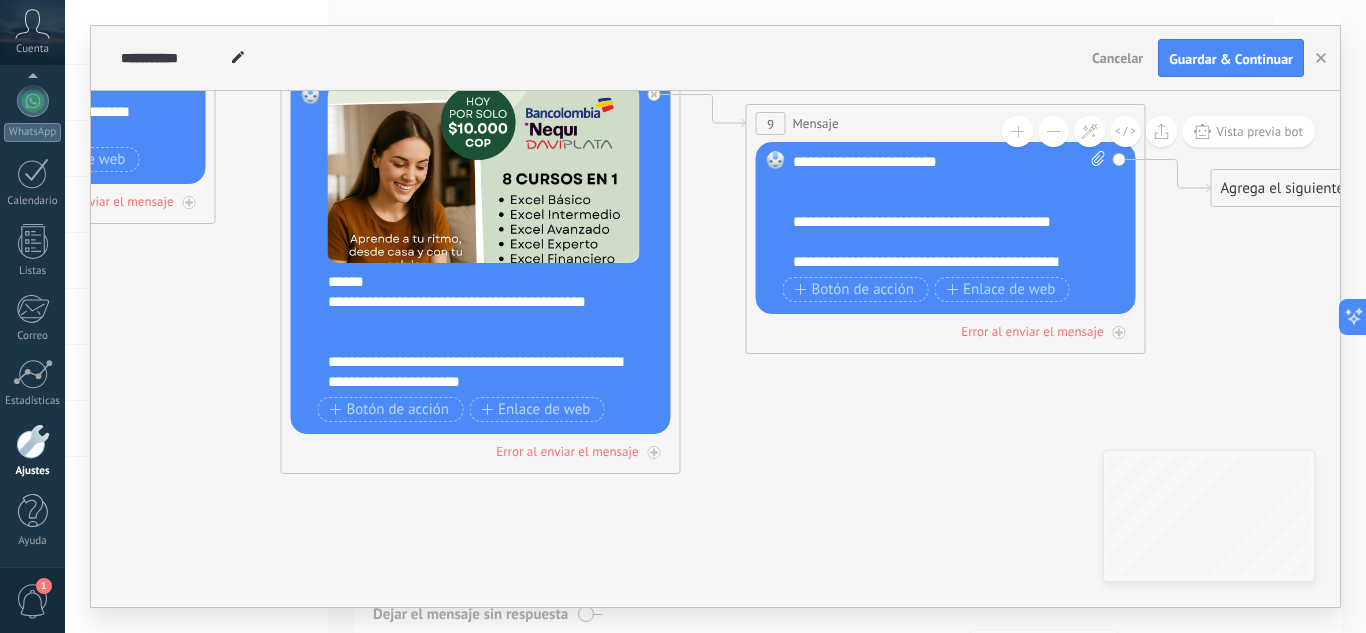scroll, scrollTop: 139, scrollLeft: 0, axis: vertical 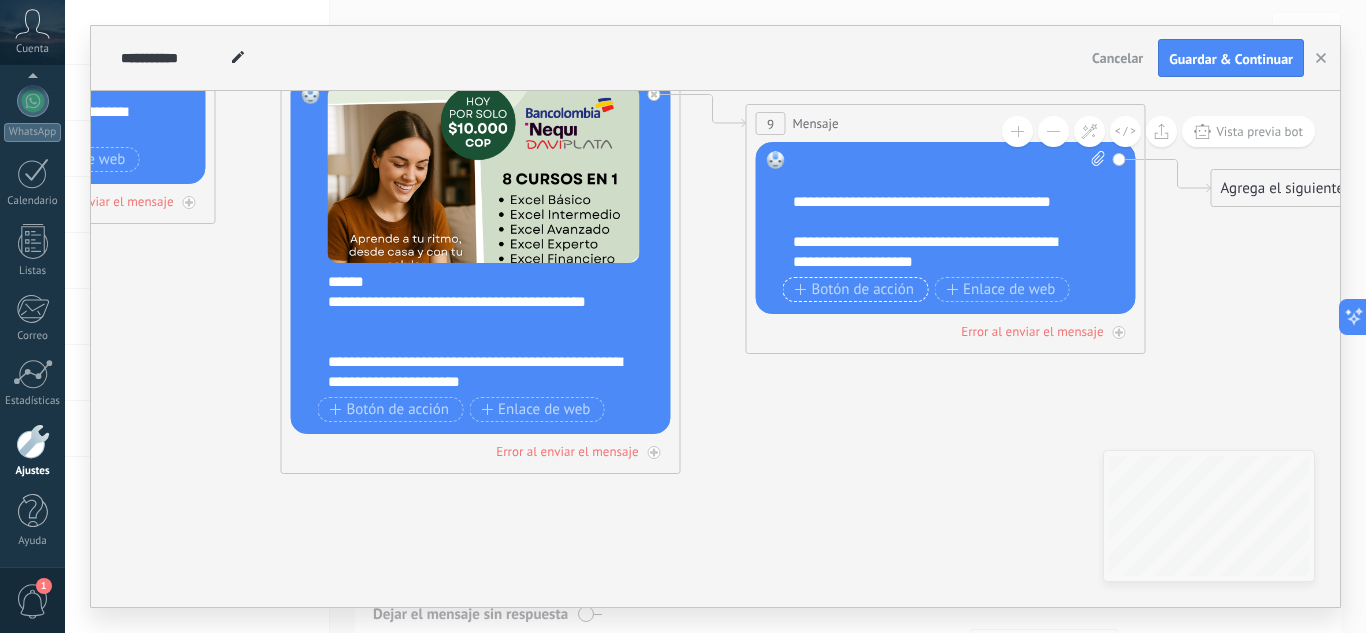 click on "Botón de acción" at bounding box center [855, 290] 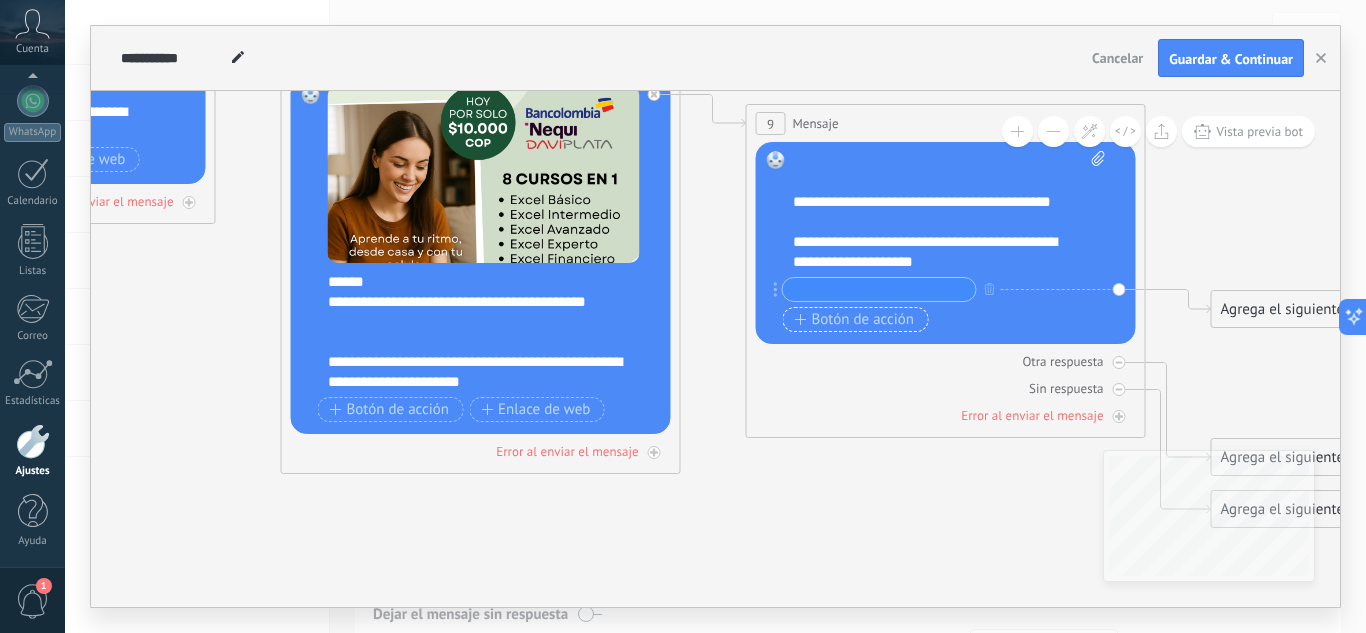 click on "Botón de acción" at bounding box center (855, 320) 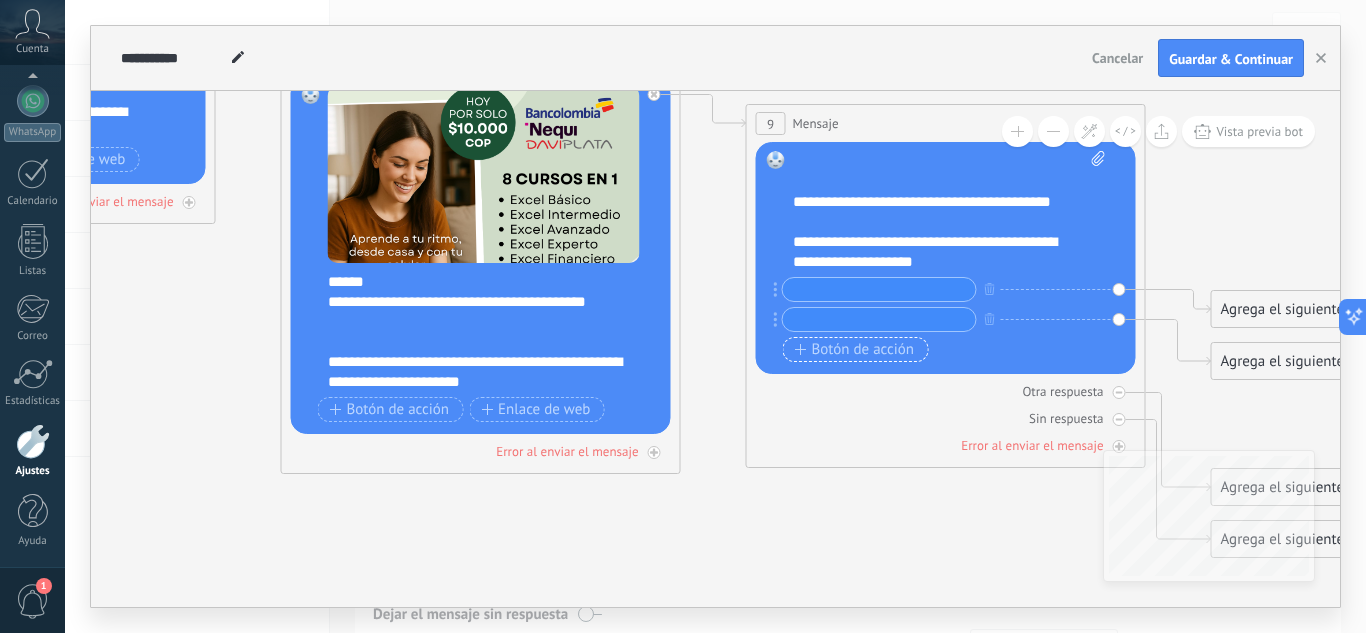 click on "Botón de acción" at bounding box center [855, 350] 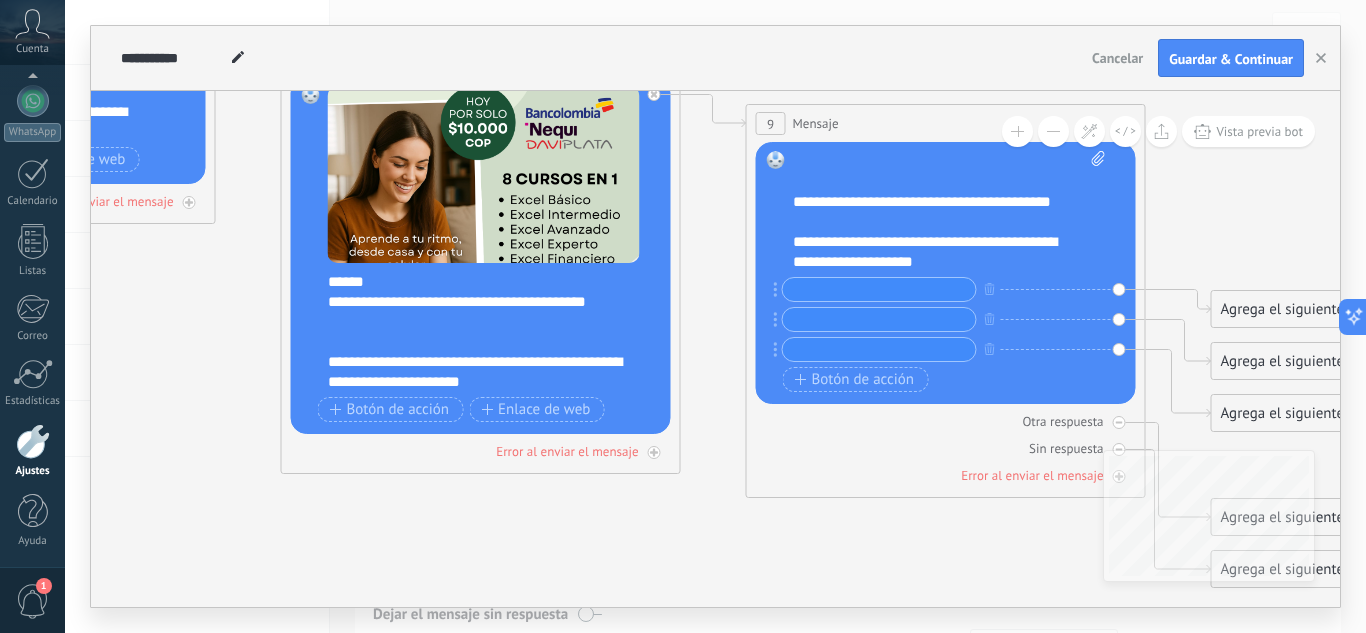 click at bounding box center [879, 289] 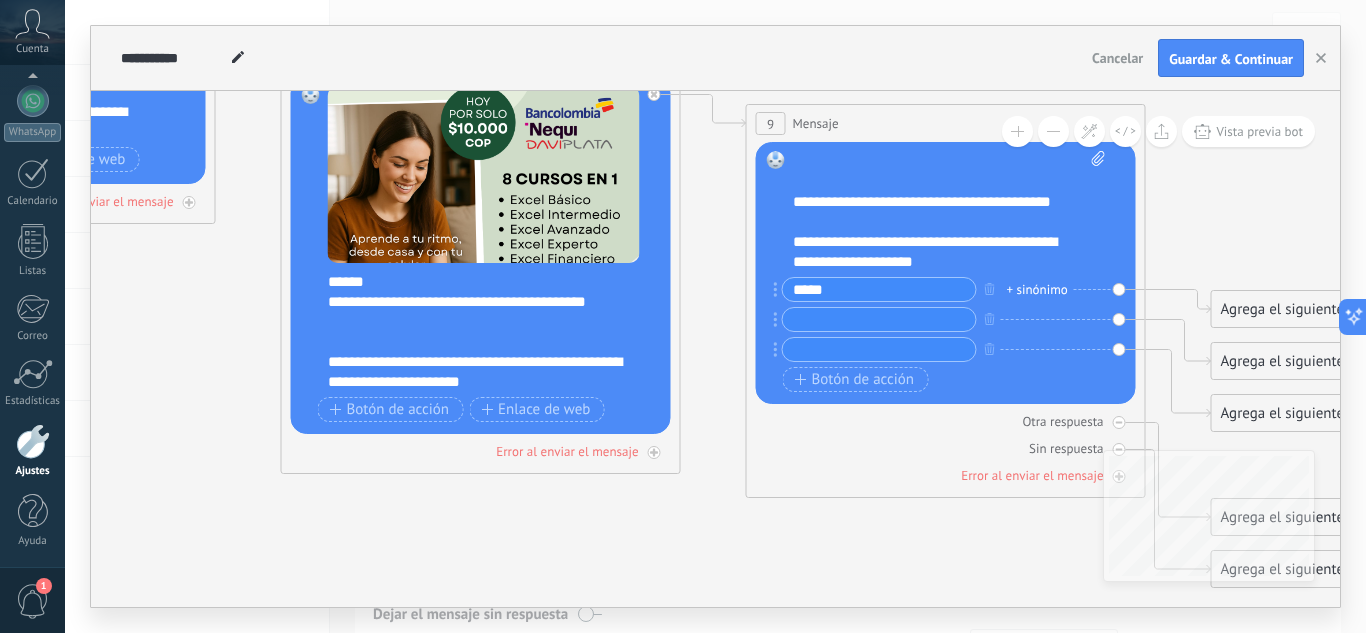 type on "*****" 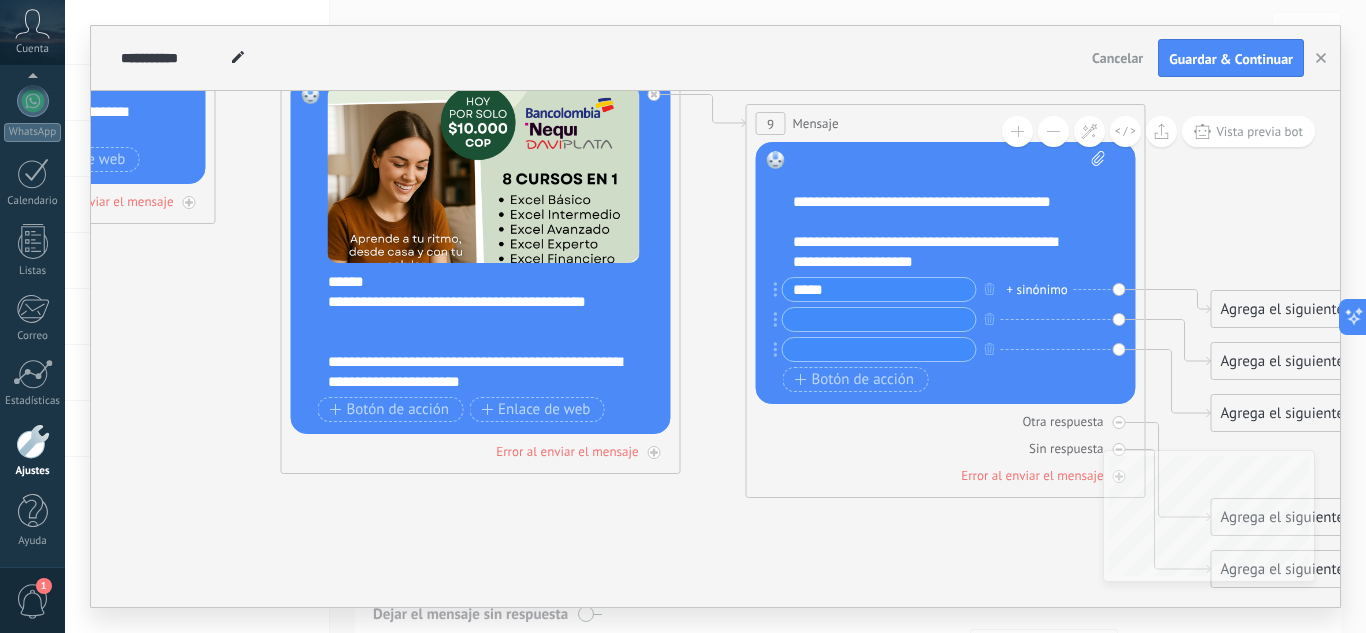 click at bounding box center [879, 319] 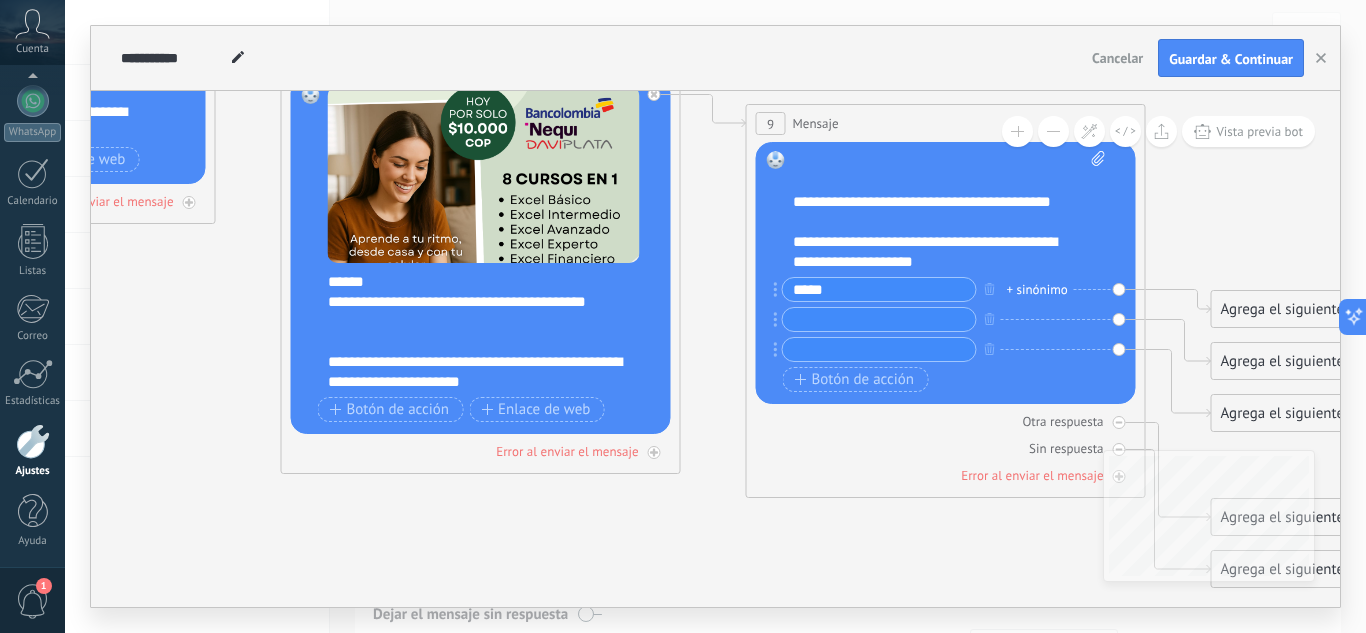 click at bounding box center [879, 319] 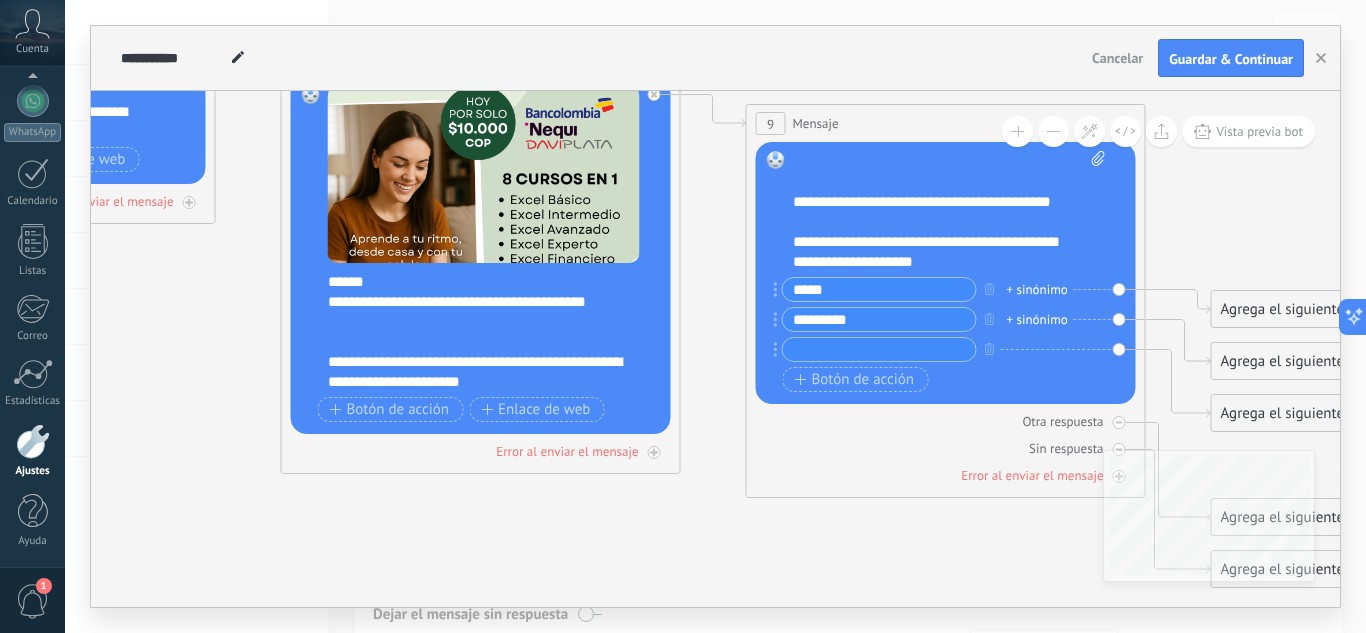 type on "*********" 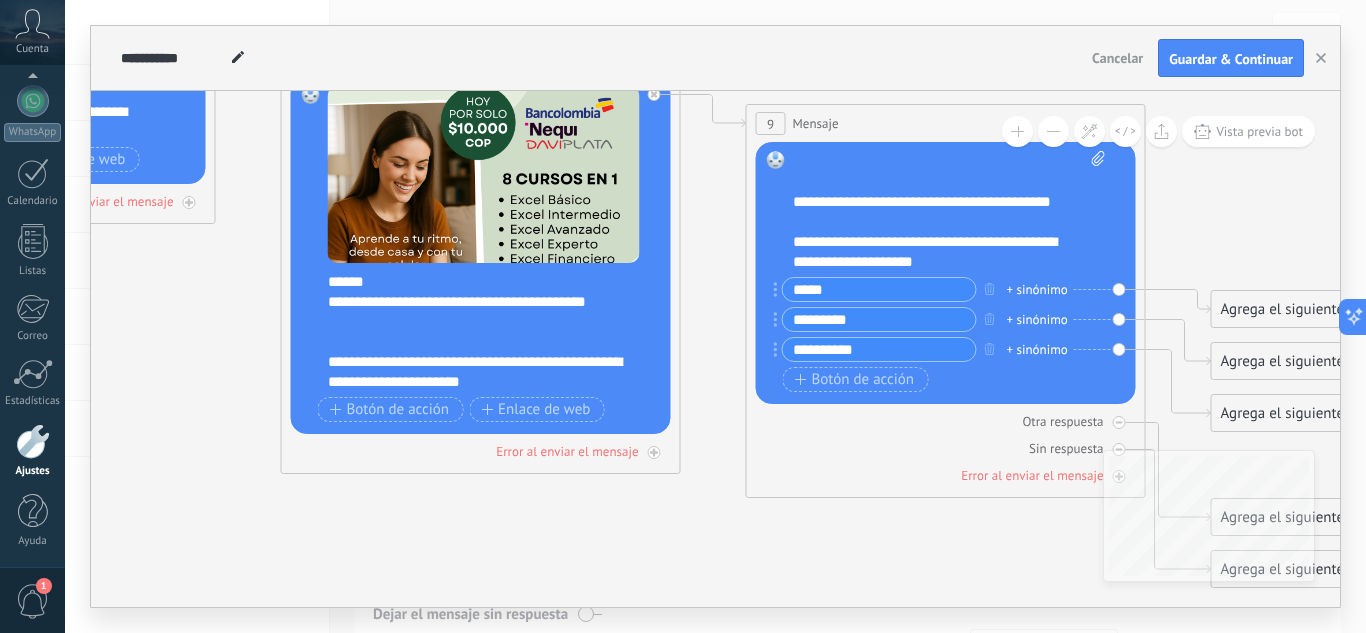 type on "**********" 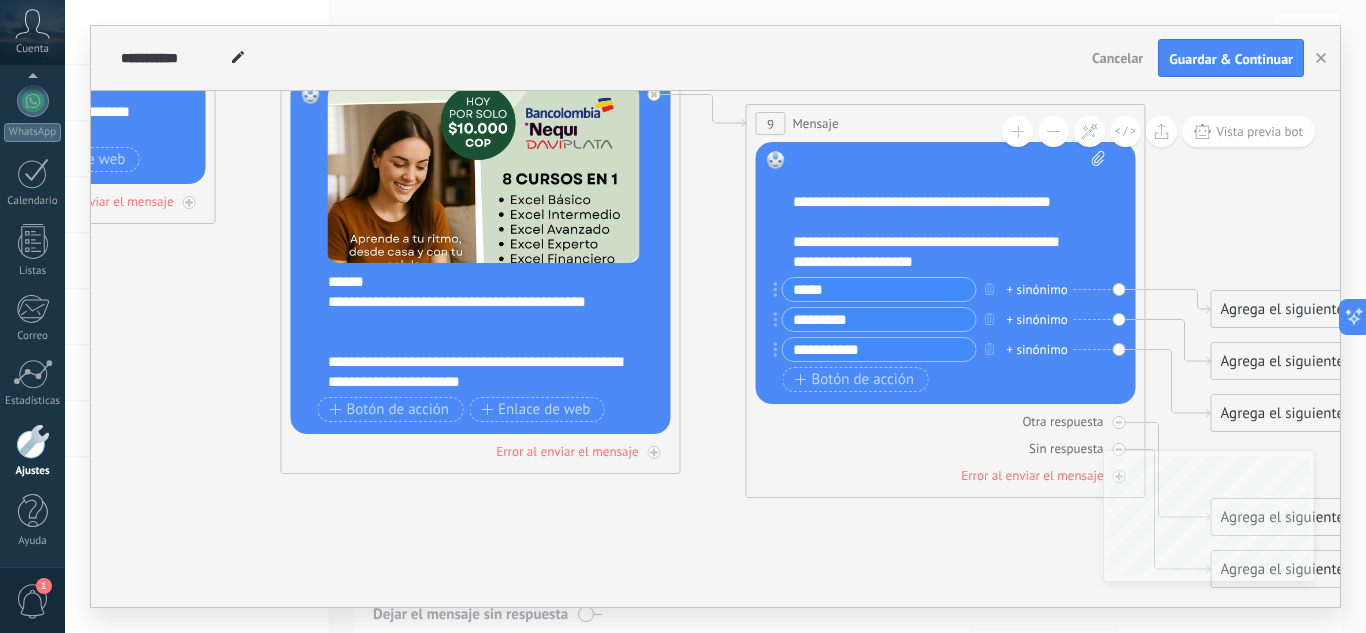 drag, startPoint x: 904, startPoint y: 347, endPoint x: 745, endPoint y: 360, distance: 159.53056 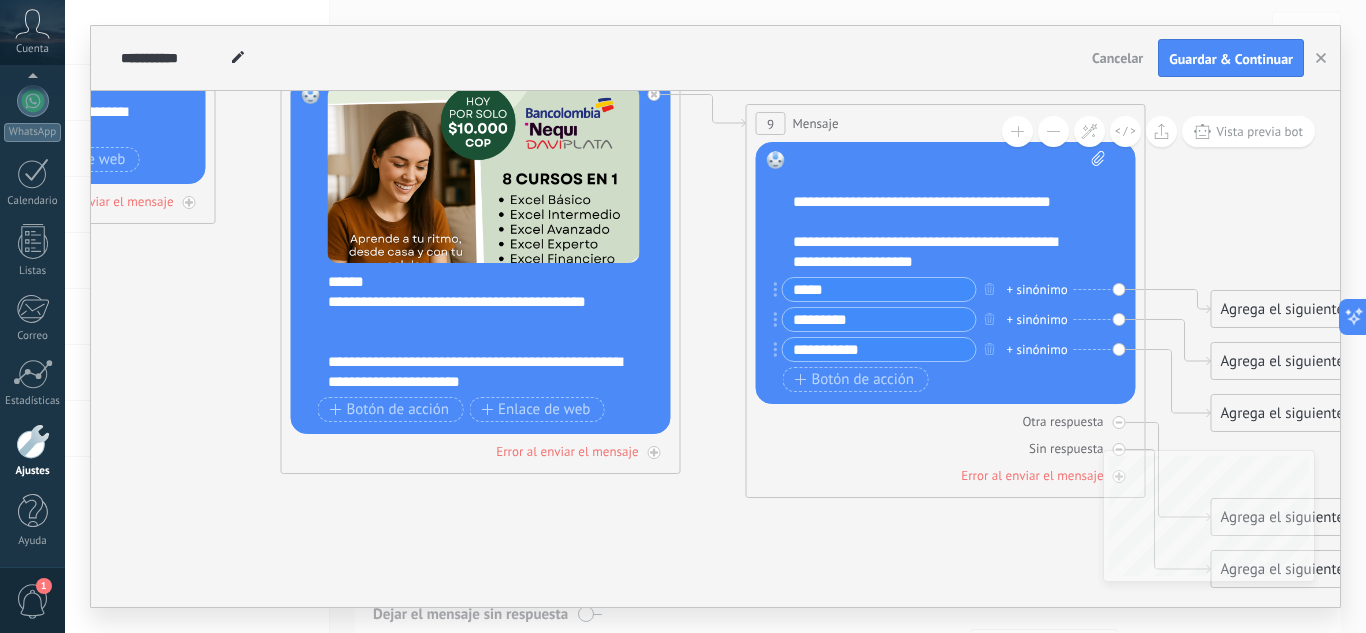 click on "9
Mensaje
*******
(a):
Todos los contactos - canales seleccionados
Todos los contactos - canales seleccionados
Todos los contactos - canal primario
Contacto principal - canales seleccionados
Contacto principal - canal primario
Todos los contactos - canales seleccionados
Todos los contactos - canales seleccionados
Todos los contactos - canal primario
Contacto principal - canales seleccionados" at bounding box center [946, 301] 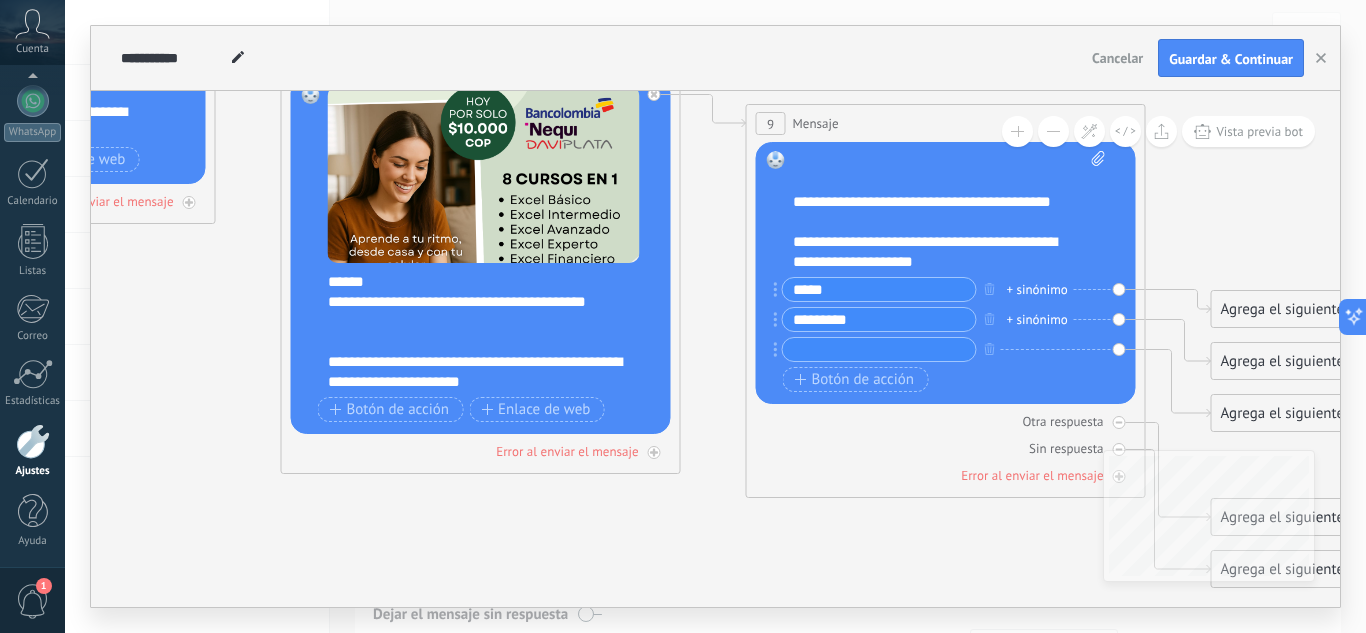 drag, startPoint x: 898, startPoint y: 288, endPoint x: 760, endPoint y: 297, distance: 138.29317 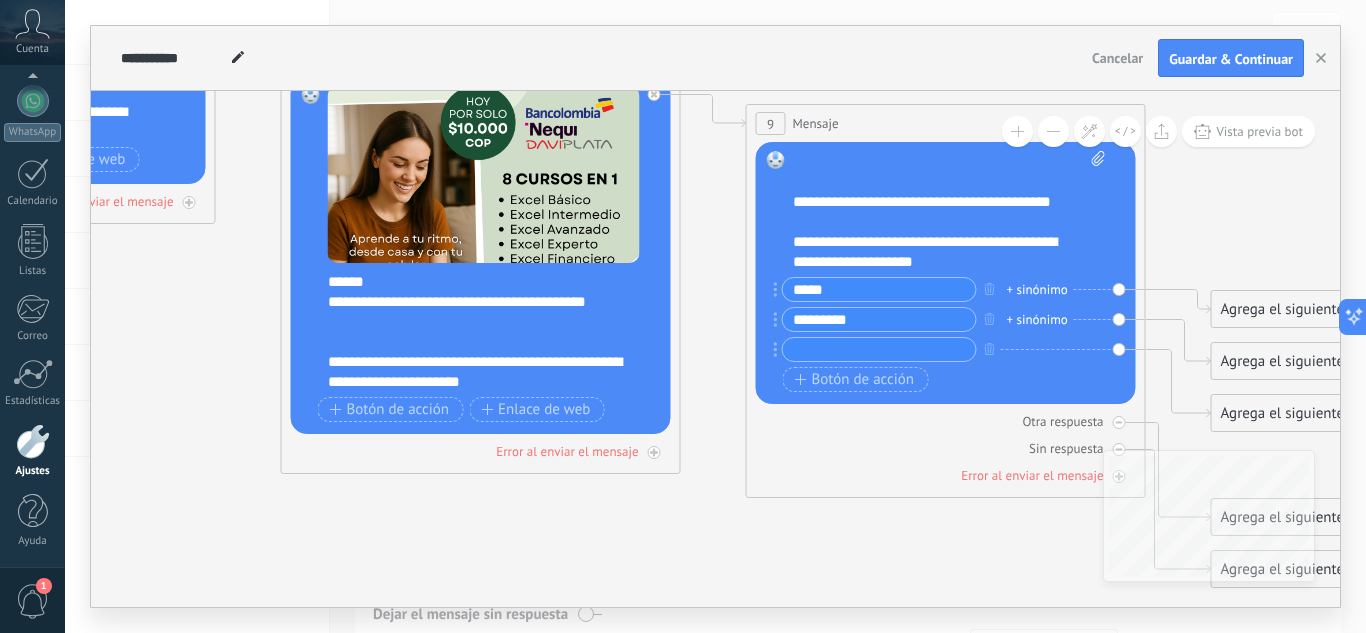 paste on "******" 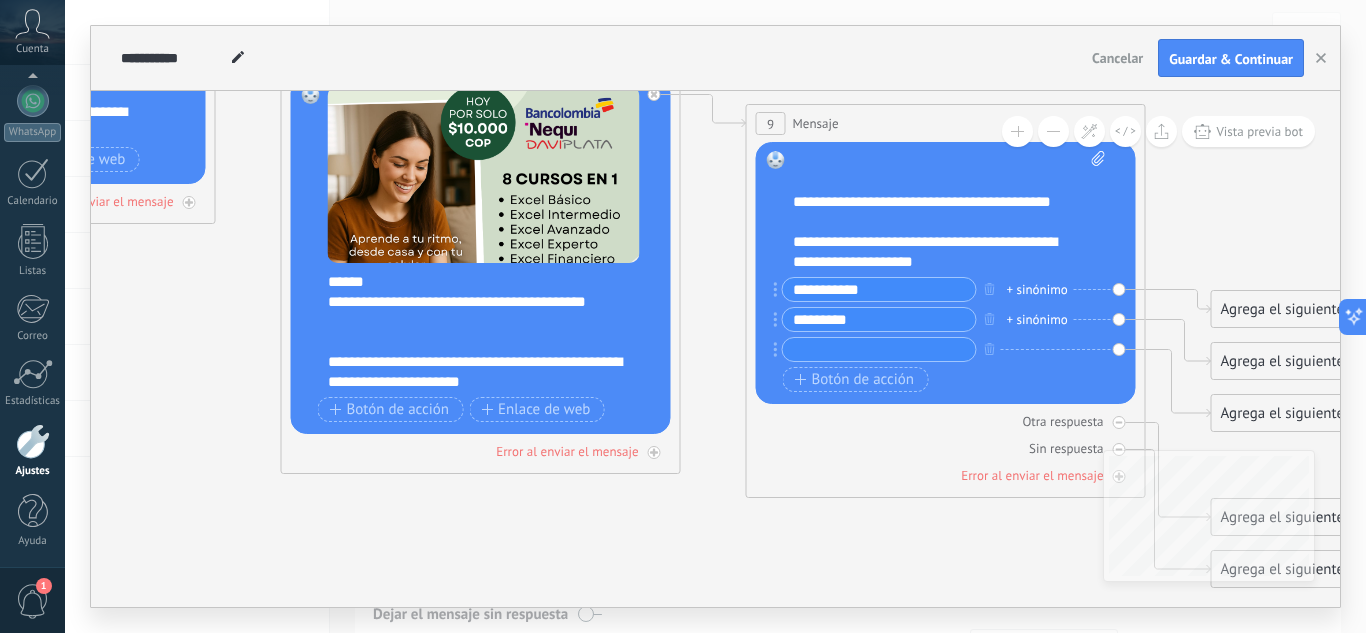 type on "**********" 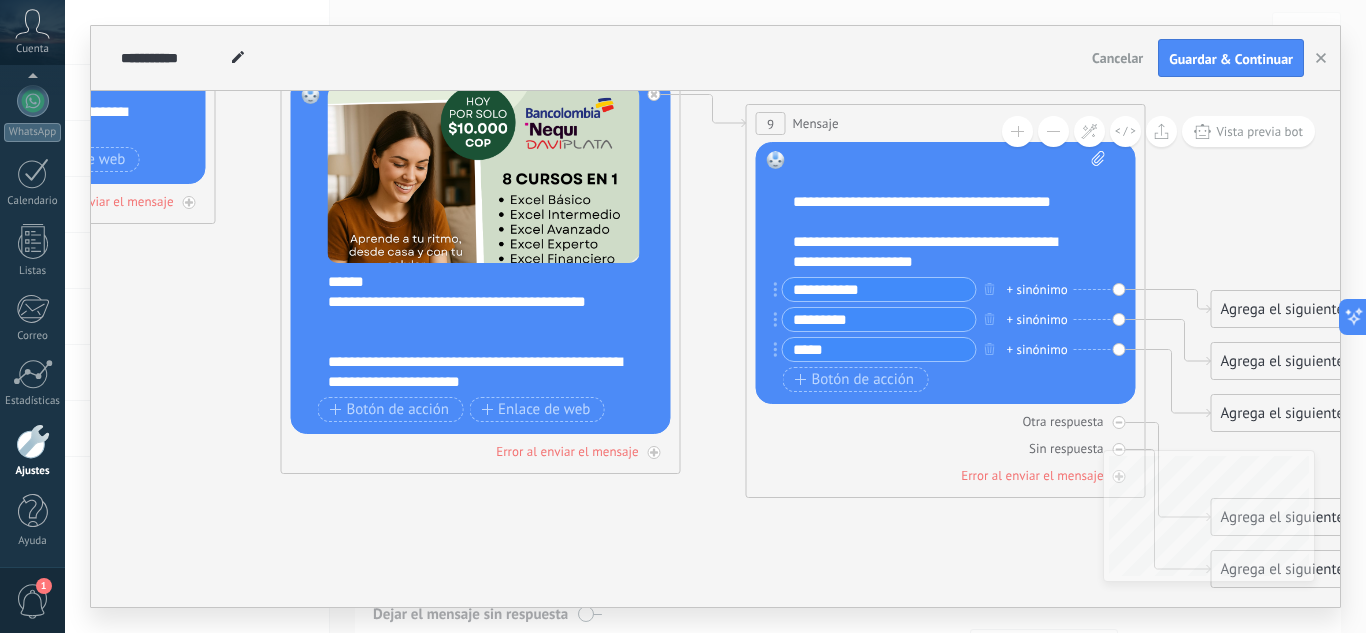 type on "*****" 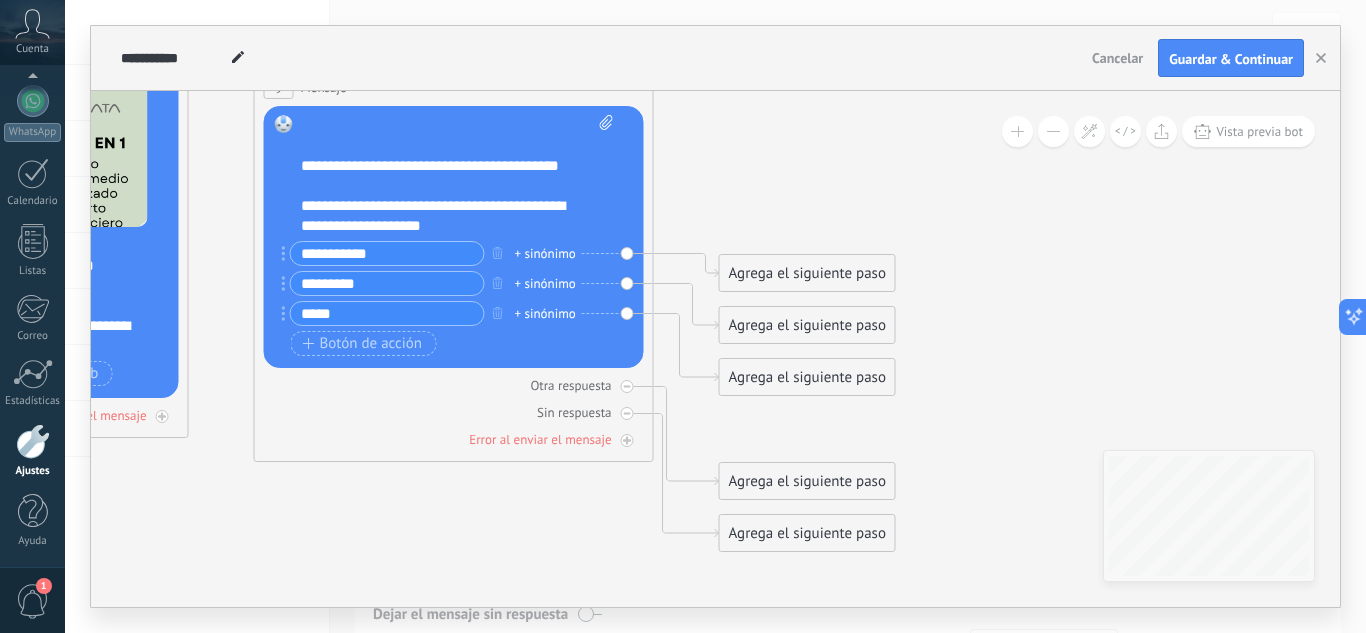 drag, startPoint x: 1244, startPoint y: 250, endPoint x: 752, endPoint y: 214, distance: 493.3153 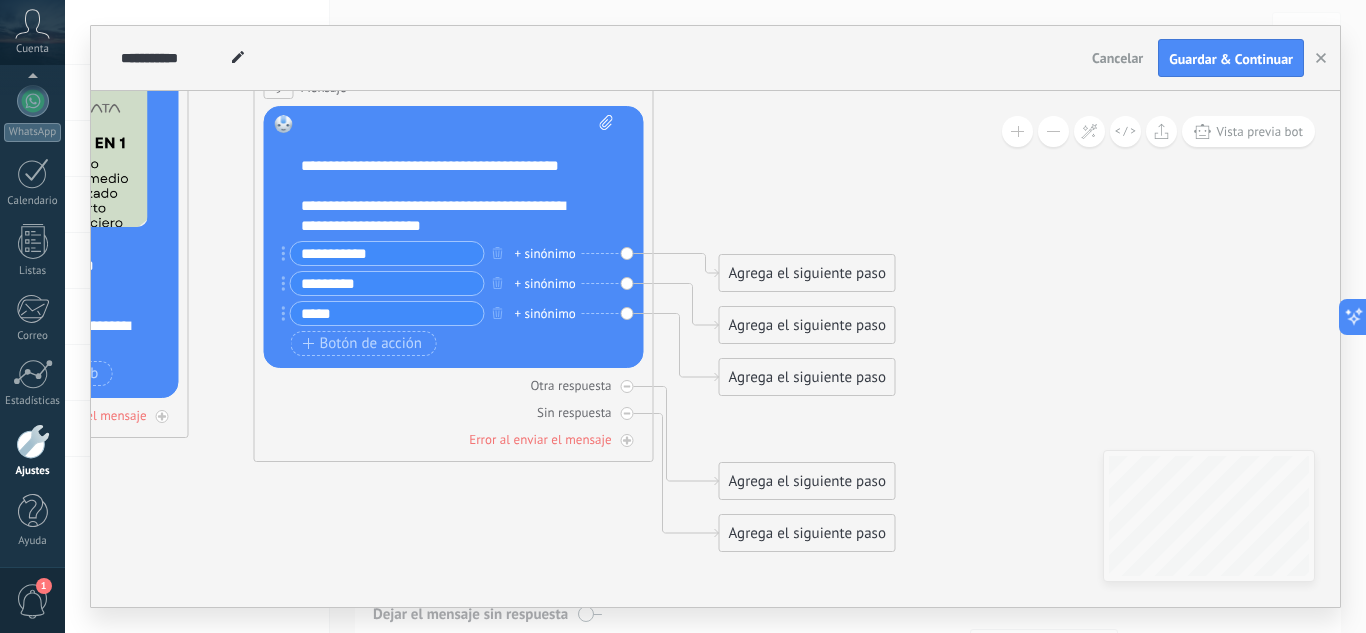click 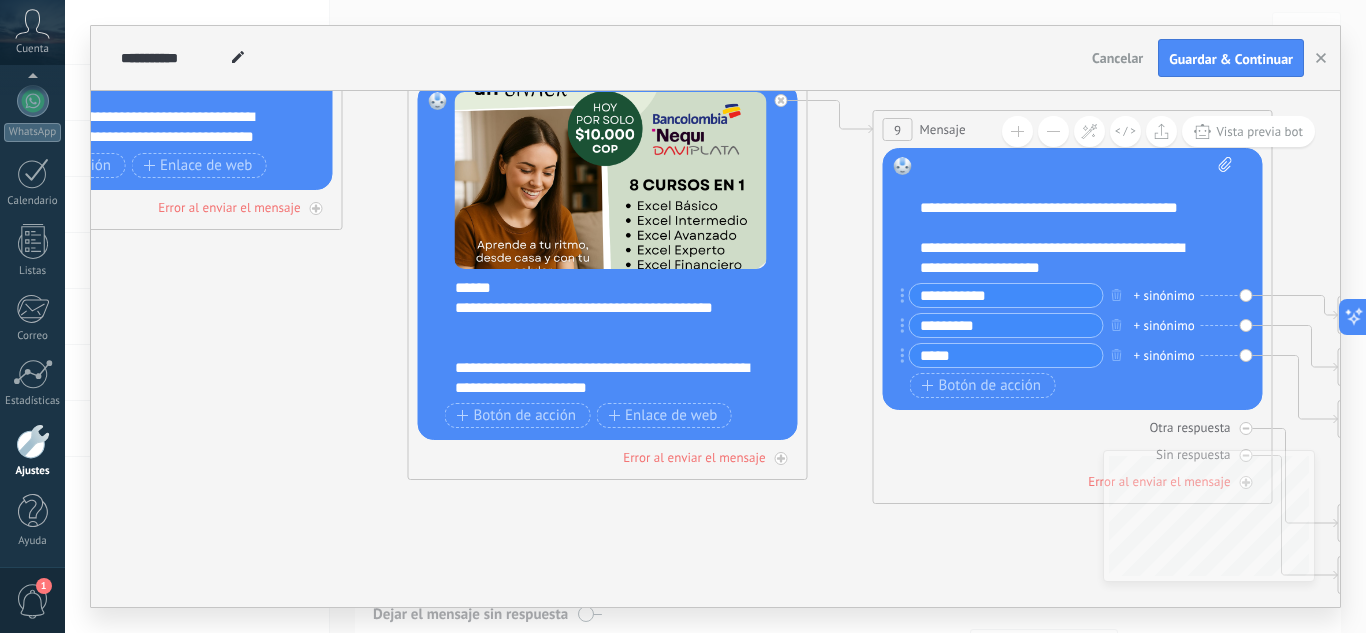 drag, startPoint x: 387, startPoint y: 536, endPoint x: 996, endPoint y: 579, distance: 610.5162 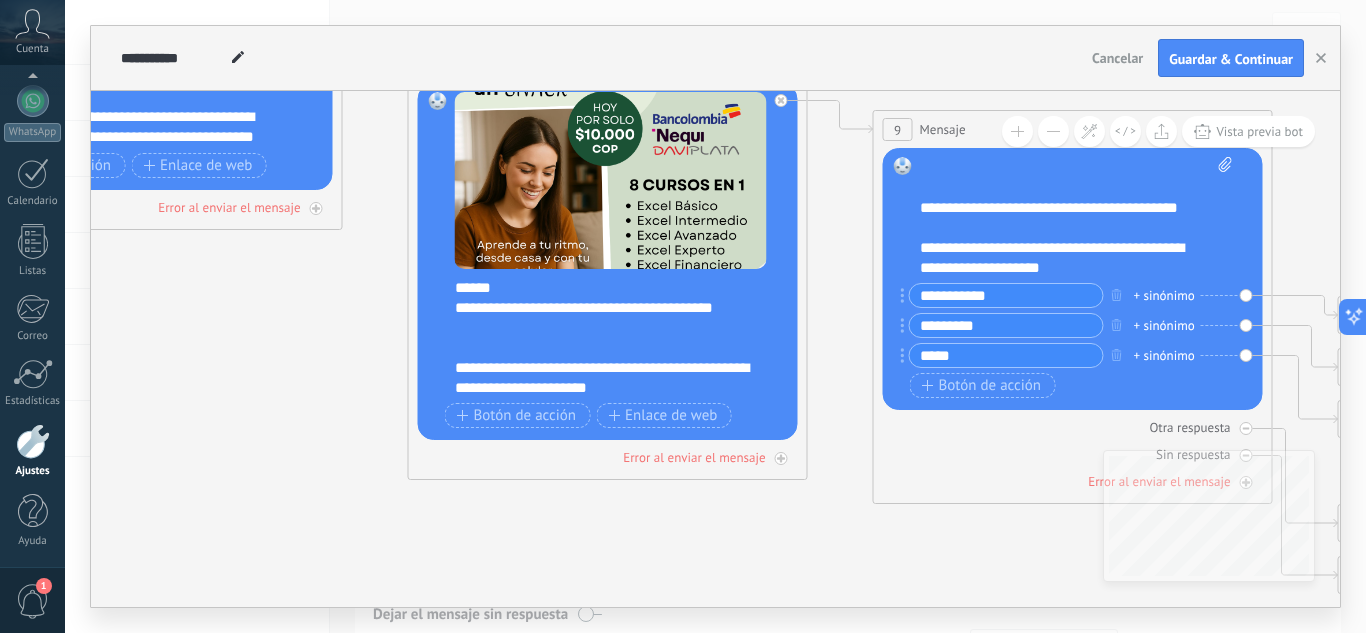 click 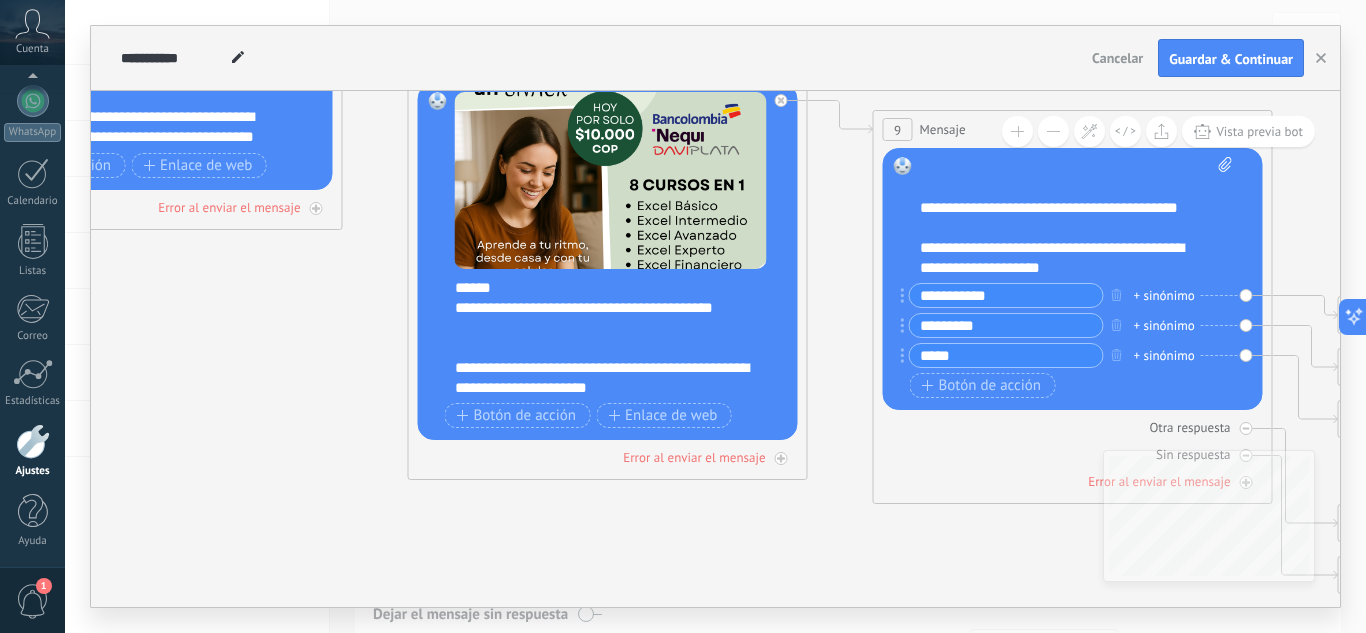 click on "**********" at bounding box center [603, 328] 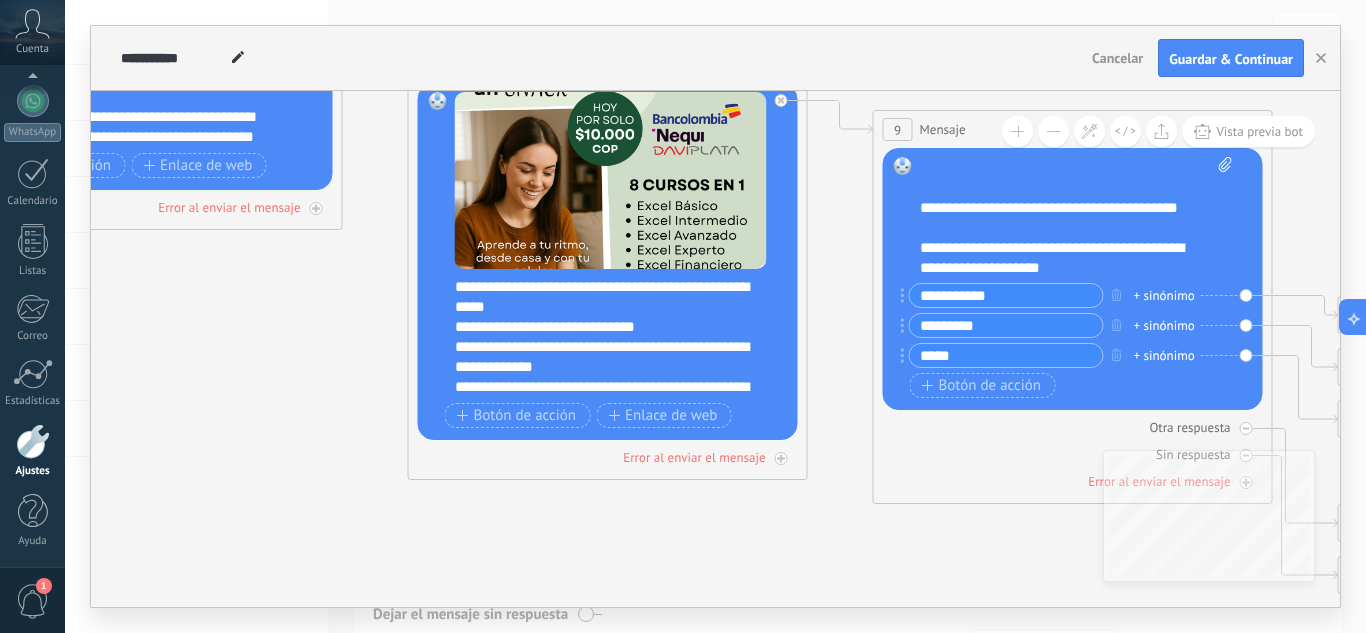 scroll, scrollTop: 40, scrollLeft: 0, axis: vertical 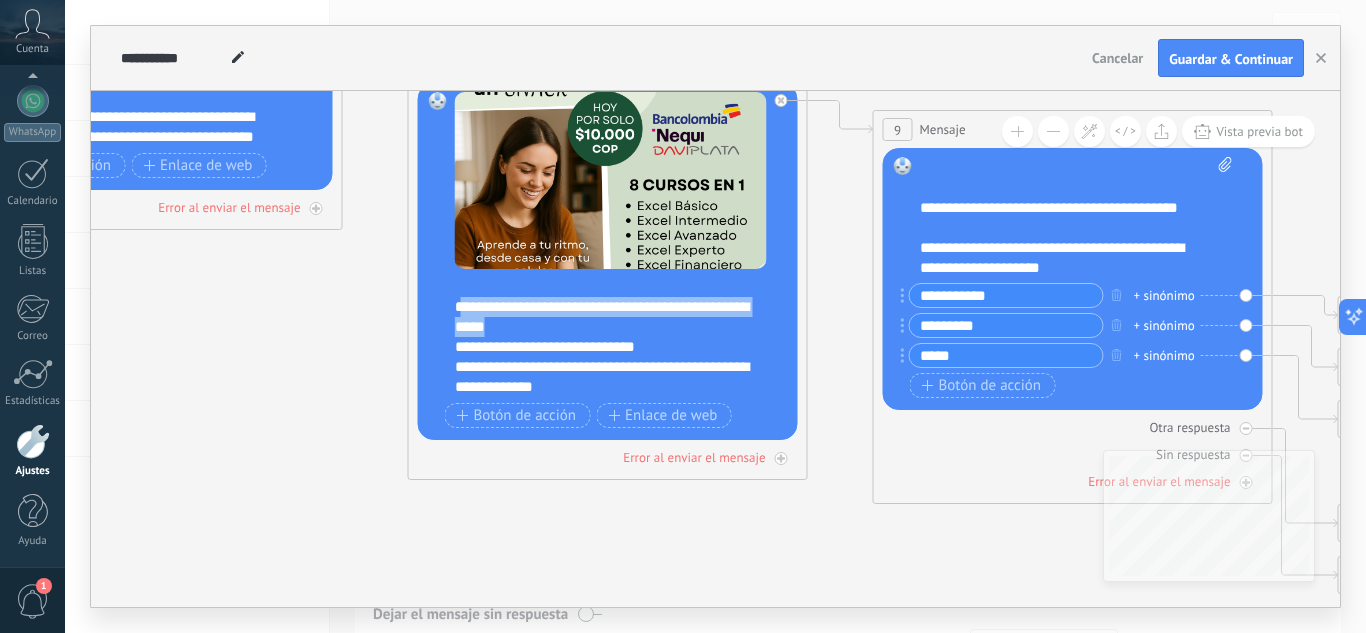 drag, startPoint x: 609, startPoint y: 320, endPoint x: 475, endPoint y: 297, distance: 135.95955 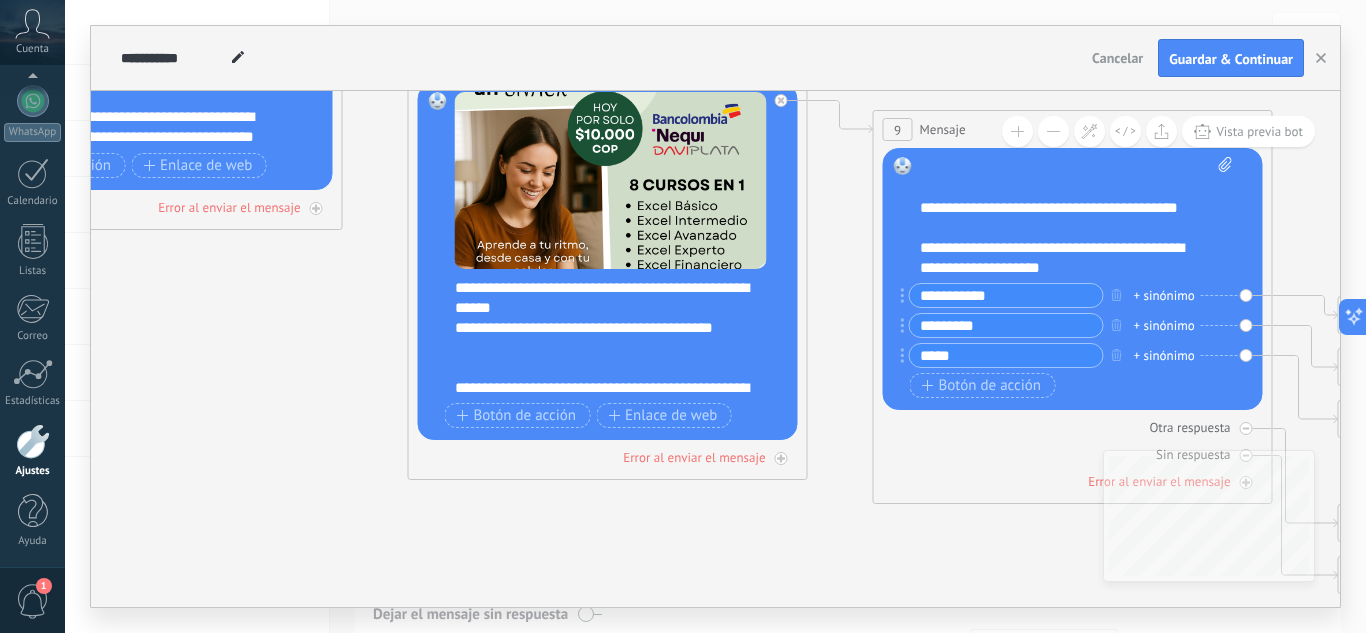 scroll, scrollTop: 179, scrollLeft: 0, axis: vertical 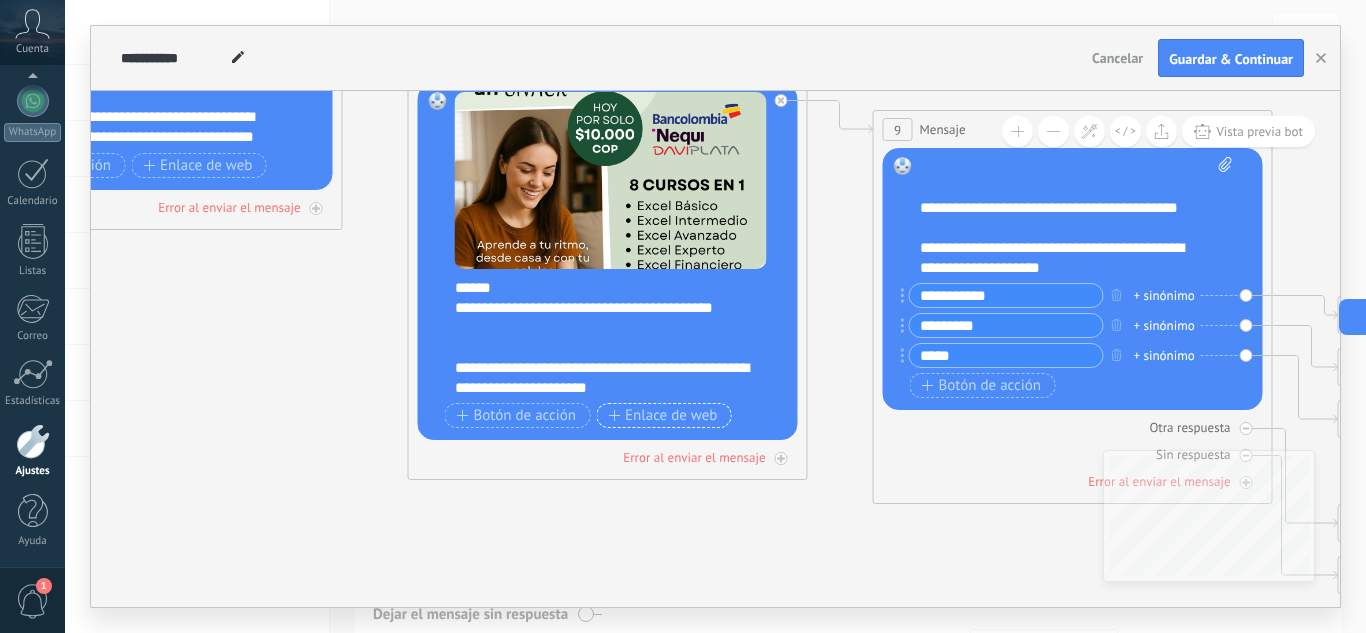 drag, startPoint x: 954, startPoint y: 479, endPoint x: 653, endPoint y: 409, distance: 309.03235 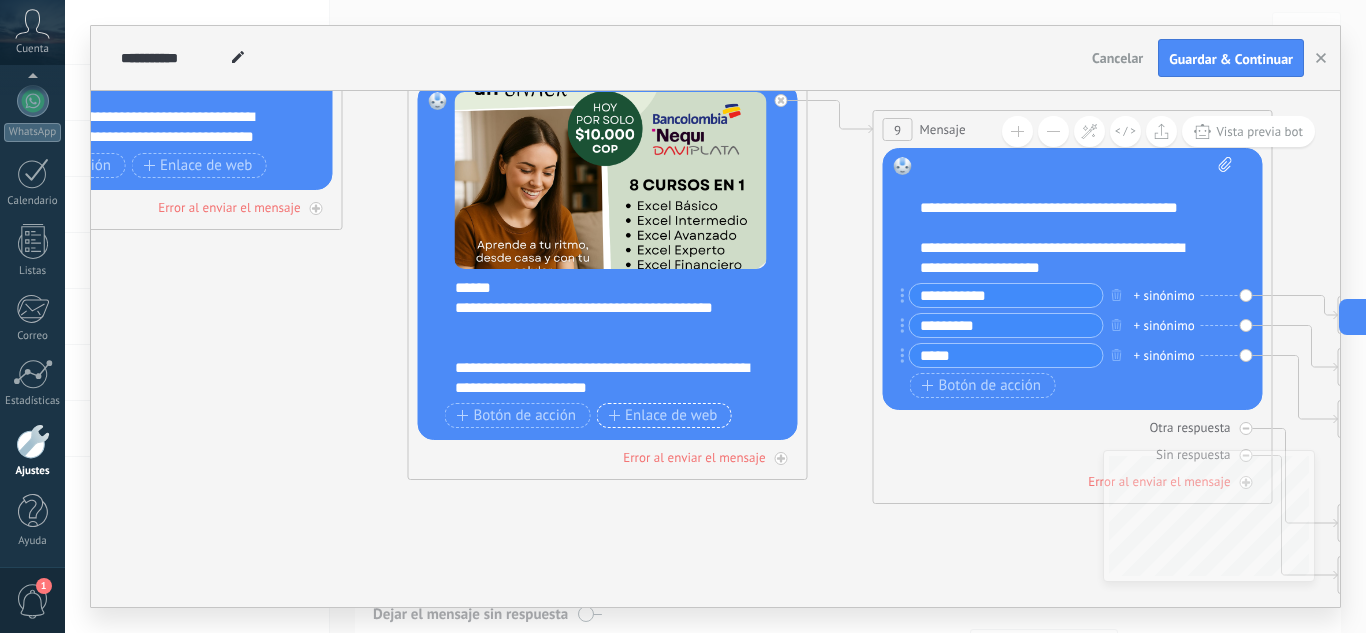 click on "**********" at bounding box center [-1215, -127] 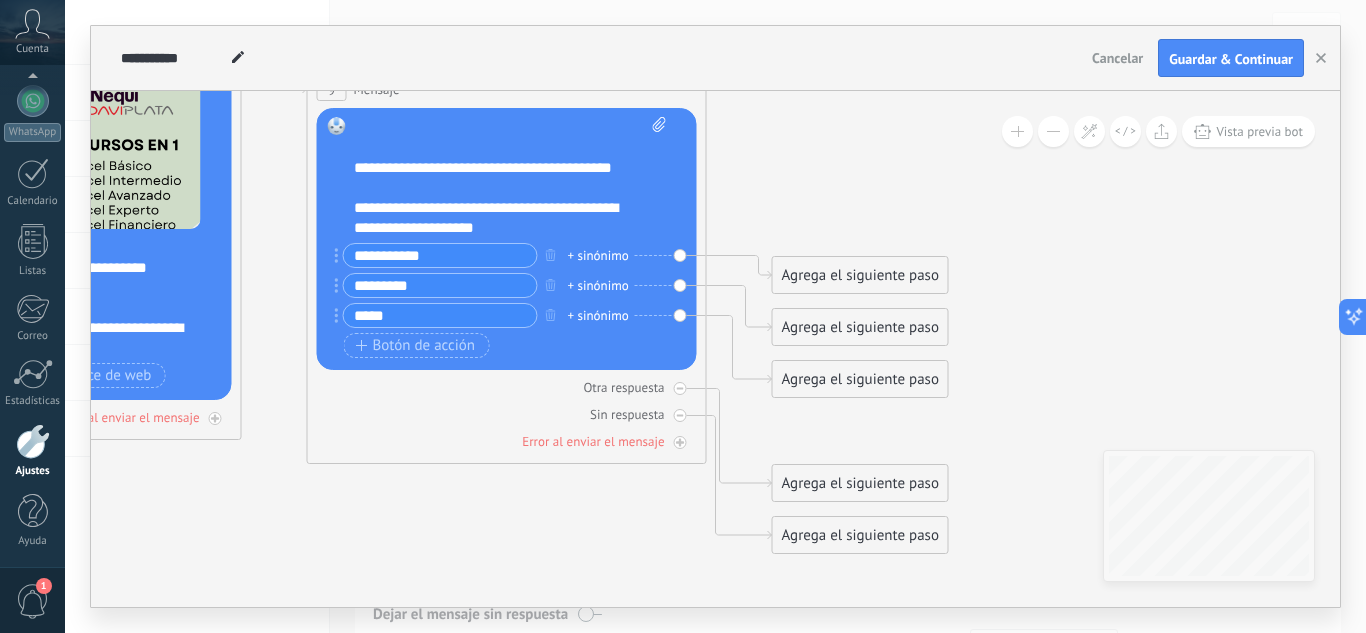 drag, startPoint x: 857, startPoint y: 546, endPoint x: 291, endPoint y: 506, distance: 567.4117 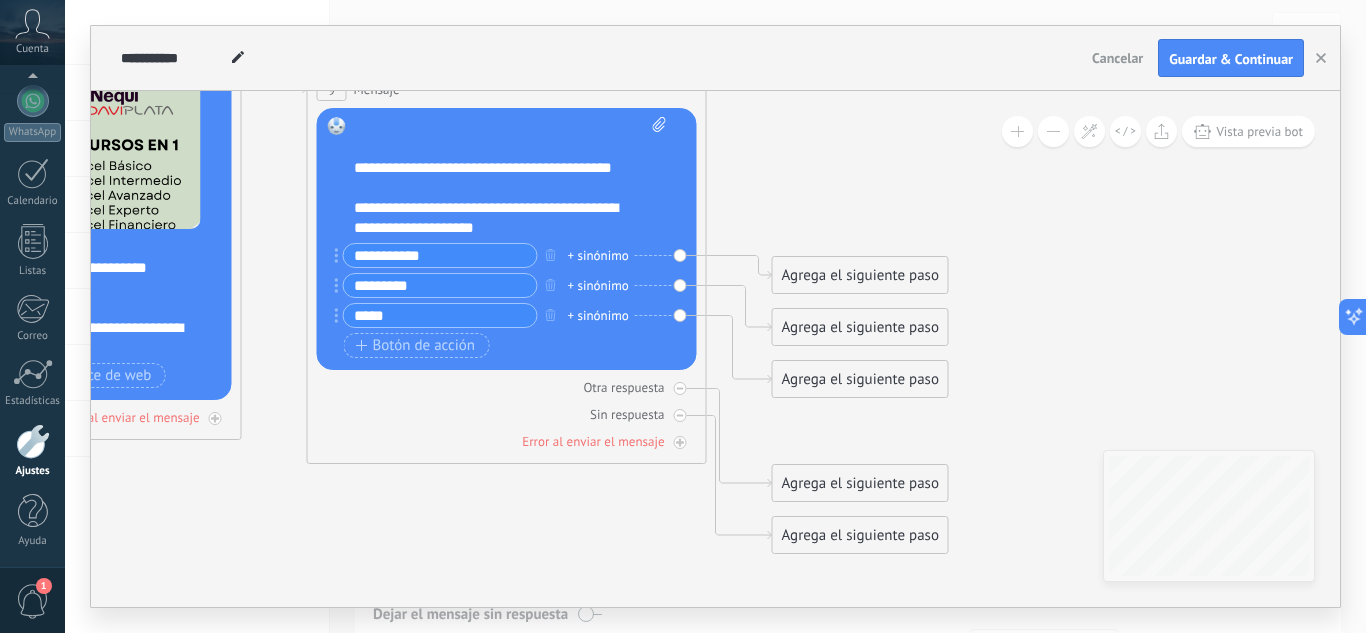 click 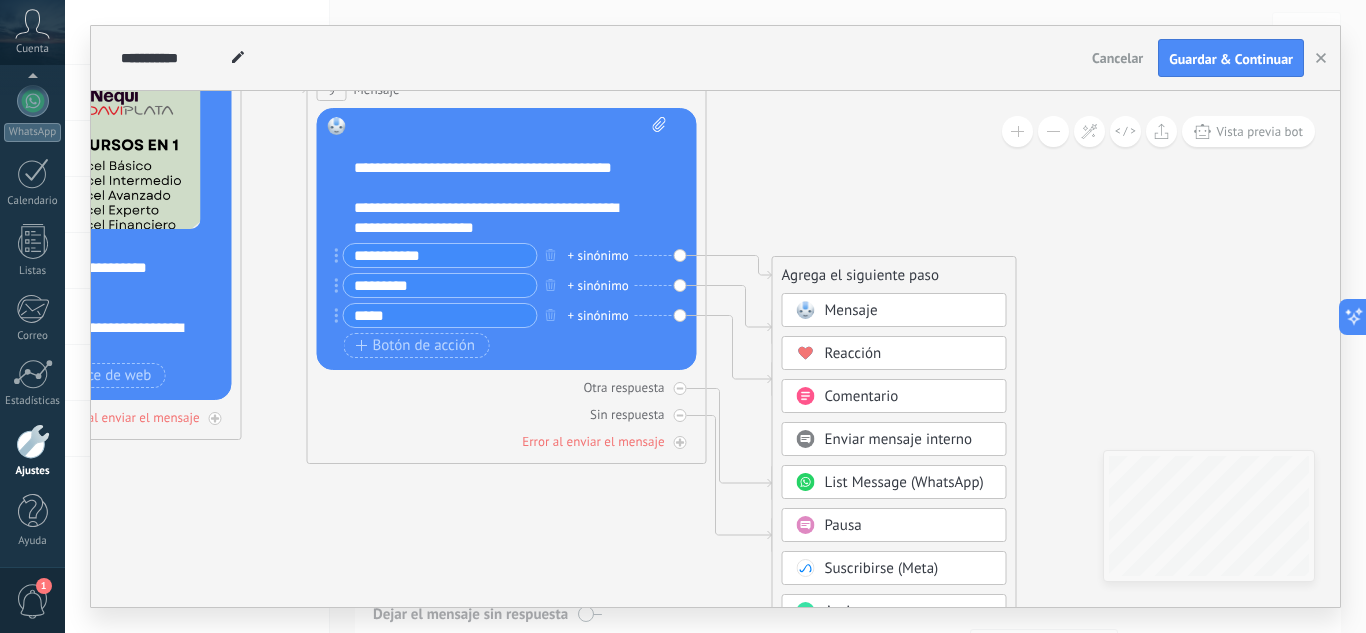 click on "Mensaje" at bounding box center (851, 310) 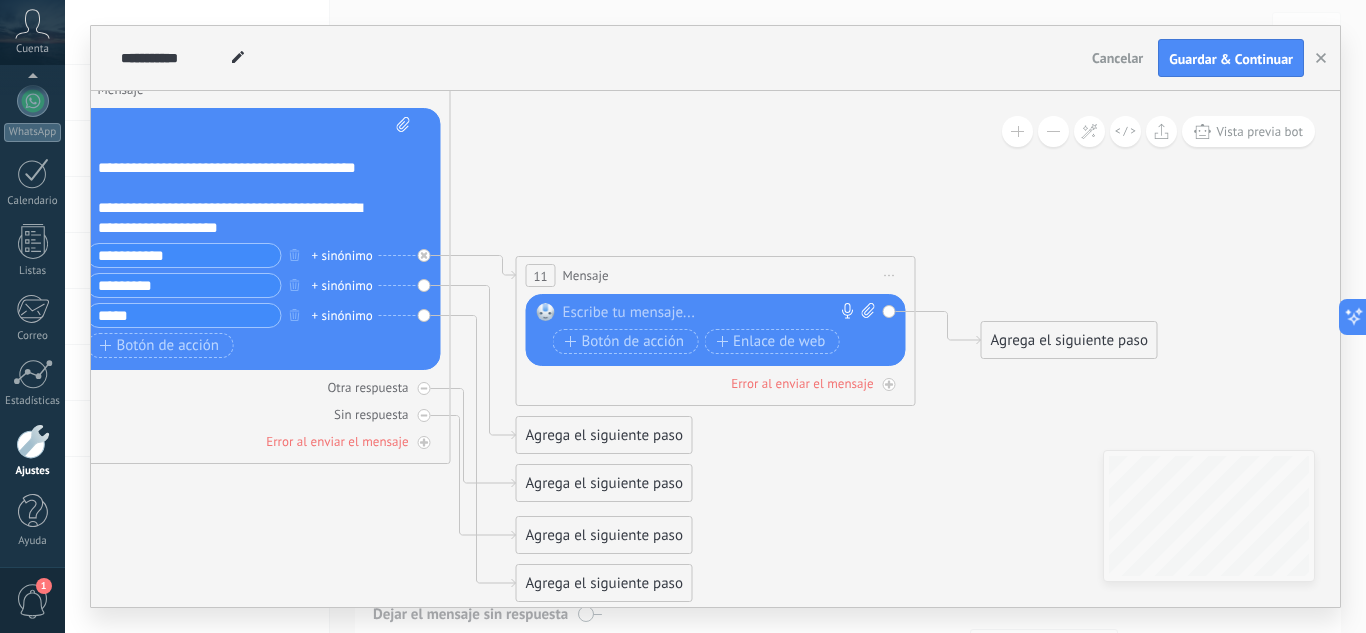 click at bounding box center [711, 313] 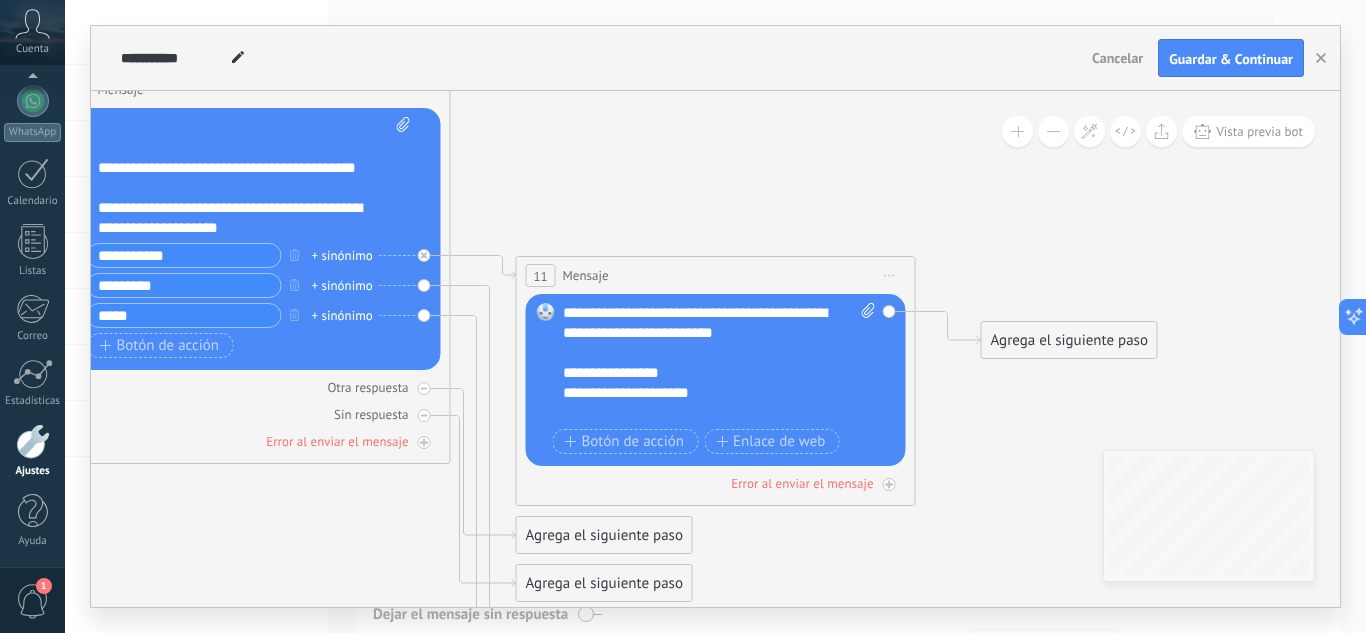 click on "**********" at bounding box center [719, 363] 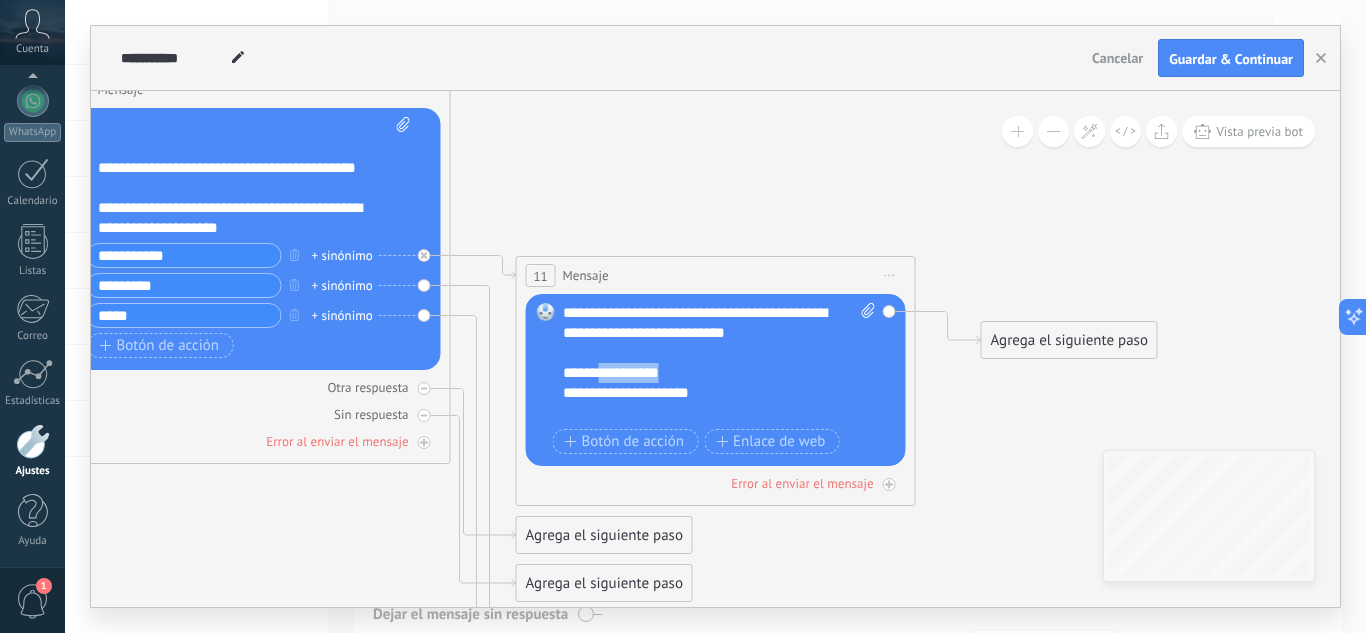 drag, startPoint x: 695, startPoint y: 378, endPoint x: 604, endPoint y: 374, distance: 91.08787 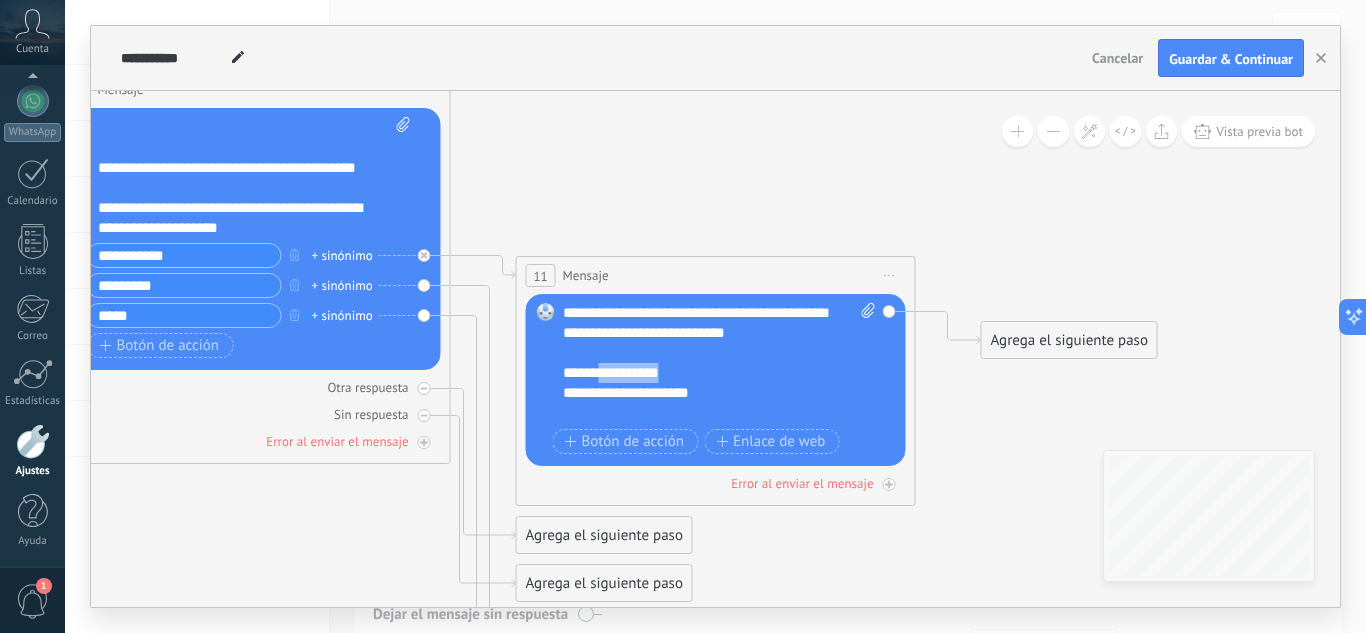 click on "**********" at bounding box center [702, 373] 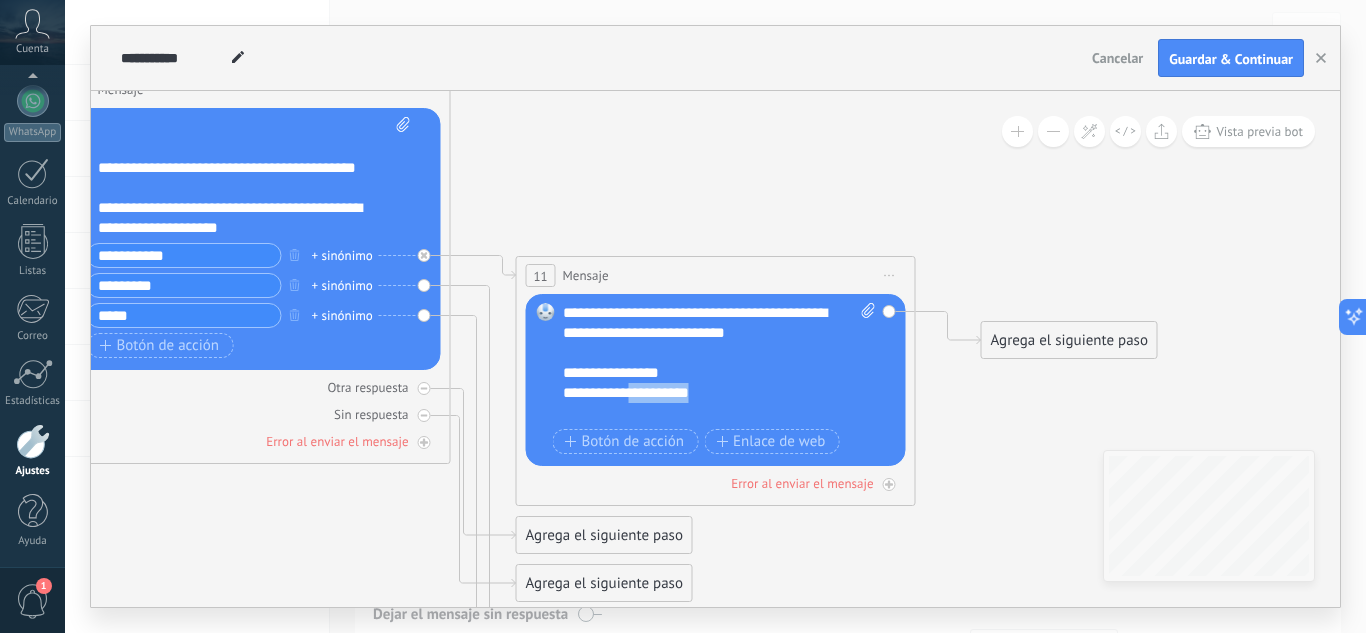 drag, startPoint x: 727, startPoint y: 390, endPoint x: 644, endPoint y: 394, distance: 83.09633 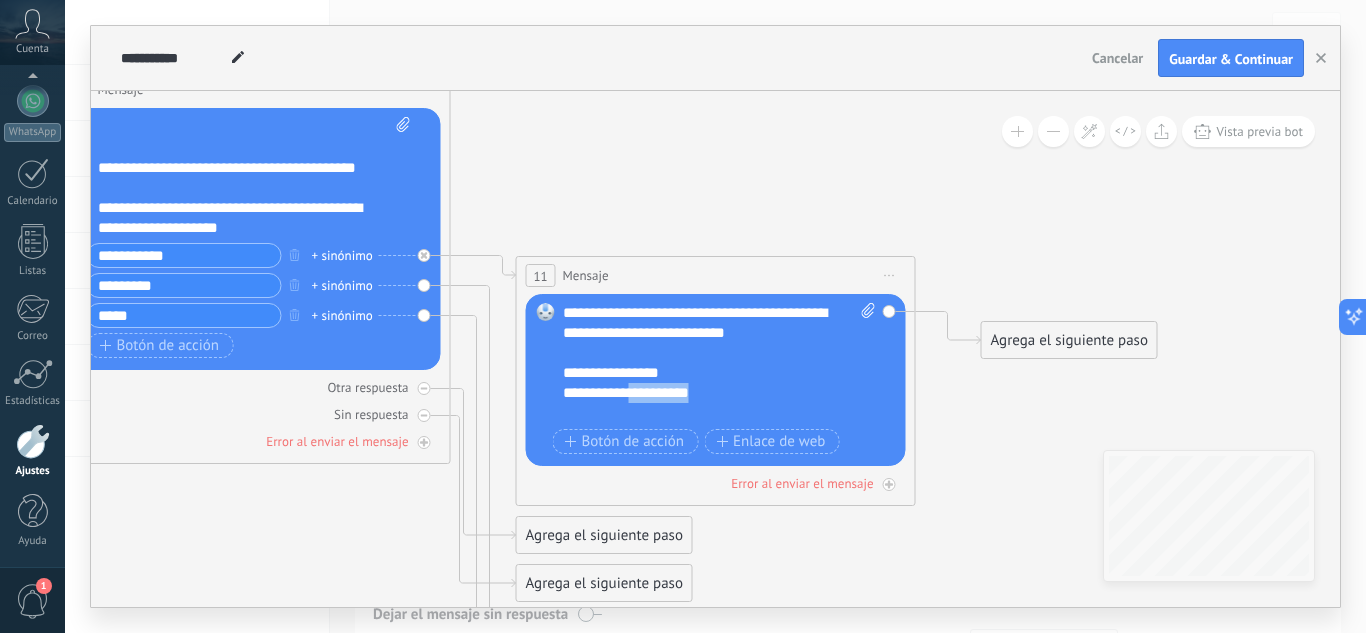 click on "**********" at bounding box center [702, 393] 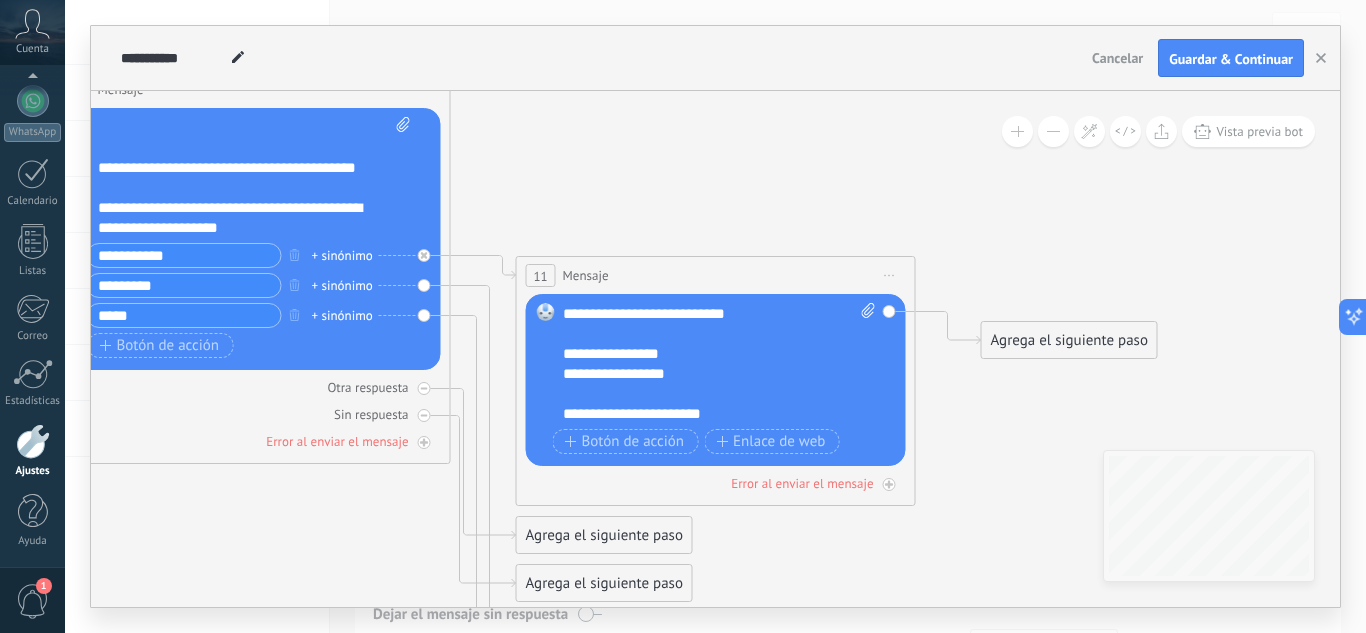 scroll, scrollTop: 39, scrollLeft: 0, axis: vertical 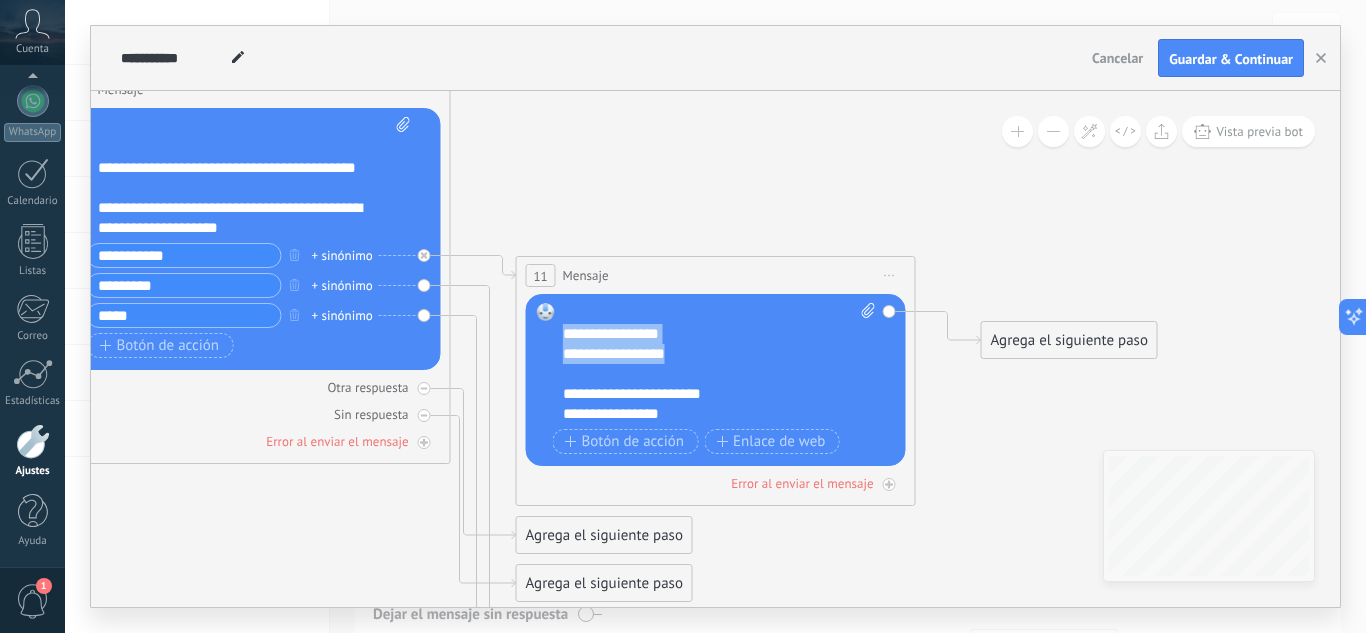 drag, startPoint x: 699, startPoint y: 363, endPoint x: 565, endPoint y: 327, distance: 138.75157 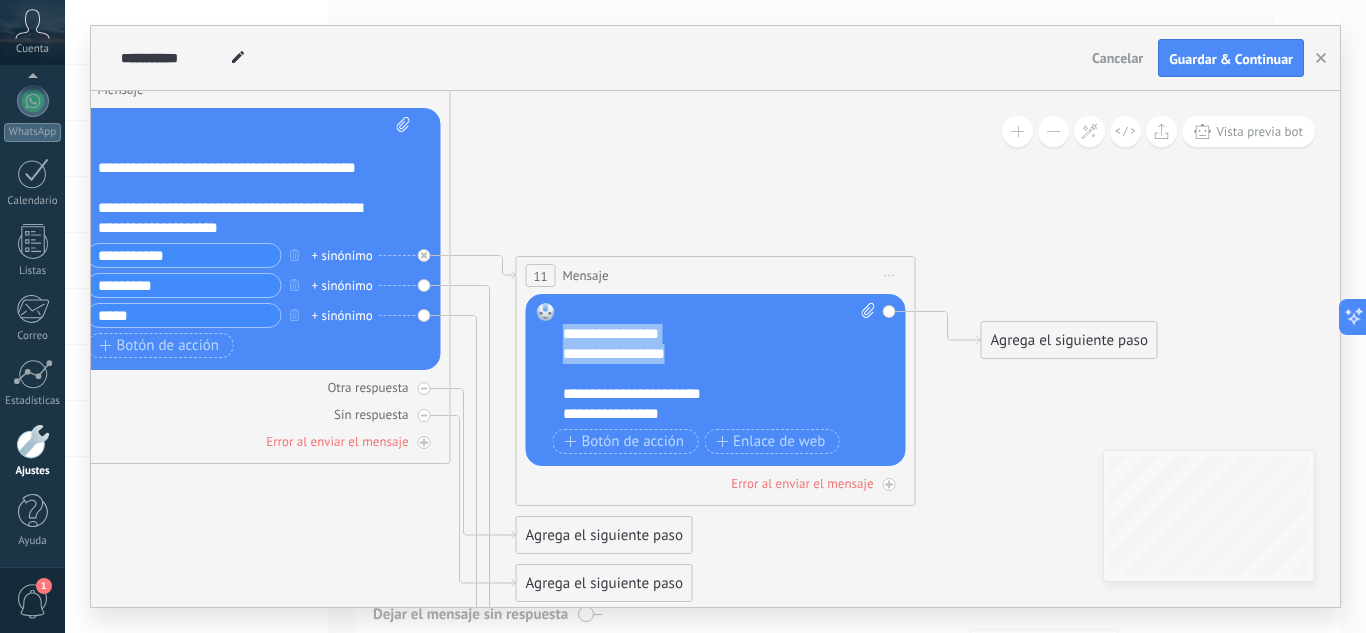 click on "**********" at bounding box center (719, 363) 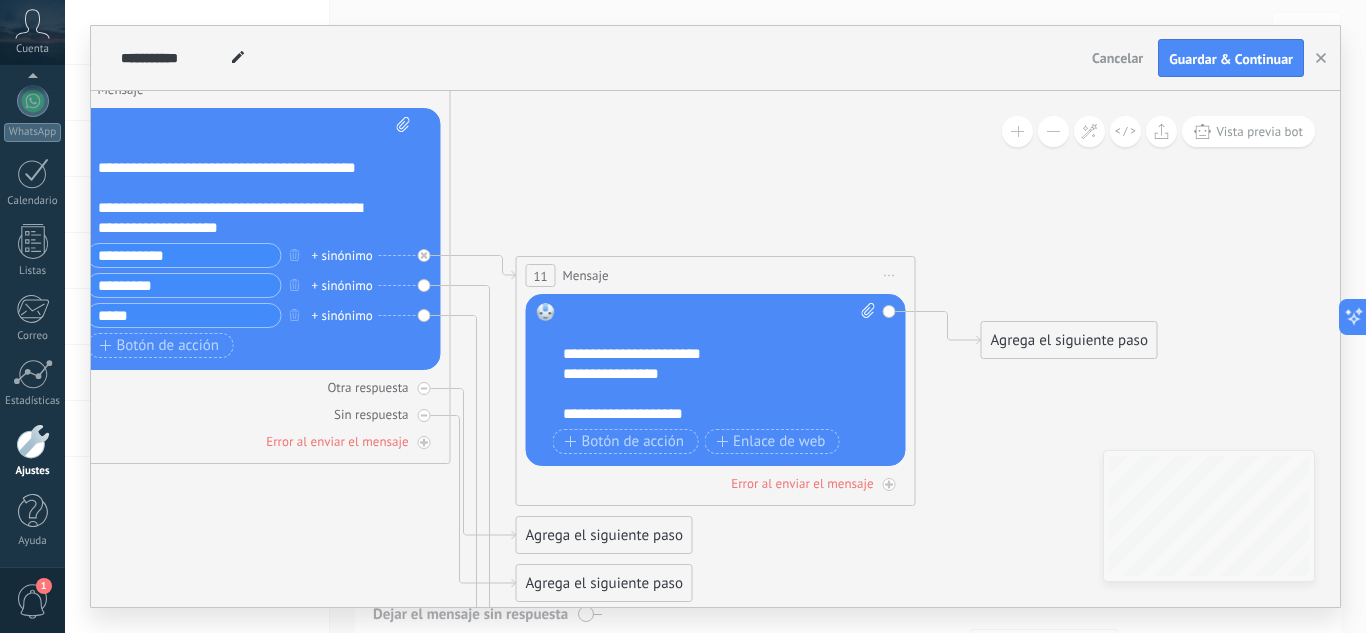 scroll, scrollTop: 20, scrollLeft: 0, axis: vertical 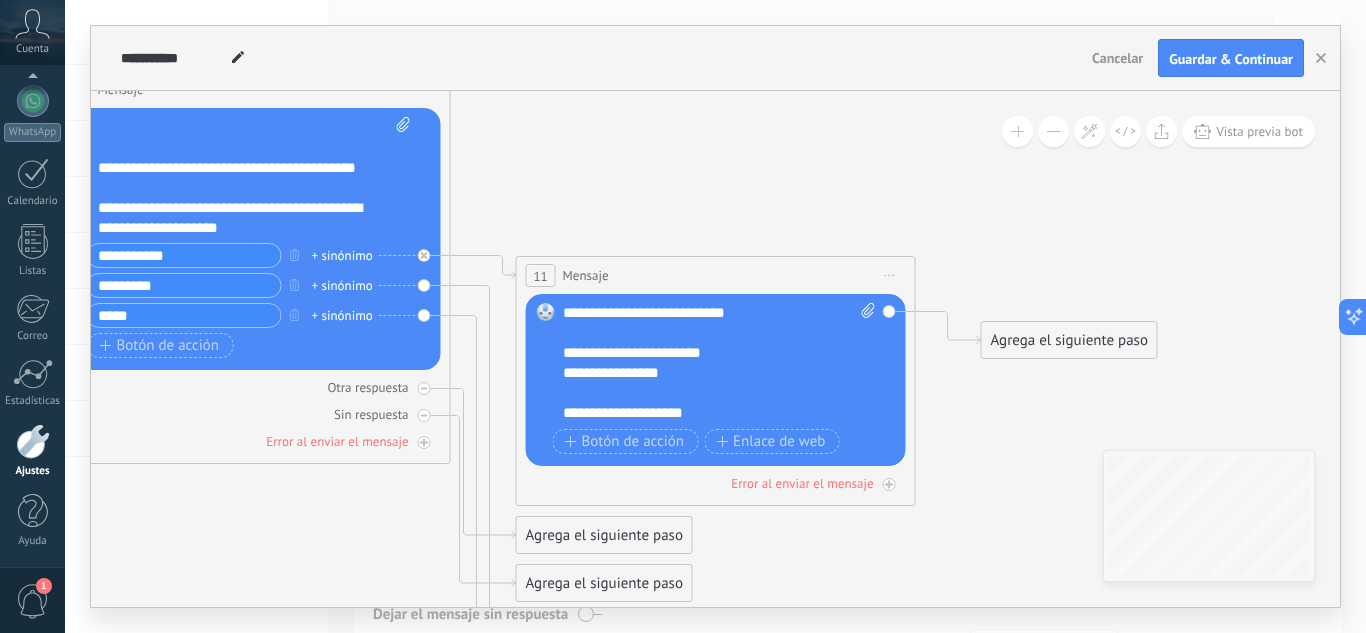 click on "**********" at bounding box center [702, 353] 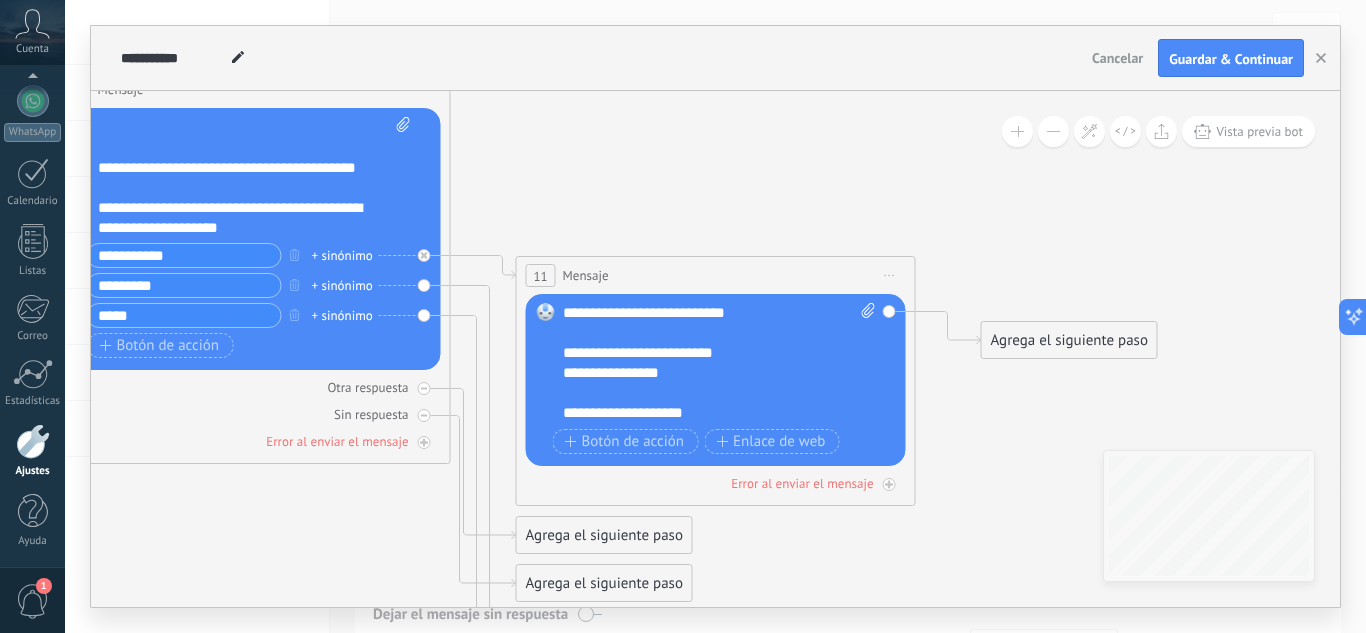 click on "**********" at bounding box center (702, 353) 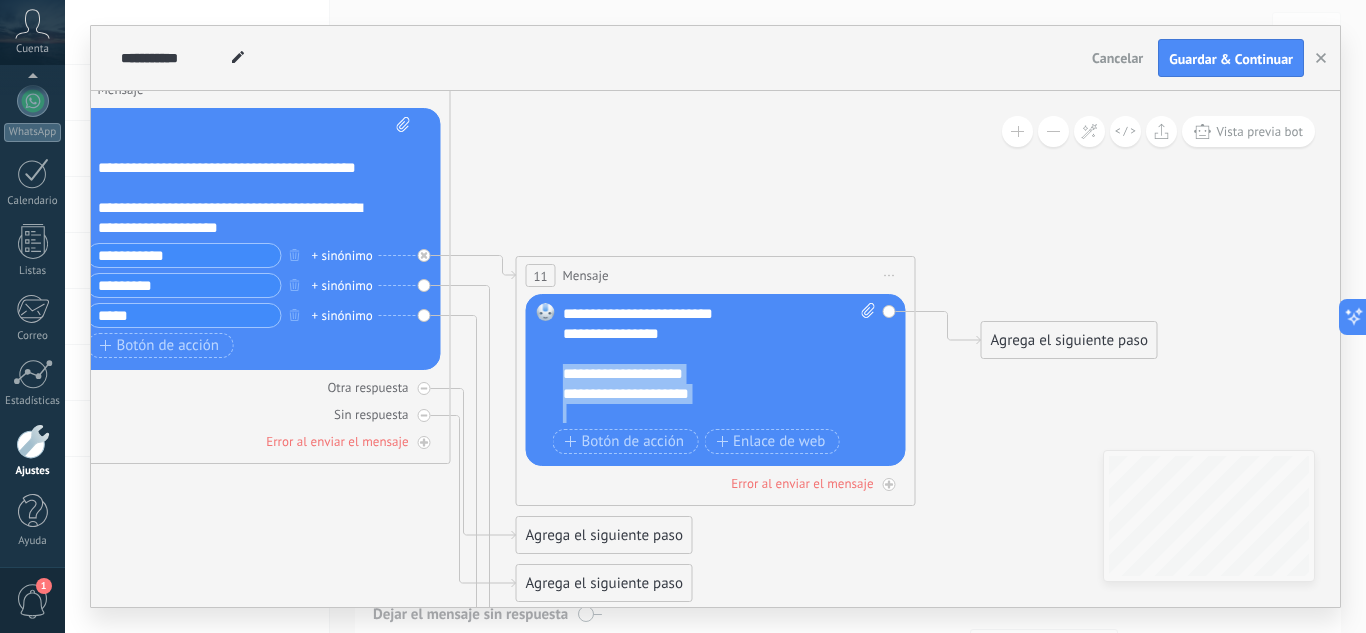 drag, startPoint x: 718, startPoint y: 410, endPoint x: 535, endPoint y: 370, distance: 187.32059 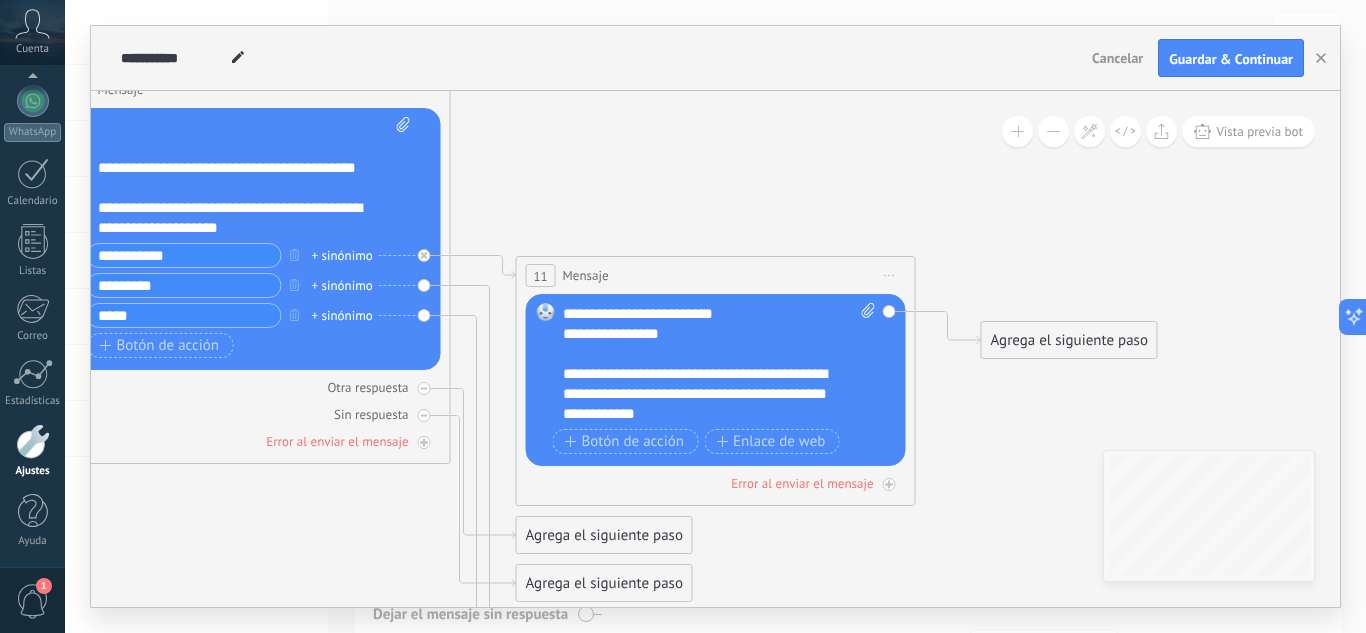 click 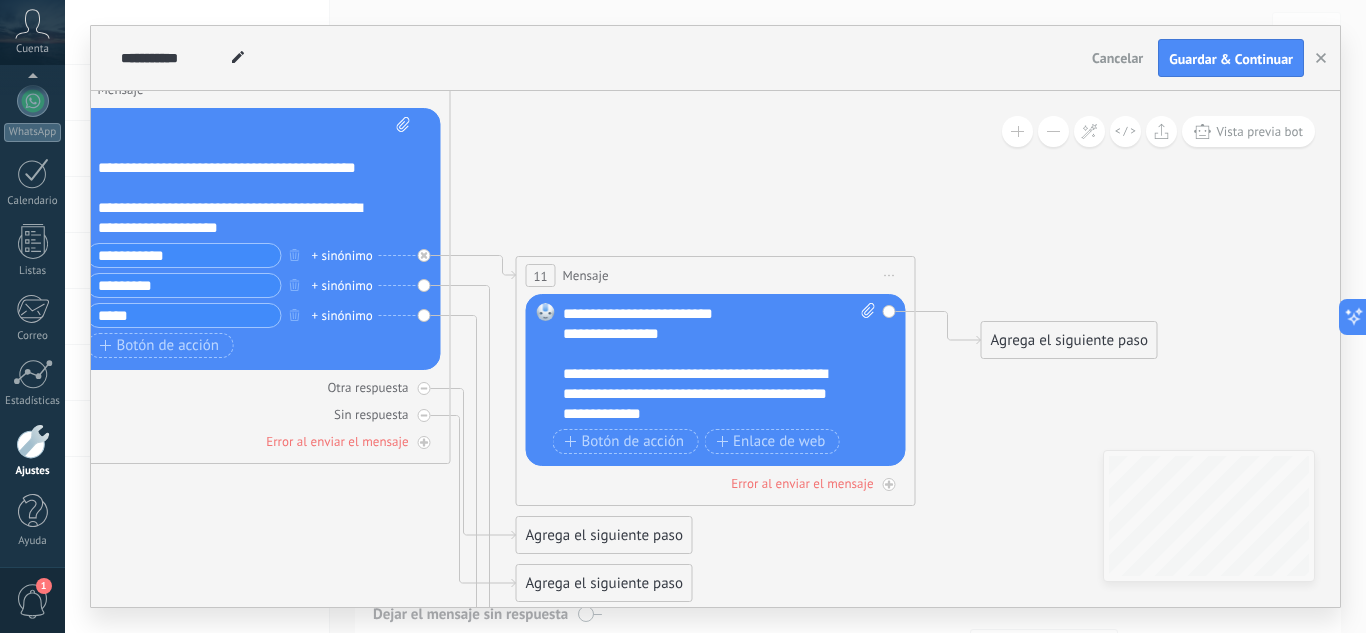 click on "**********" at bounding box center (702, 394) 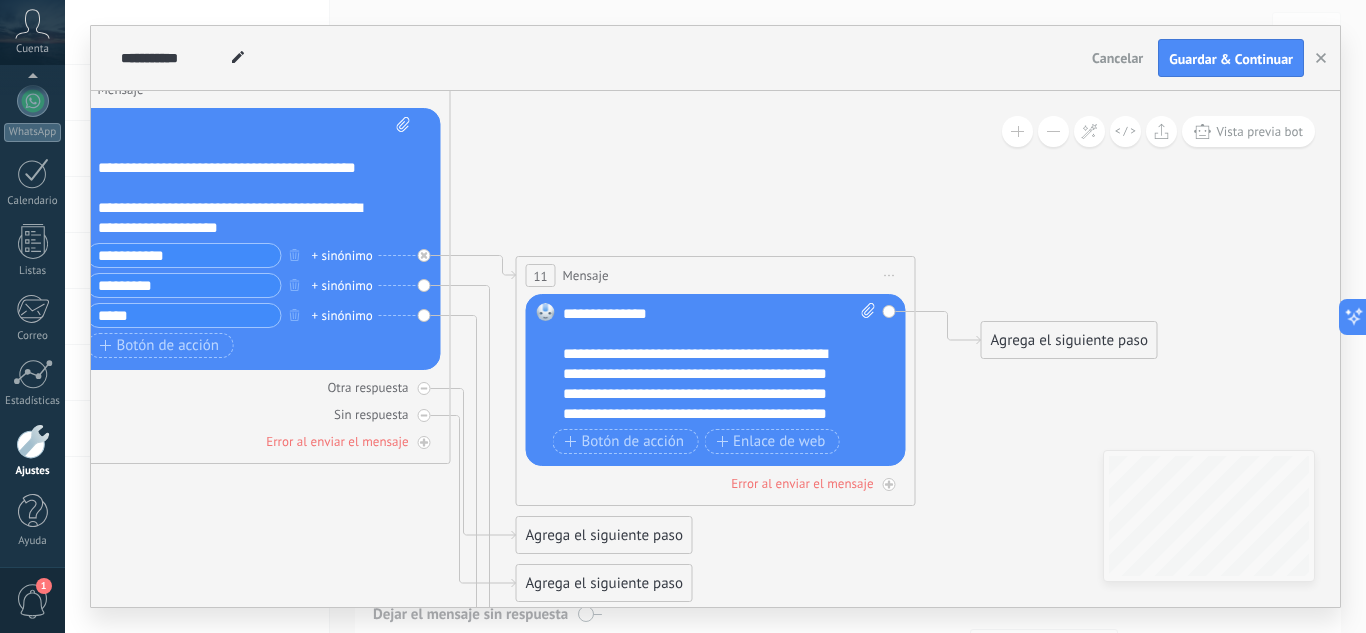 scroll, scrollTop: 179, scrollLeft: 0, axis: vertical 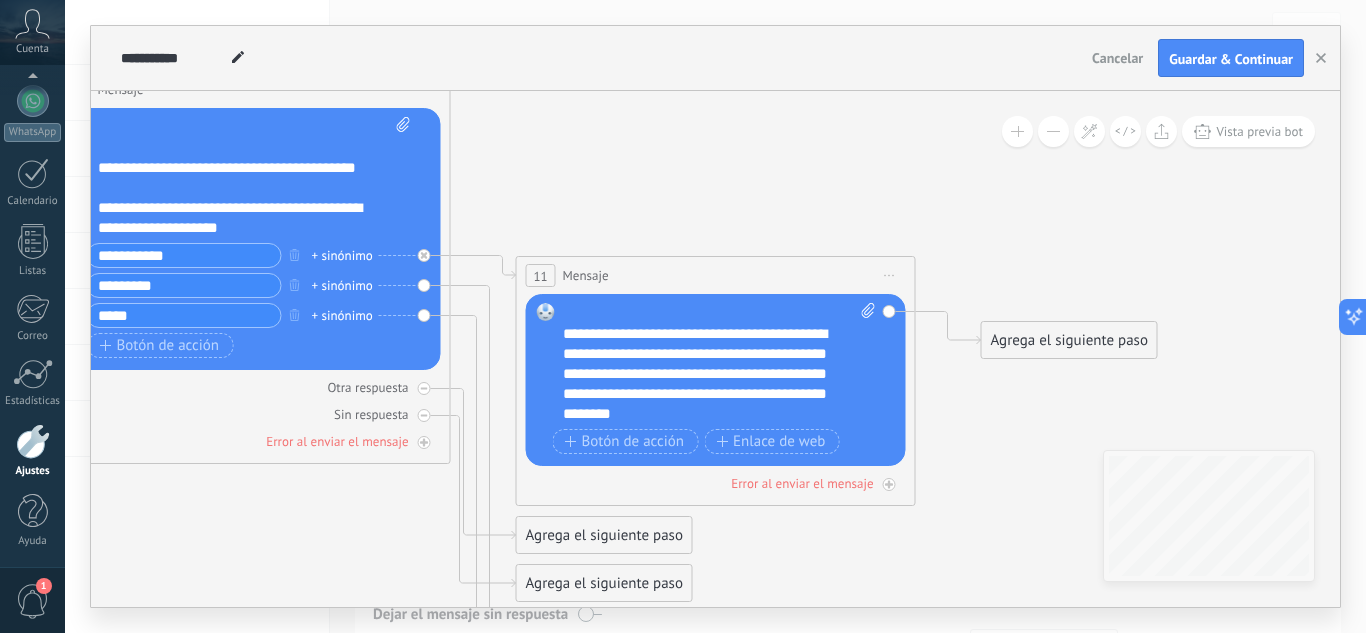 click on "**********" at bounding box center (702, 374) 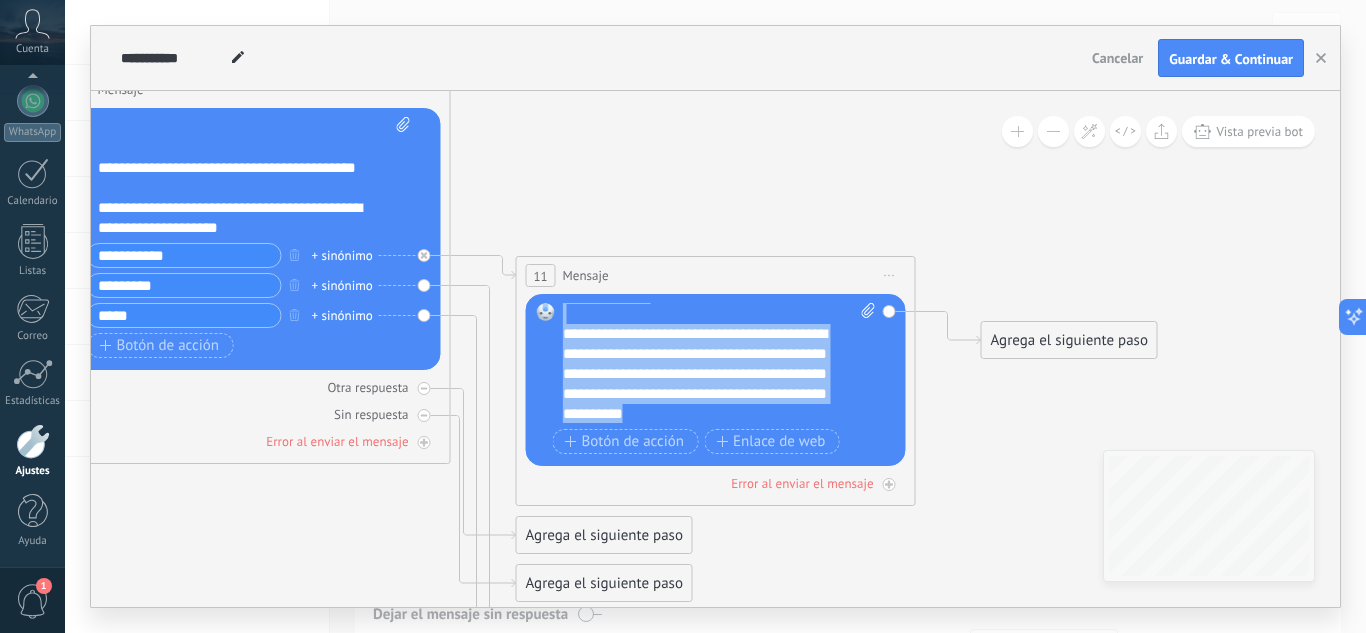 scroll, scrollTop: 0, scrollLeft: 0, axis: both 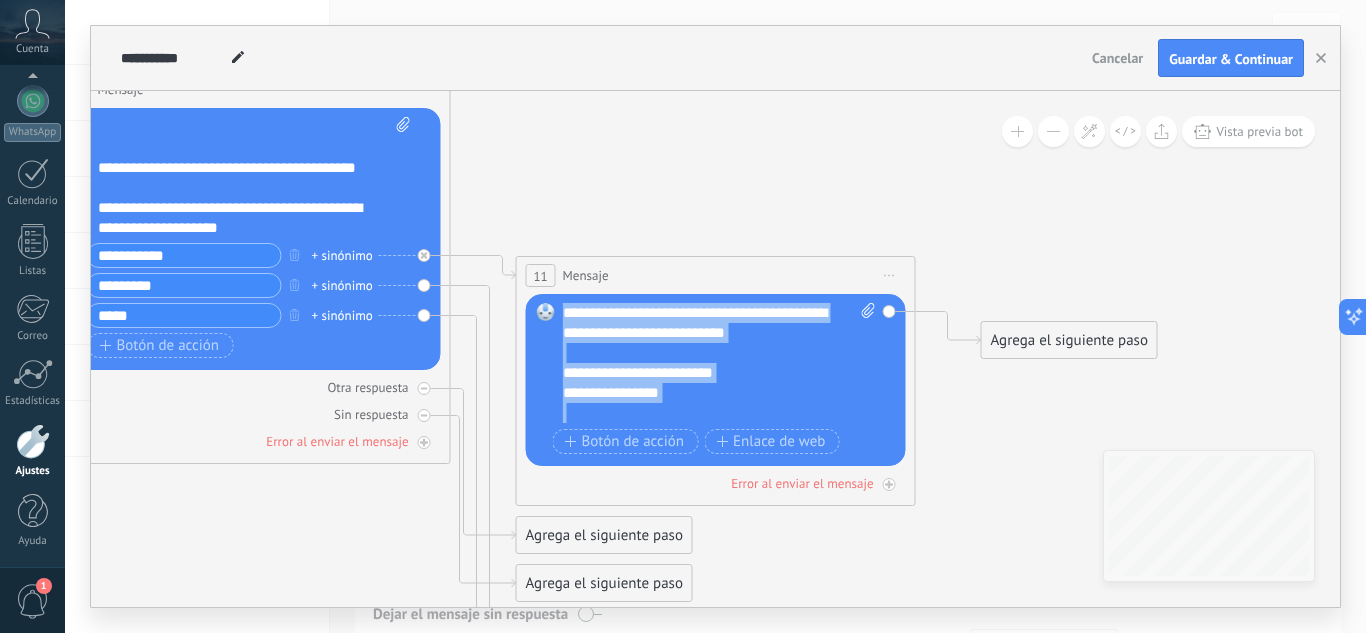 drag, startPoint x: 795, startPoint y: 416, endPoint x: 465, endPoint y: 225, distance: 381.2886 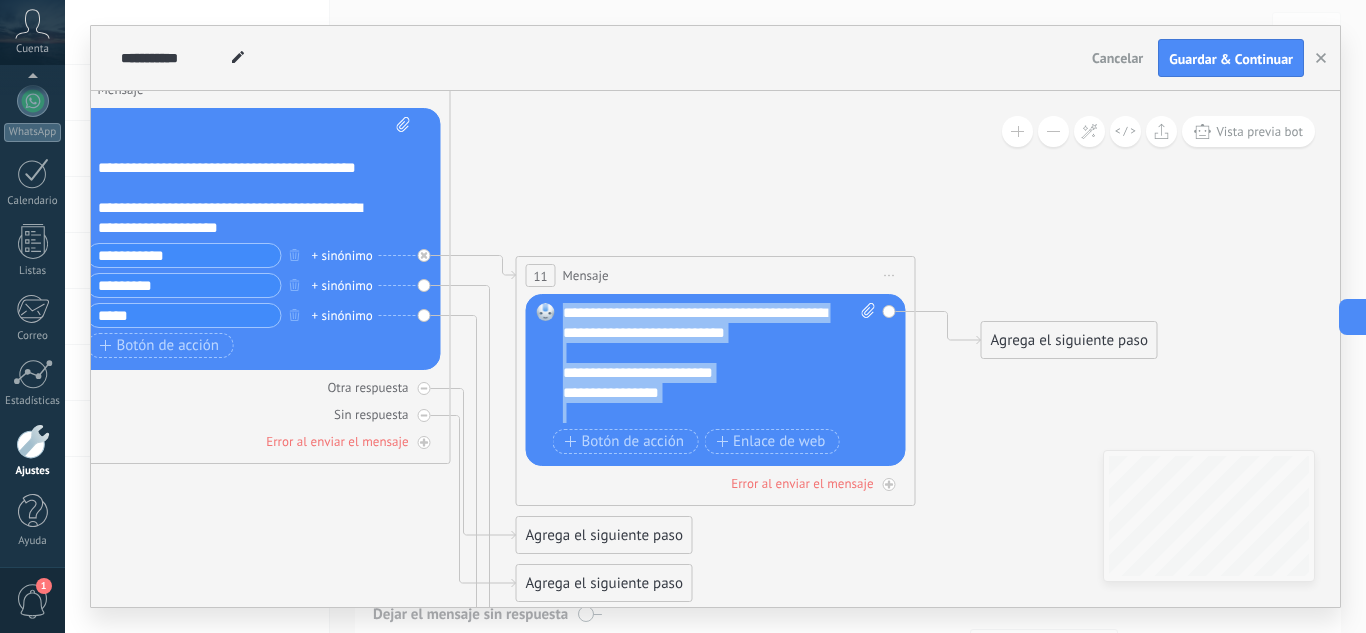 copy on "**********" 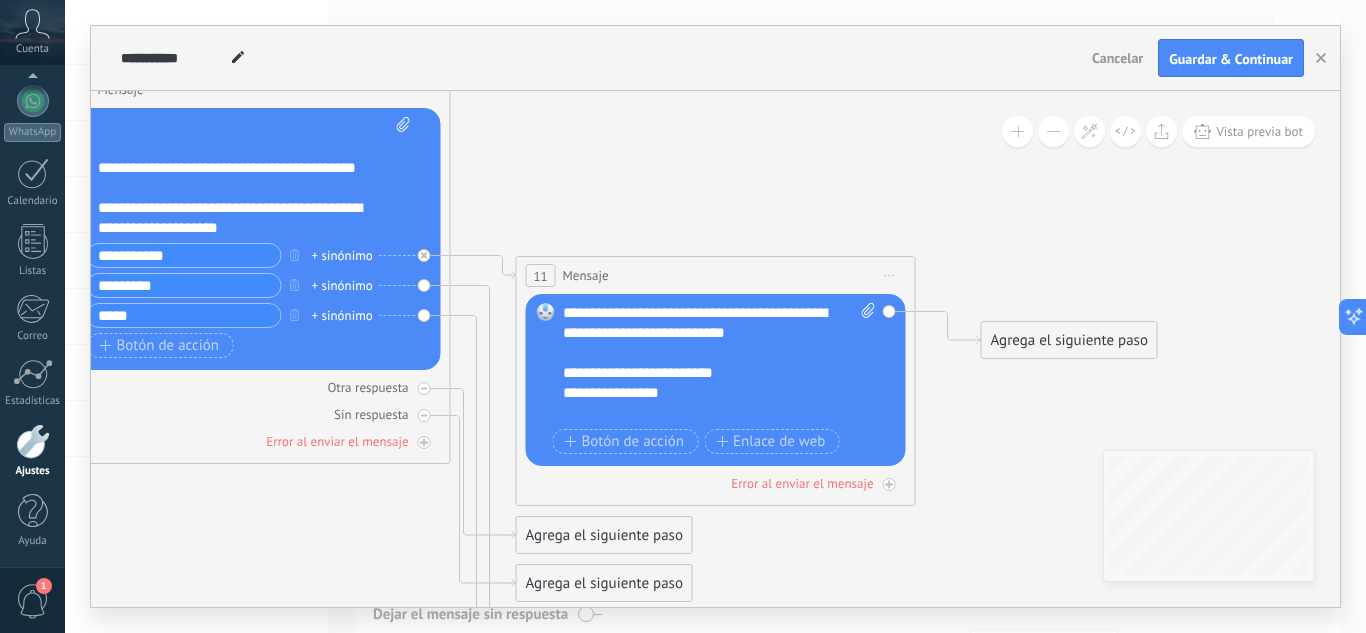 click on "*********" at bounding box center (184, 285) 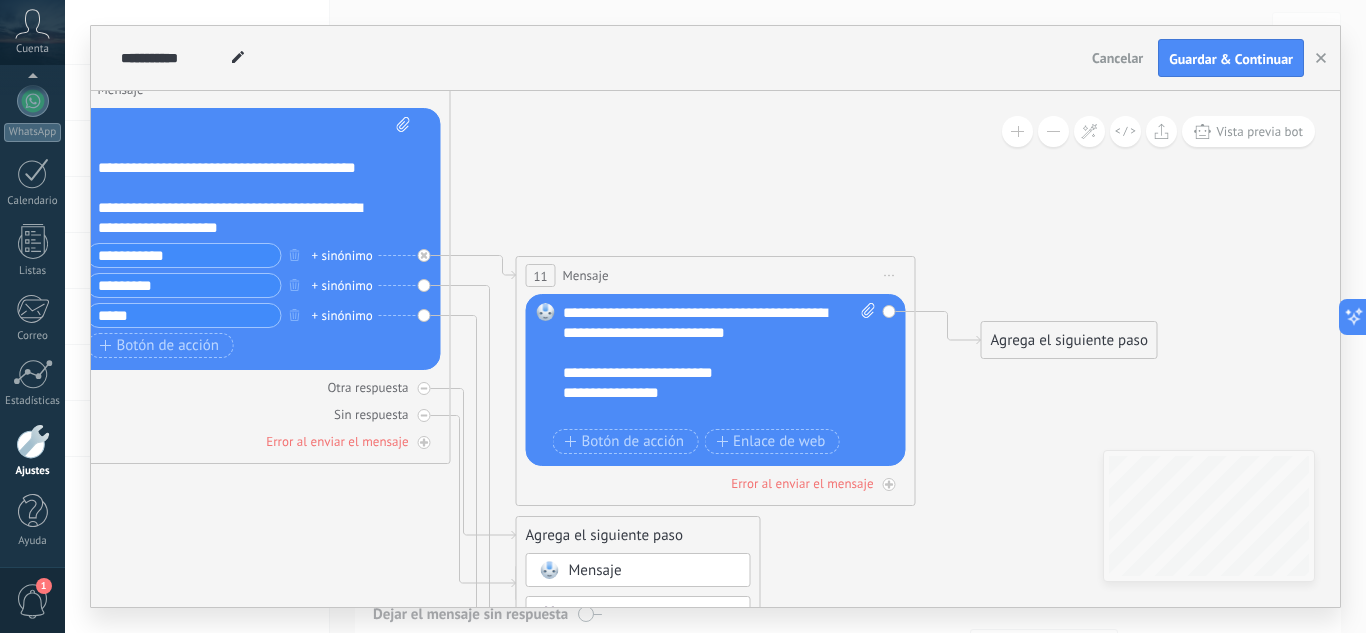 click on "Mensaje" at bounding box center [653, 571] 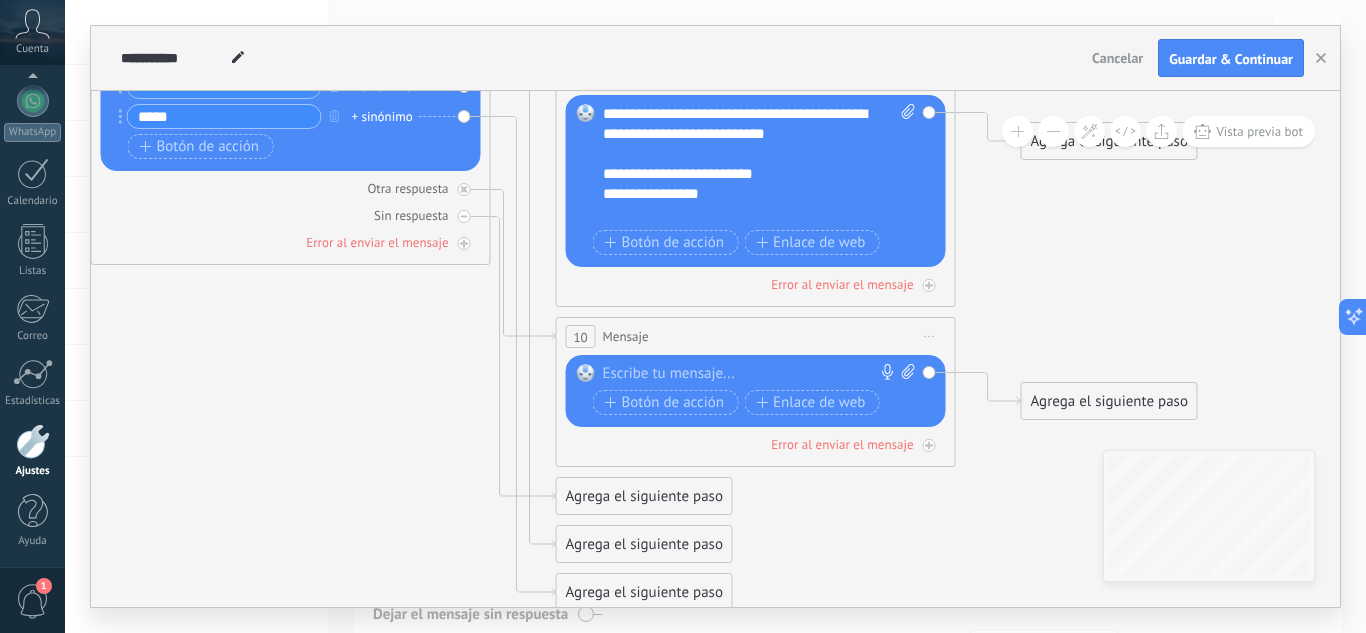 drag, startPoint x: 1044, startPoint y: 479, endPoint x: 1084, endPoint y: 274, distance: 208.86598 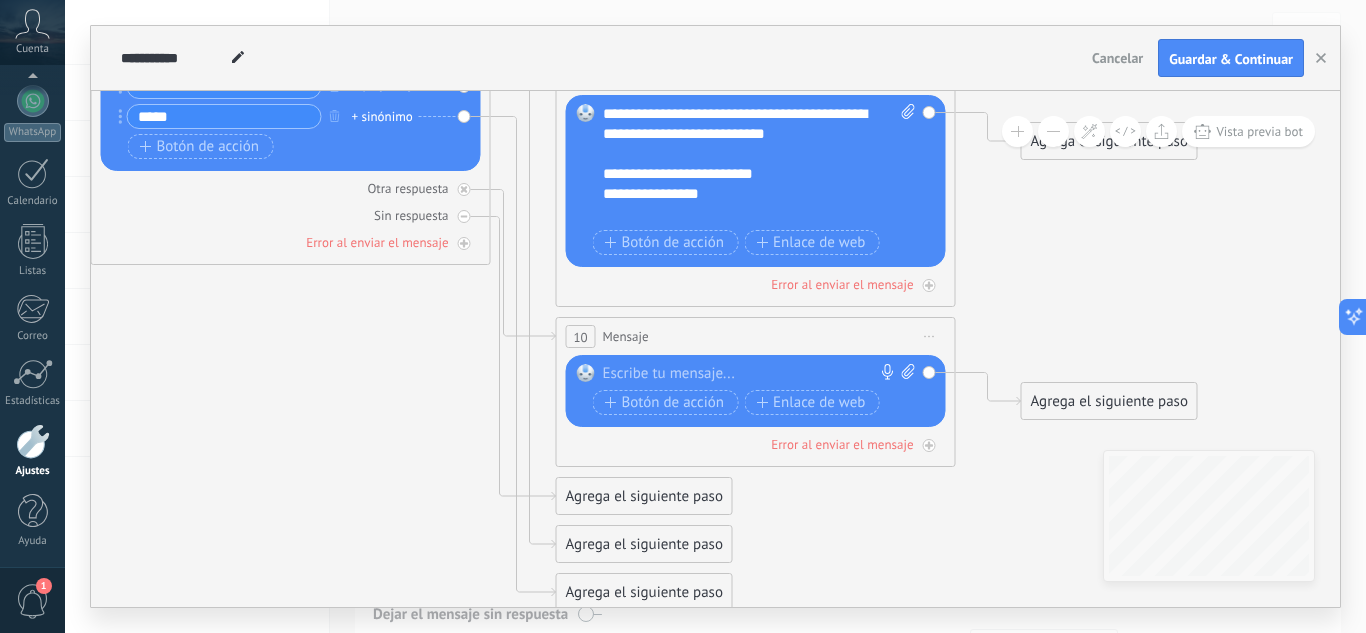 click 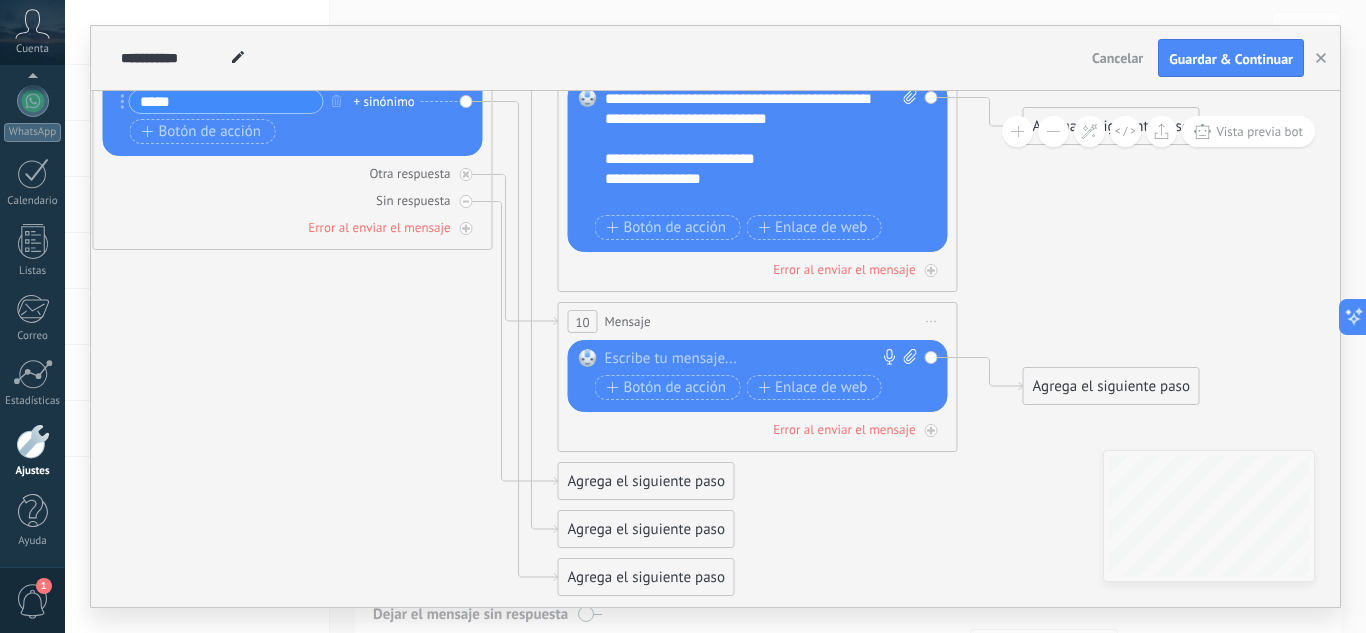 click at bounding box center (753, 359) 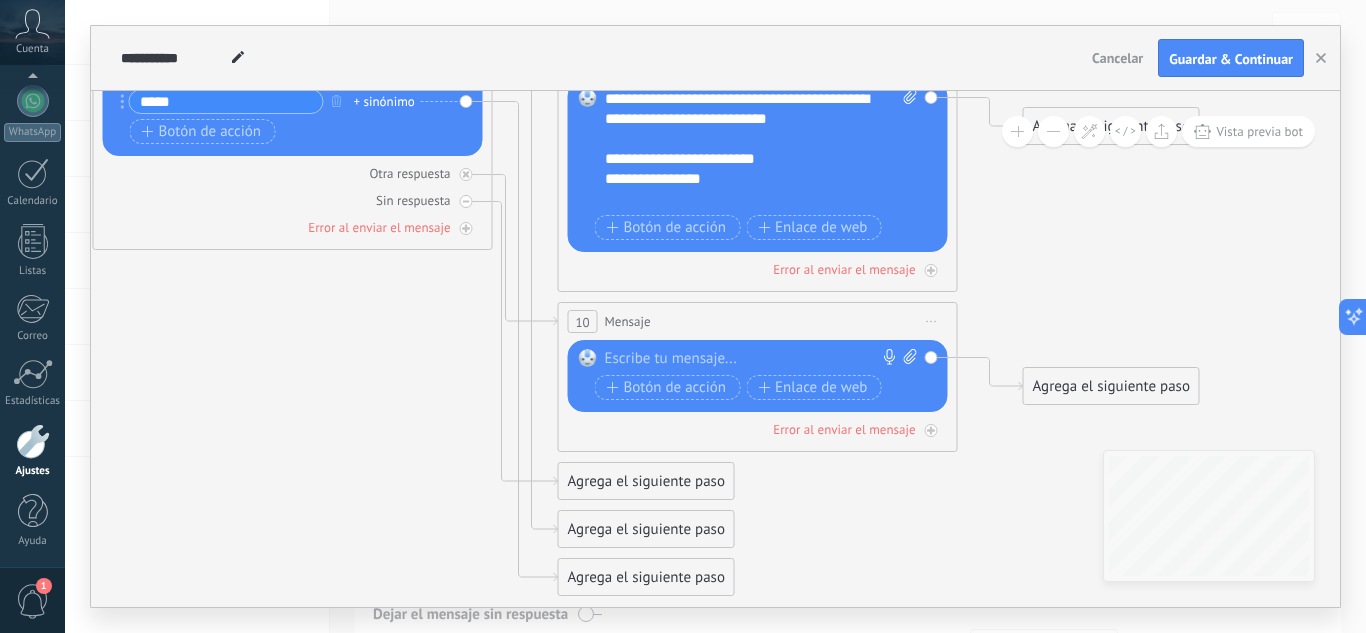 paste 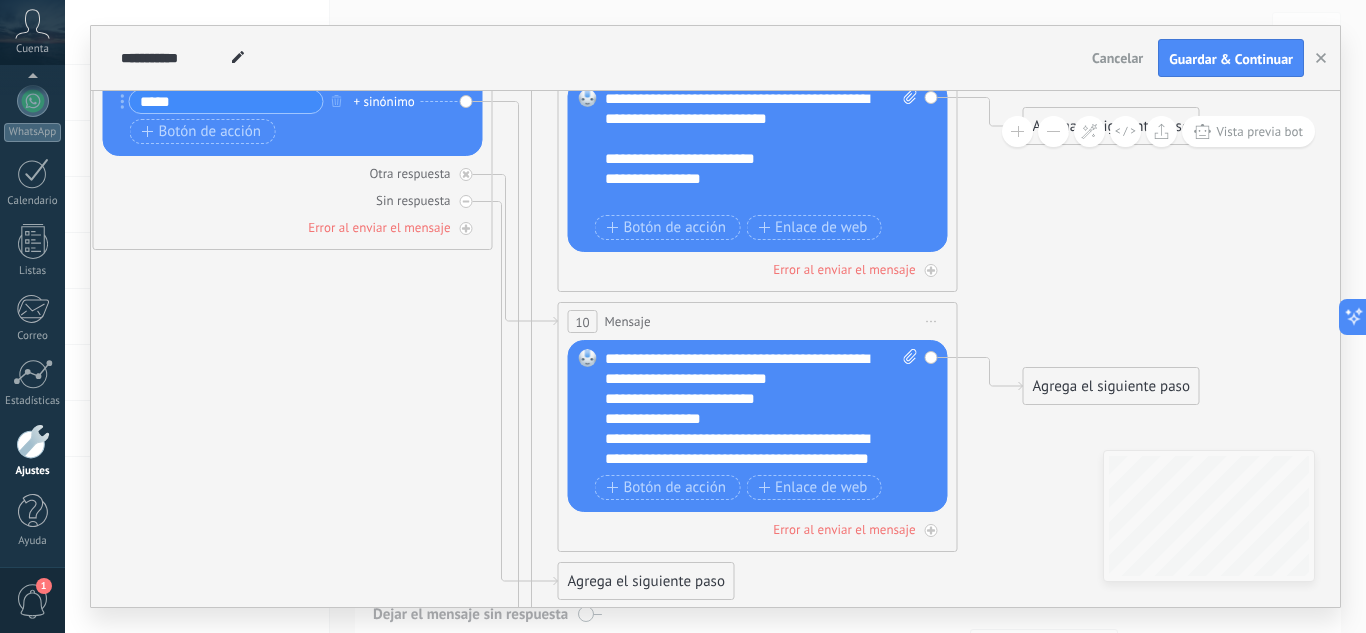 click on "**********" at bounding box center (761, 409) 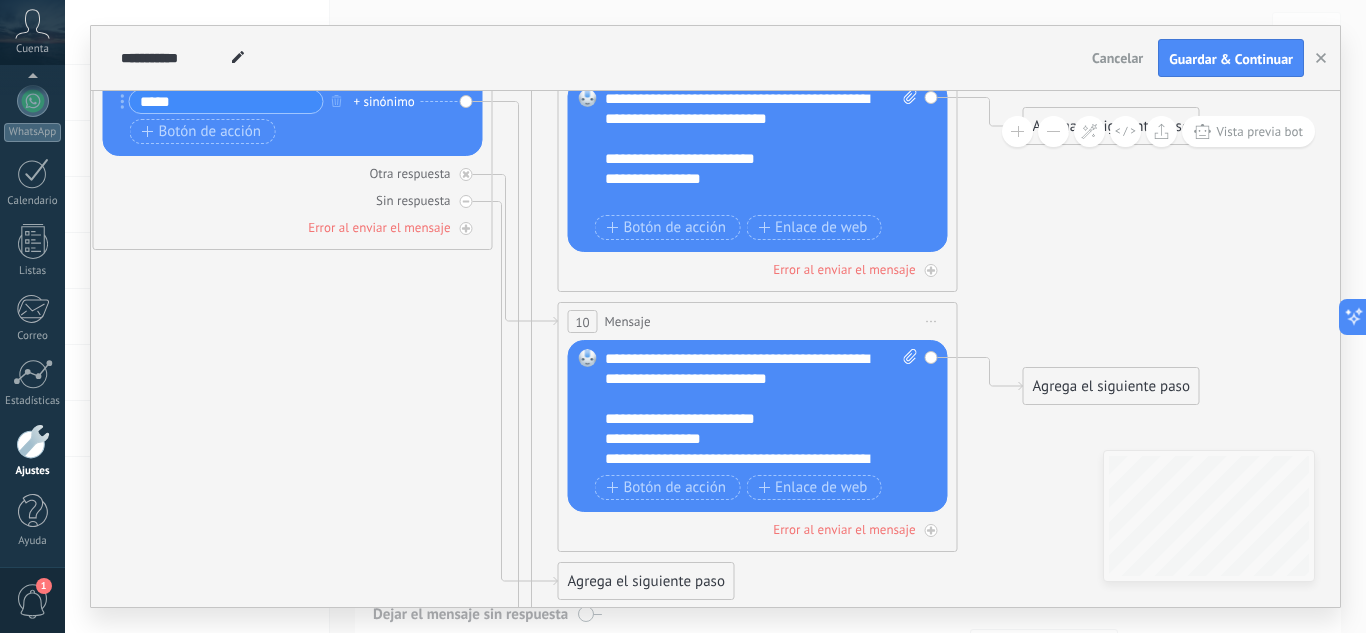 click on "**********" at bounding box center (744, 439) 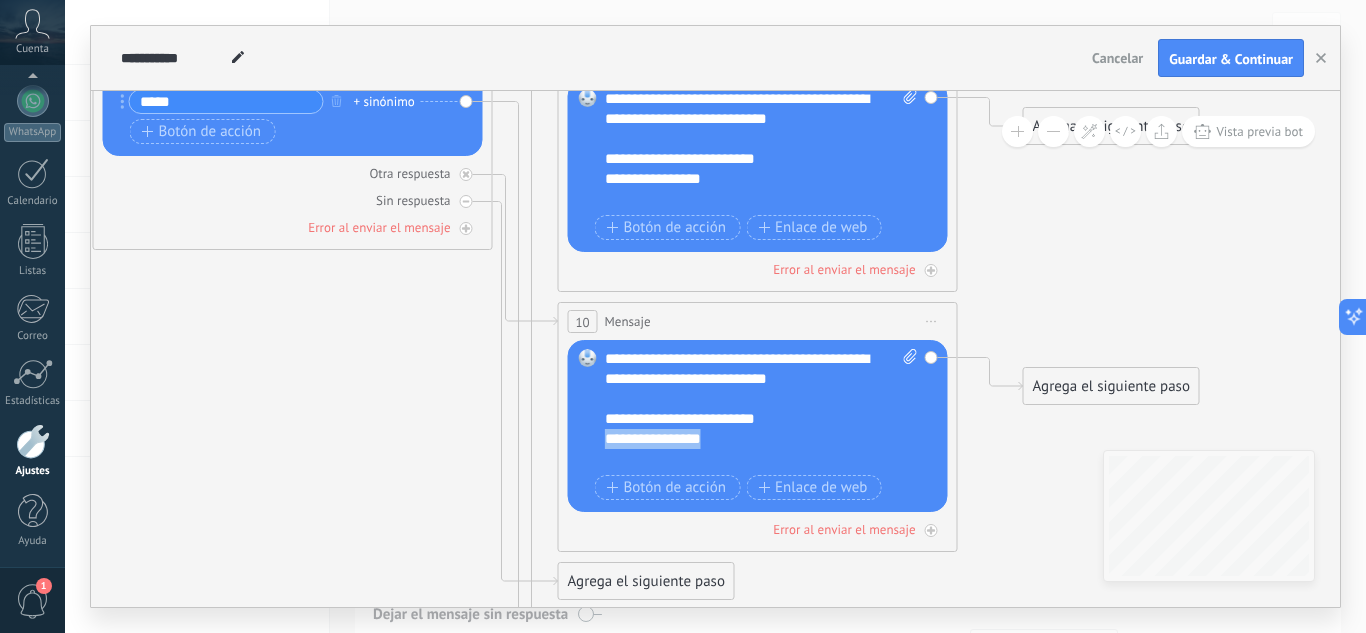 drag, startPoint x: 737, startPoint y: 437, endPoint x: 588, endPoint y: 438, distance: 149.00336 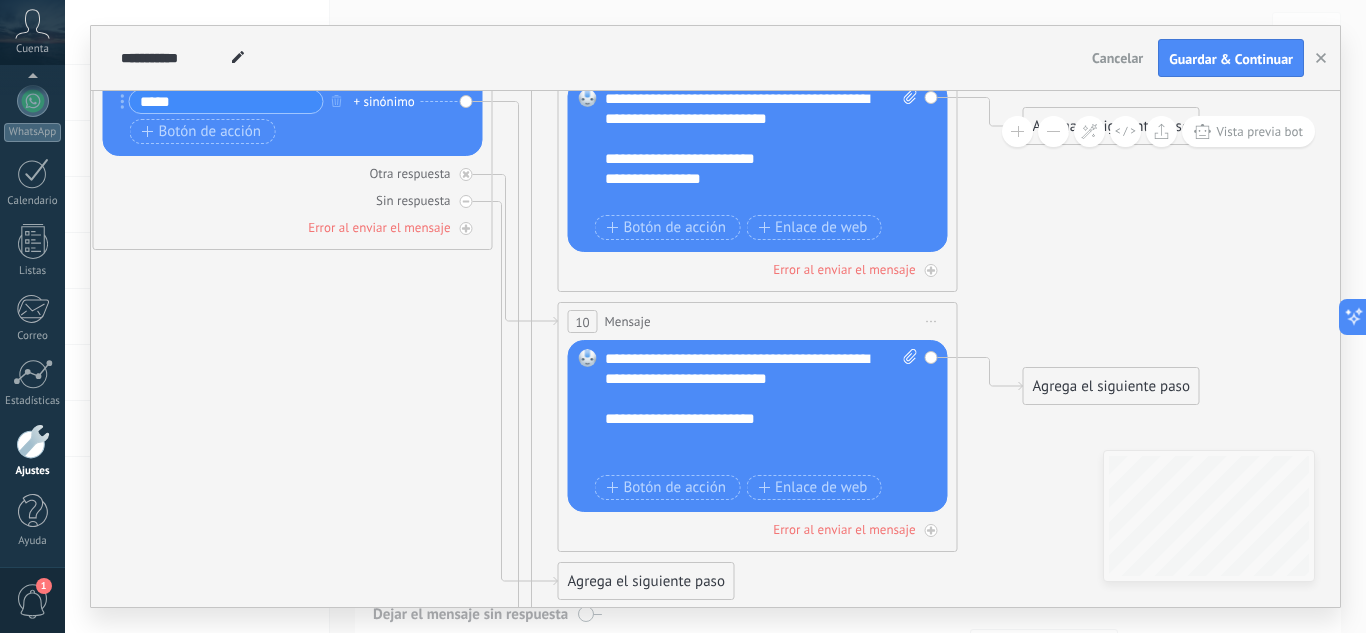 click on "**********" at bounding box center (744, 419) 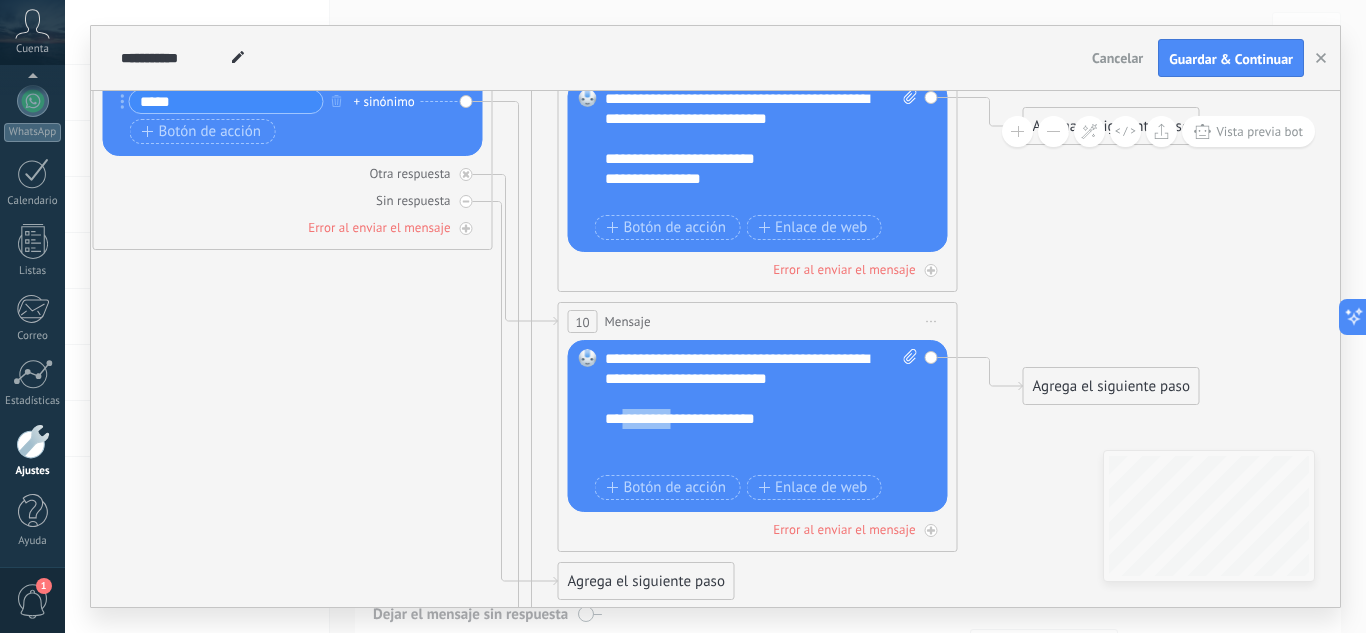 drag, startPoint x: 689, startPoint y: 422, endPoint x: 629, endPoint y: 416, distance: 60.299255 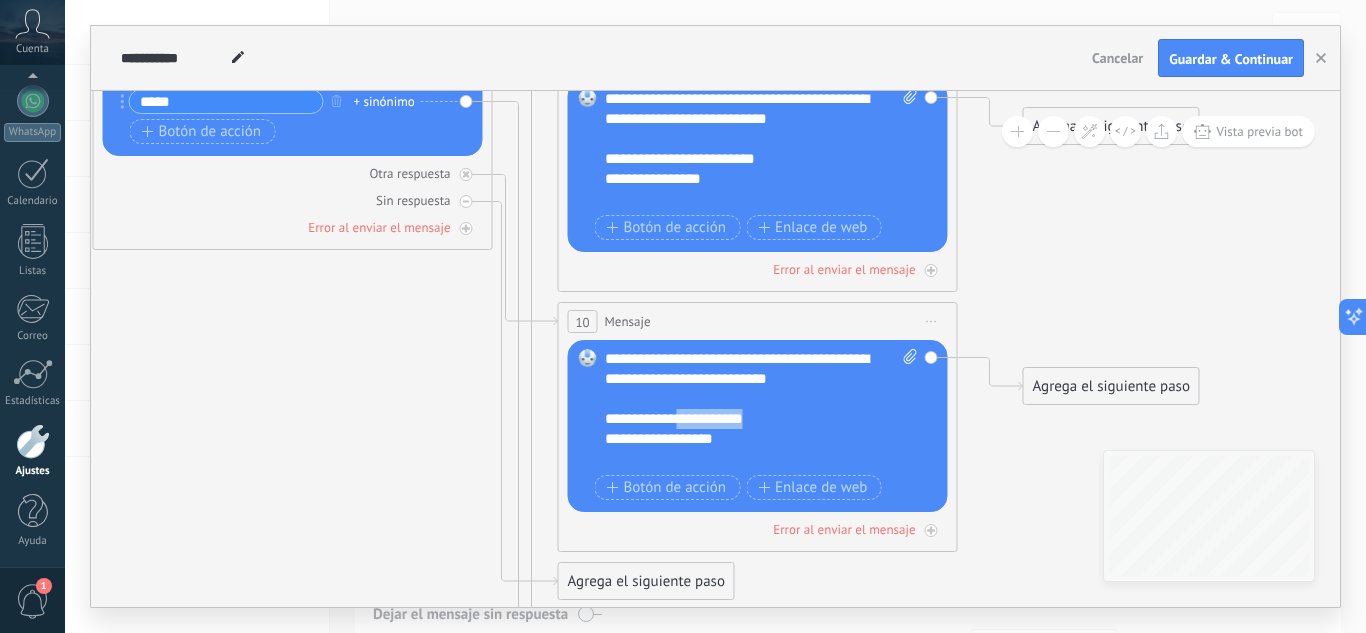 drag, startPoint x: 784, startPoint y: 414, endPoint x: 679, endPoint y: 417, distance: 105.04285 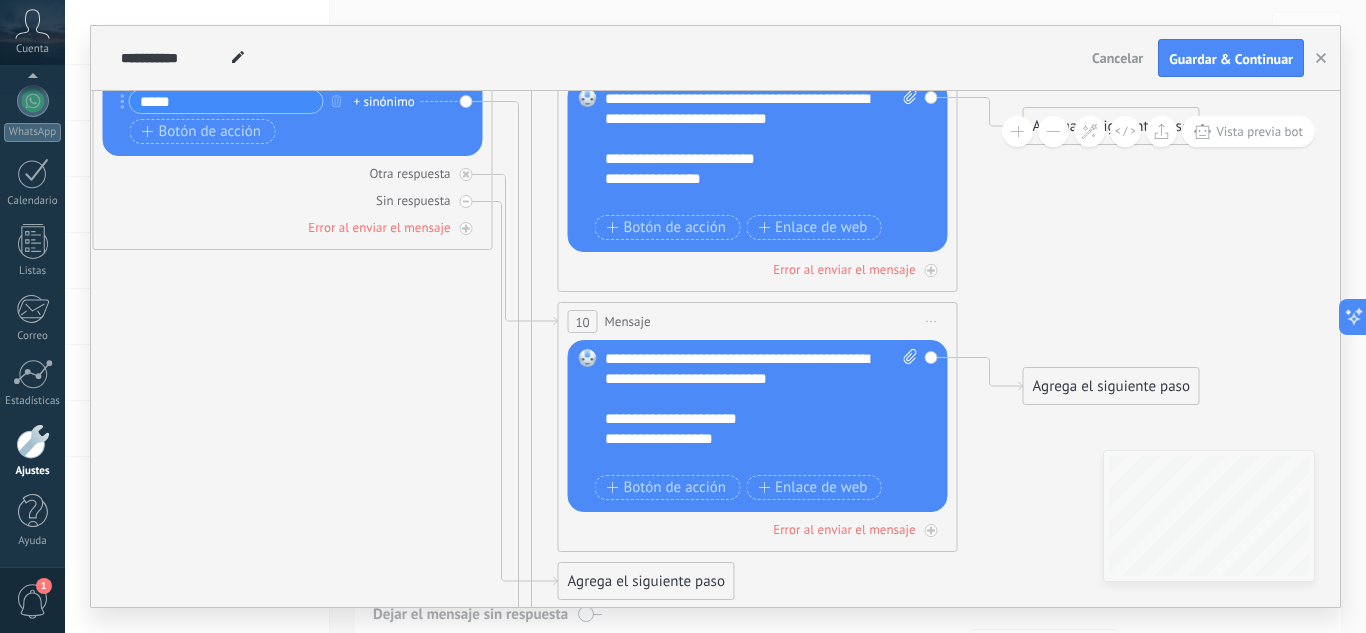 click at bounding box center [751, 459] 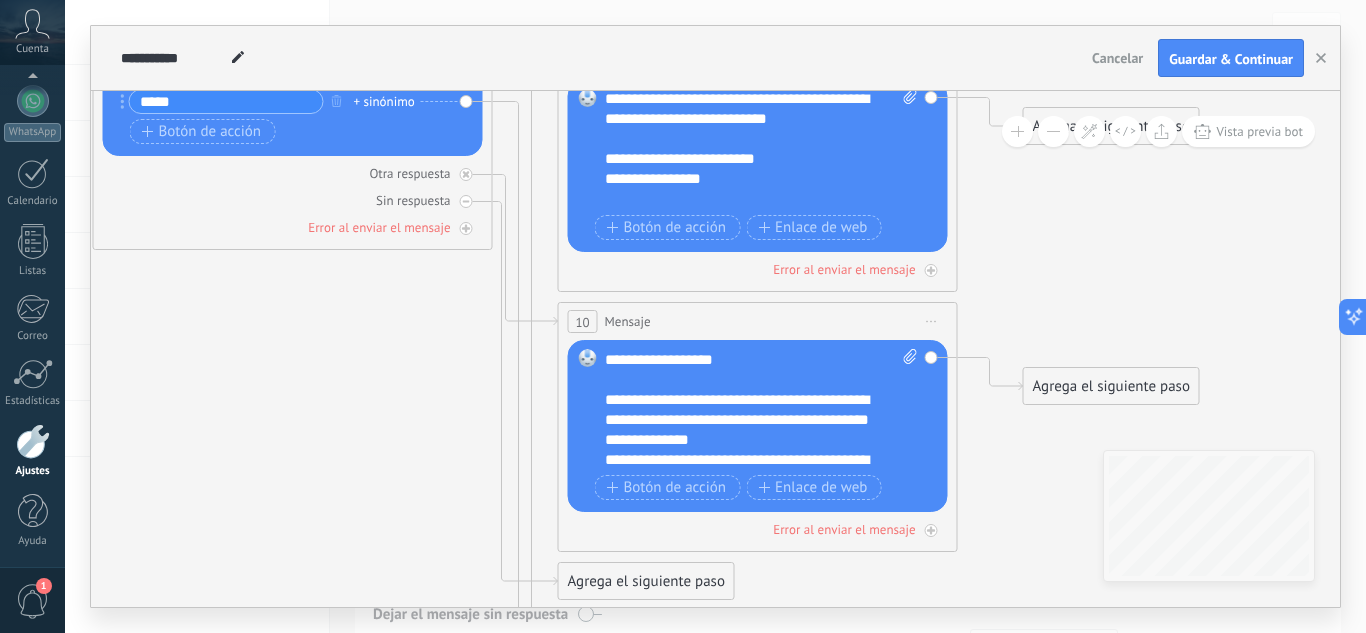 scroll, scrollTop: 99, scrollLeft: 0, axis: vertical 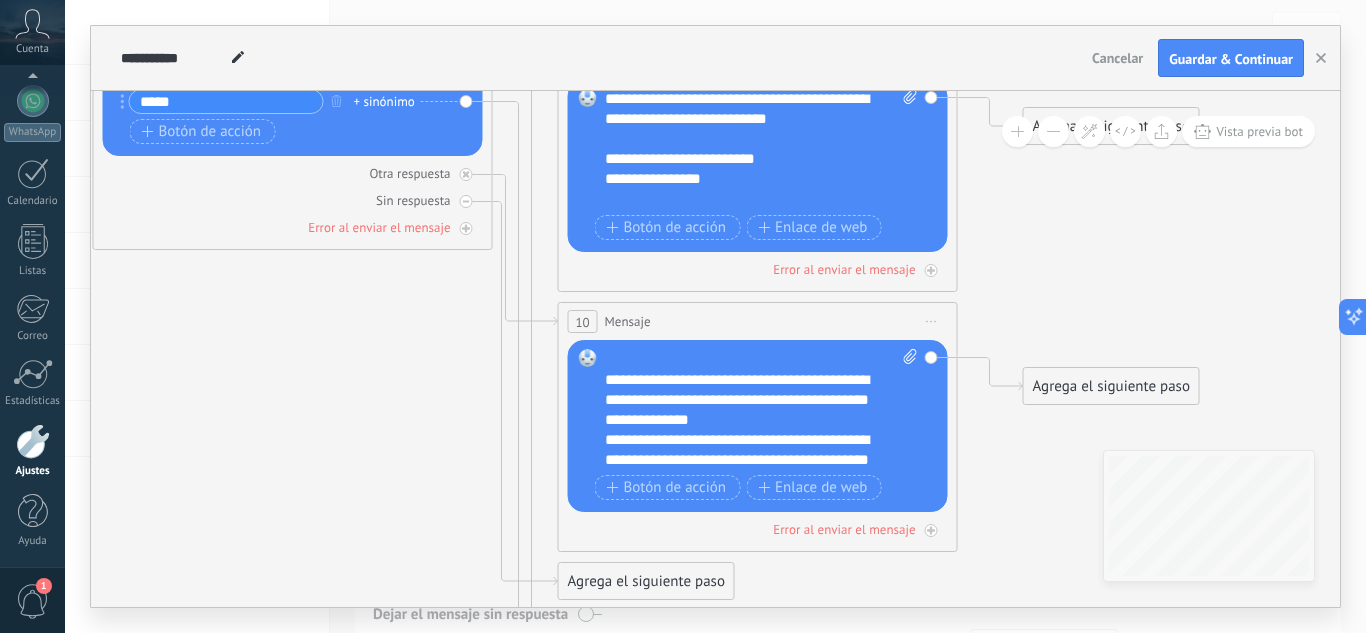 click on "**********" at bounding box center (744, 159) 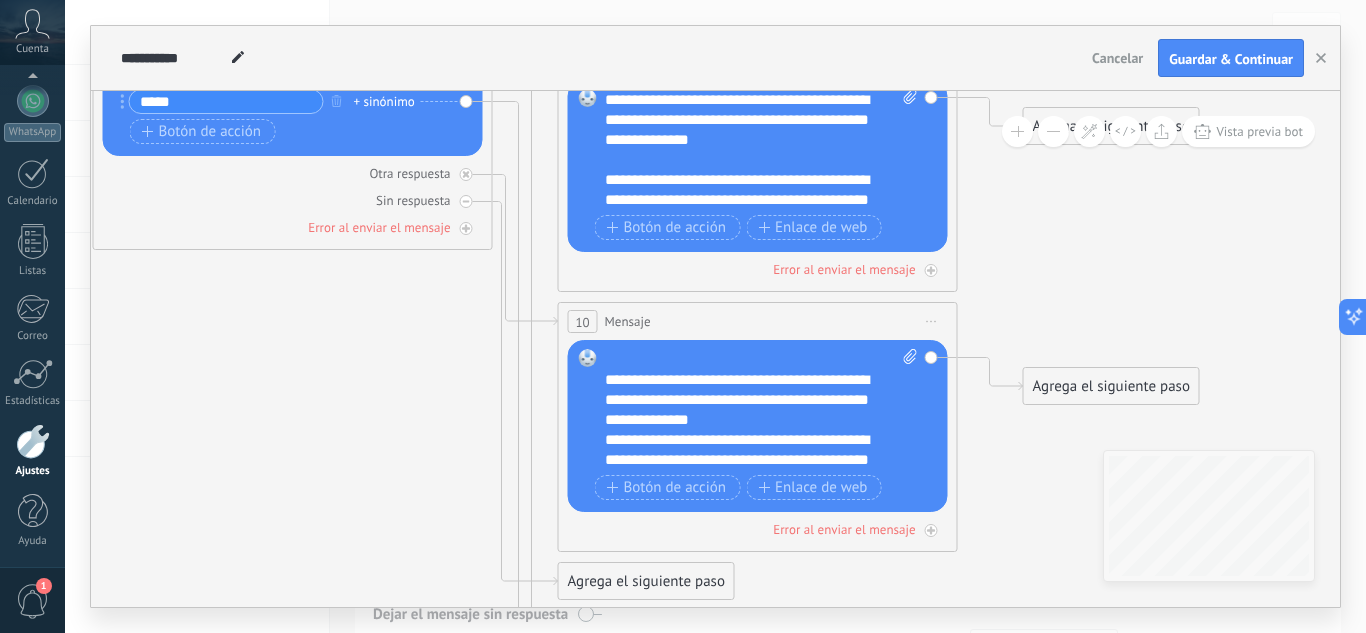 scroll, scrollTop: 139, scrollLeft: 0, axis: vertical 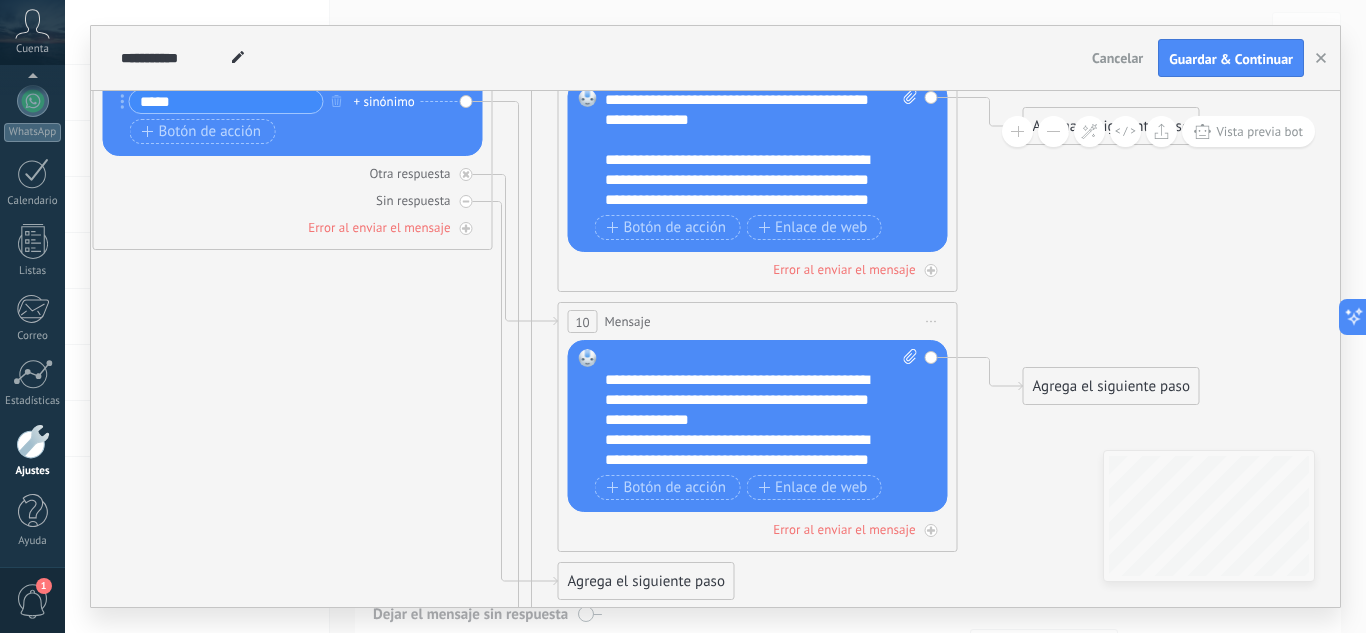 click on "**********" at bounding box center (744, 480) 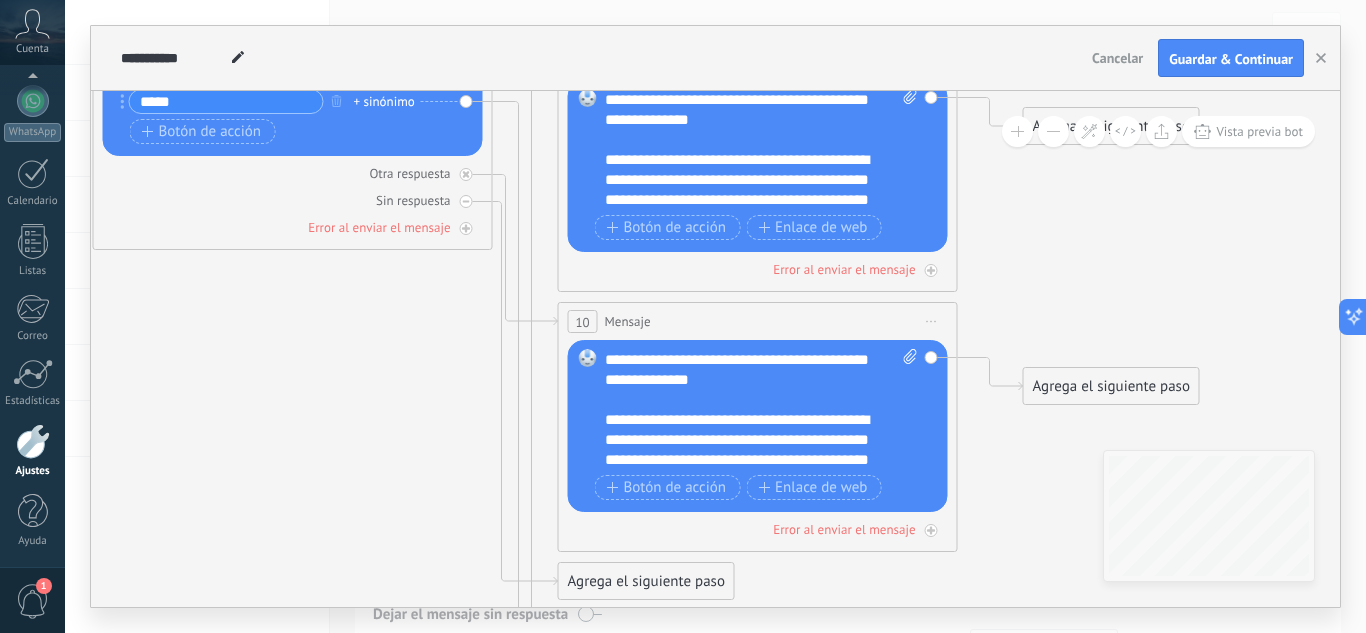 scroll, scrollTop: 159, scrollLeft: 0, axis: vertical 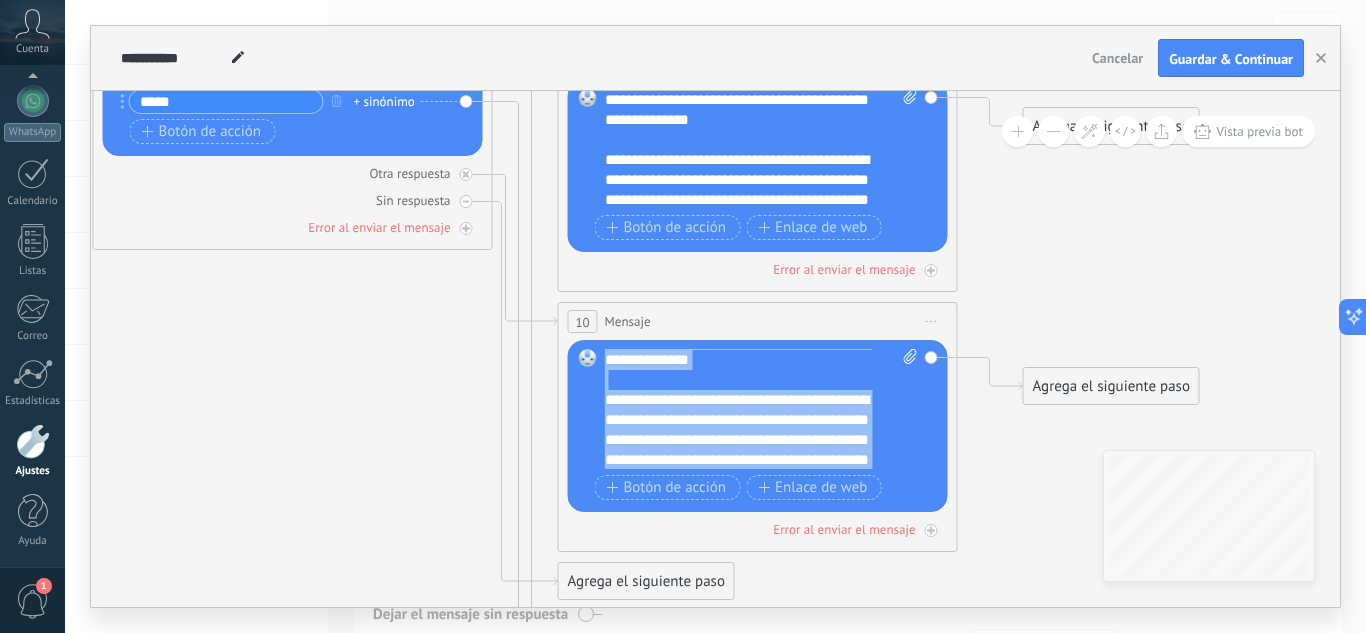 copy on "**********" 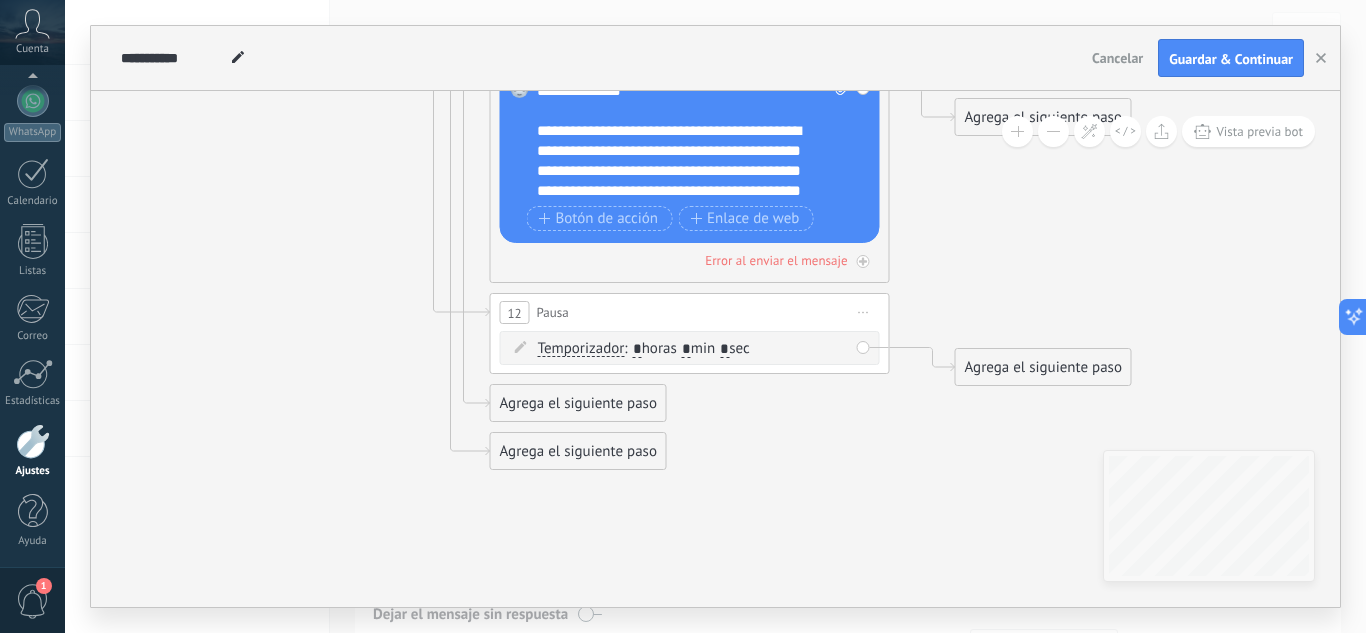 drag, startPoint x: 952, startPoint y: 502, endPoint x: 914, endPoint y: 198, distance: 306.36578 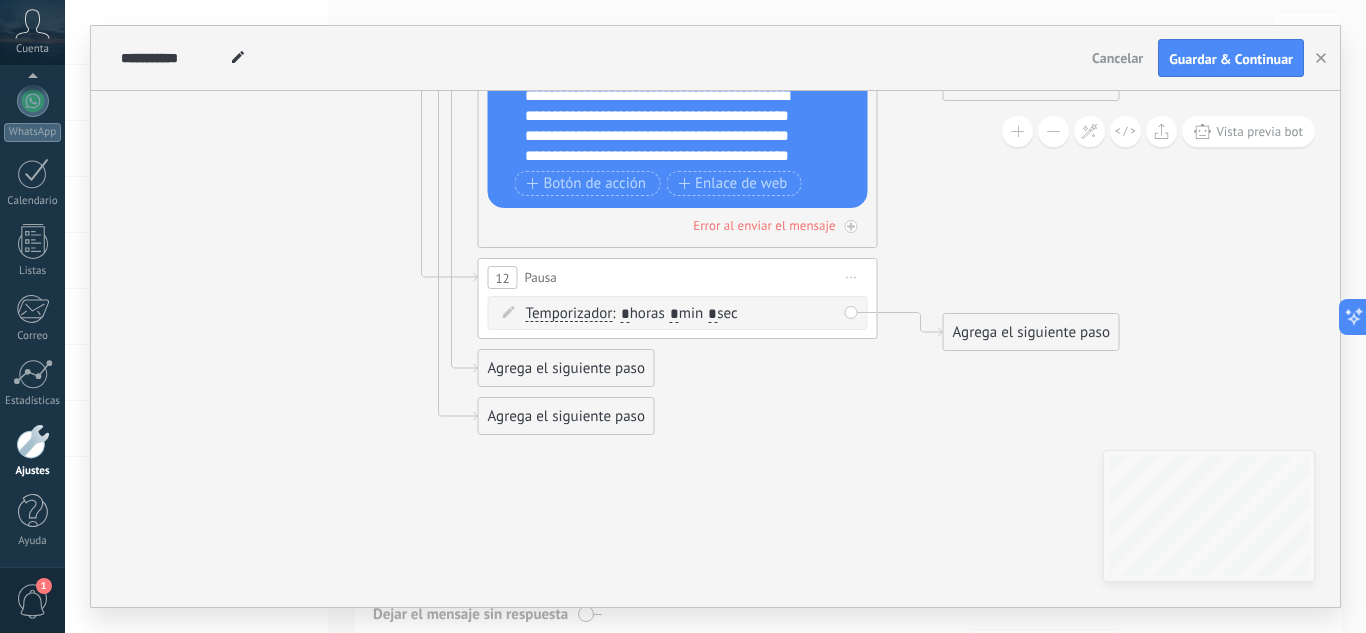 click 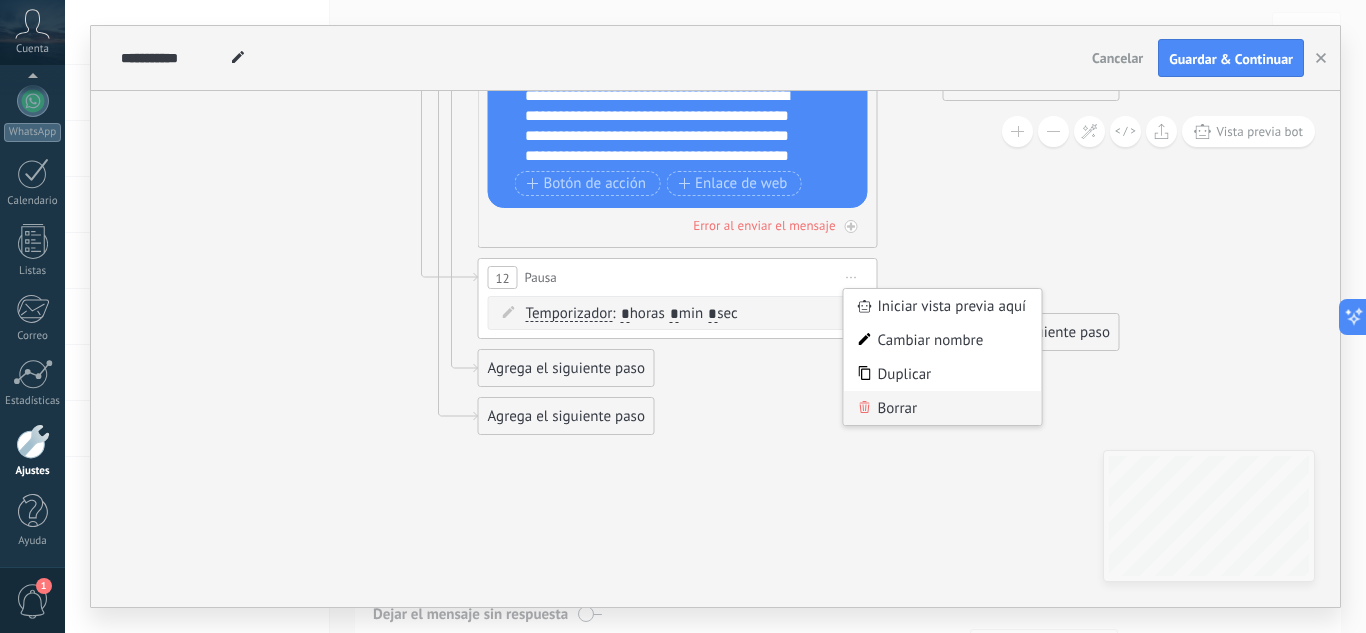click on "Borrar" at bounding box center (943, 408) 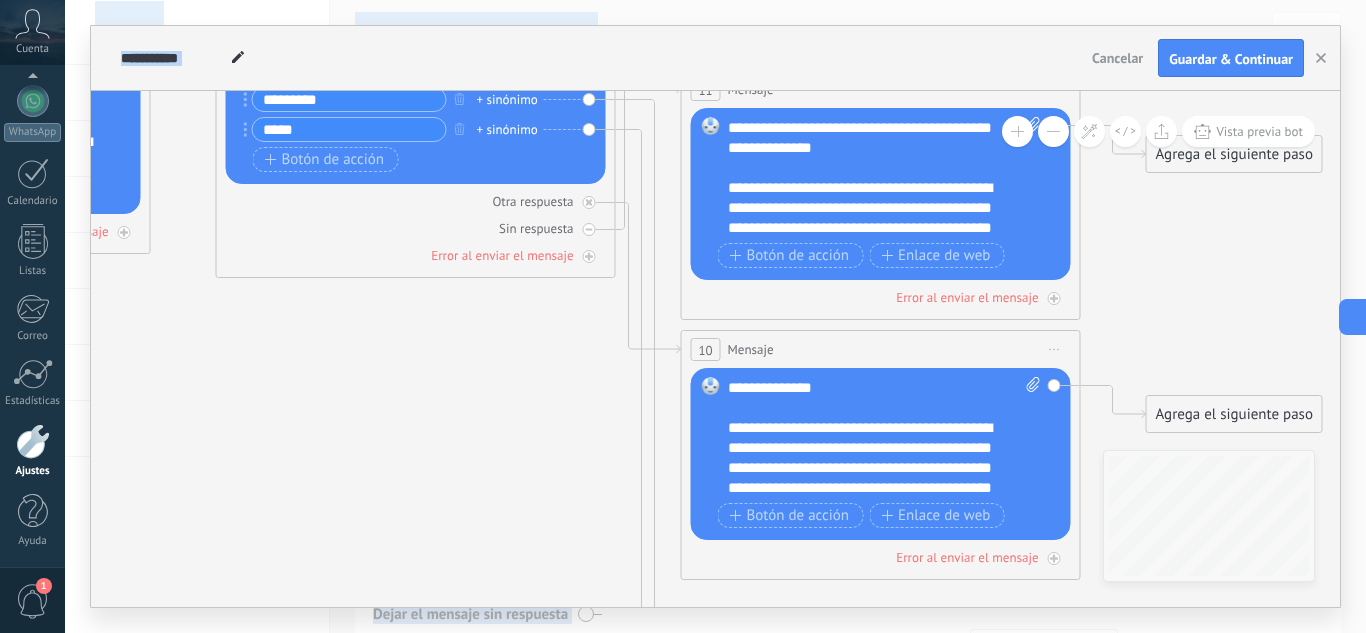 drag, startPoint x: 812, startPoint y: 393, endPoint x: 938, endPoint y: 680, distance: 313.44058 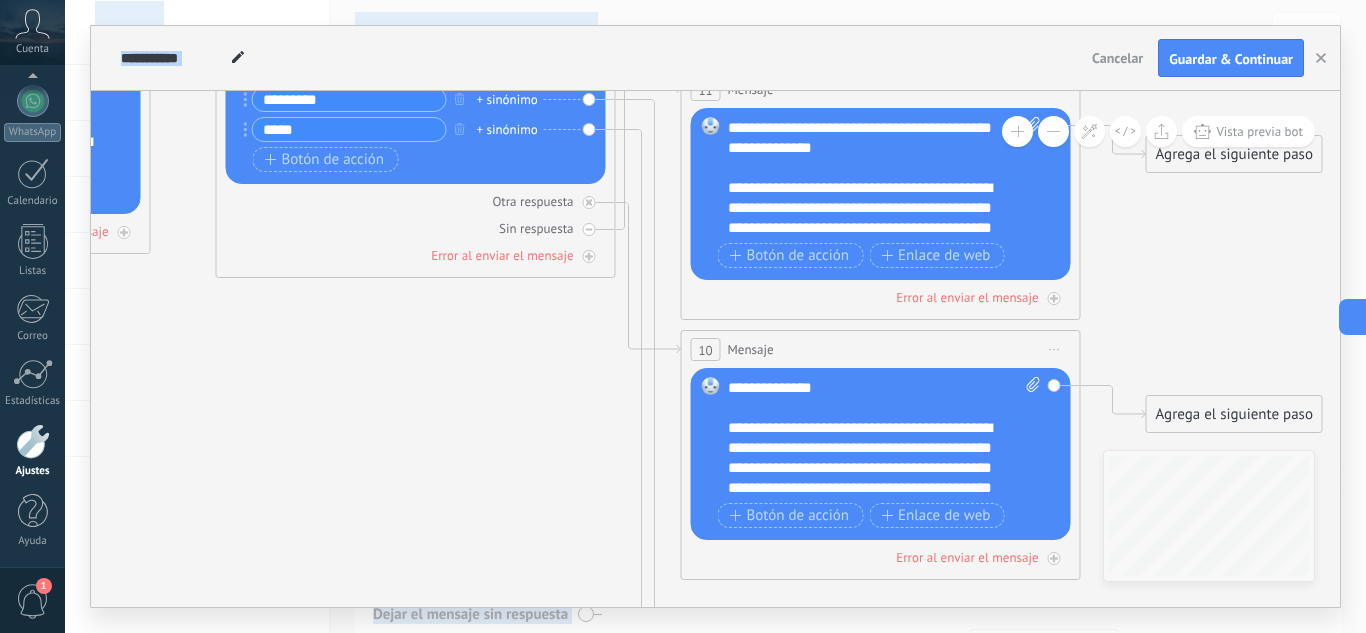 click on ".abccls-1,.abccls-2{fill-rule:evenodd}.abccls-2{fill:#fff} .abfcls-1{fill:none}.abfcls-2{fill:#fff} .abncls-1{isolation:isolate}.abncls-2{opacity:.06}.abncls-2,.abncls-3,.abncls-6{mix-blend-mode:multiply}.abncls-3{opacity:.15}.abncls-4,.abncls-8{fill:#fff}.abncls-5{fill:url(#abnlinear-gradient)}.abncls-6{opacity:.04}.abncls-7{fill:url(#abnlinear-gradient-2)}.abncls-8{fill-rule:evenodd} .abqst0{fill:#ffa200} .abwcls-1{fill:#252525} .cls-1{isolation:isolate} .acicls-1{fill:none} .aclcls-1{fill:#232323} .acnst0{display:none} .addcls-1,.addcls-2{fill:none;stroke-miterlimit:10}.addcls-1{stroke:#dfe0e5}.addcls-2{stroke:#a1a7ab} .adecls-1,.adecls-2{fill:none;stroke-miterlimit:10}.adecls-1{stroke:#dfe0e5}.adecls-2{stroke:#a1a7ab} .adqcls-1{fill:#8591a5;fill-rule:evenodd} .aeccls-1{fill:#5c9f37} .aeecls-1{fill:#f86161} .aejcls-1{fill:#8591a5;fill-rule:evenodd} .aekcls-1{fill-rule:evenodd} .aelcls-1{fill-rule:evenodd;fill:currentColor} .aemcls-1{fill-rule:evenodd;fill:currentColor} .aercls-2{fill:#24bc8c}" at bounding box center (683, 316) 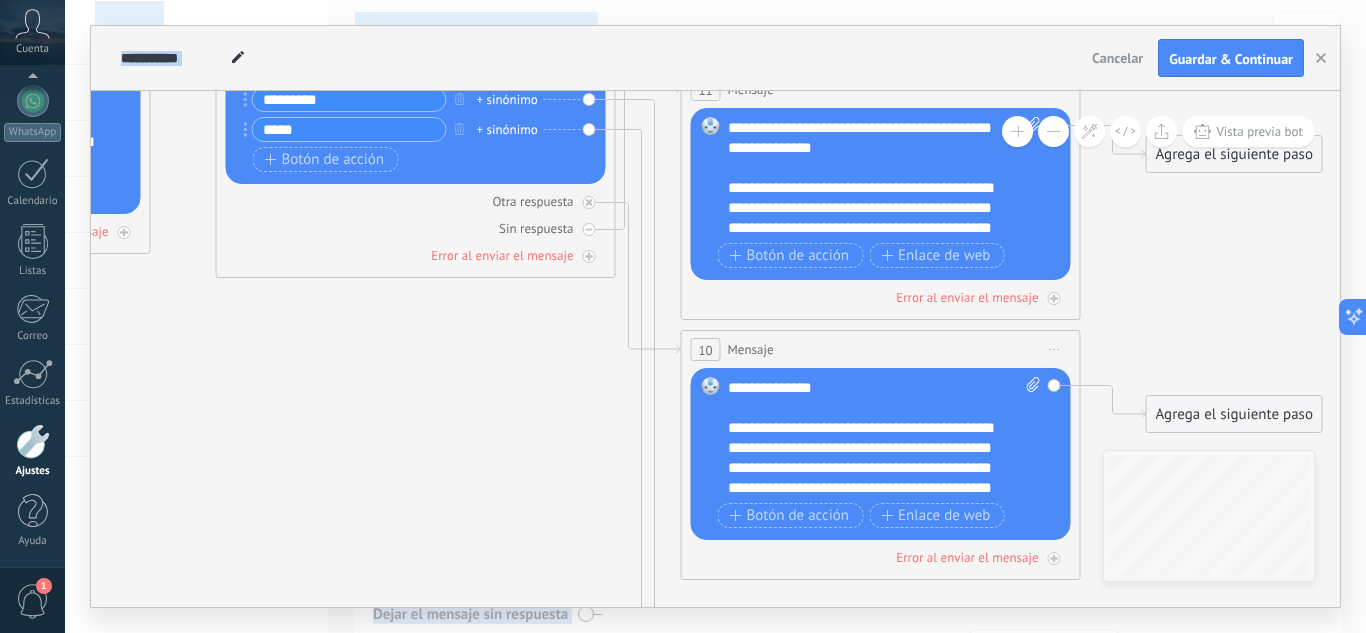 drag, startPoint x: 697, startPoint y: 301, endPoint x: 710, endPoint y: 449, distance: 148.56985 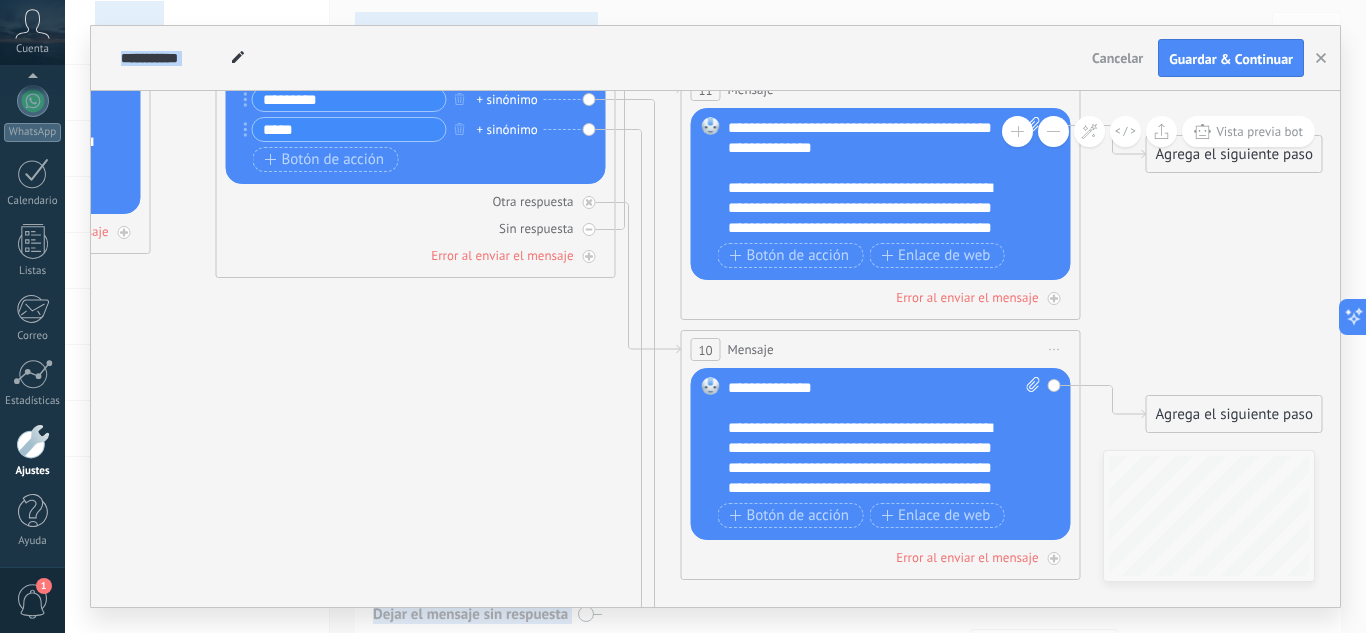 click on "**********" at bounding box center [-1872, -353] 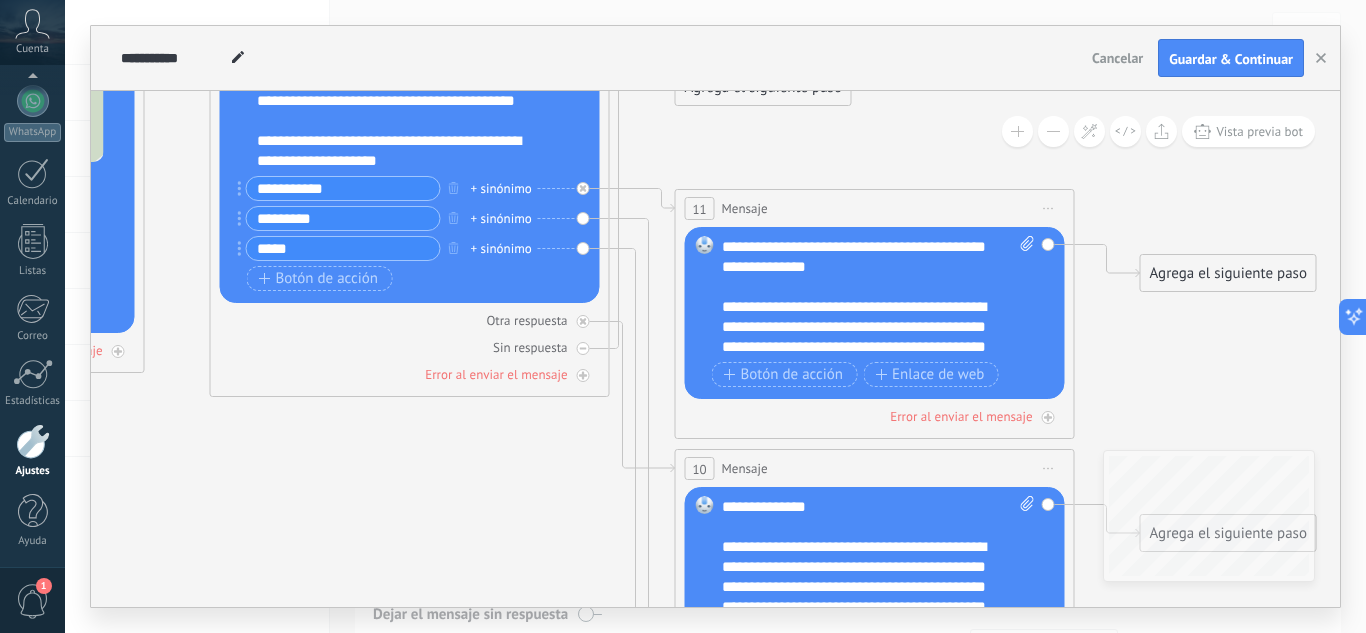 drag, startPoint x: 573, startPoint y: 406, endPoint x: 567, endPoint y: 525, distance: 119.15116 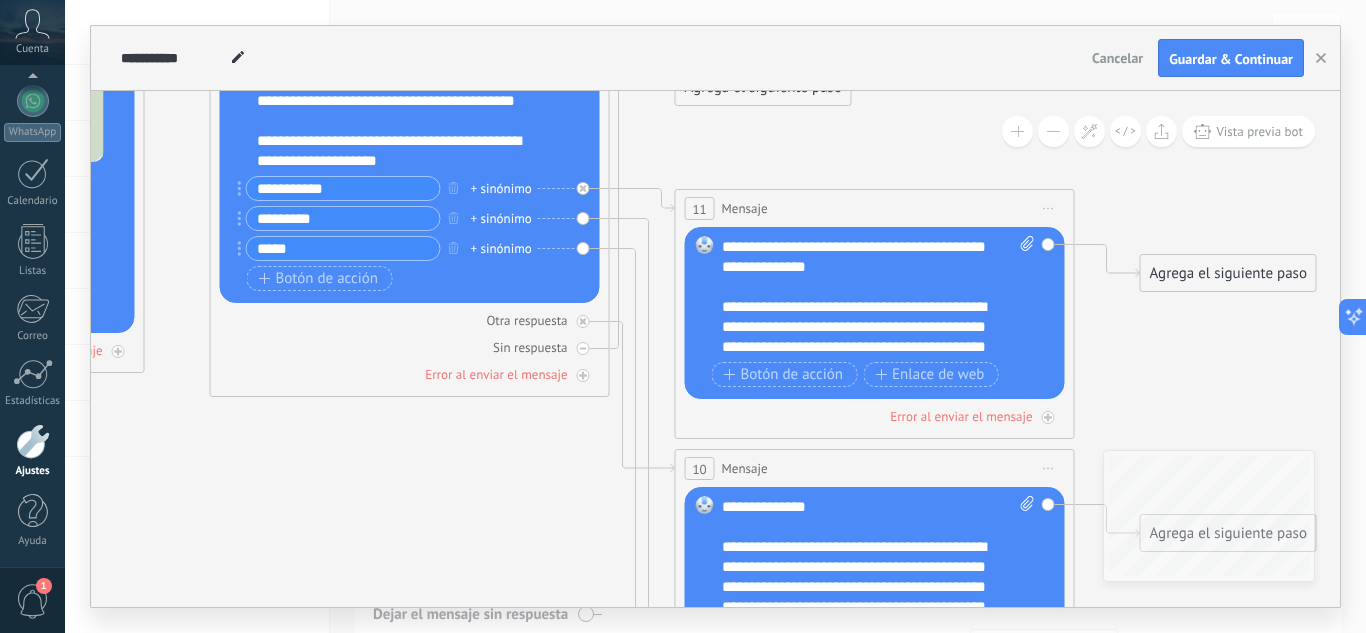 click 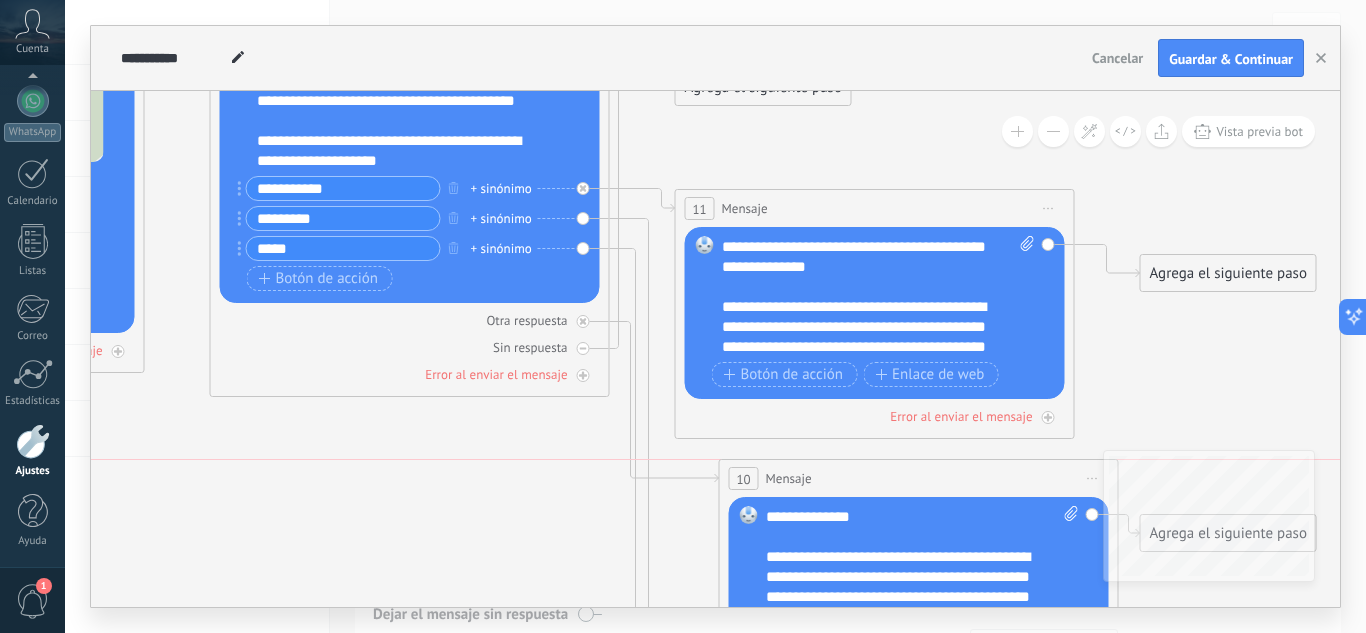 drag, startPoint x: 771, startPoint y: 465, endPoint x: 815, endPoint y: 469, distance: 44.181442 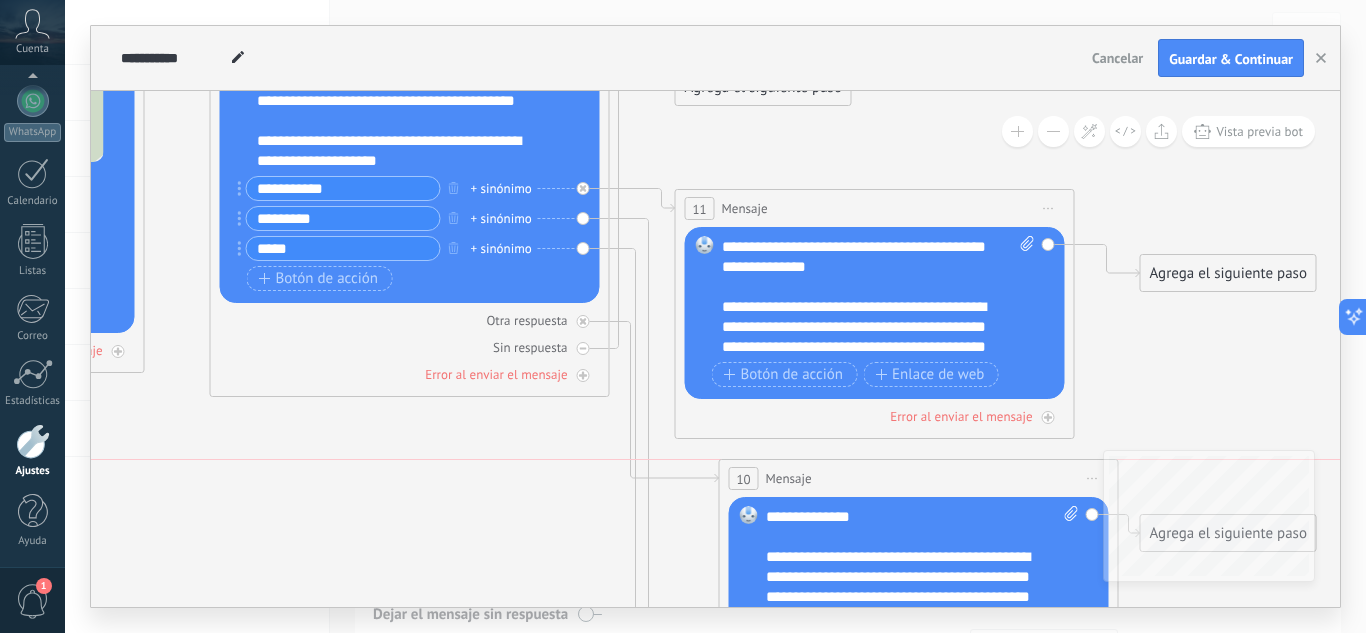 click on "10
Mensaje
*******
(a):
Todos los contactos - canales seleccionados
Todos los contactos - canales seleccionados
Todos los contactos - canal primario
Contacto principal - canales seleccionados
Contacto principal - canal primario
Todos los contactos - canales seleccionados
Todos los contactos - canales seleccionados
Todos los contactos - canal primario
Contacto principal - canales seleccionados" at bounding box center [919, 478] 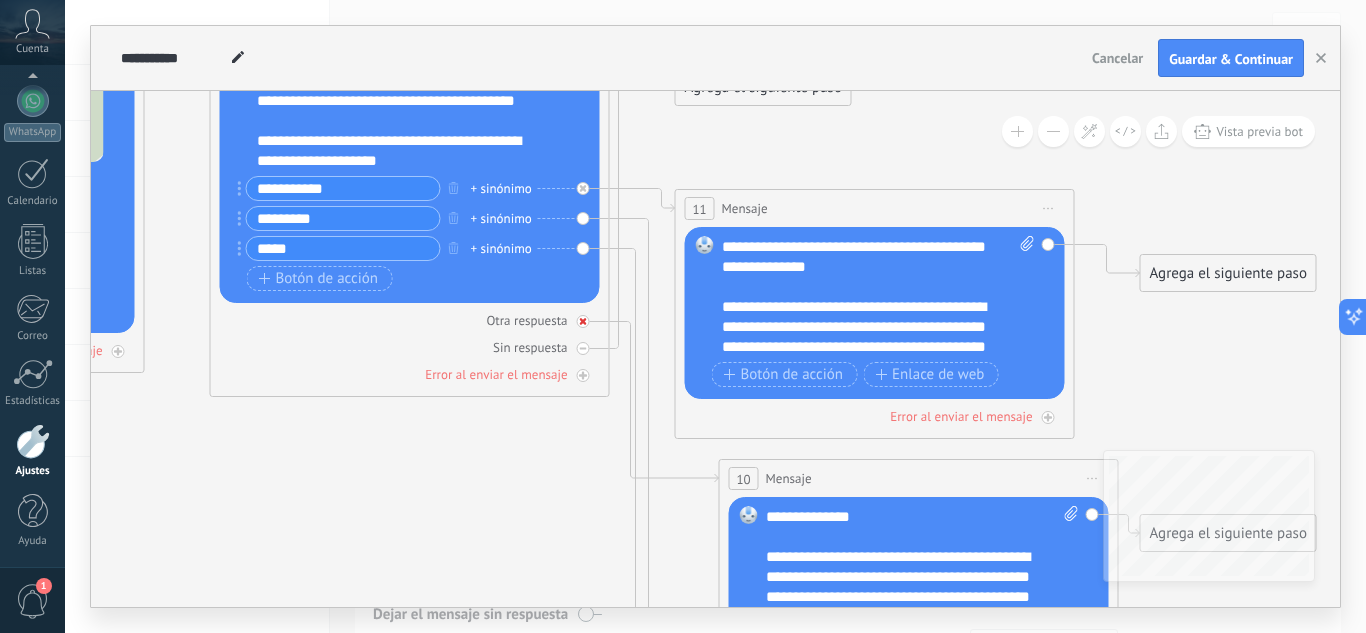 click 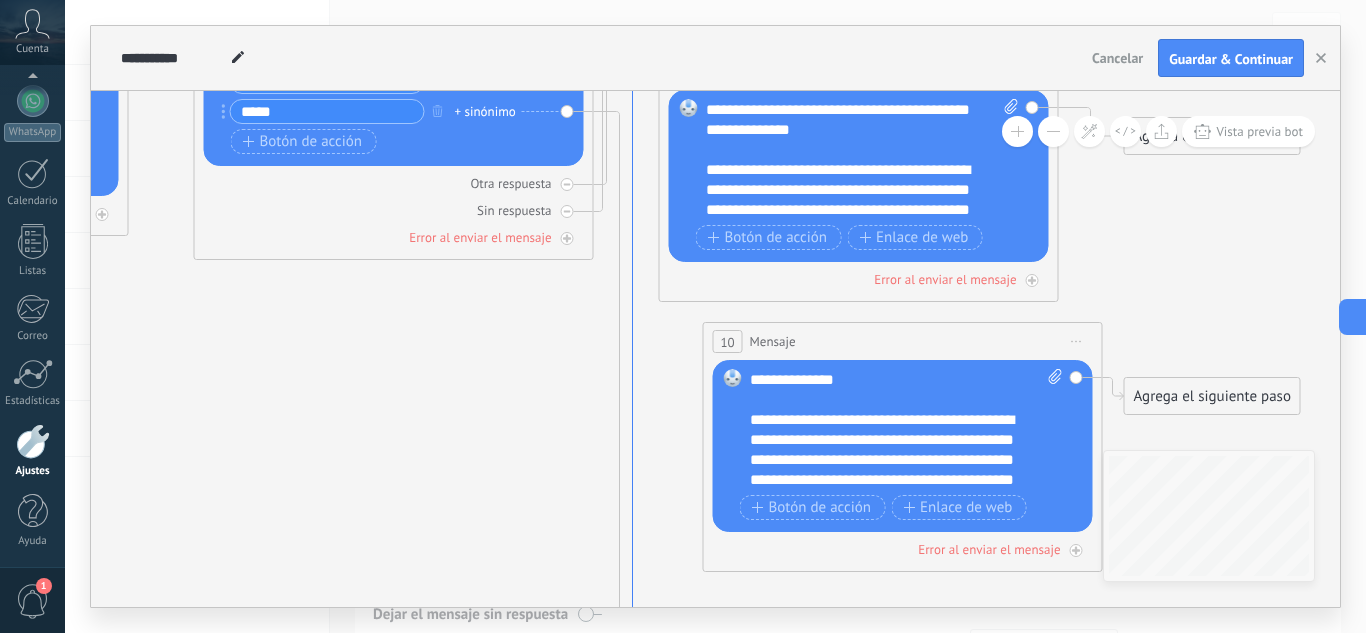 drag, startPoint x: 653, startPoint y: 283, endPoint x: 636, endPoint y: 143, distance: 141.02837 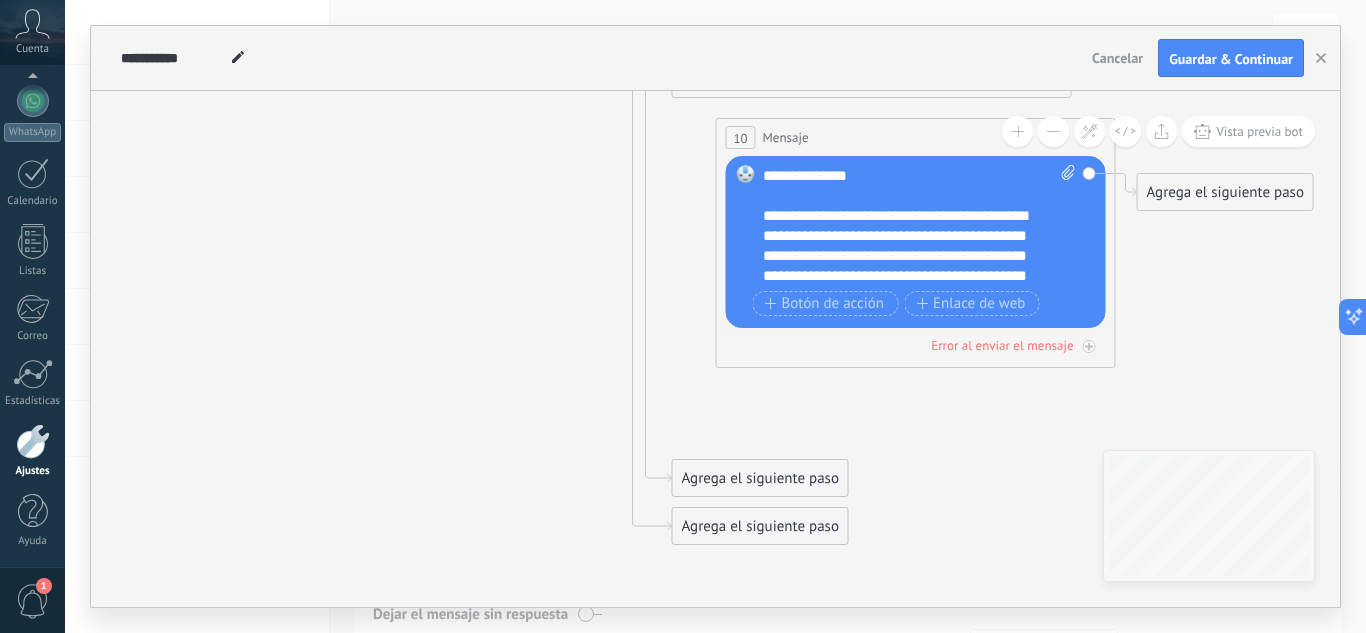 drag, startPoint x: 664, startPoint y: 393, endPoint x: 680, endPoint y: 288, distance: 106.21205 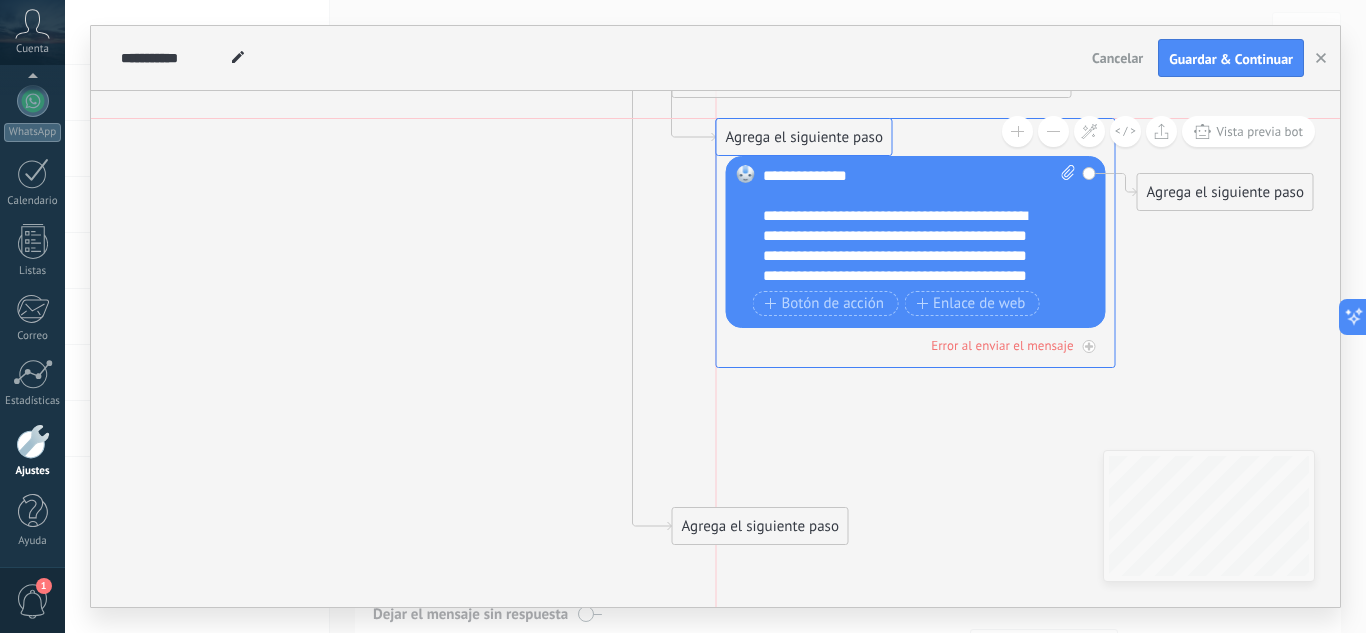 drag, startPoint x: 713, startPoint y: 477, endPoint x: 762, endPoint y: 140, distance: 340.54367 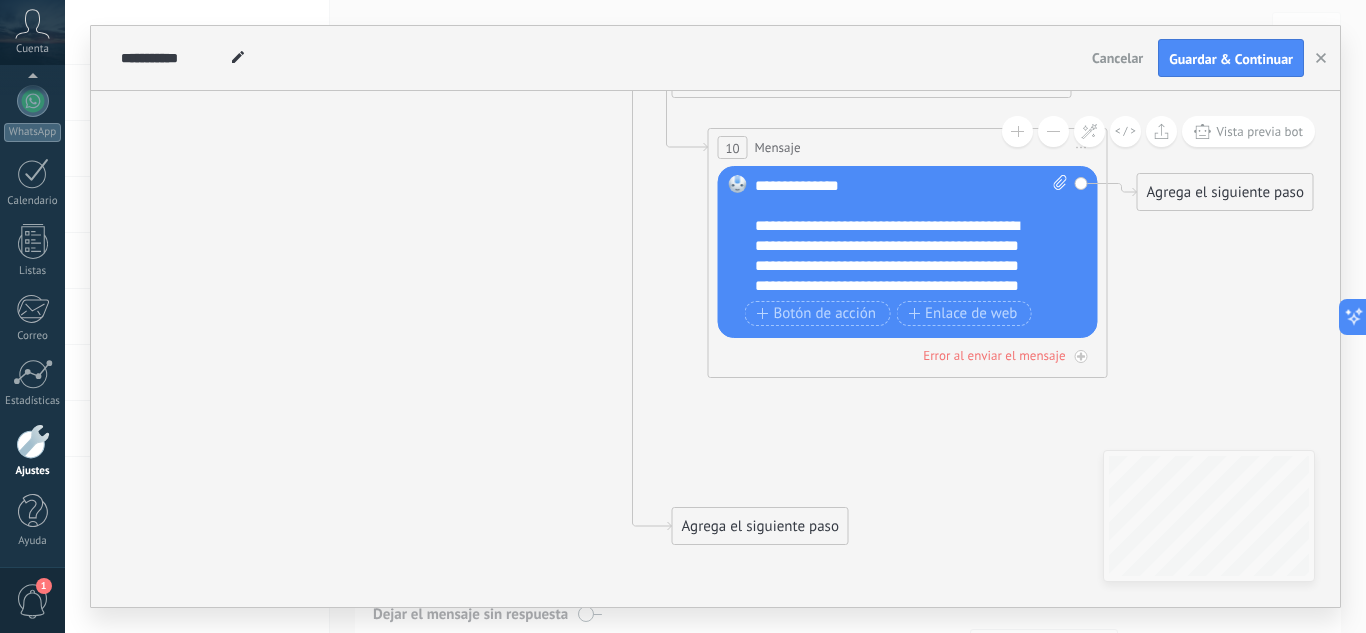 drag, startPoint x: 766, startPoint y: 141, endPoint x: 734, endPoint y: 135, distance: 32.55764 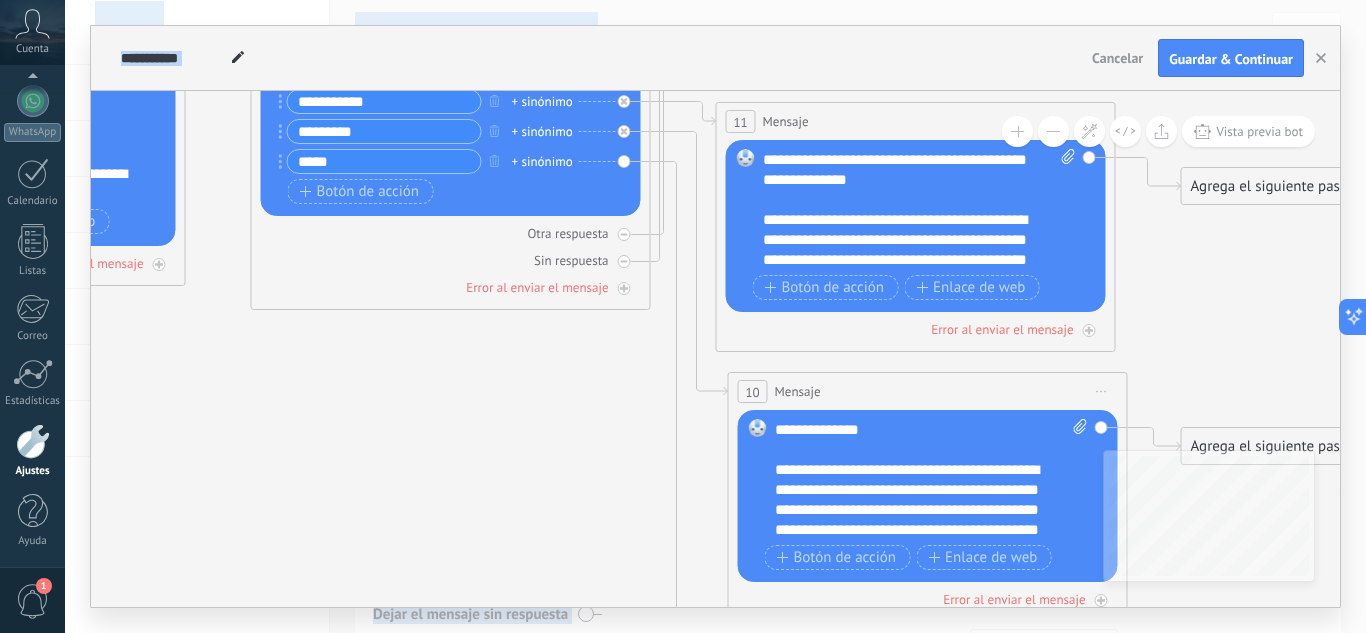 drag, startPoint x: 708, startPoint y: 474, endPoint x: 749, endPoint y: 678, distance: 208.07932 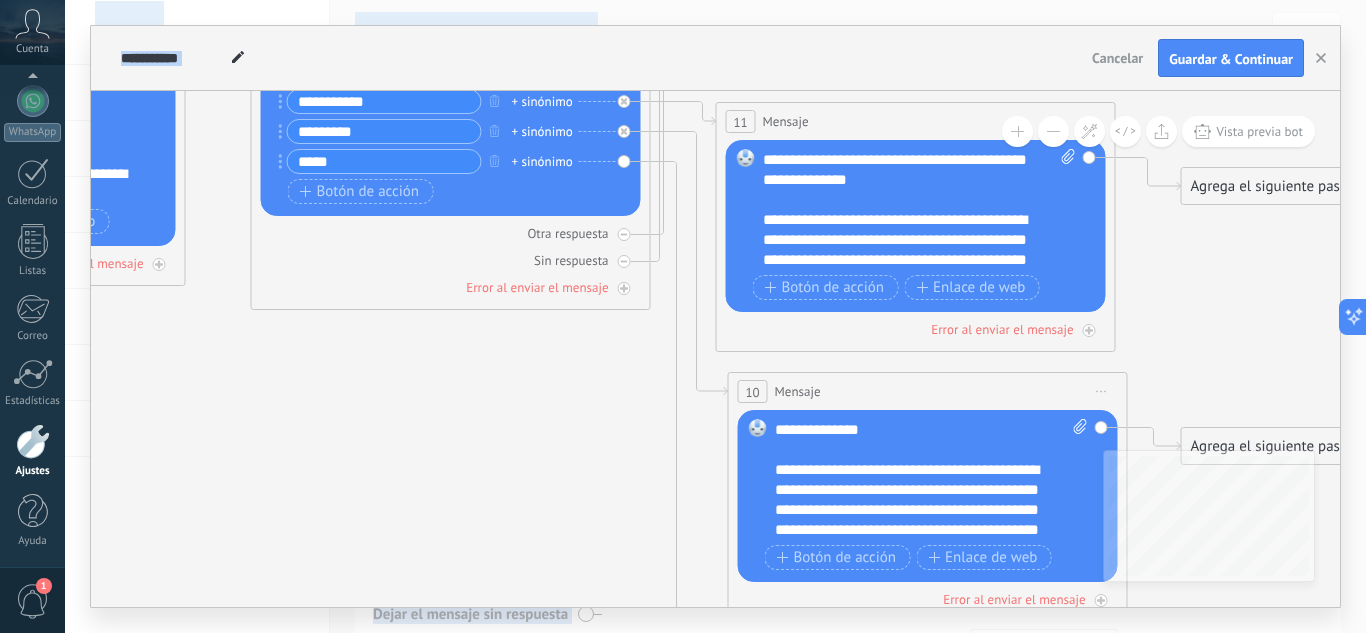 click on ".abccls-1,.abccls-2{fill-rule:evenodd}.abccls-2{fill:#fff} .abfcls-1{fill:none}.abfcls-2{fill:#fff} .abncls-1{isolation:isolate}.abncls-2{opacity:.06}.abncls-2,.abncls-3,.abncls-6{mix-blend-mode:multiply}.abncls-3{opacity:.15}.abncls-4,.abncls-8{fill:#fff}.abncls-5{fill:url(#abnlinear-gradient)}.abncls-6{opacity:.04}.abncls-7{fill:url(#abnlinear-gradient-2)}.abncls-8{fill-rule:evenodd} .abqst0{fill:#ffa200} .abwcls-1{fill:#252525} .cls-1{isolation:isolate} .acicls-1{fill:none} .aclcls-1{fill:#232323} .acnst0{display:none} .addcls-1,.addcls-2{fill:none;stroke-miterlimit:10}.addcls-1{stroke:#dfe0e5}.addcls-2{stroke:#a1a7ab} .adecls-1,.adecls-2{fill:none;stroke-miterlimit:10}.adecls-1{stroke:#dfe0e5}.adecls-2{stroke:#a1a7ab} .adqcls-1{fill:#8591a5;fill-rule:evenodd} .aeccls-1{fill:#5c9f37} .aeecls-1{fill:#f86161} .aejcls-1{fill:#8591a5;fill-rule:evenodd} .aekcls-1{fill-rule:evenodd} .aelcls-1{fill-rule:evenodd;fill:currentColor} .aemcls-1{fill-rule:evenodd;fill:currentColor} .aercls-2{fill:#24bc8c}" at bounding box center [683, 316] 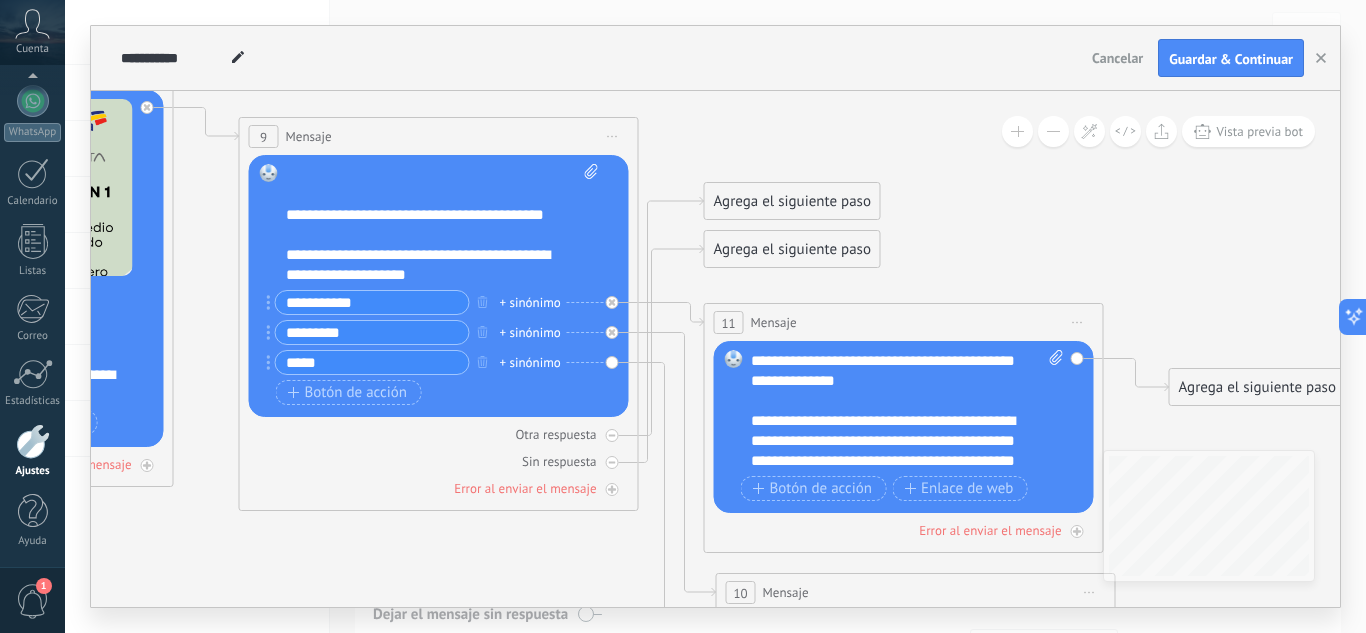 drag, startPoint x: 649, startPoint y: 354, endPoint x: 636, endPoint y: 557, distance: 203.41583 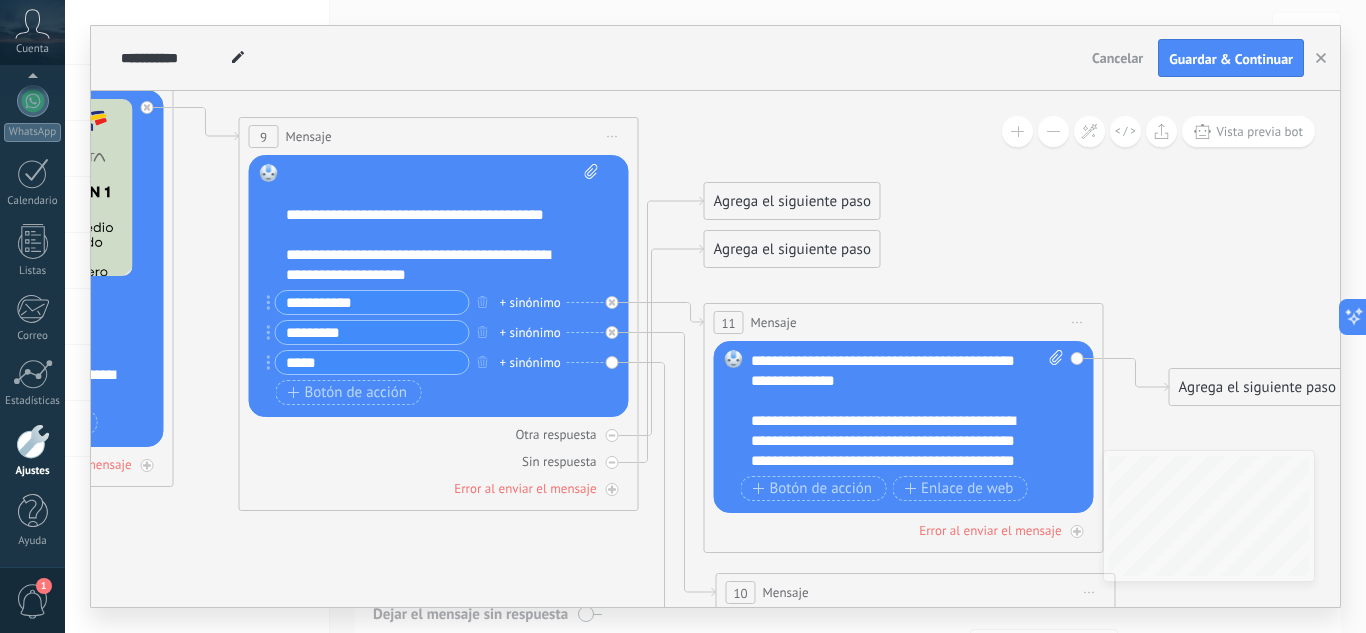 click 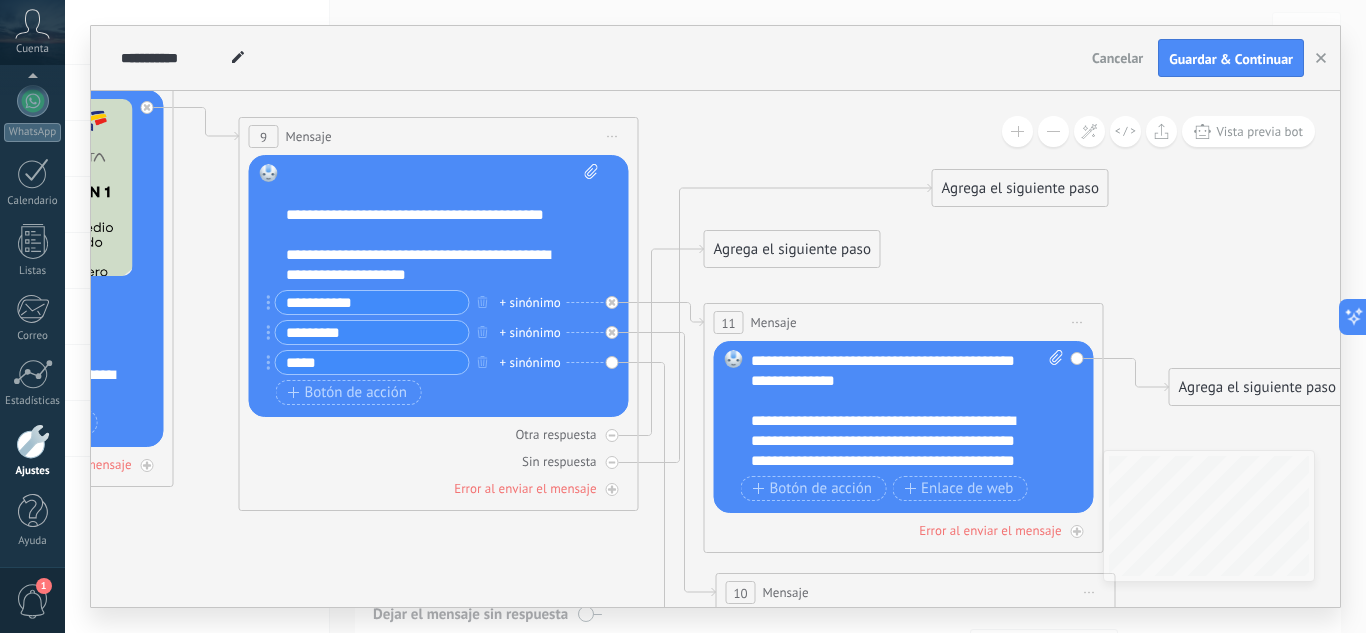 drag, startPoint x: 765, startPoint y: 204, endPoint x: 993, endPoint y: 191, distance: 228.37032 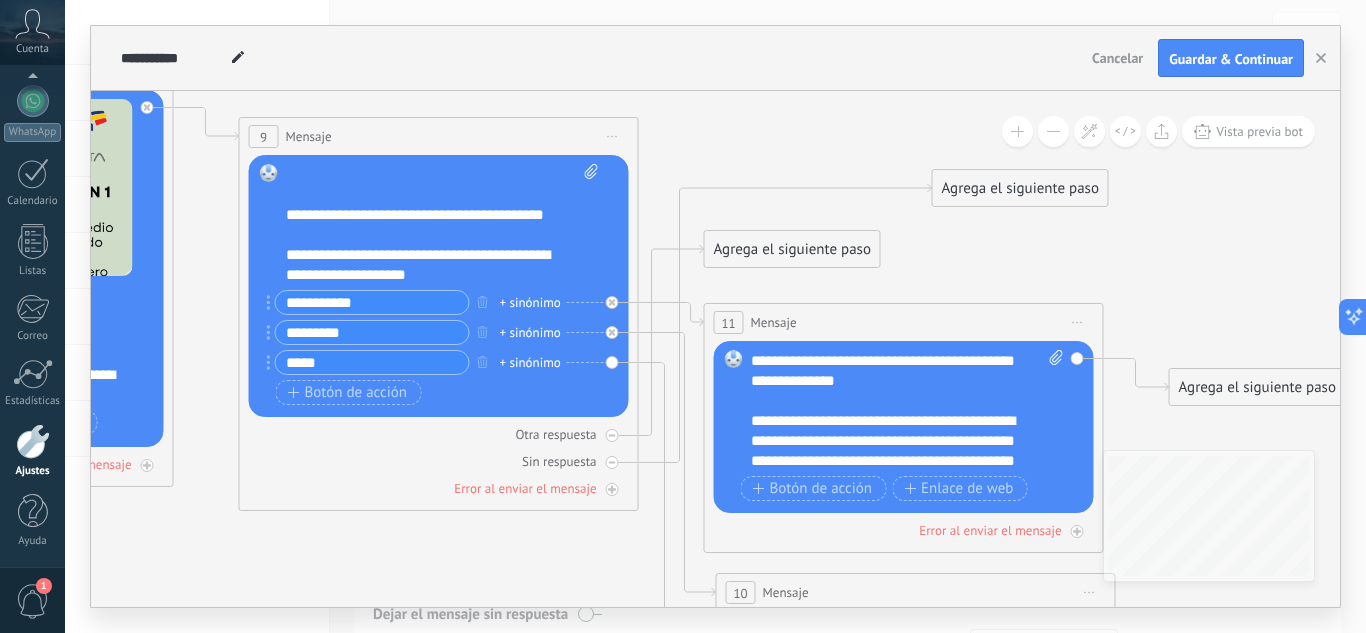 click on "Agrega el siguiente paso" at bounding box center (1020, 188) 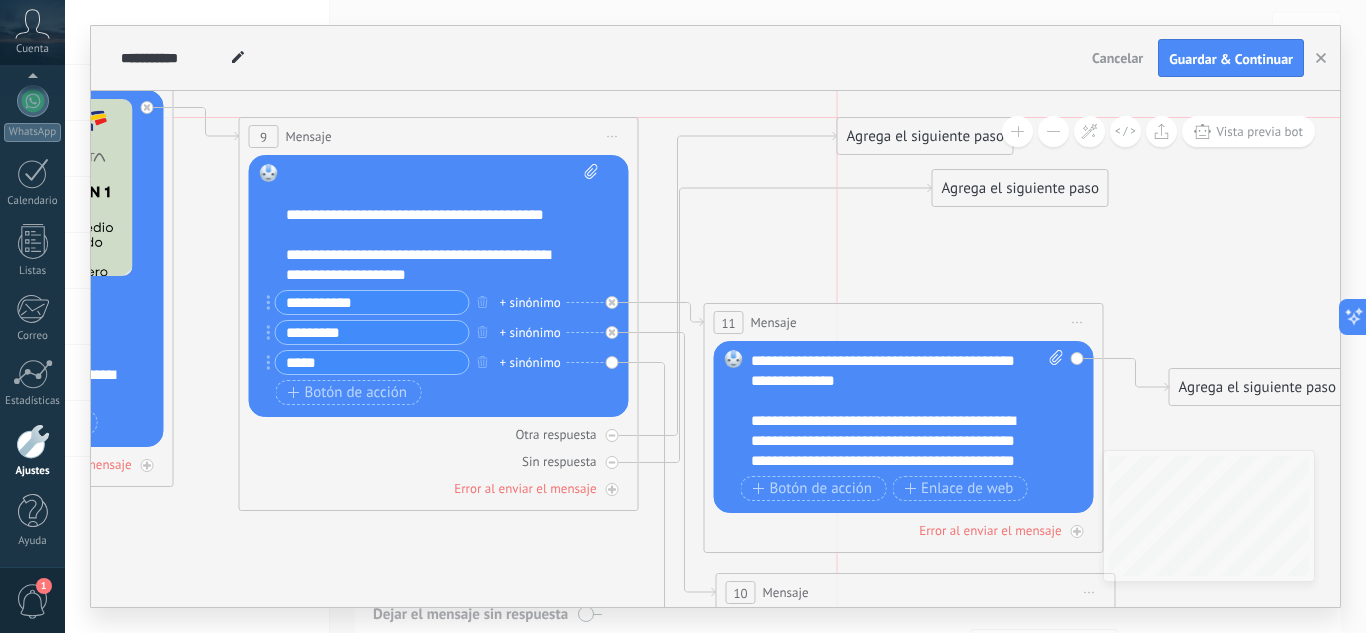 drag, startPoint x: 859, startPoint y: 149, endPoint x: 927, endPoint y: 142, distance: 68.359344 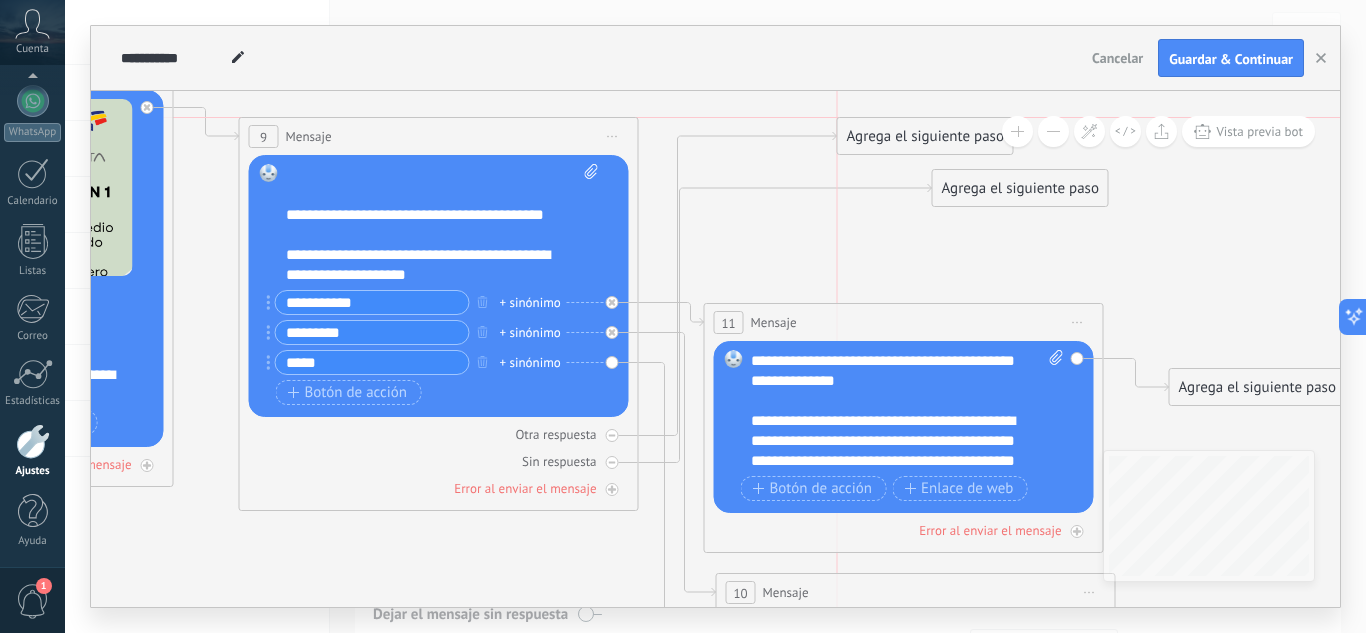 click on "Agrega el siguiente paso" at bounding box center [925, 136] 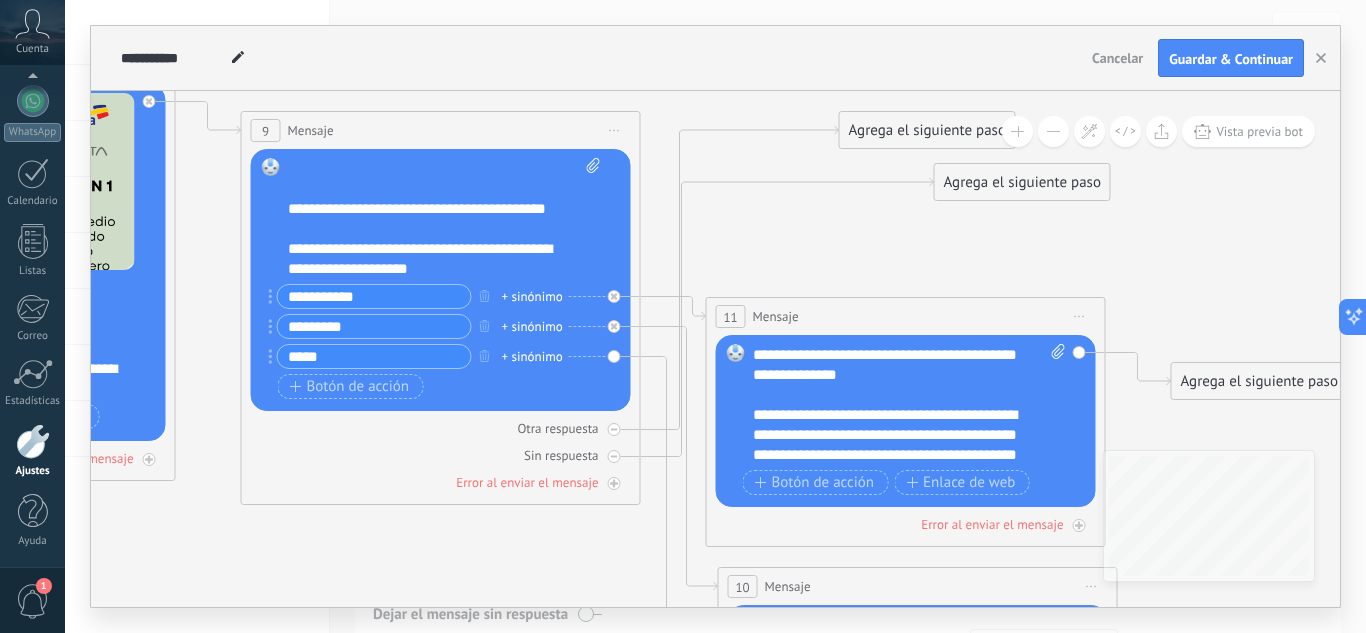 click 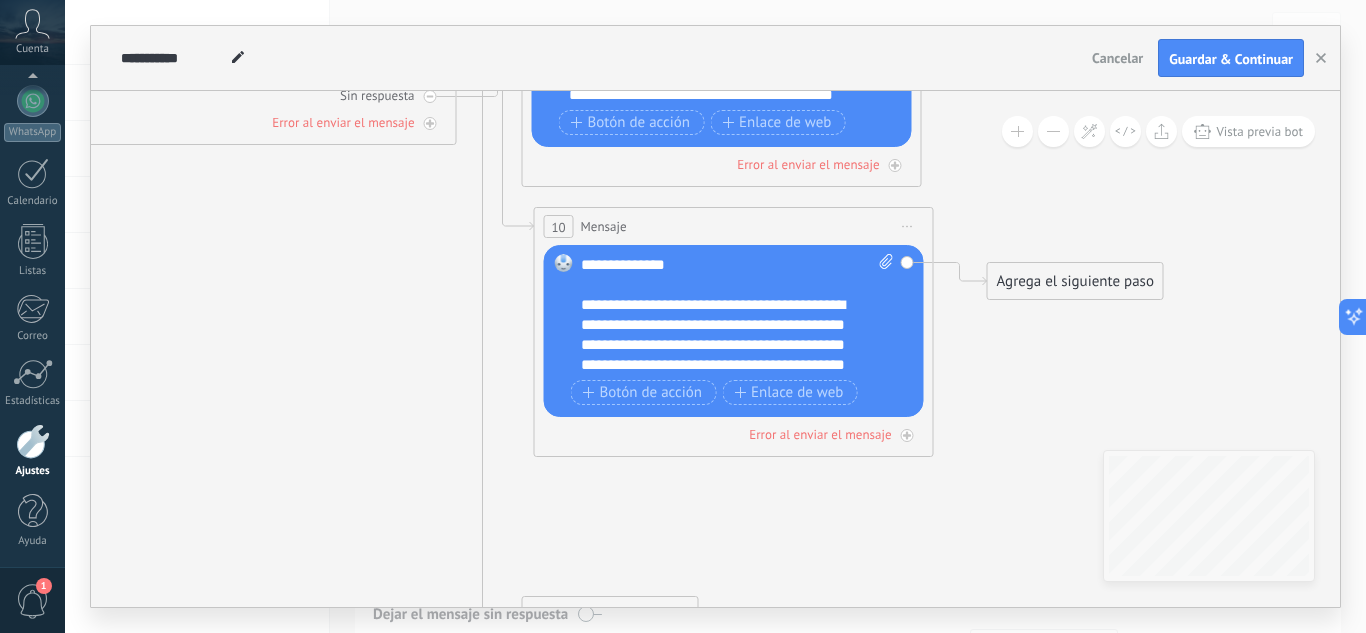 drag, startPoint x: 613, startPoint y: 564, endPoint x: 428, endPoint y: 202, distance: 406.5329 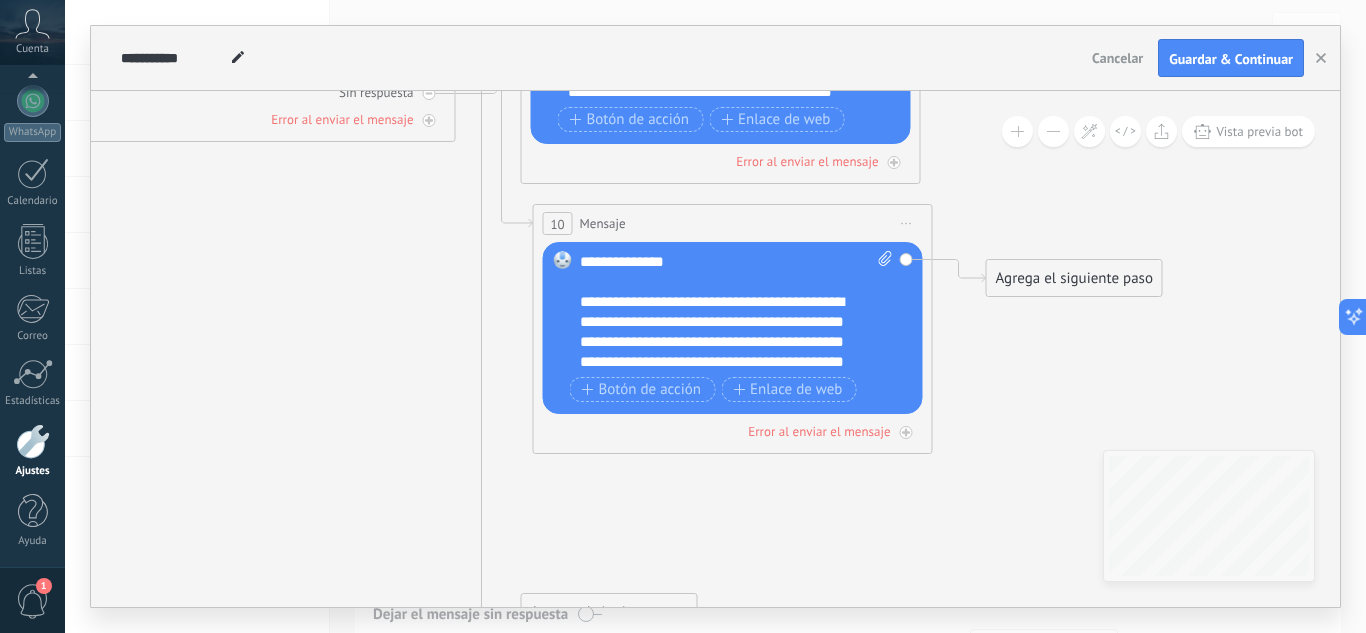 drag, startPoint x: 584, startPoint y: 488, endPoint x: 556, endPoint y: 410, distance: 82.8734 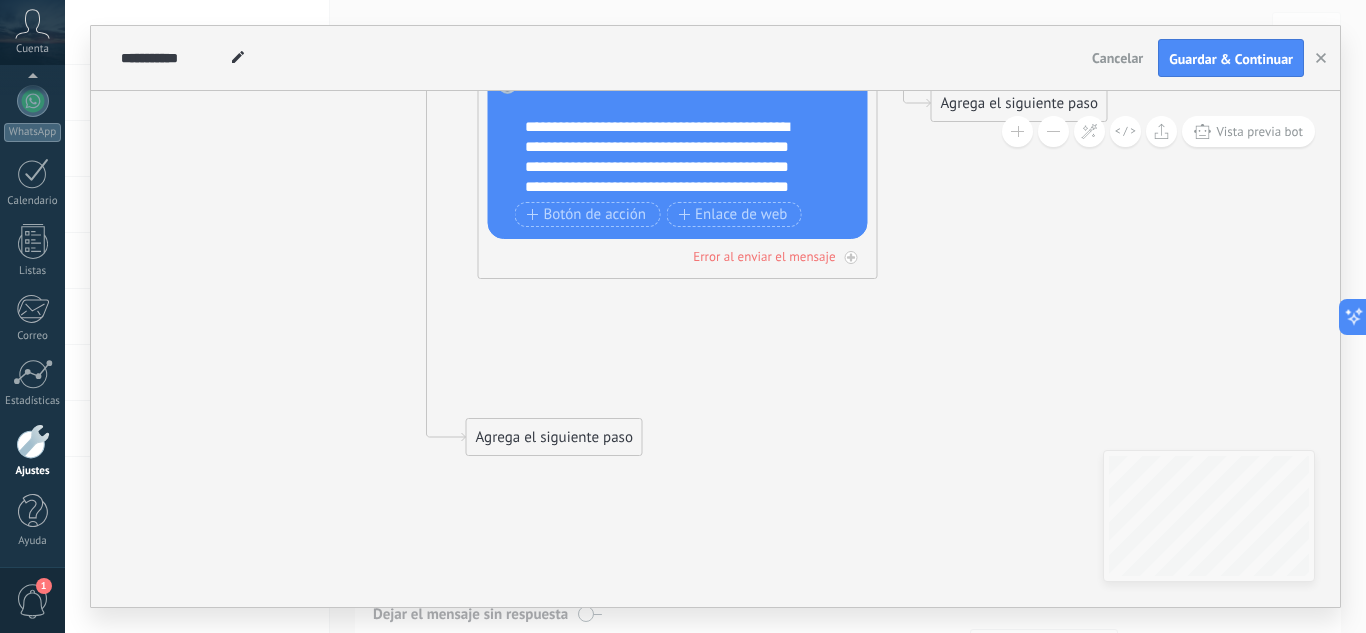 drag, startPoint x: 343, startPoint y: 223, endPoint x: 264, endPoint y: 69, distance: 173.0809 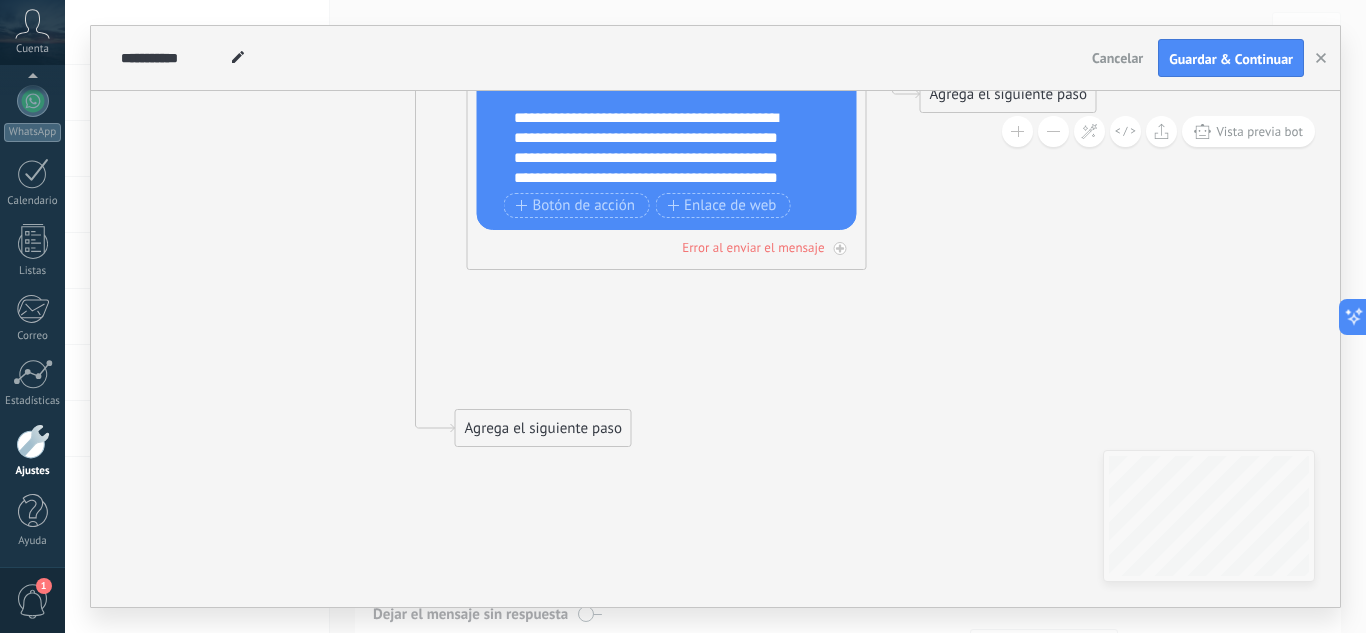 click on "Agrega el siguiente paso" at bounding box center [543, 428] 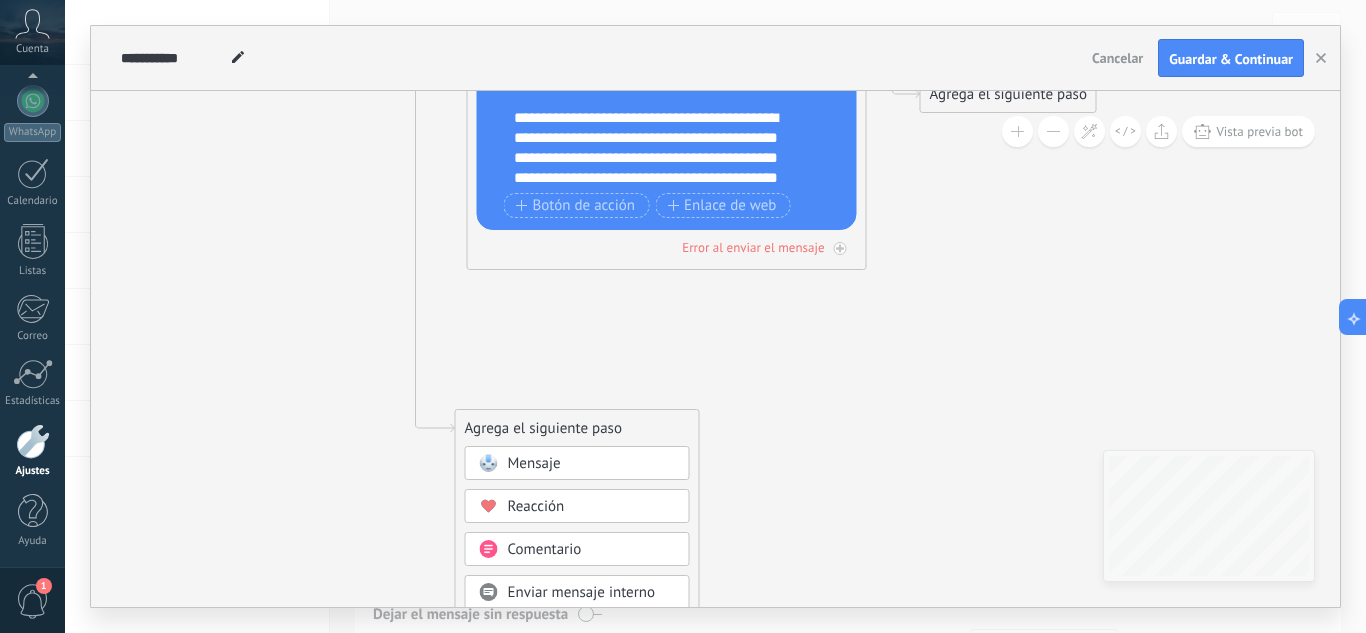 click on "Mensaje" at bounding box center (534, 463) 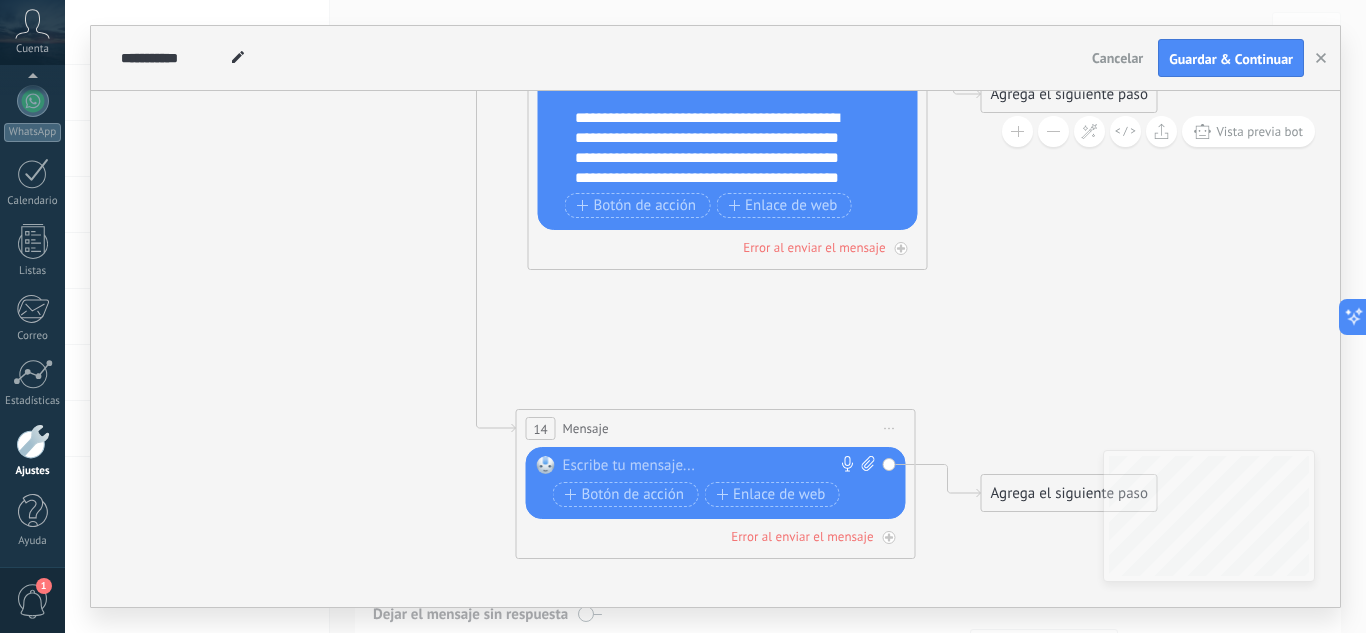 click at bounding box center (711, 466) 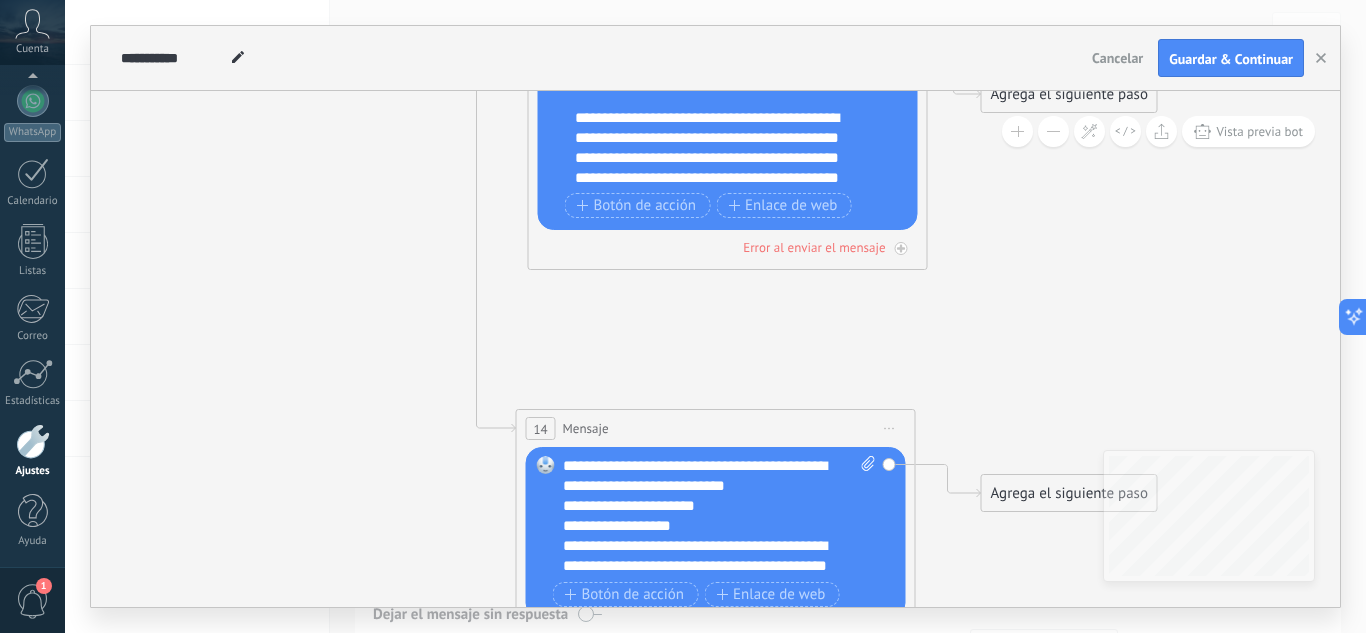 click on "**********" at bounding box center [719, 516] 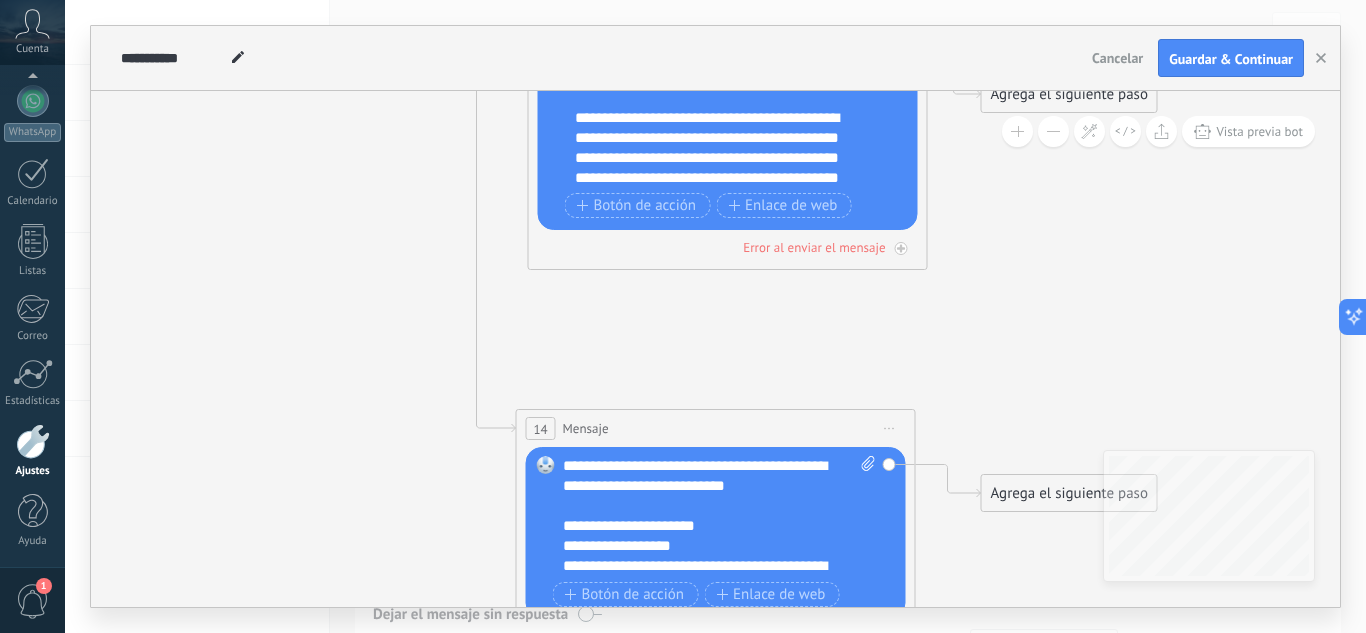 click on "**********" at bounding box center [702, 546] 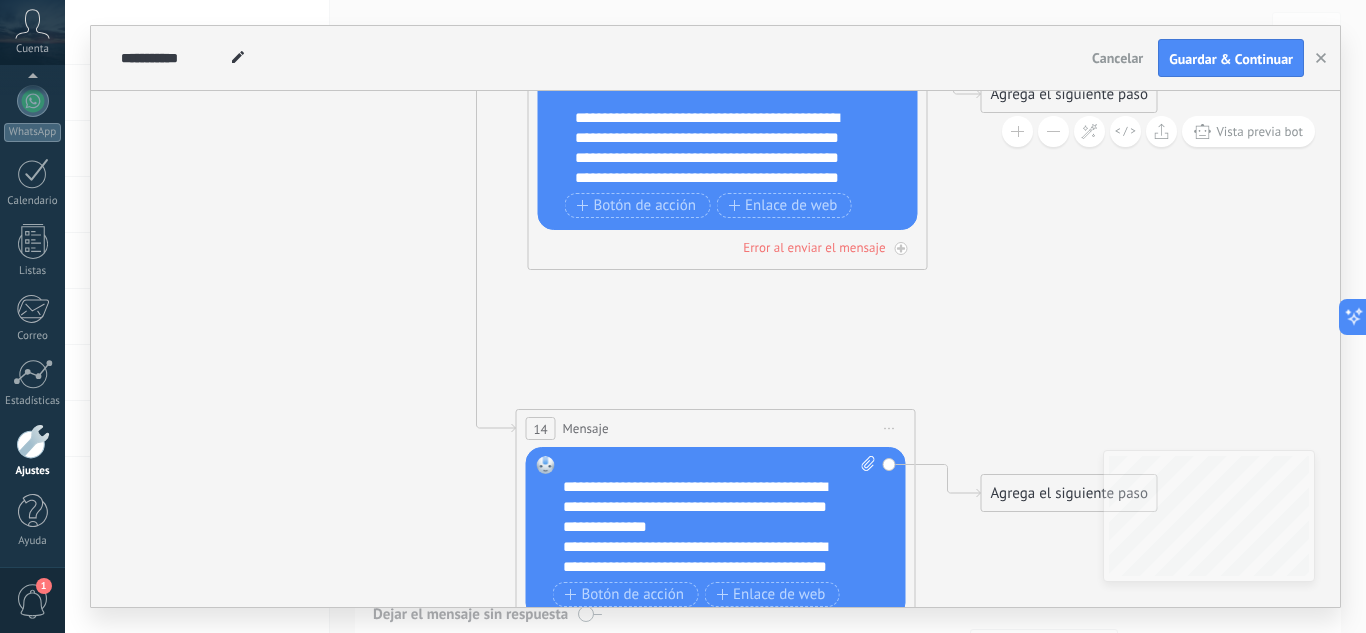 scroll, scrollTop: 119, scrollLeft: 0, axis: vertical 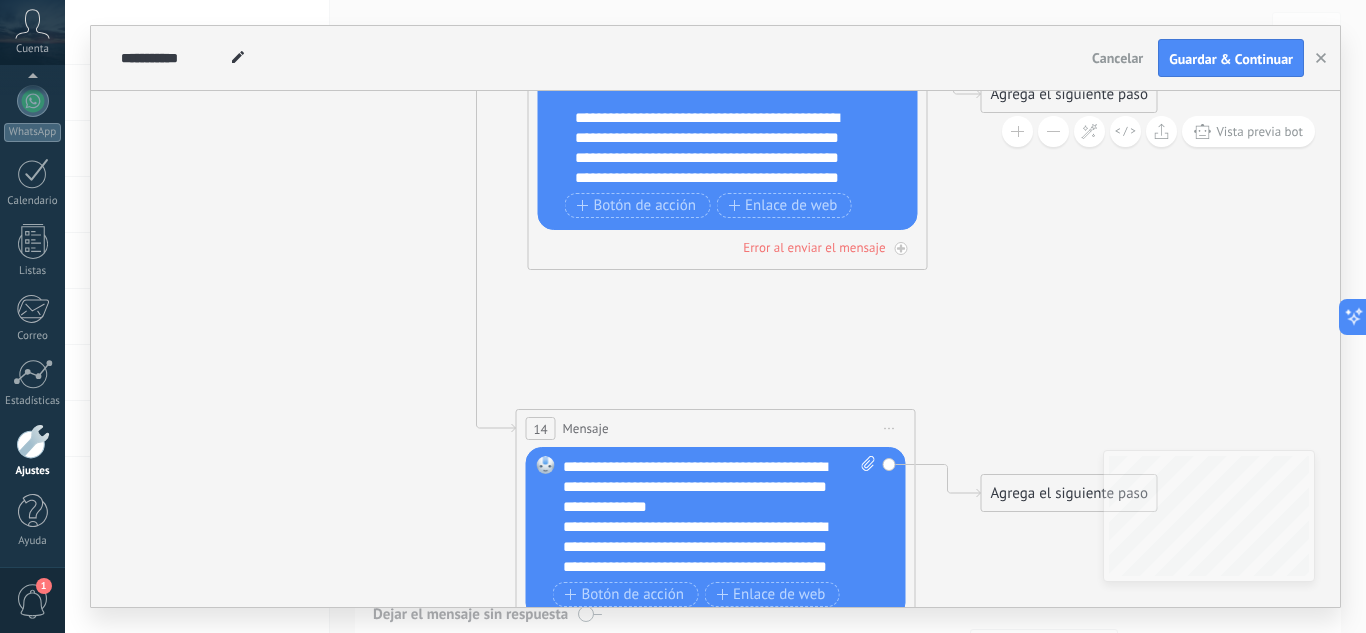 click on "**********" at bounding box center (702, 487) 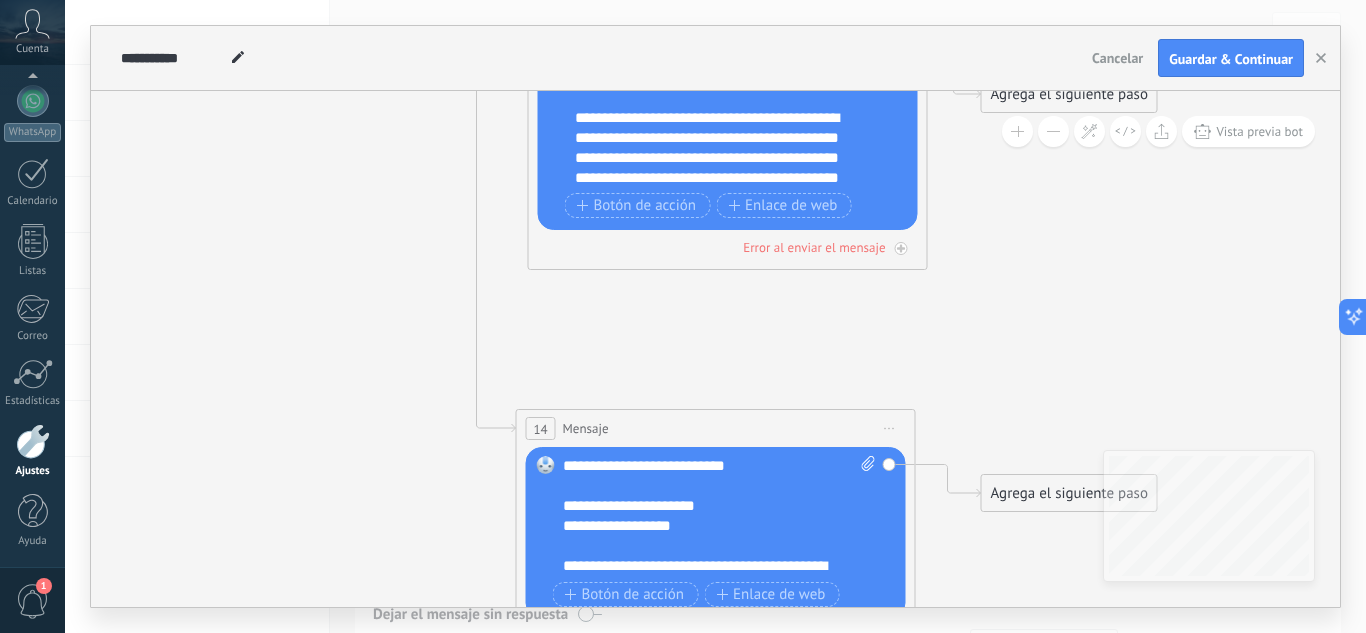 scroll, scrollTop: 0, scrollLeft: 0, axis: both 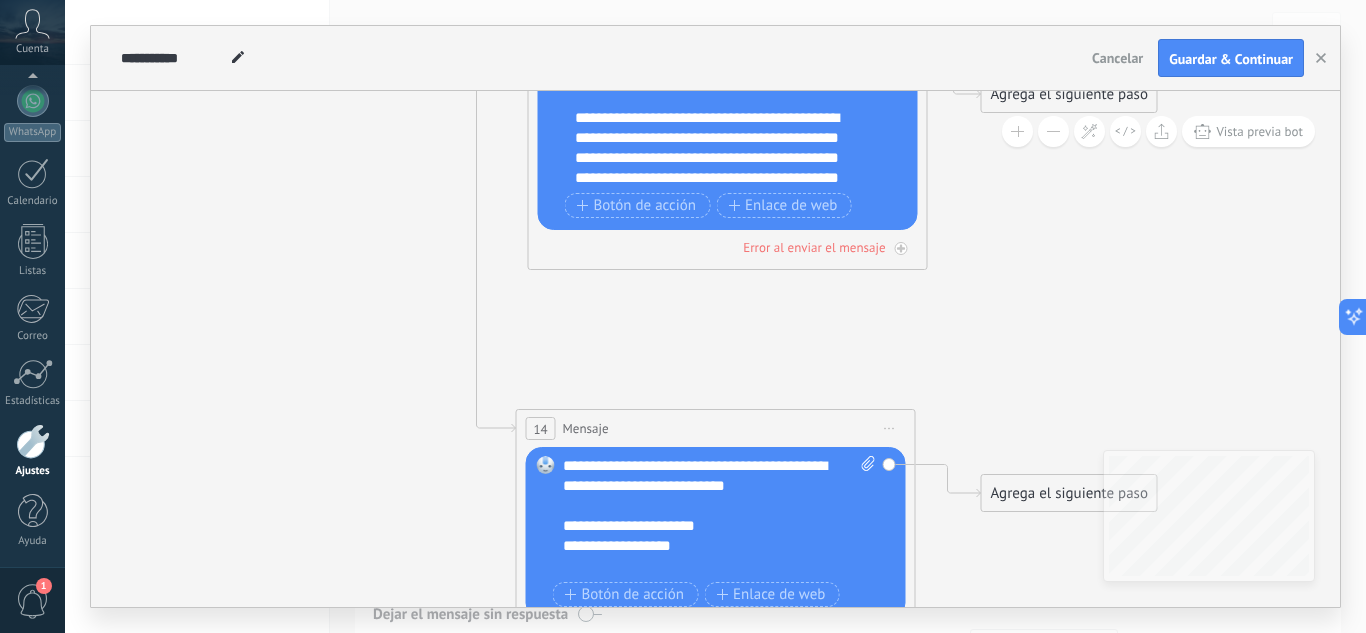 click on "**********" at bounding box center [702, 526] 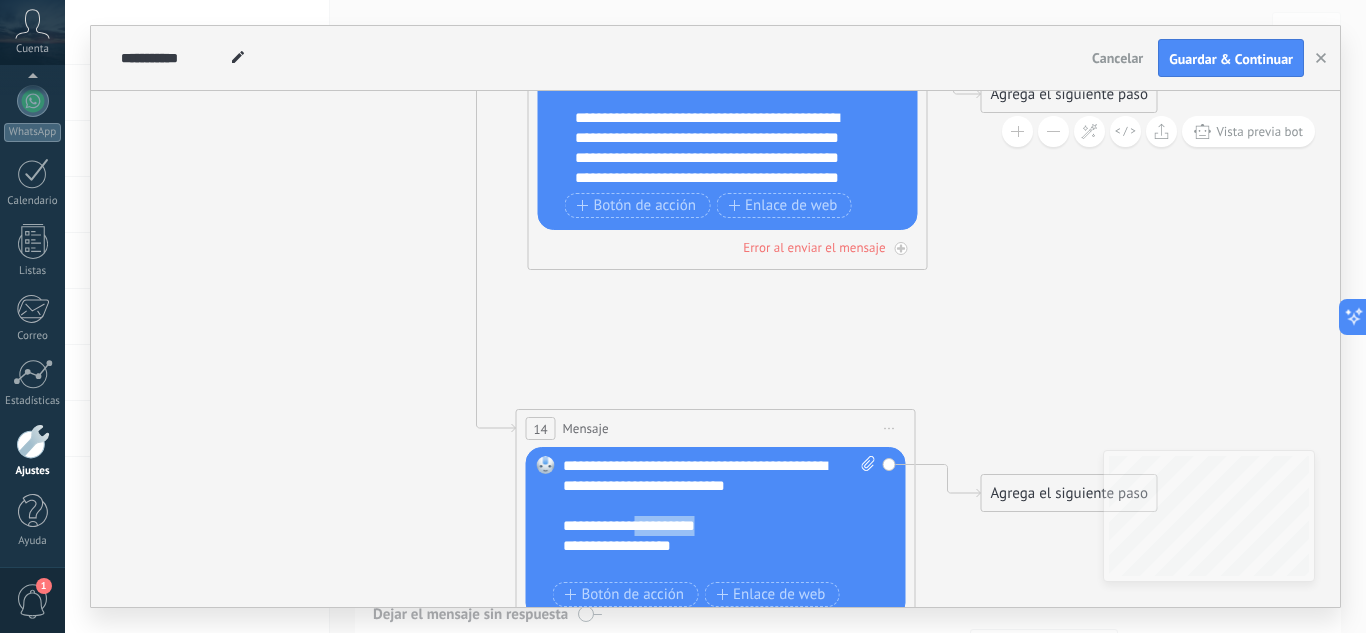 click on "**********" at bounding box center (702, 526) 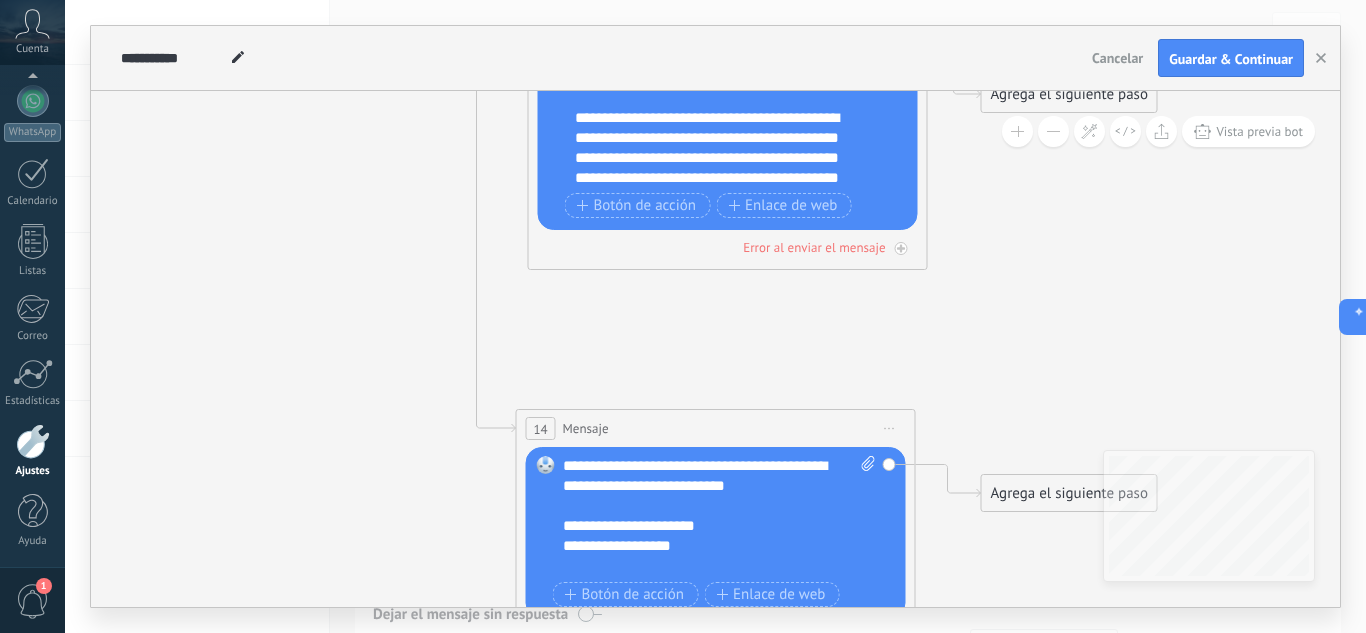 click on "**********" at bounding box center [702, 556] 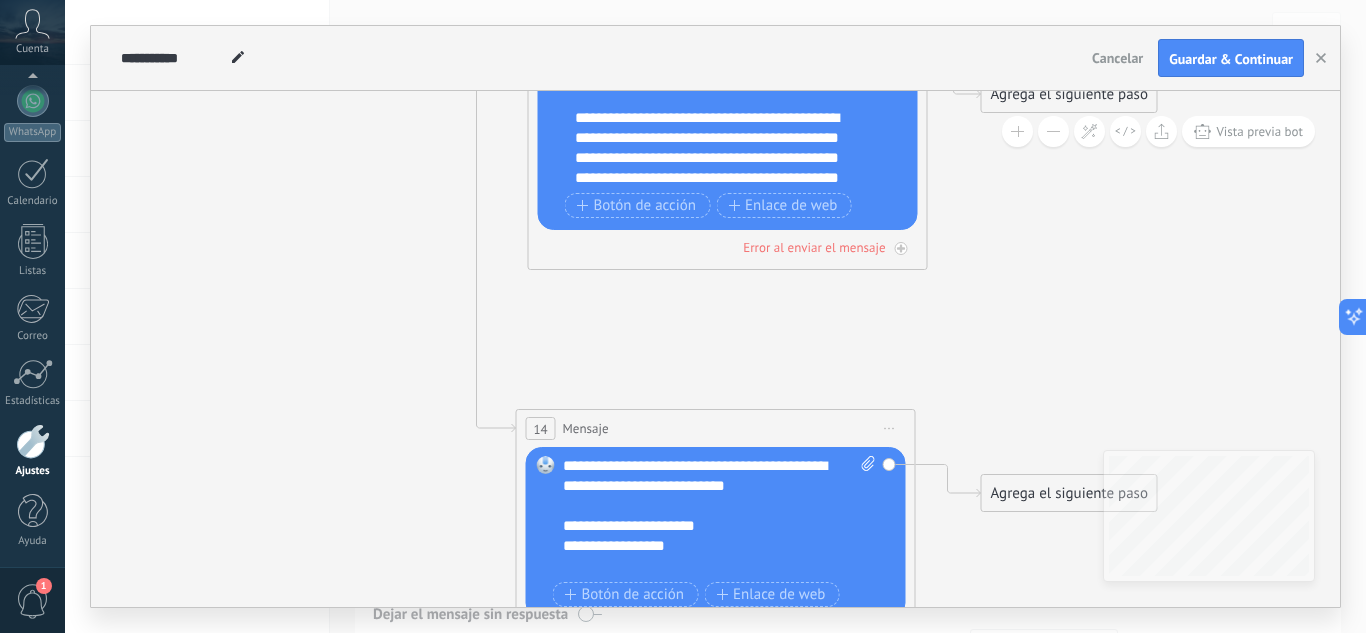 click on "**********" at bounding box center (702, 526) 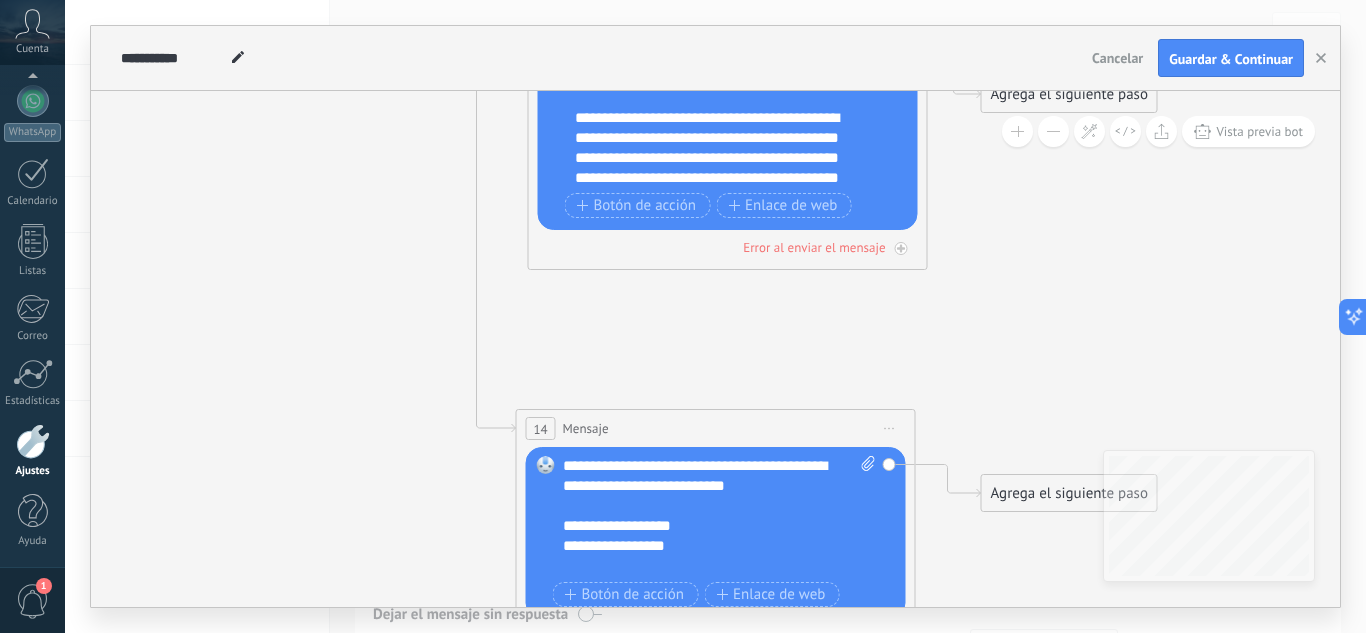 click 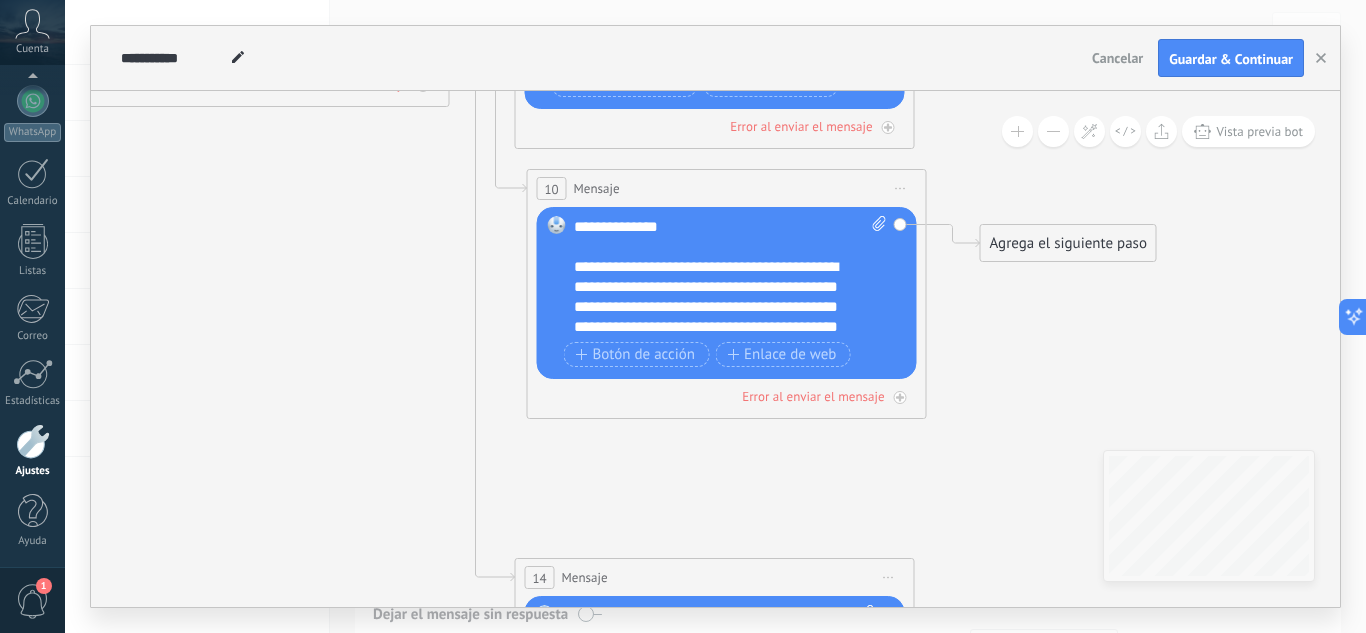 drag, startPoint x: 1033, startPoint y: 341, endPoint x: 1032, endPoint y: 490, distance: 149.00336 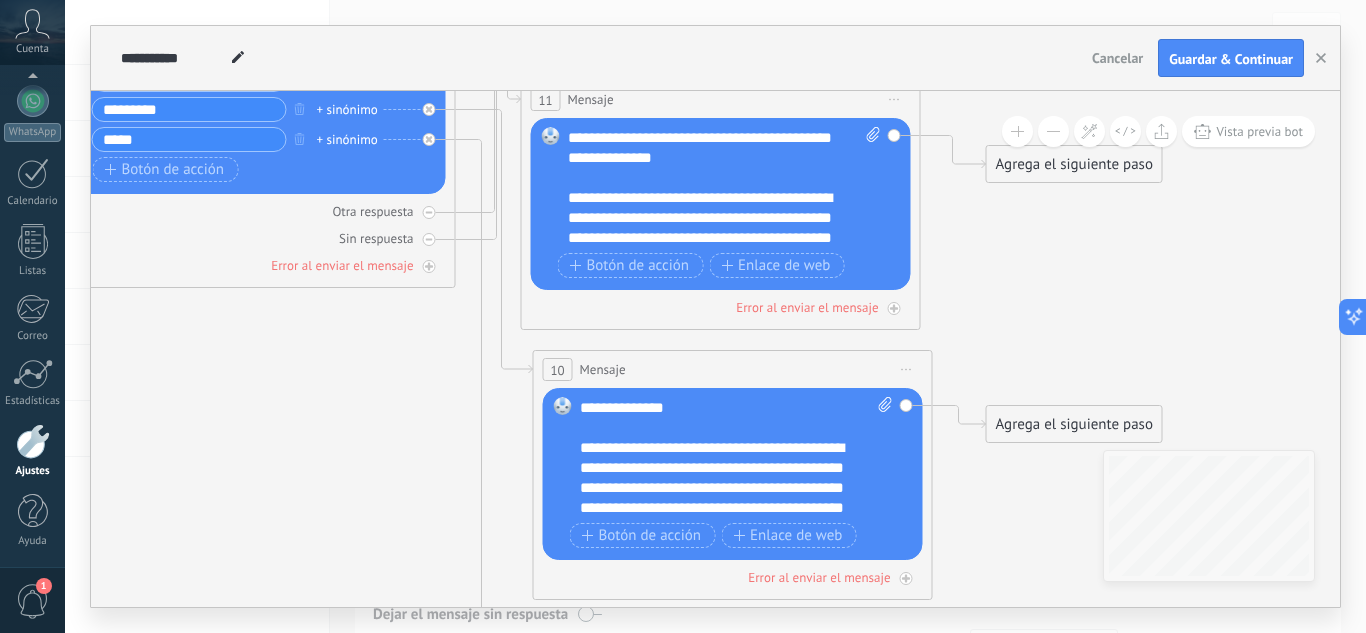 drag, startPoint x: 1019, startPoint y: 412, endPoint x: 1026, endPoint y: 595, distance: 183.13383 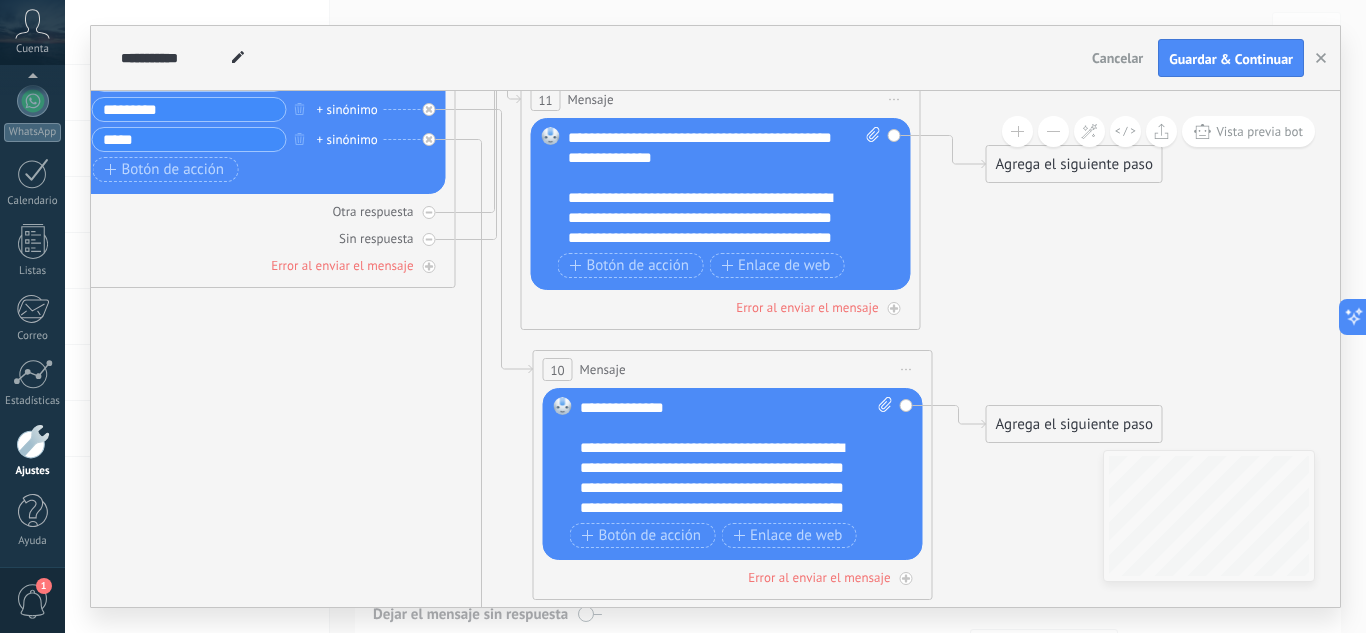 click 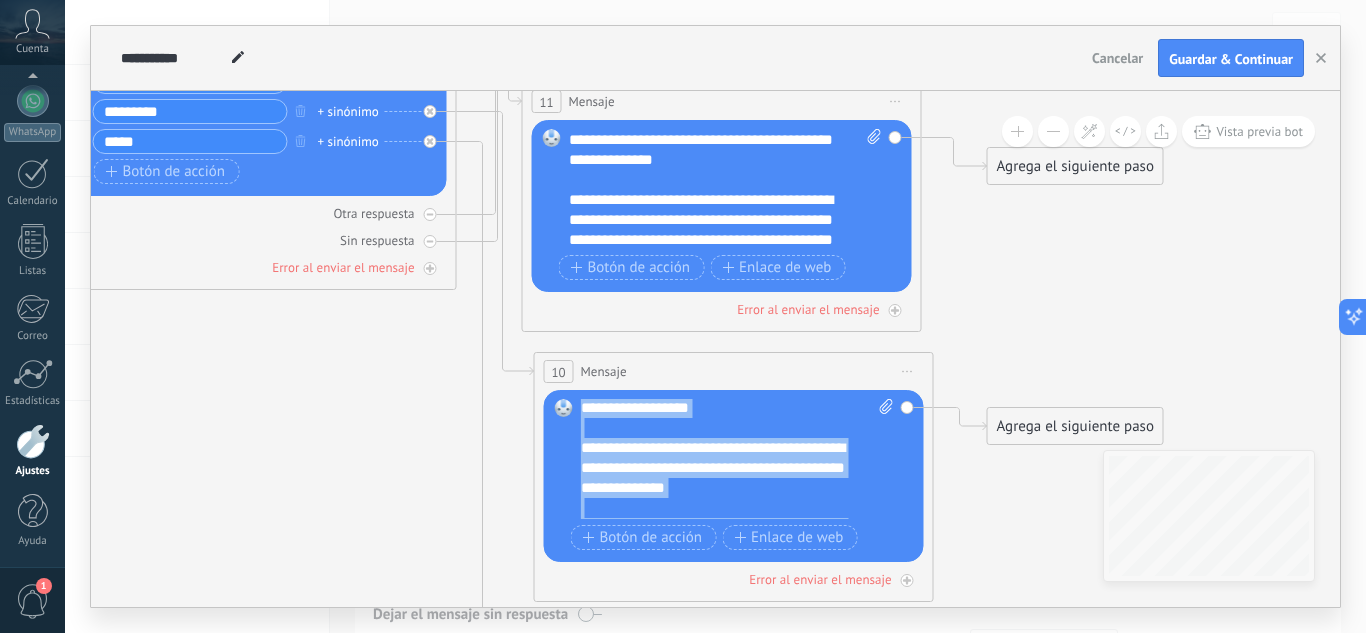 scroll, scrollTop: 0, scrollLeft: 0, axis: both 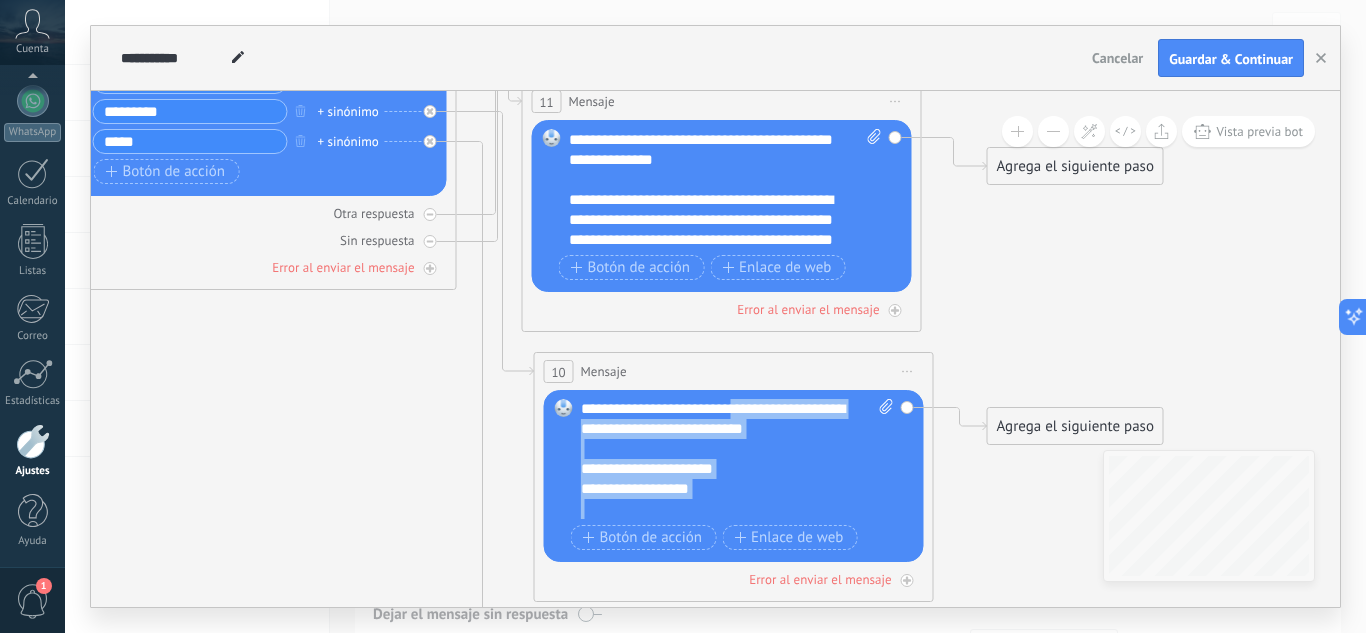 drag, startPoint x: 780, startPoint y: 479, endPoint x: 768, endPoint y: 367, distance: 112.64102 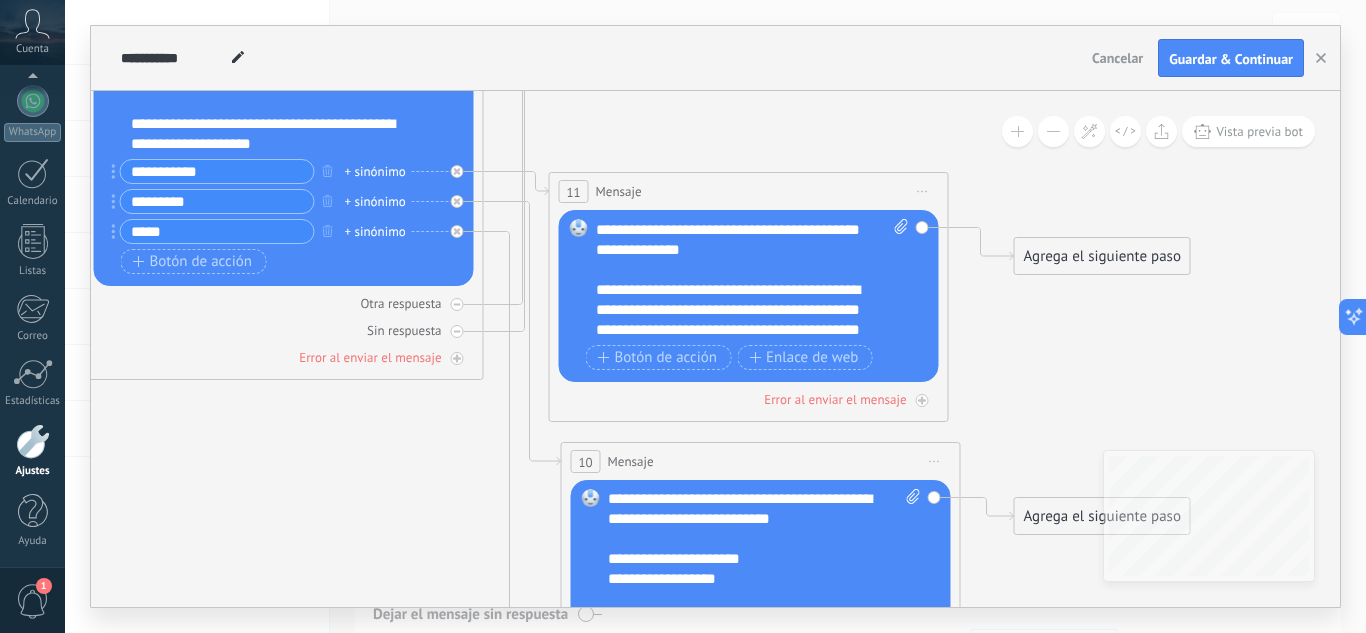 drag, startPoint x: 980, startPoint y: 285, endPoint x: 1007, endPoint y: 375, distance: 93.96276 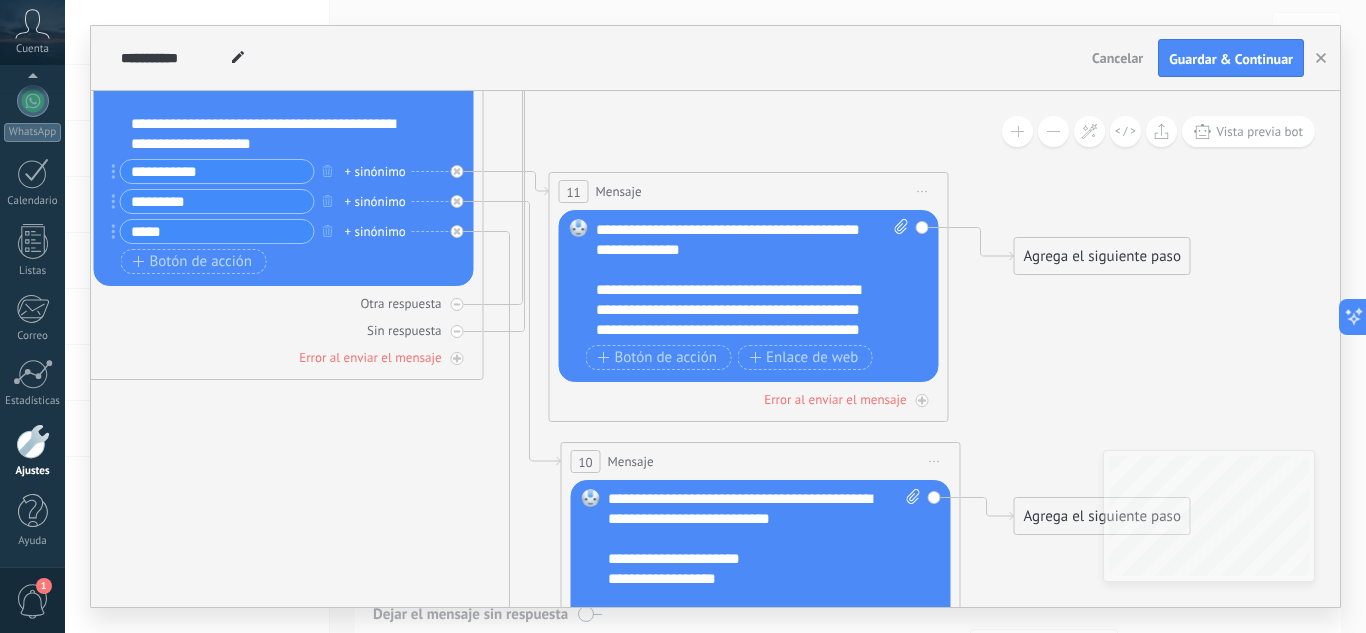 click 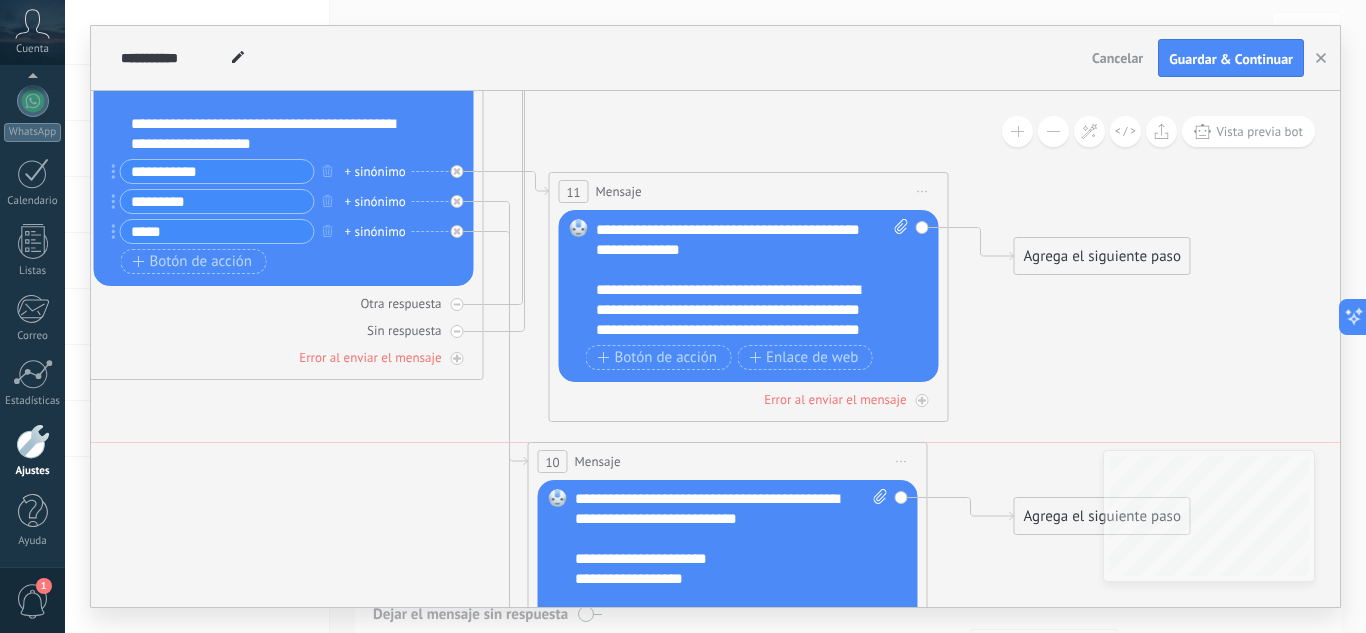 drag, startPoint x: 684, startPoint y: 475, endPoint x: 655, endPoint y: 481, distance: 29.614185 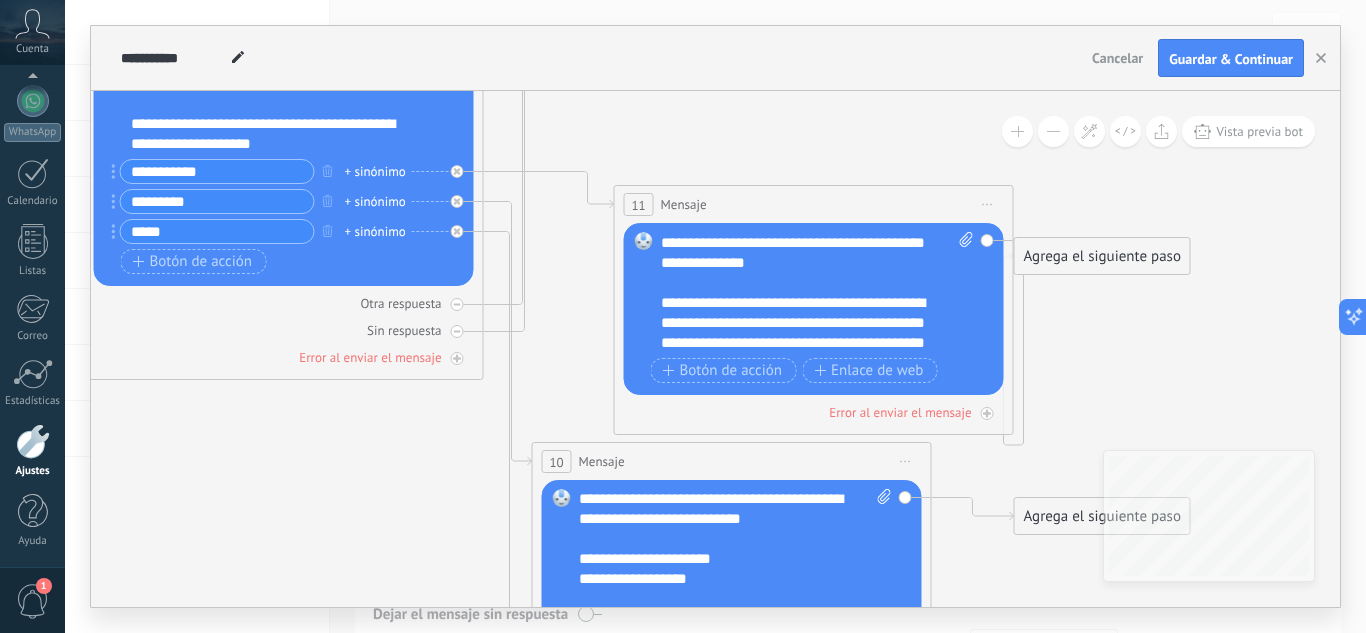 drag, startPoint x: 673, startPoint y: 182, endPoint x: 739, endPoint y: 196, distance: 67.46851 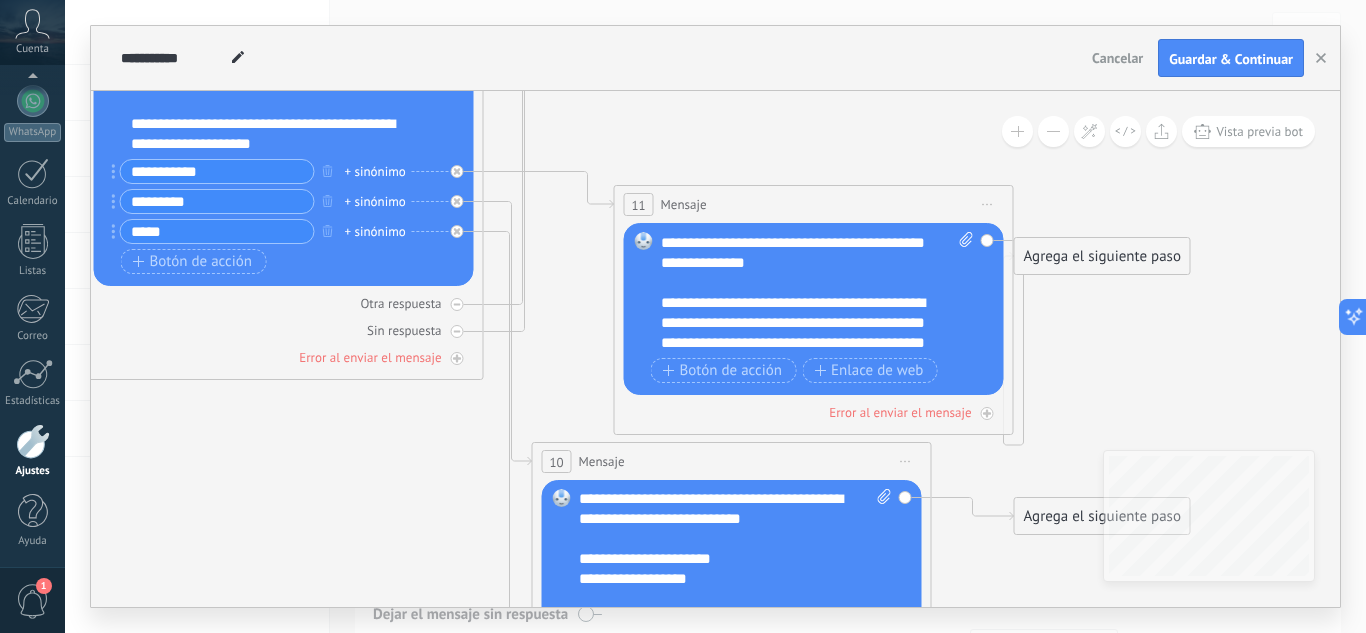 click on "11
Mensaje
*******
(a):
Todos los contactos - canales seleccionados
Todos los contactos - canales seleccionados
Todos los contactos - canal primario
Contacto principal - canales seleccionados
Contacto principal - canal primario
Todos los contactos - canales seleccionados
Todos los contactos - canales seleccionados
Todos los contactos - canal primario
Contacto principal - canales seleccionados" at bounding box center [814, 204] 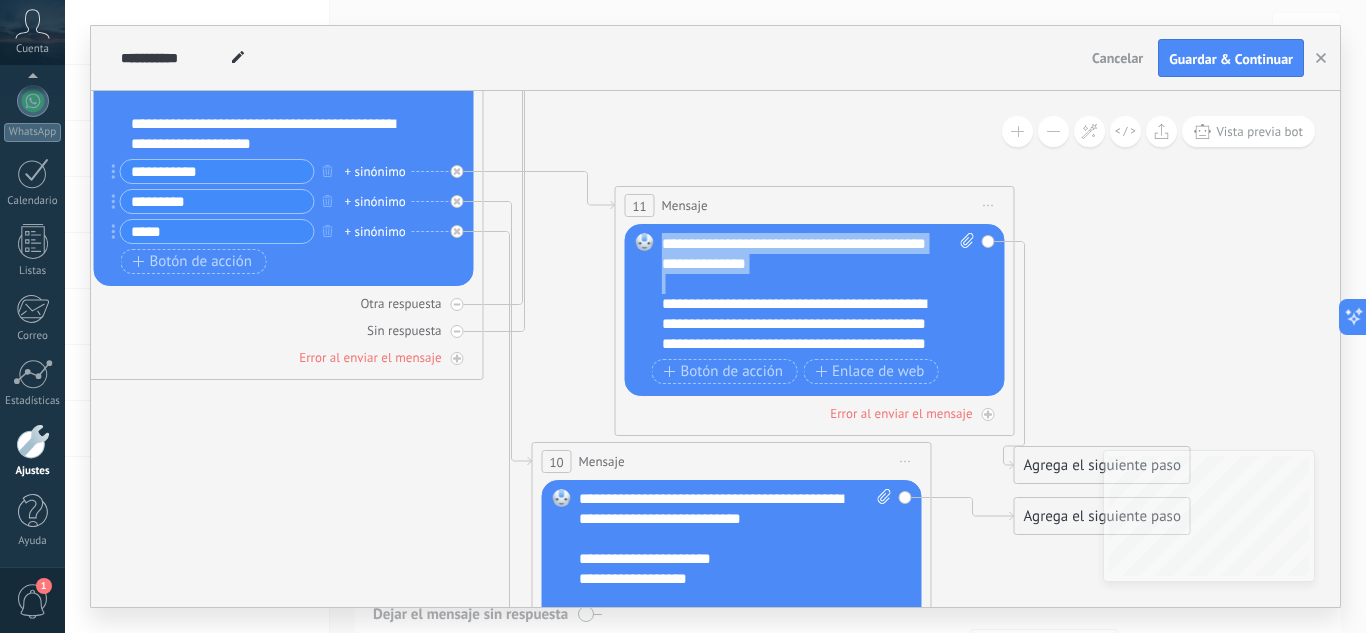 scroll, scrollTop: 0, scrollLeft: 0, axis: both 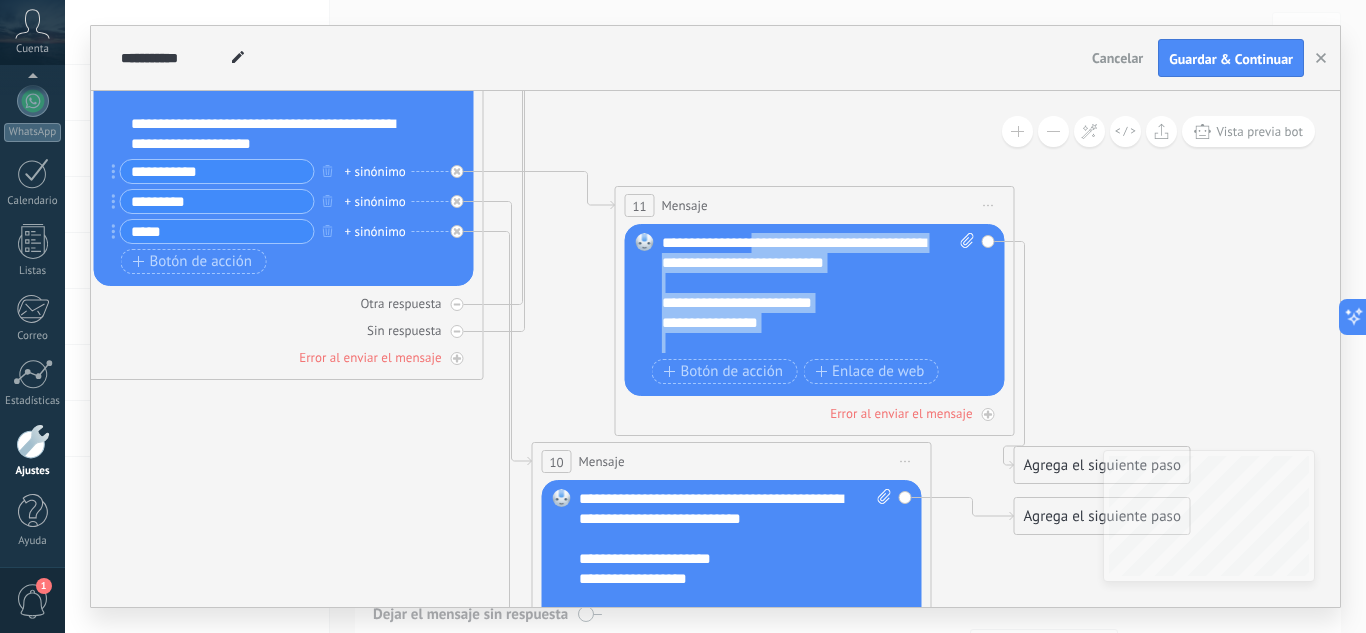 drag, startPoint x: 778, startPoint y: 282, endPoint x: 780, endPoint y: 152, distance: 130.01538 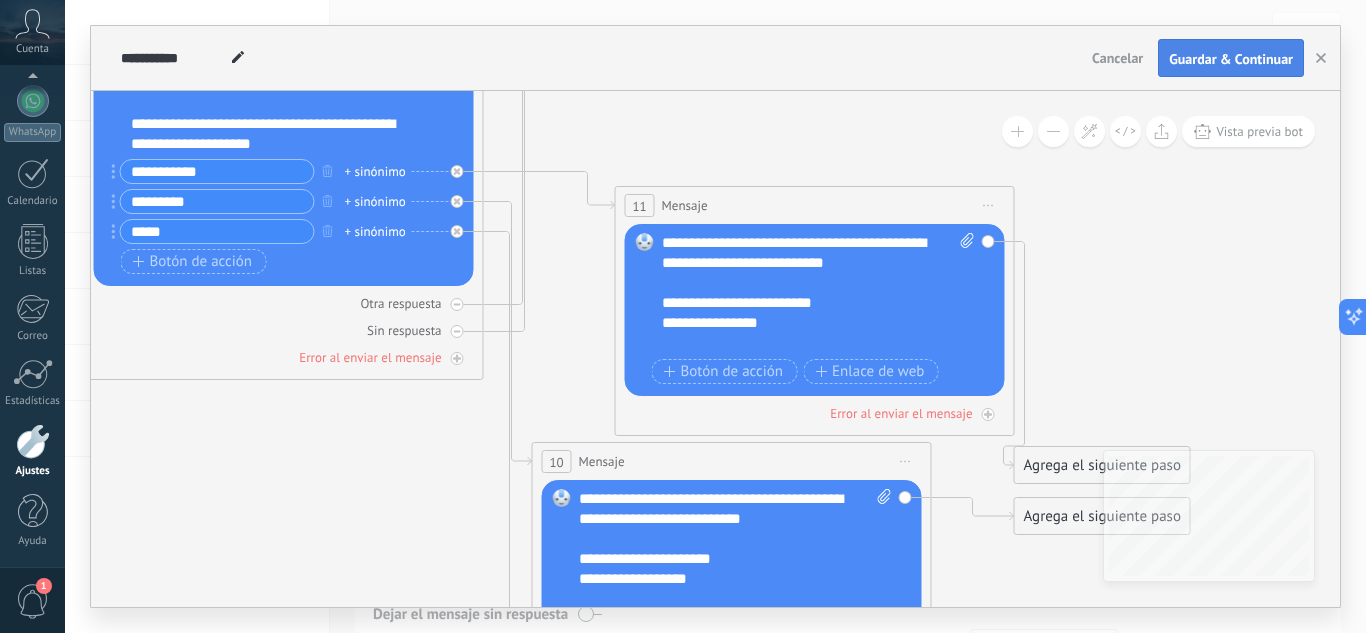 click on "Guardar & Continuar" at bounding box center [1231, 59] 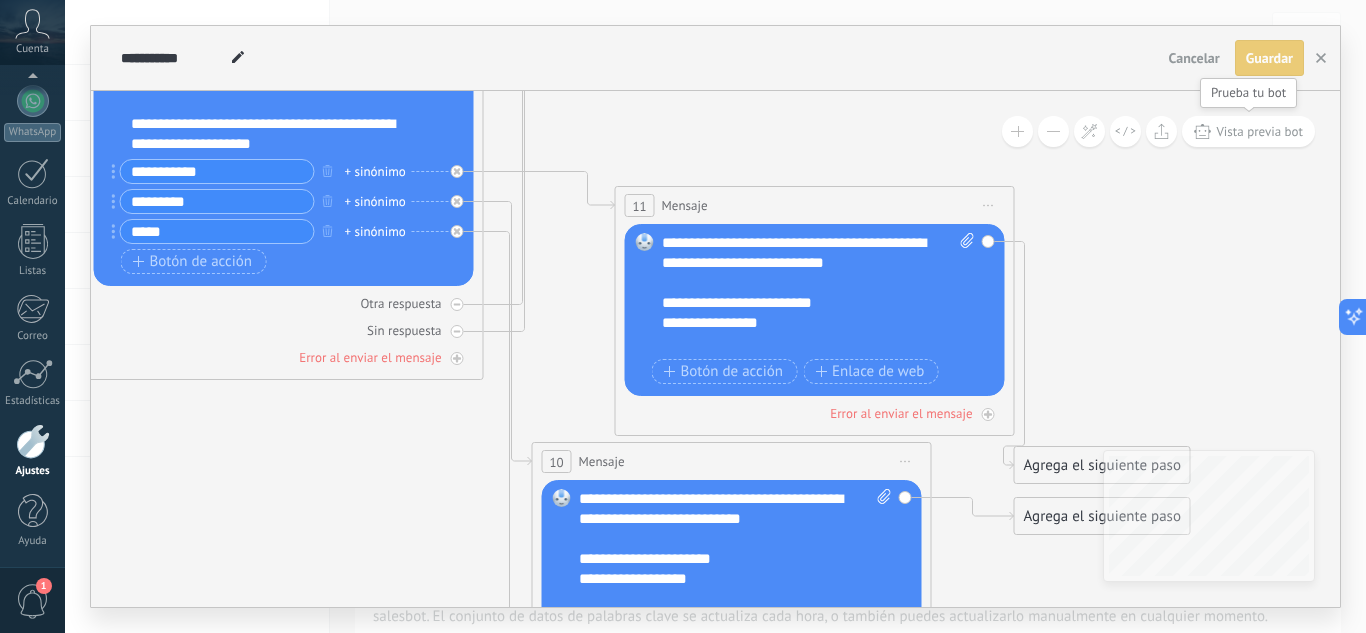 click on "Vista previa bot" at bounding box center (1259, 131) 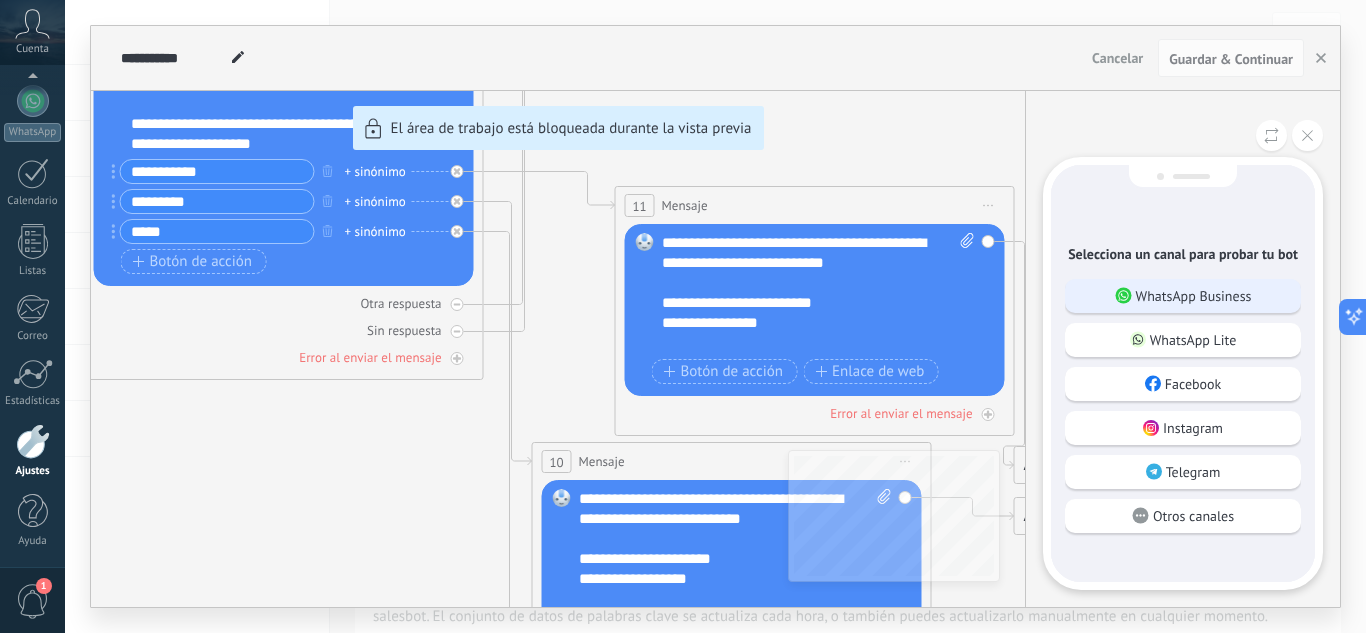 click on "WhatsApp Business" at bounding box center (1194, 296) 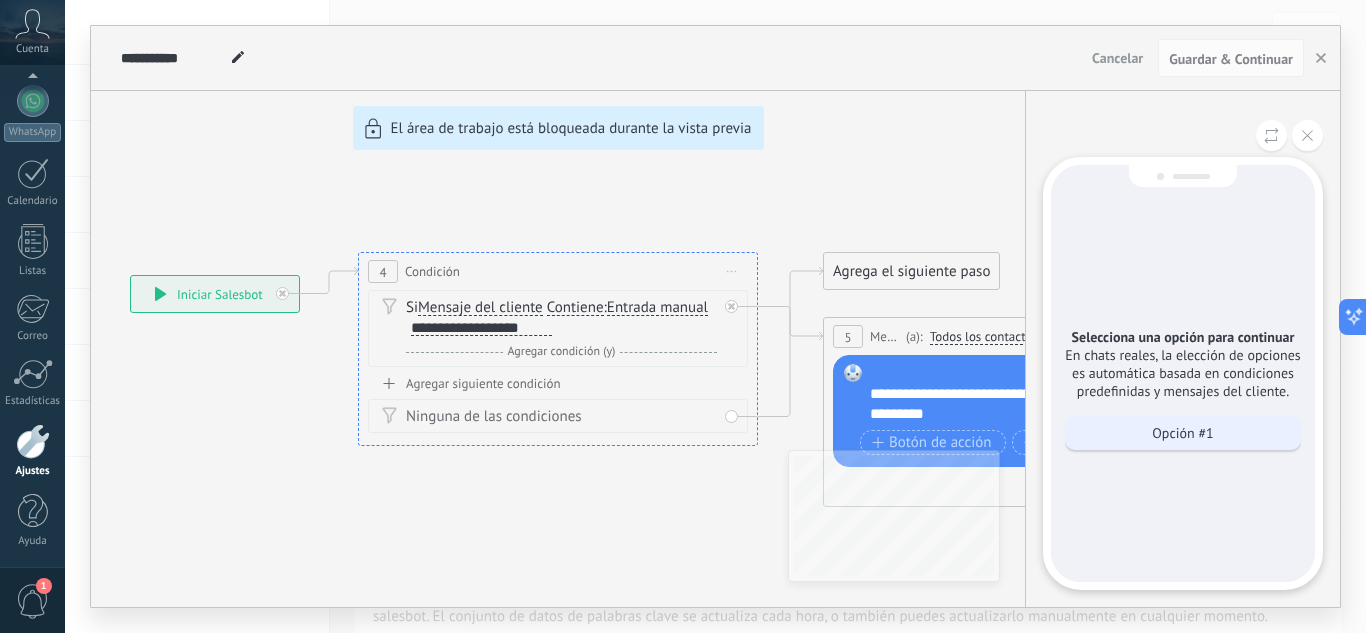 click on "Opción #1" at bounding box center (1183, 433) 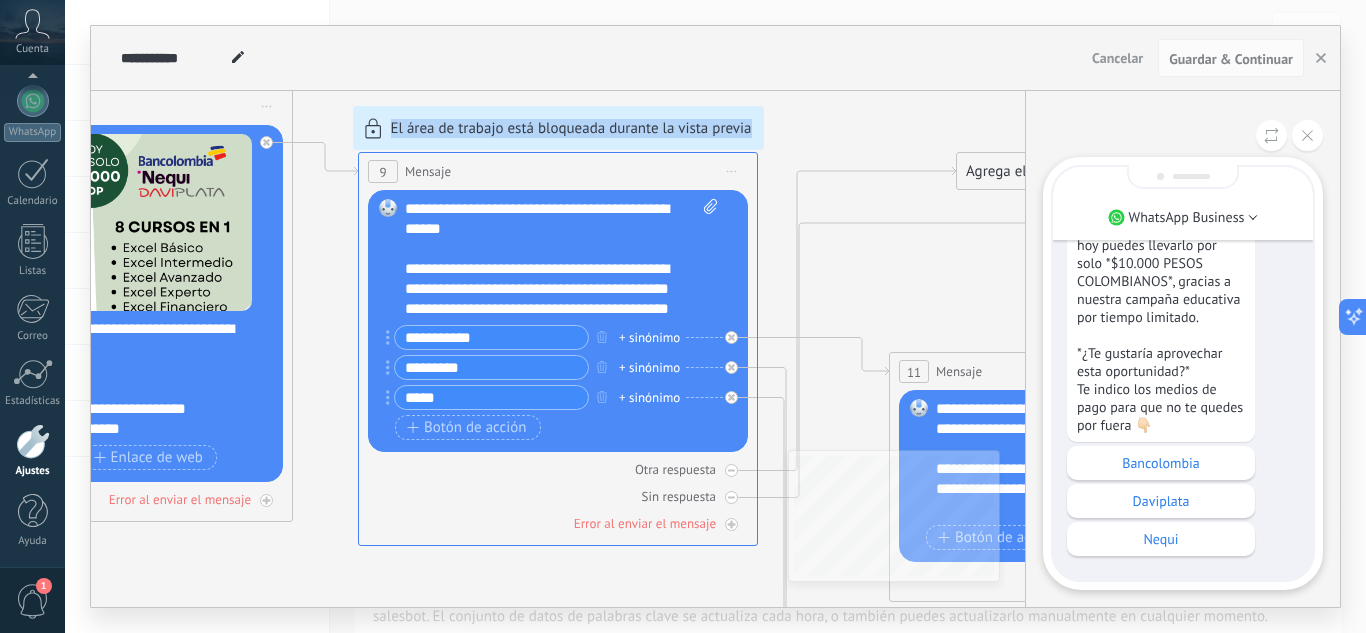 drag, startPoint x: 338, startPoint y: 510, endPoint x: 819, endPoint y: 319, distance: 517.53455 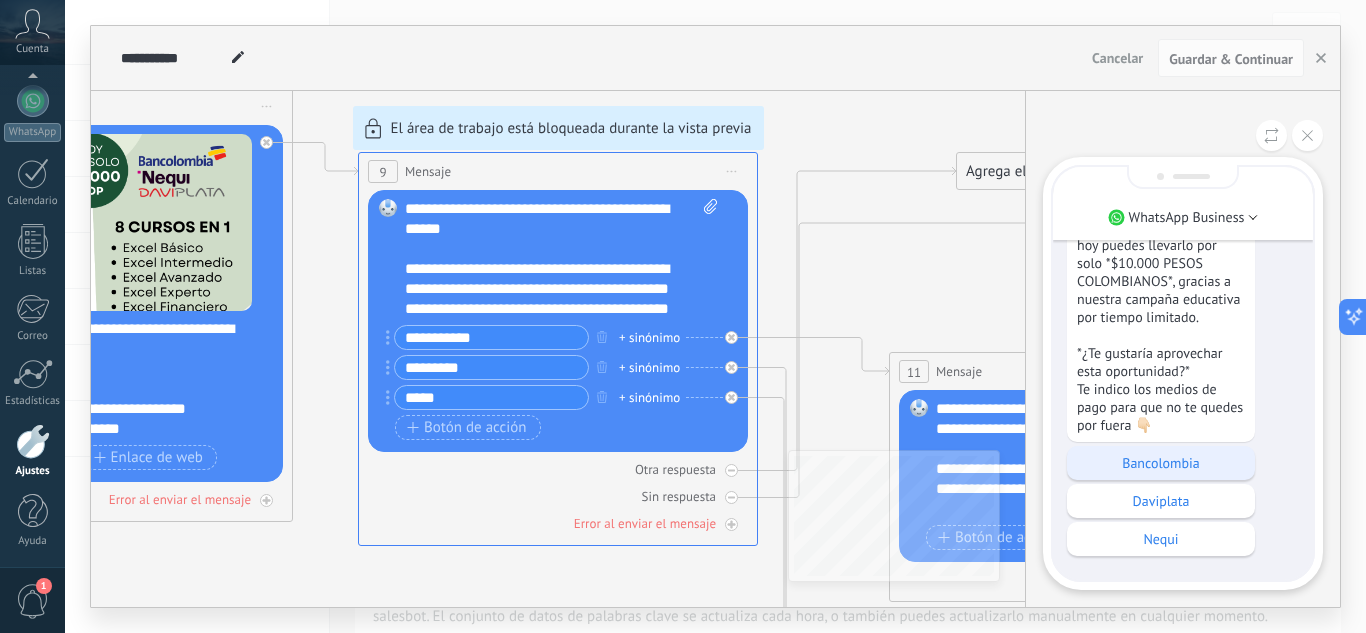 click on "Bancolombia" at bounding box center (1161, 463) 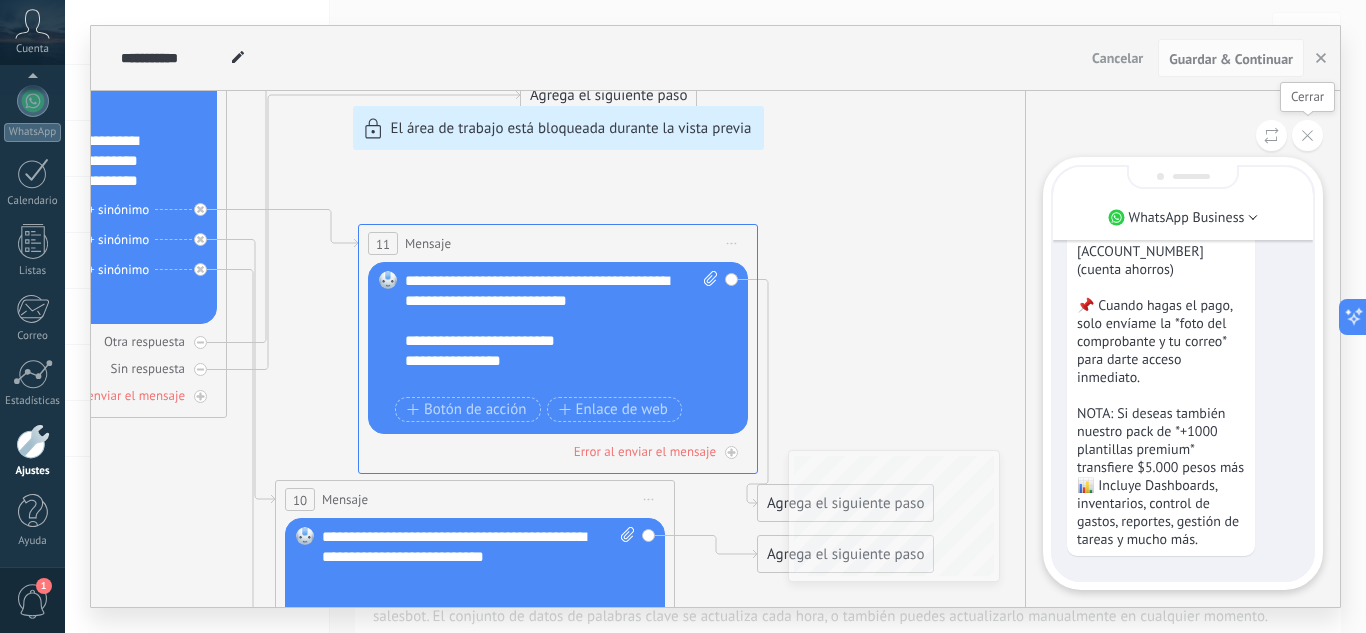 click at bounding box center [1307, 135] 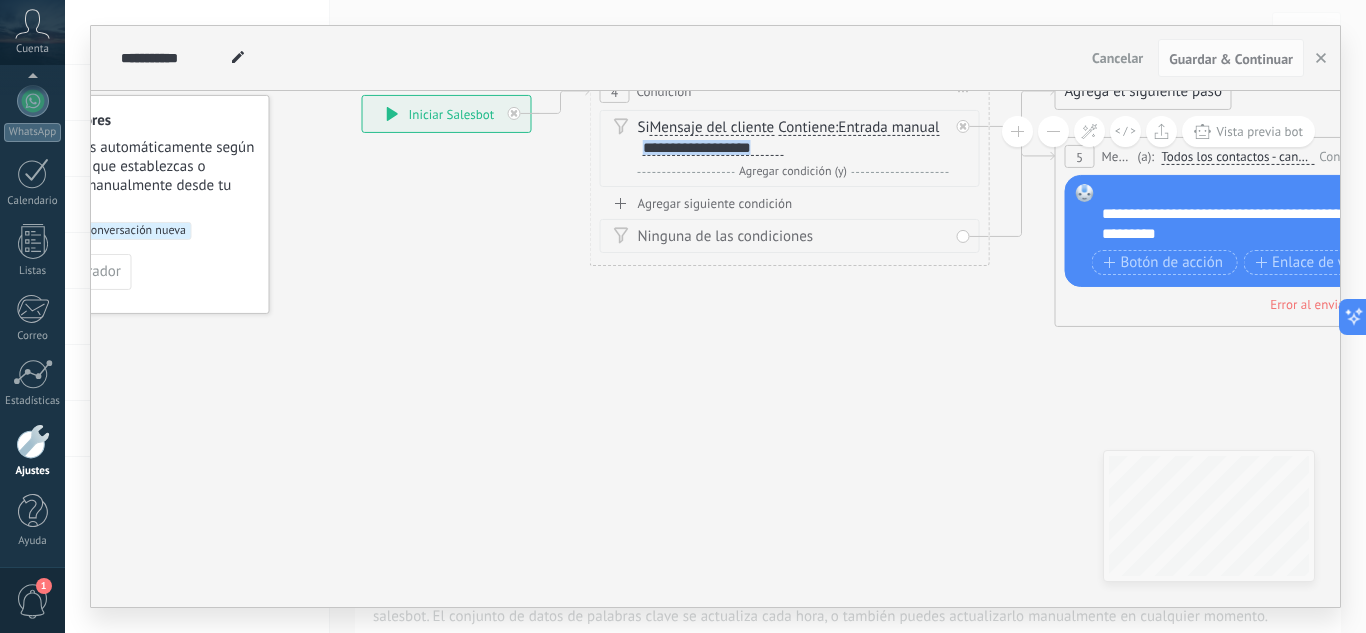drag, startPoint x: 780, startPoint y: 145, endPoint x: 612, endPoint y: 137, distance: 168.19037 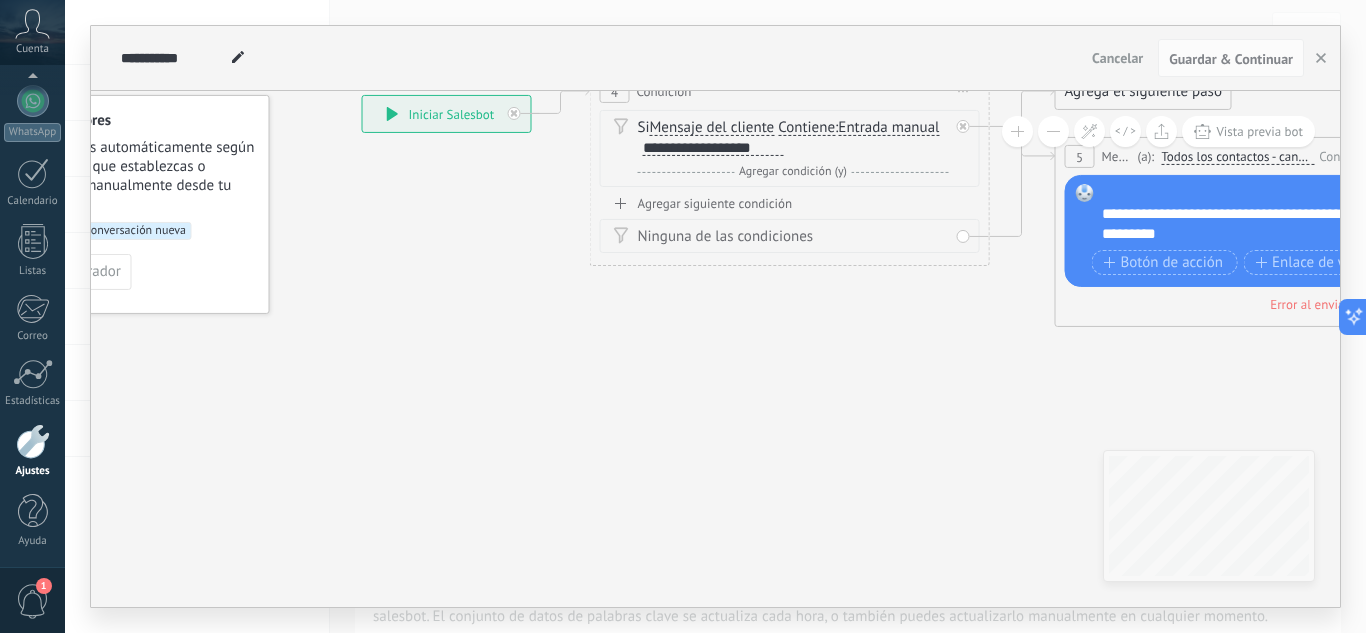 click 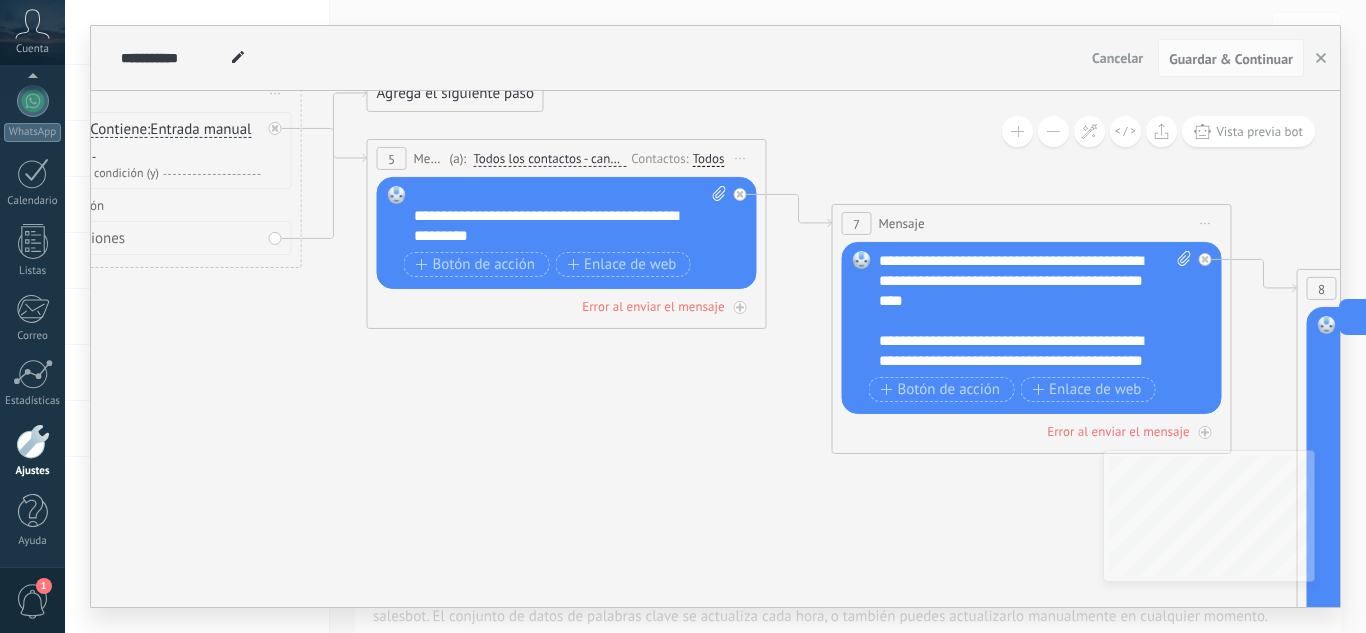 drag, startPoint x: 905, startPoint y: 407, endPoint x: 187, endPoint y: 396, distance: 718.0842 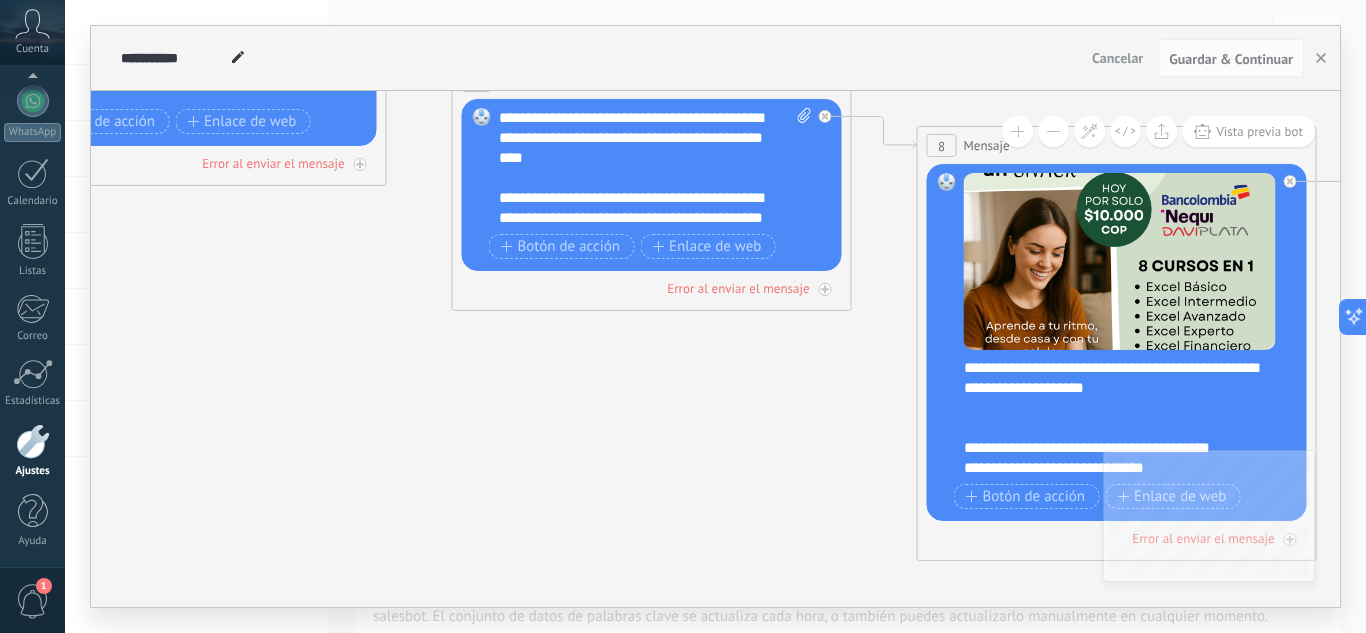 drag, startPoint x: 593, startPoint y: 446, endPoint x: 249, endPoint y: 316, distance: 367.74448 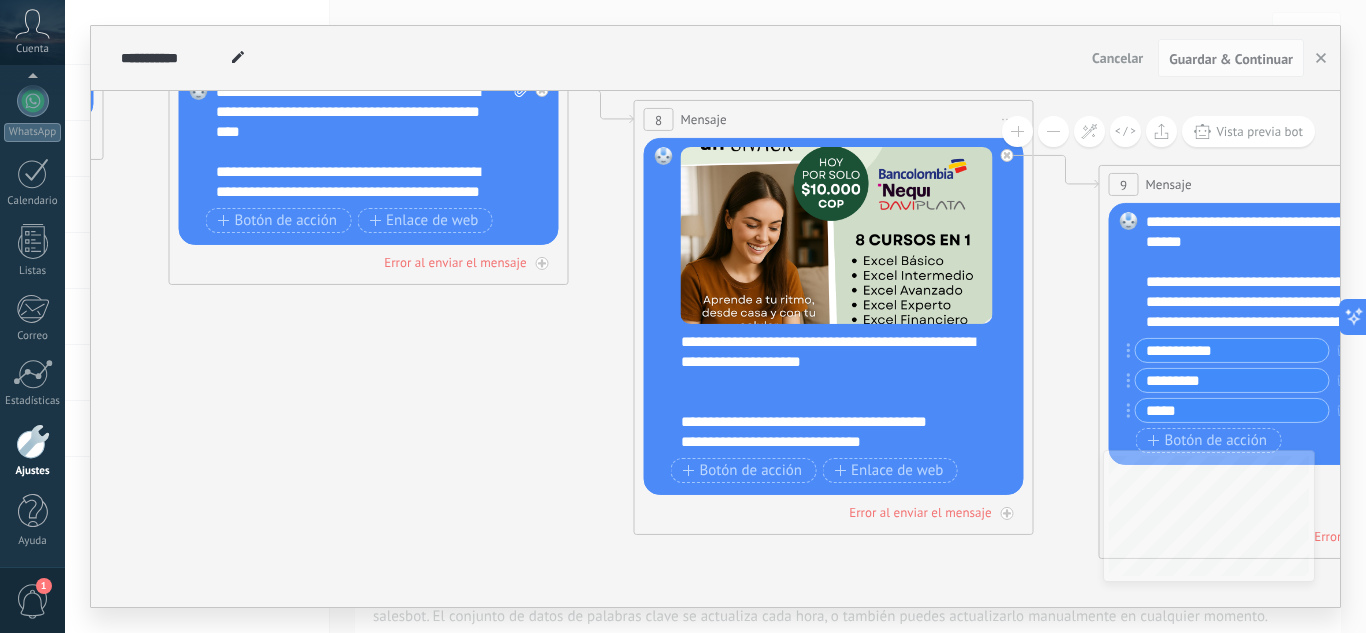 drag, startPoint x: 657, startPoint y: 456, endPoint x: 365, endPoint y: 441, distance: 292.385 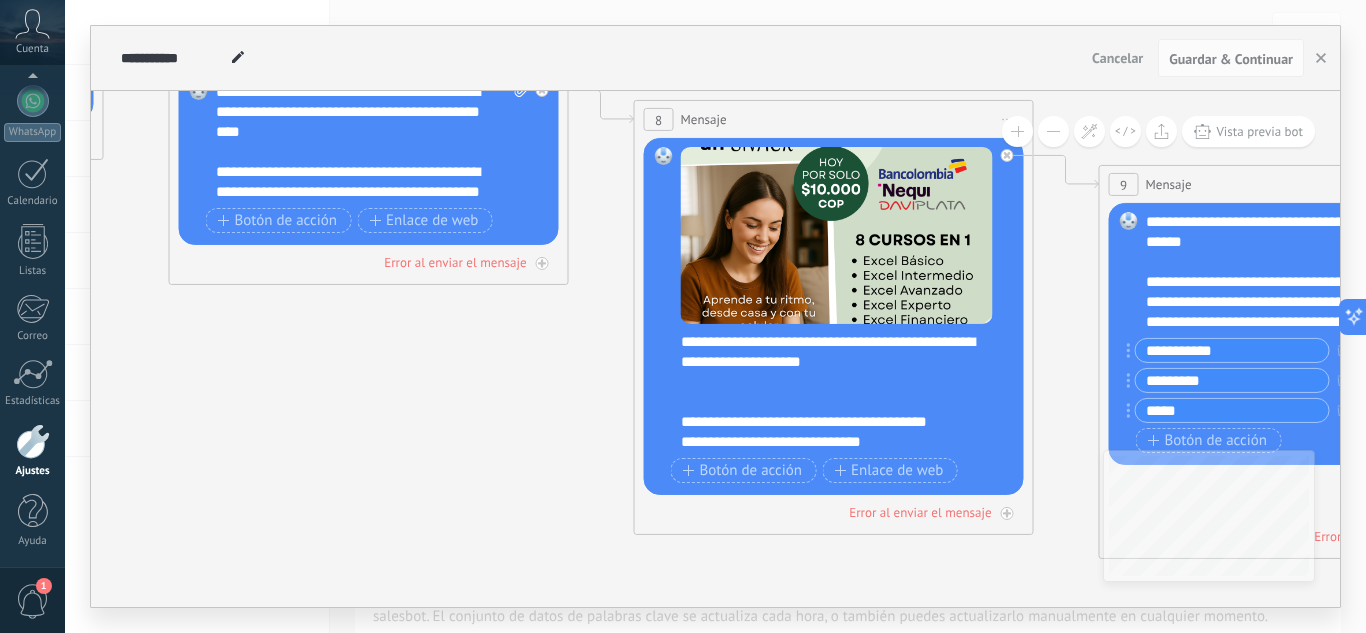 click 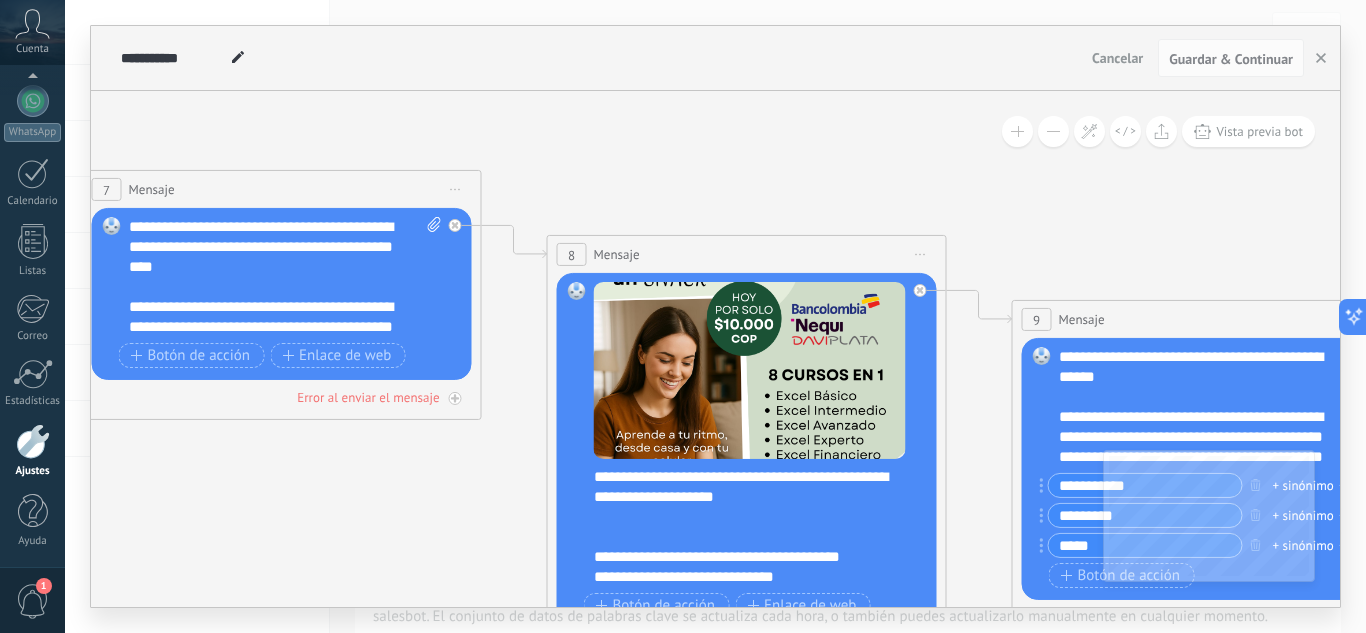 drag, startPoint x: 475, startPoint y: 370, endPoint x: 410, endPoint y: 501, distance: 146.23953 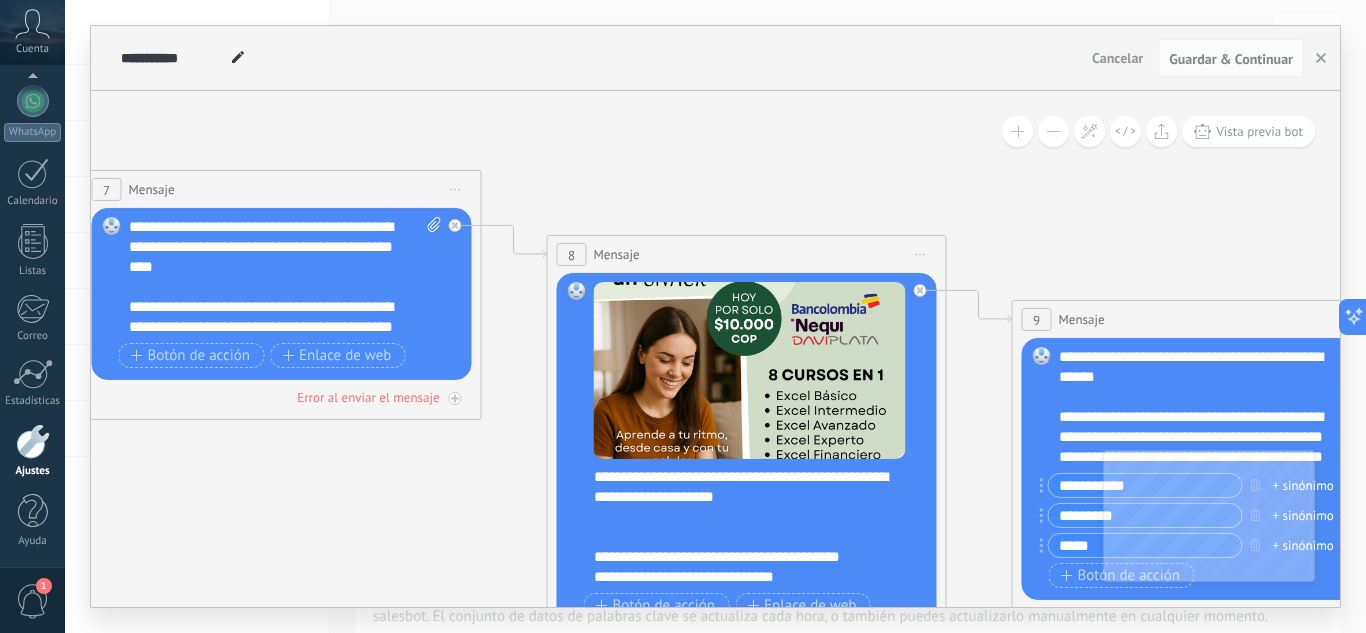 click 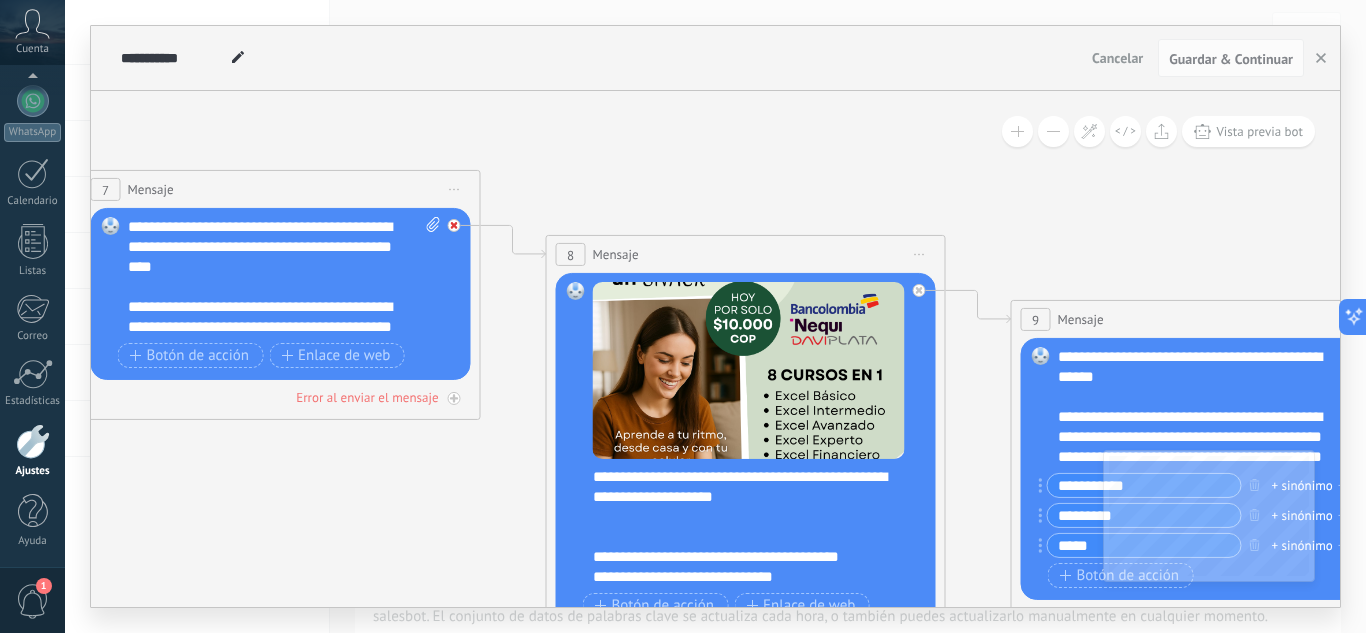 click 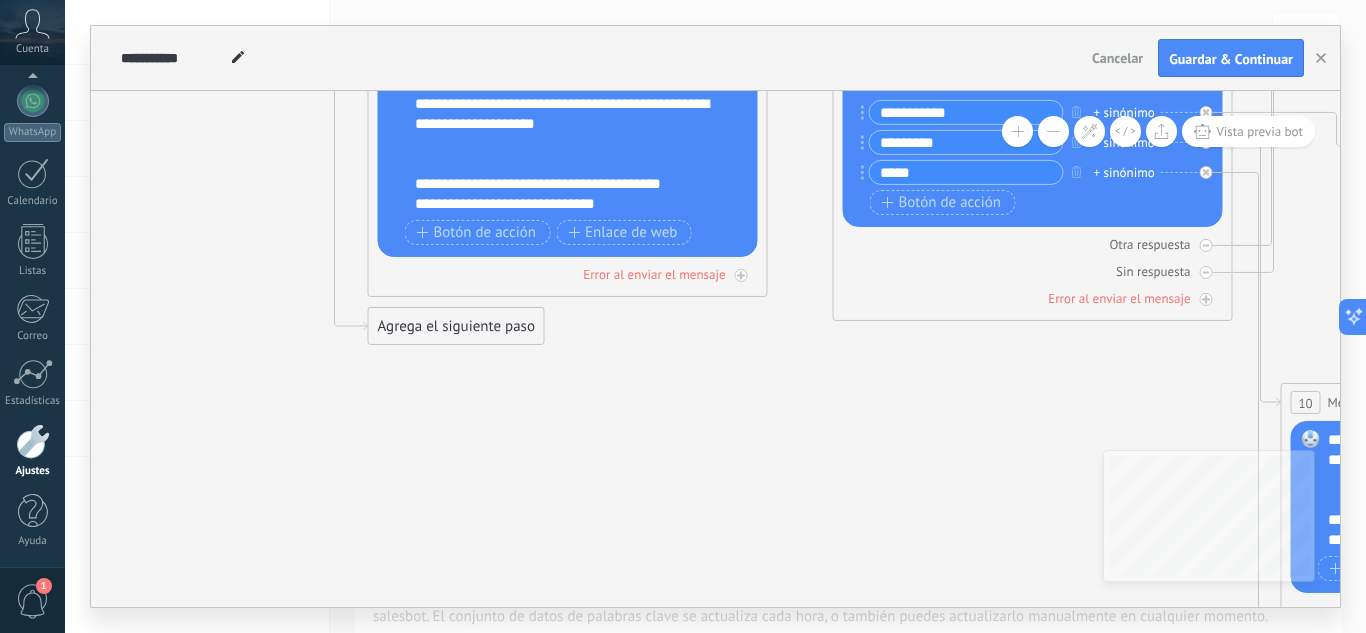 drag, startPoint x: 466, startPoint y: 549, endPoint x: 288, endPoint y: 166, distance: 422.3423 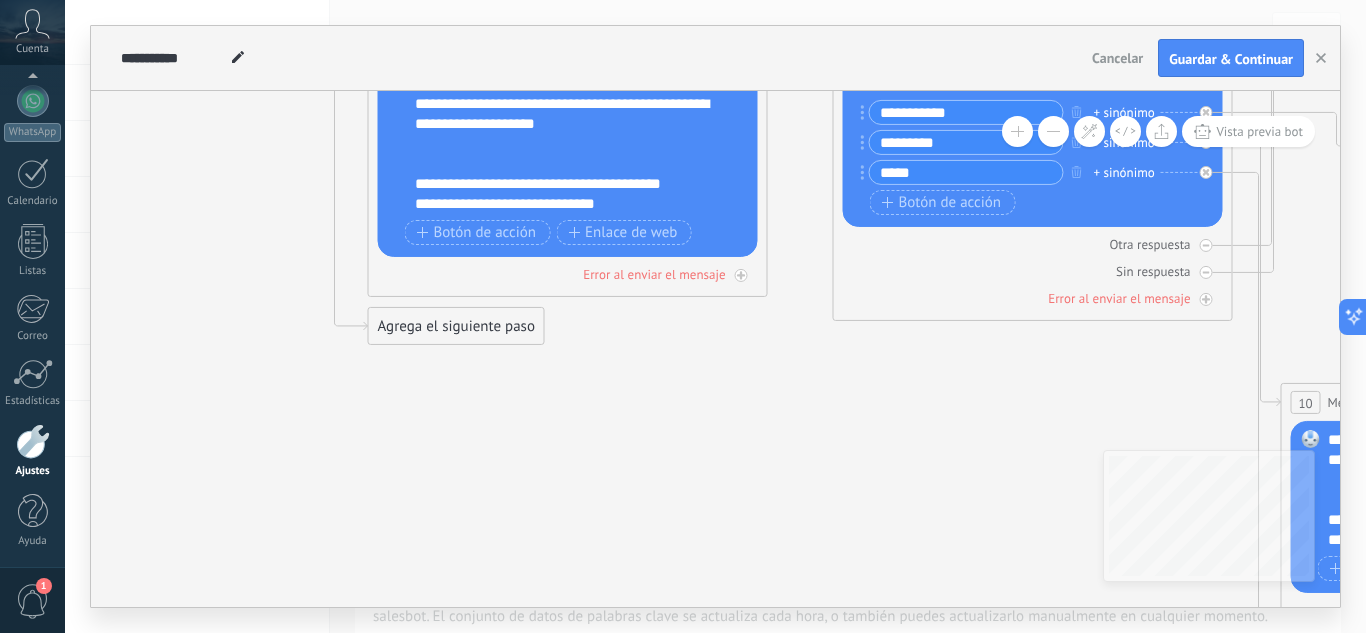click 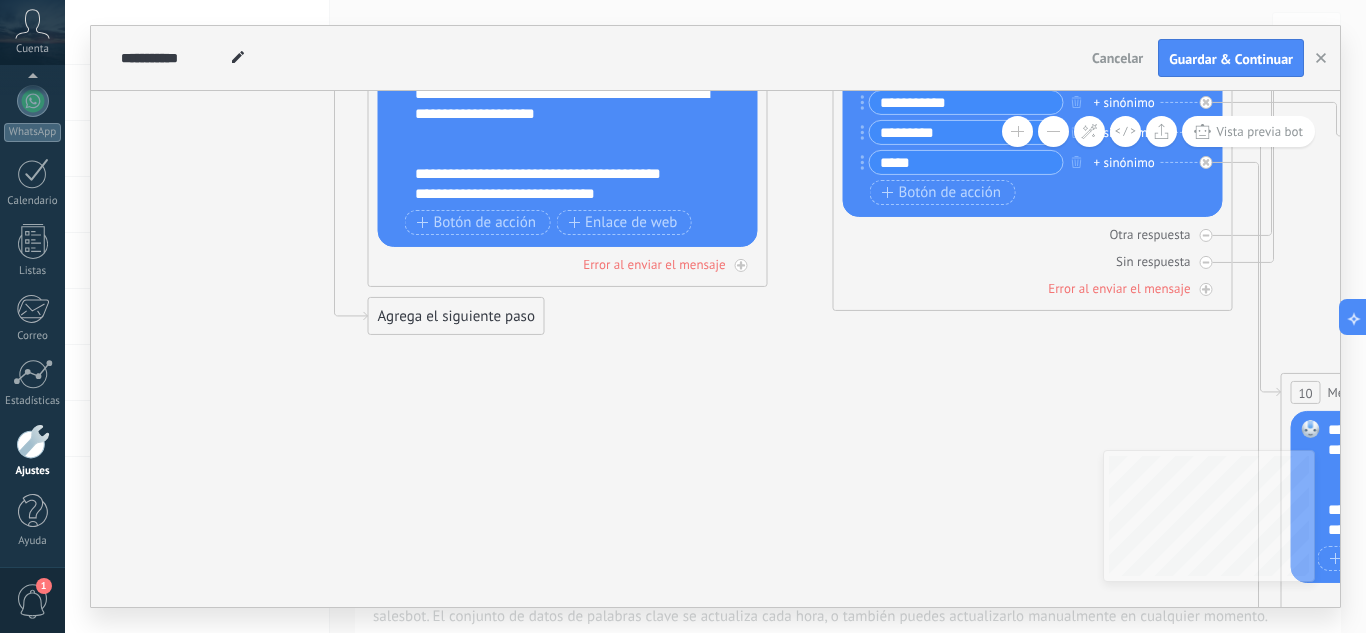 click on "Agrega el siguiente paso" at bounding box center (456, 316) 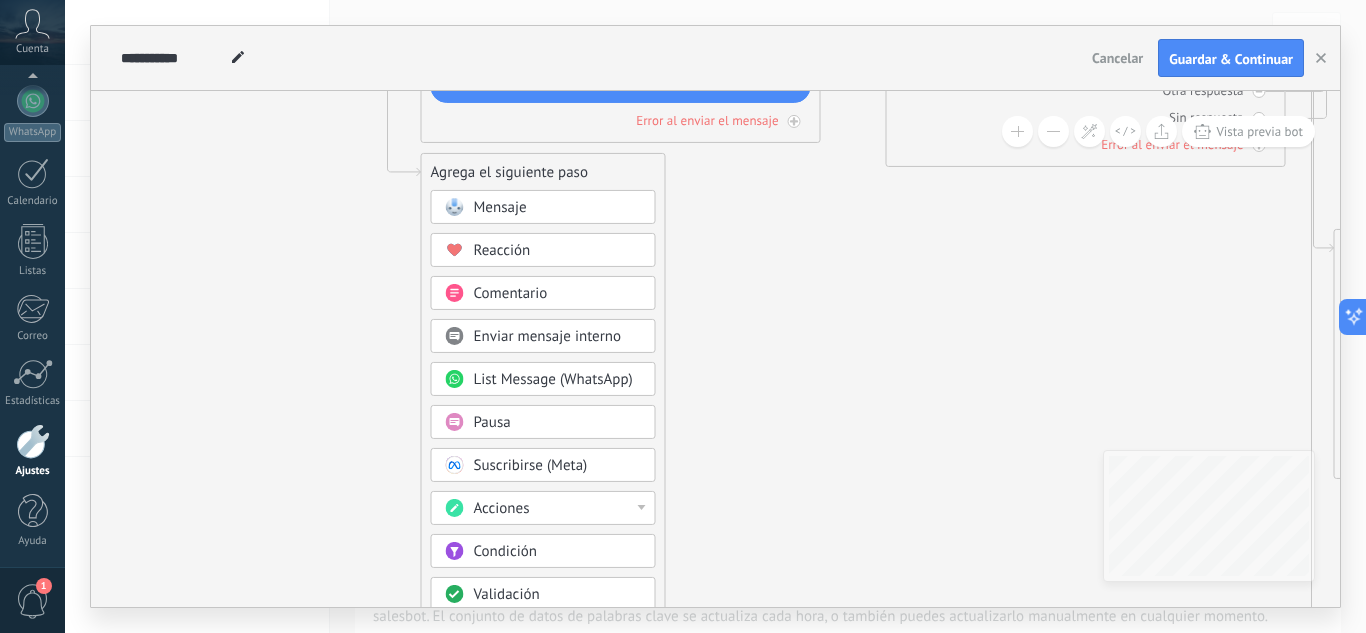 drag, startPoint x: 693, startPoint y: 504, endPoint x: 746, endPoint y: 360, distance: 153.4438 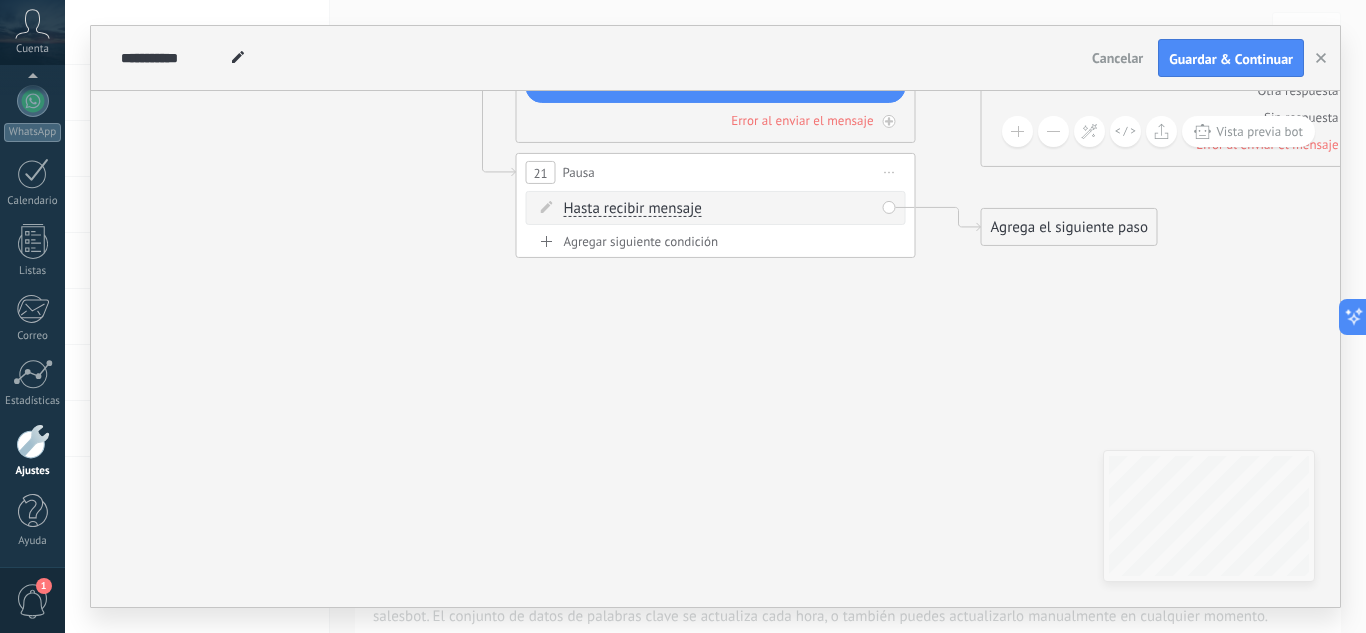 click on "Hasta recibir mensaje
Hasta recibir mensaje
Temporizador
Excepto horas laborales
Hasta que se abrió el video
Hasta que se cierre el video
Hasta recibir mensaje
Hasta recibir mensaje
Temporizador
Excepto horas laborales
* *" at bounding box center (719, 209) 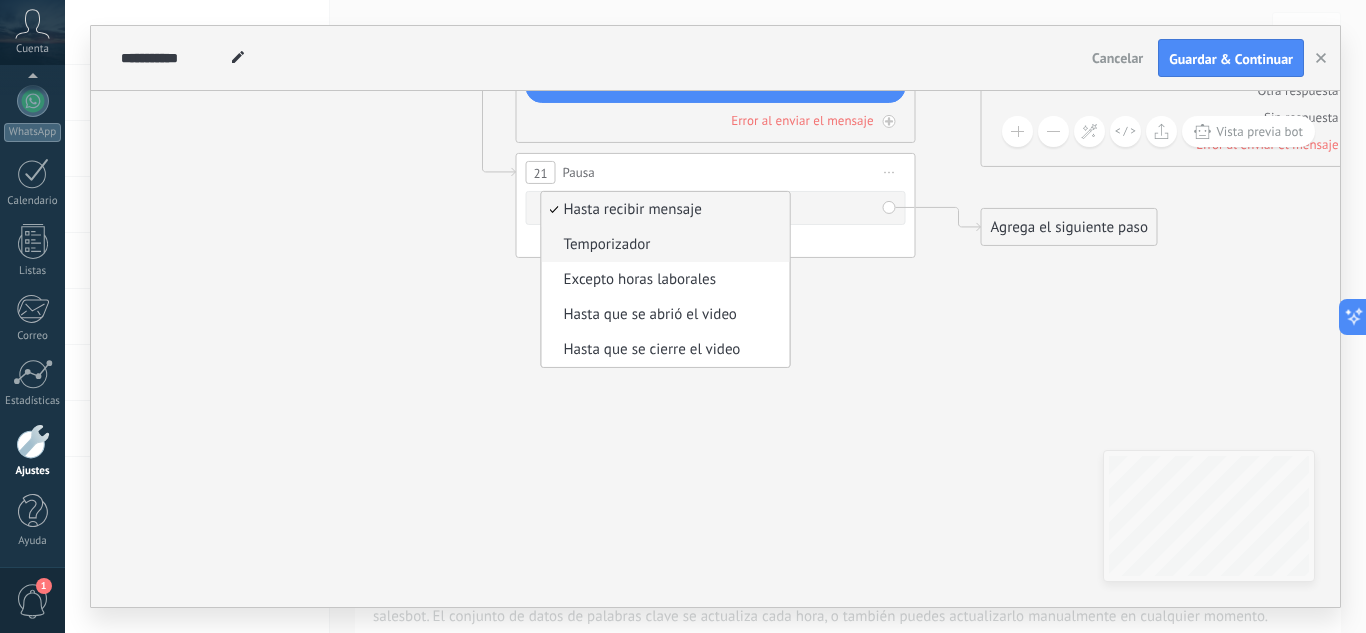 click on "Temporizador" at bounding box center [663, 245] 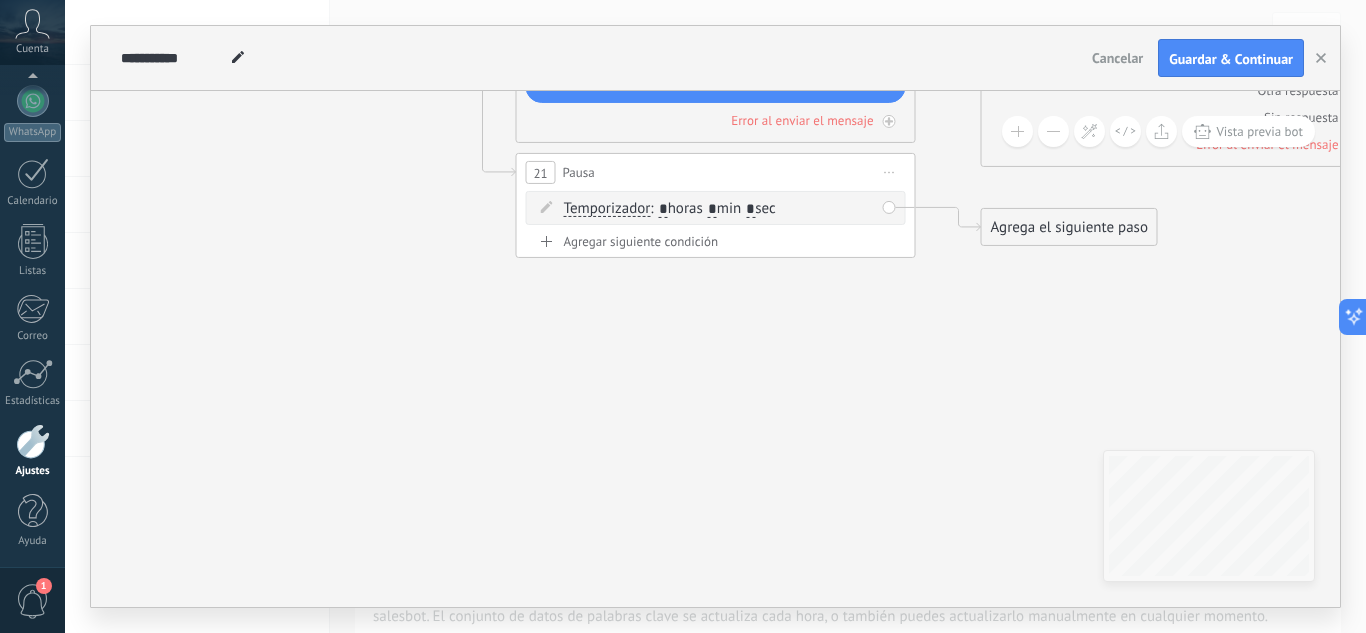 click on "*" at bounding box center [712, 209] 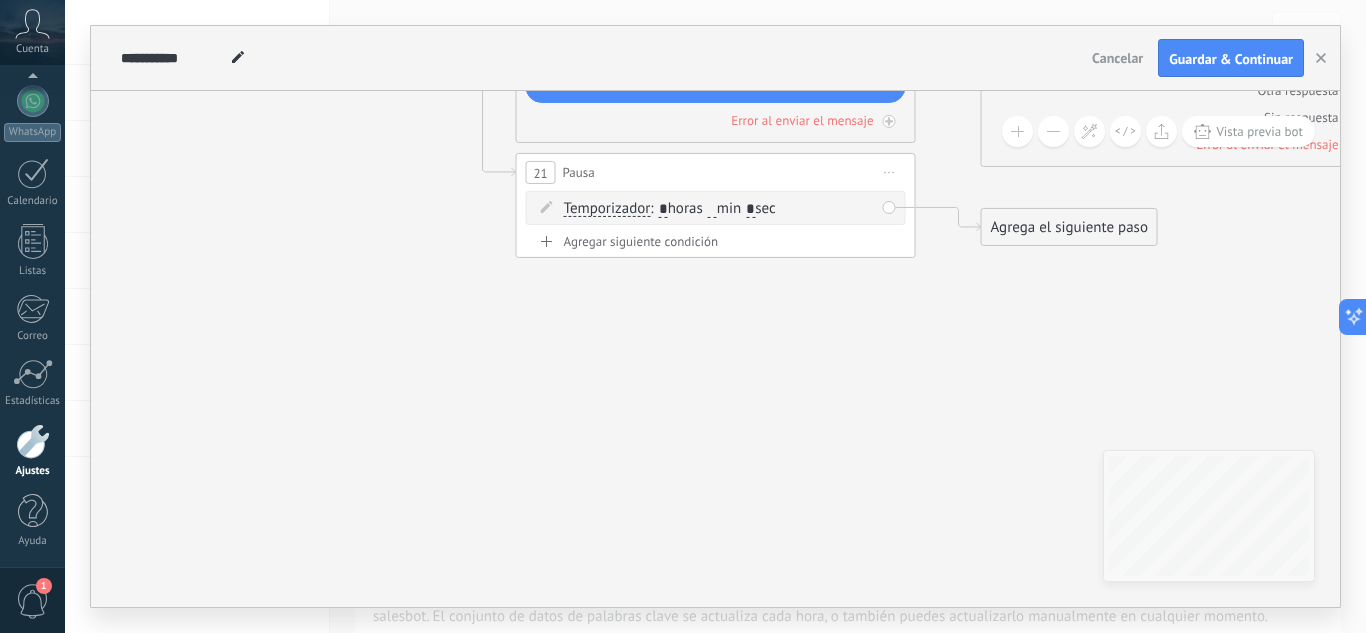 type 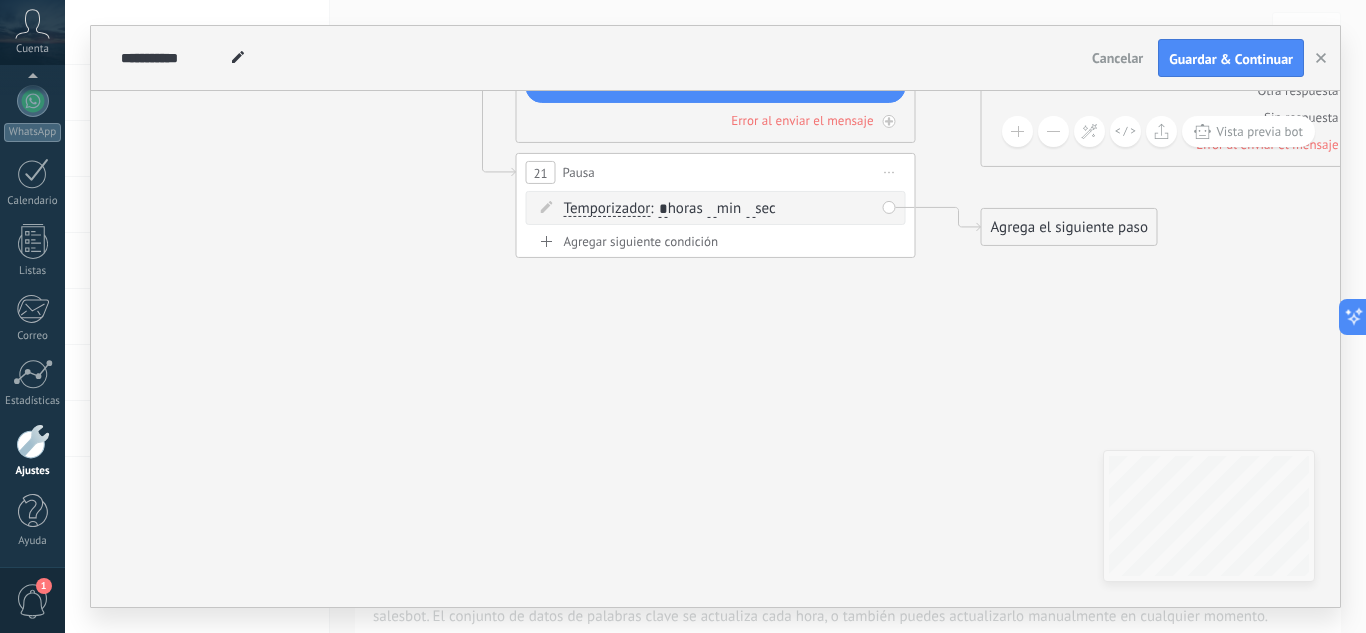 type on "*" 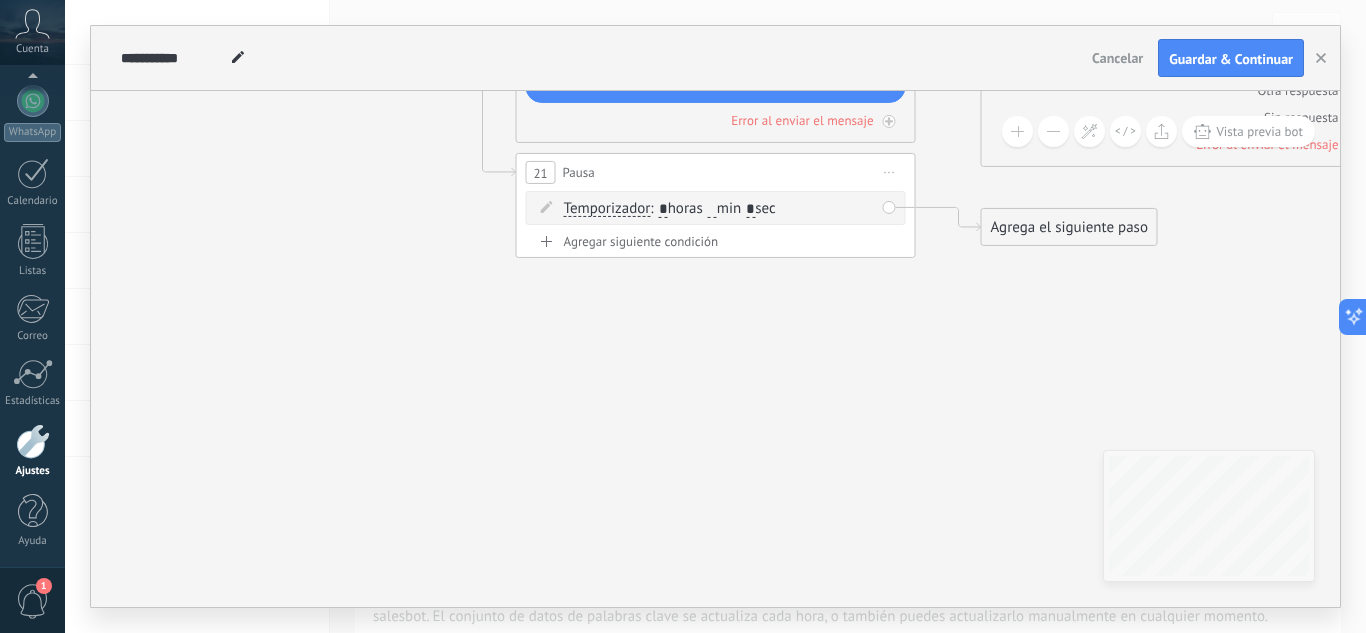 type on "*" 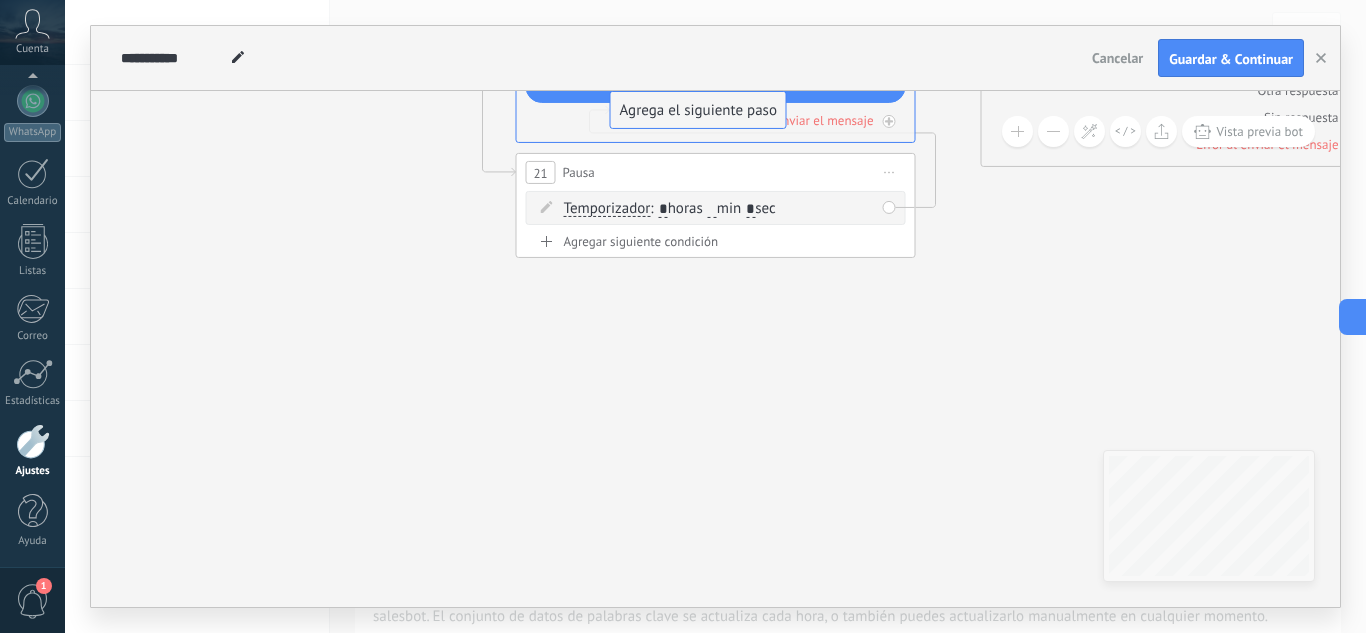 drag, startPoint x: 1080, startPoint y: 235, endPoint x: 709, endPoint y: 118, distance: 389.01157 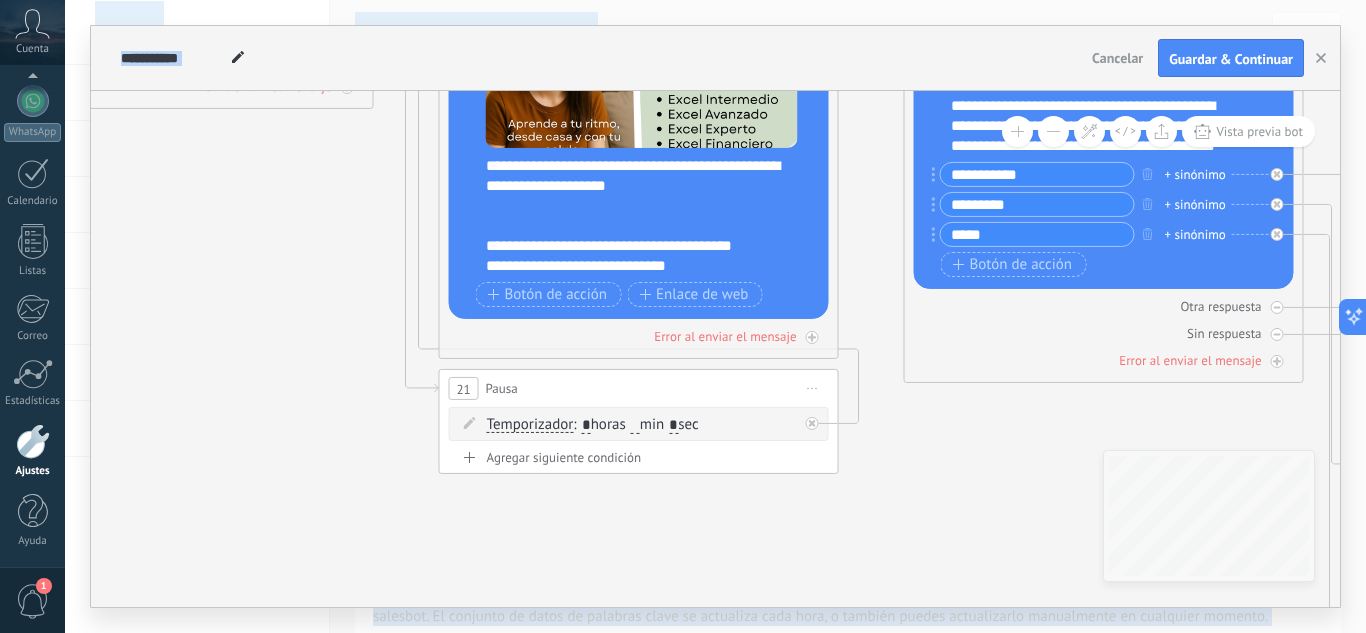 drag, startPoint x: 801, startPoint y: 432, endPoint x: 724, endPoint y: 648, distance: 229.3142 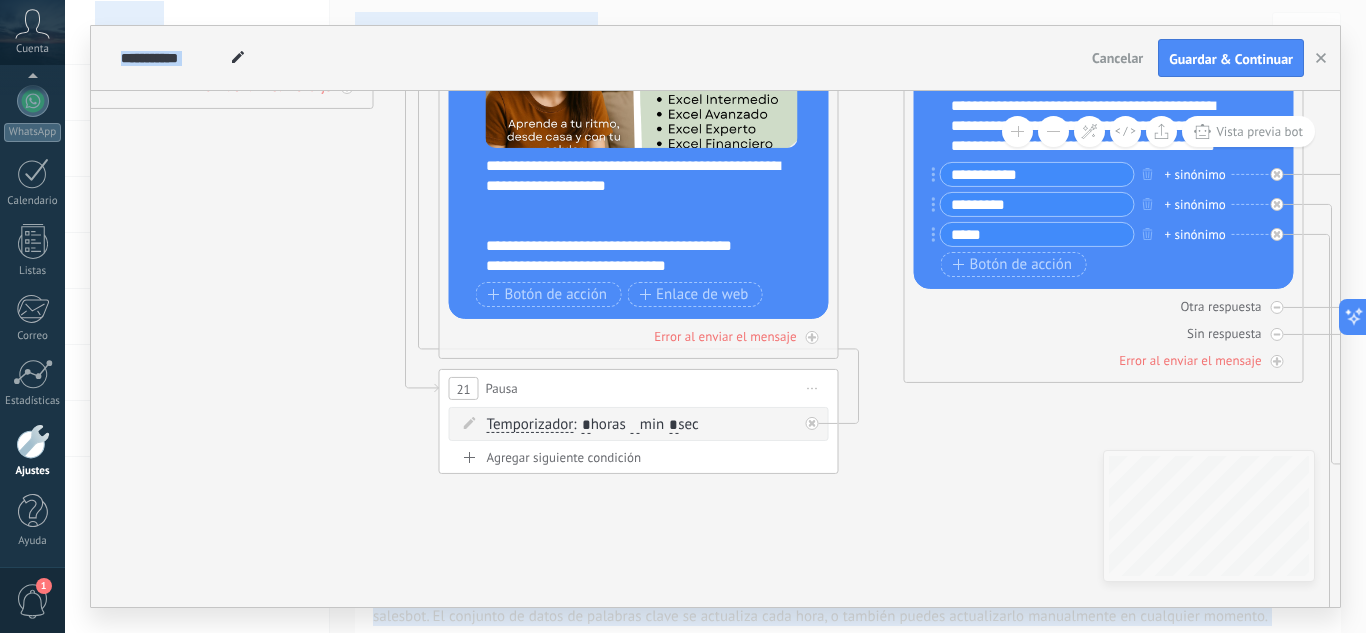 click on ".abccls-1,.abccls-2{fill-rule:evenodd}.abccls-2{fill:#fff} .abfcls-1{fill:none}.abfcls-2{fill:#fff} .abncls-1{isolation:isolate}.abncls-2{opacity:.06}.abncls-2,.abncls-3,.abncls-6{mix-blend-mode:multiply}.abncls-3{opacity:.15}.abncls-4,.abncls-8{fill:#fff}.abncls-5{fill:url(#abnlinear-gradient)}.abncls-6{opacity:.04}.abncls-7{fill:url(#abnlinear-gradient-2)}.abncls-8{fill-rule:evenodd} .abqst0{fill:#ffa200} .abwcls-1{fill:#252525} .cls-1{isolation:isolate} .acicls-1{fill:none} .aclcls-1{fill:#232323} .acnst0{display:none} .addcls-1,.addcls-2{fill:none;stroke-miterlimit:10}.addcls-1{stroke:#dfe0e5}.addcls-2{stroke:#a1a7ab} .adecls-1,.adecls-2{fill:none;stroke-miterlimit:10}.adecls-1{stroke:#dfe0e5}.adecls-2{stroke:#a1a7ab} .adqcls-1{fill:#8591a5;fill-rule:evenodd} .aeccls-1{fill:#5c9f37} .aeecls-1{fill:#f86161} .aejcls-1{fill:#8591a5;fill-rule:evenodd} .aekcls-1{fill-rule:evenodd} .aelcls-1{fill-rule:evenodd;fill:currentColor} .aemcls-1{fill-rule:evenodd;fill:currentColor} .aercls-2{fill:#24bc8c}" at bounding box center [683, 316] 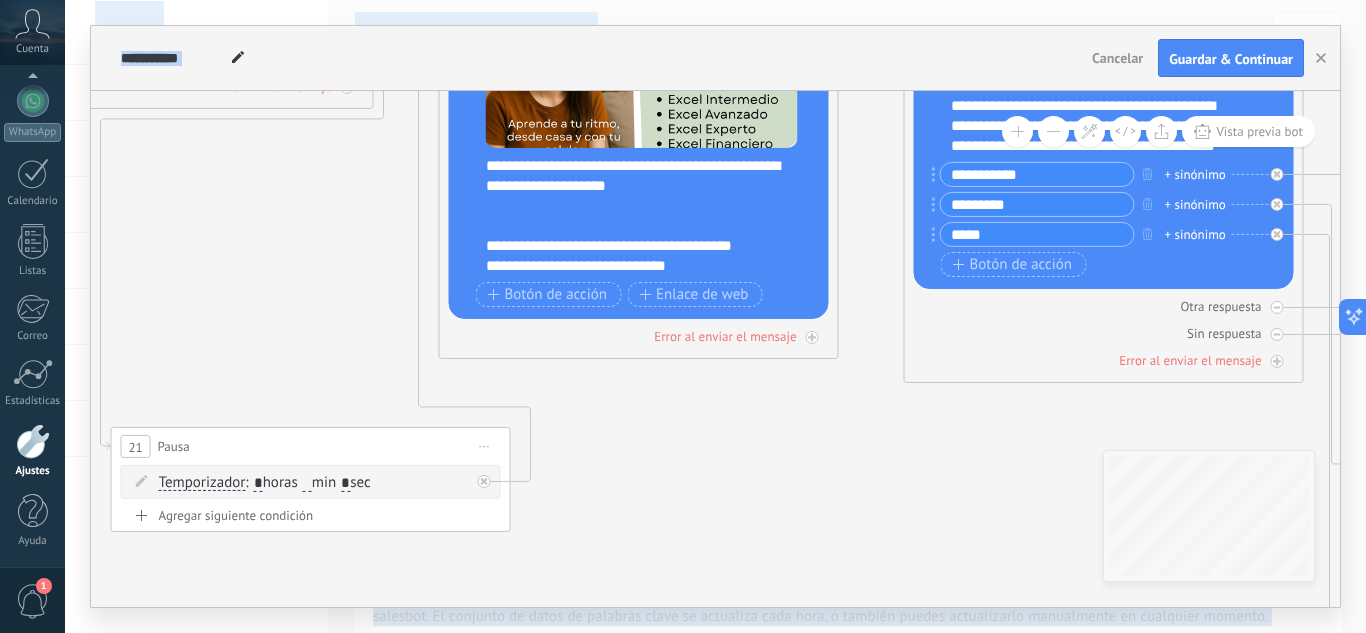 drag, startPoint x: 527, startPoint y: 386, endPoint x: 199, endPoint y: 444, distance: 333.08856 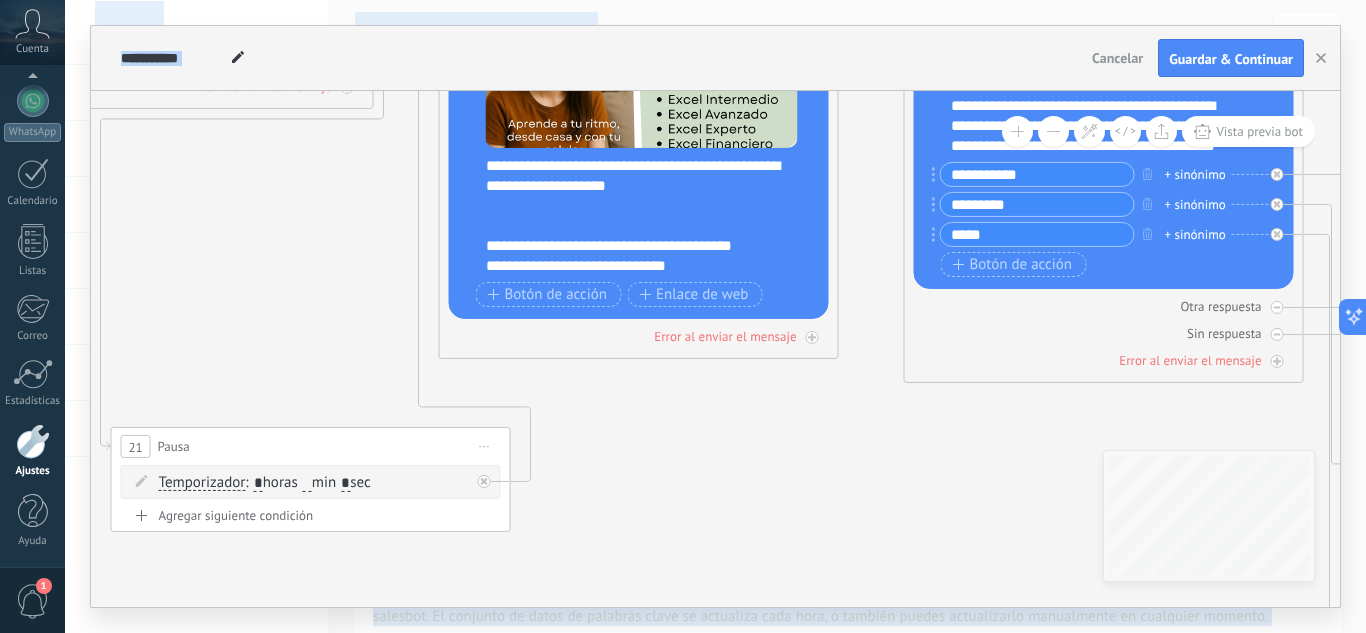 click on "21
Pausa
*****
Iniciar vista previa aquí
Cambiar nombre
Duplicar
Borrar" at bounding box center [311, 446] 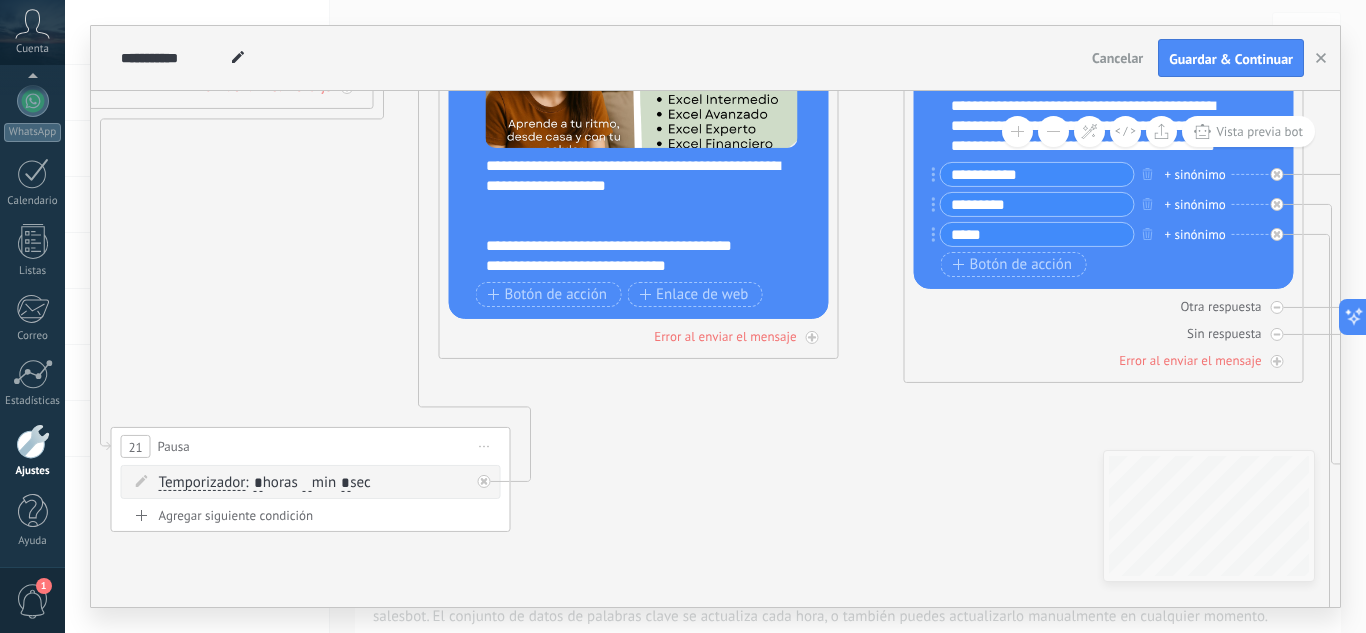 click 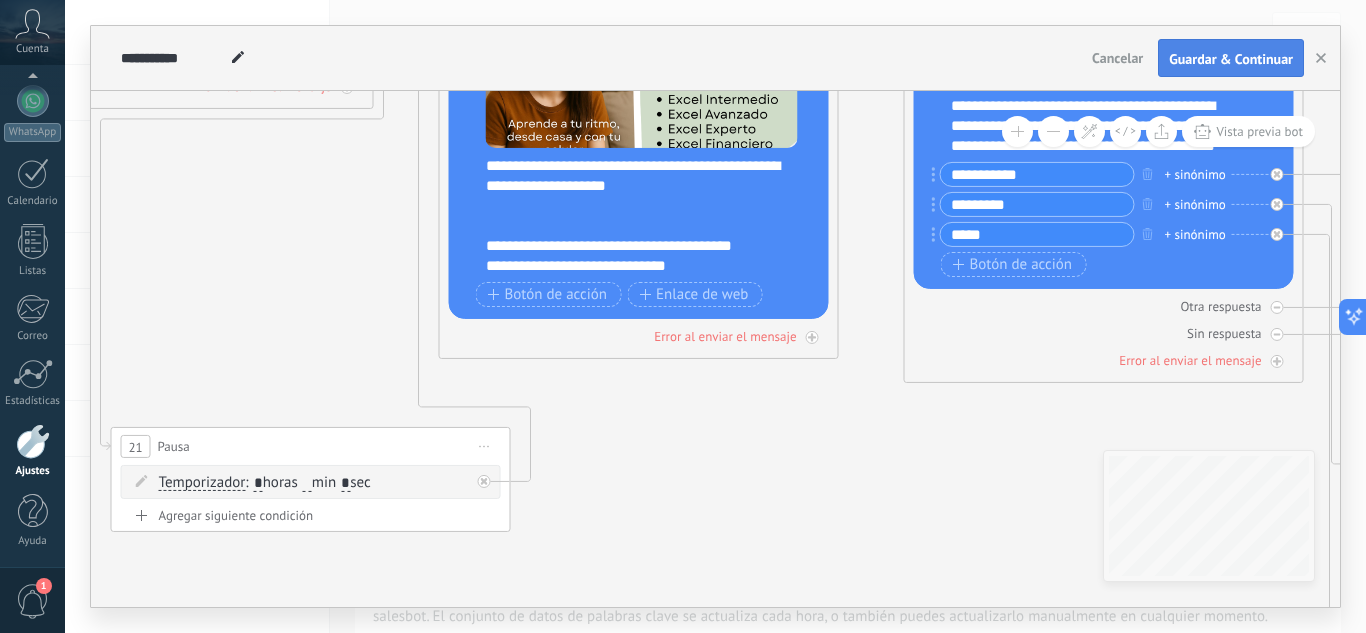 click on "Guardar & Continuar" at bounding box center (1231, 59) 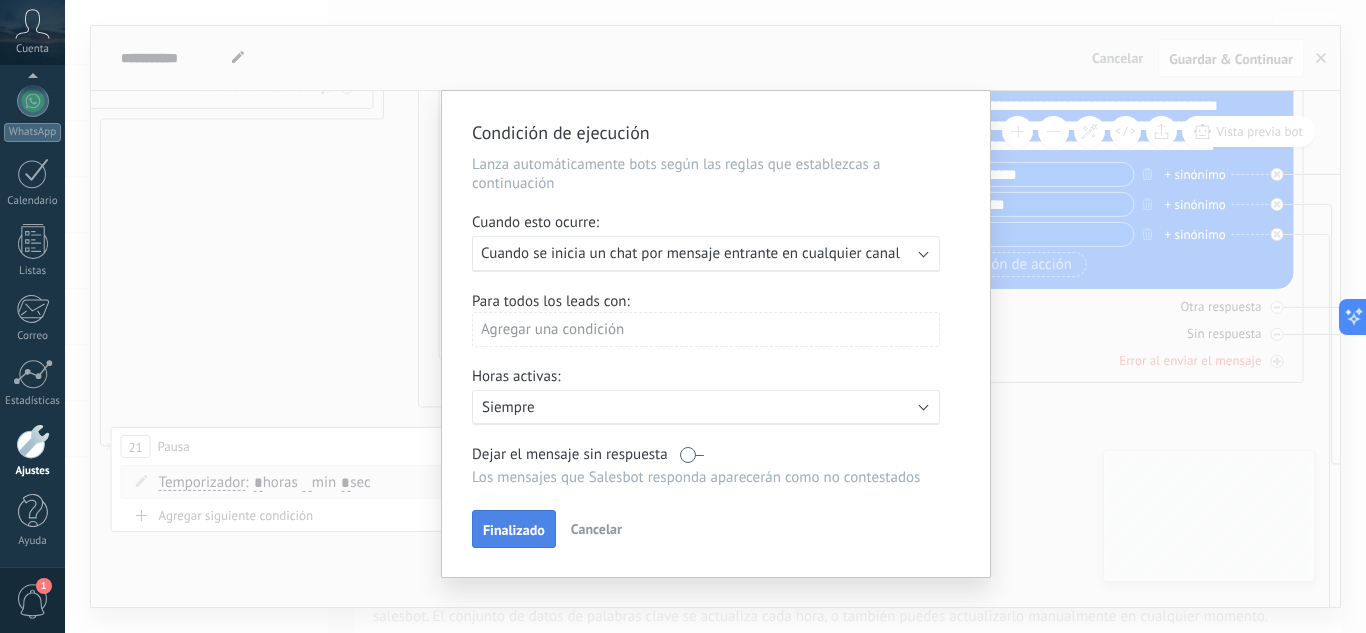 click on "Finalizado" at bounding box center [514, 530] 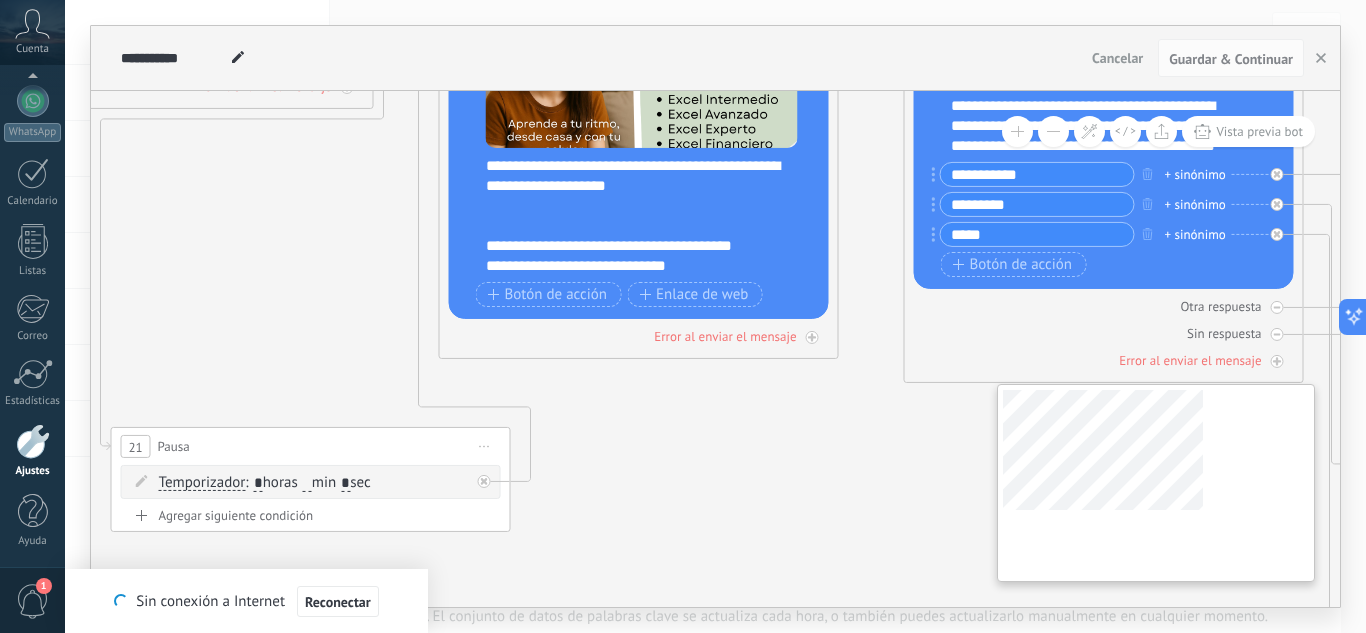 drag, startPoint x: 715, startPoint y: 493, endPoint x: 1108, endPoint y: 508, distance: 393.28616 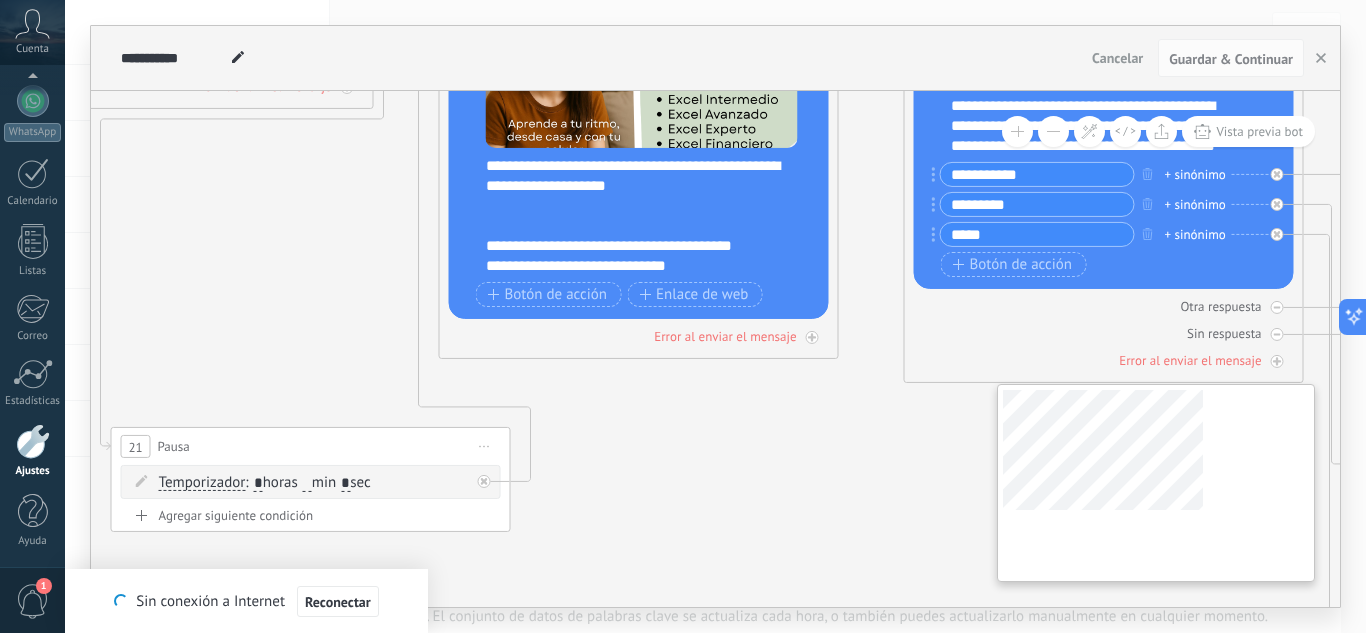 click on "**********" at bounding box center [715, 349] 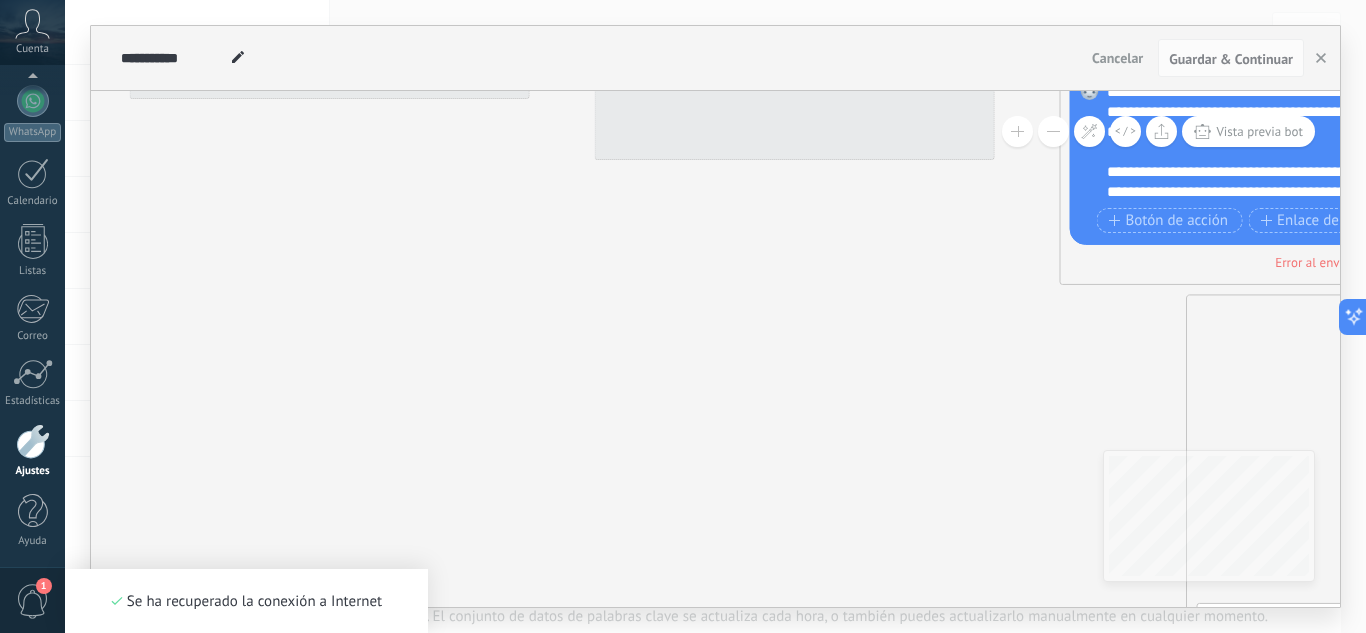 click on "**********" at bounding box center (715, 349) 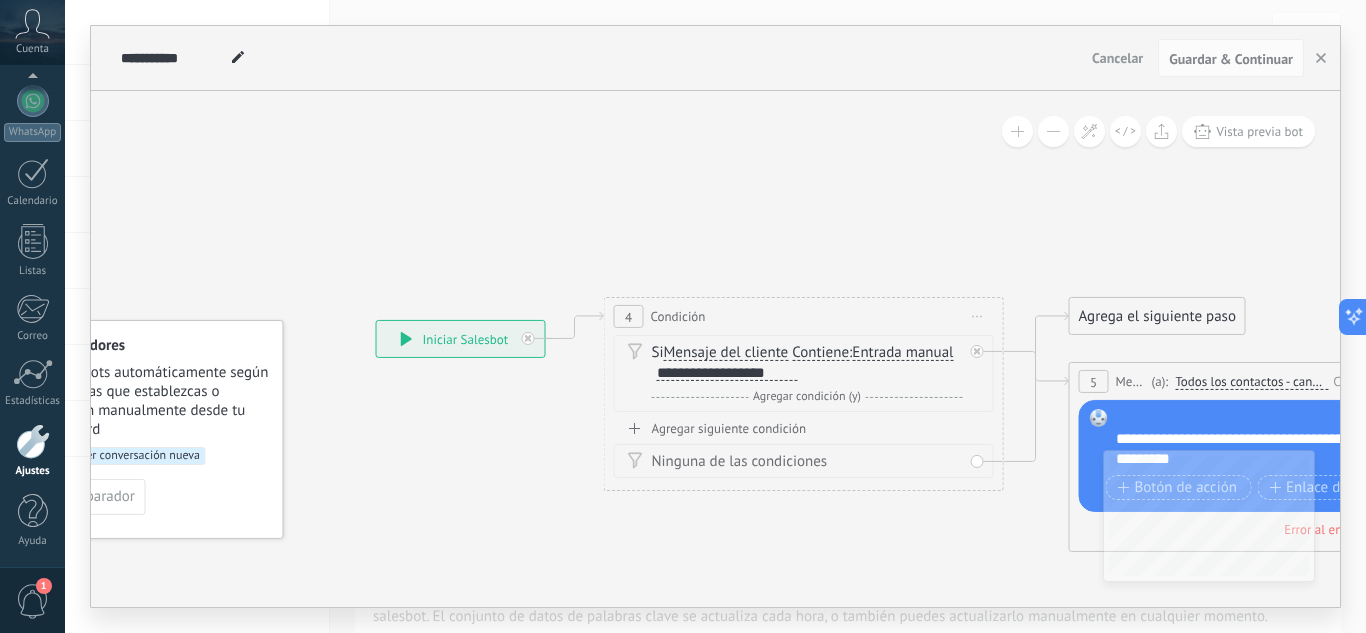 drag, startPoint x: 576, startPoint y: 272, endPoint x: 927, endPoint y: 605, distance: 483.8285 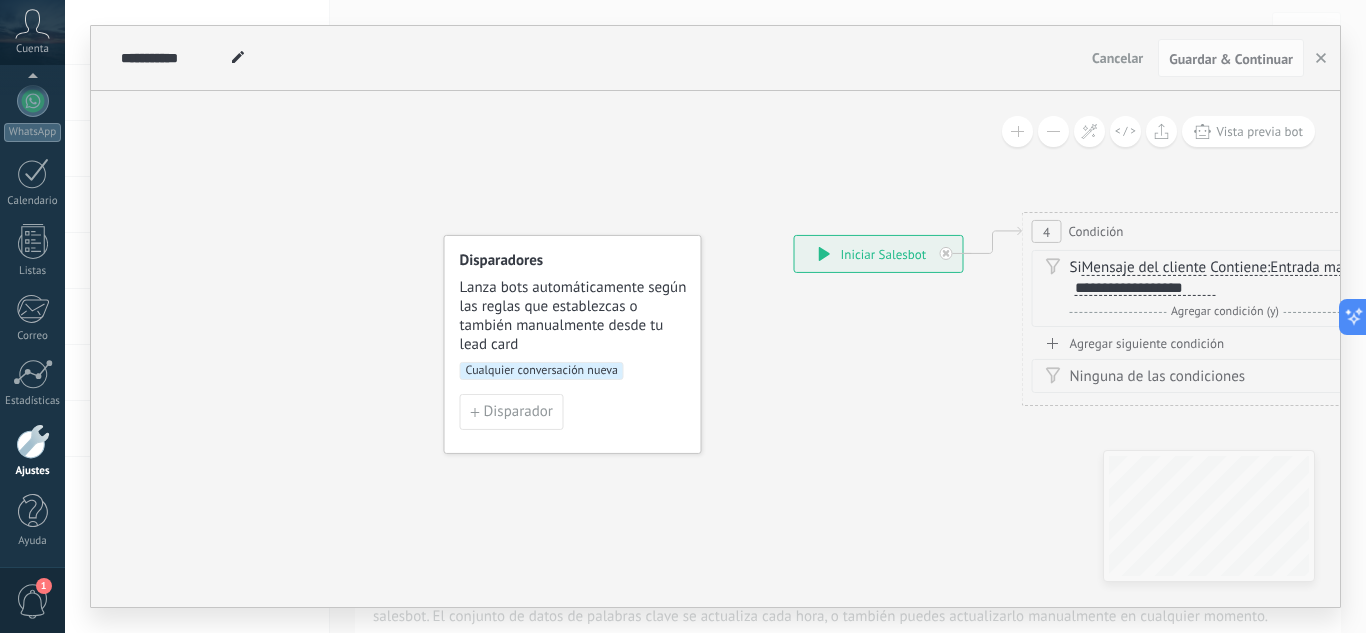 drag, startPoint x: 378, startPoint y: 504, endPoint x: 806, endPoint y: 419, distance: 436.3588 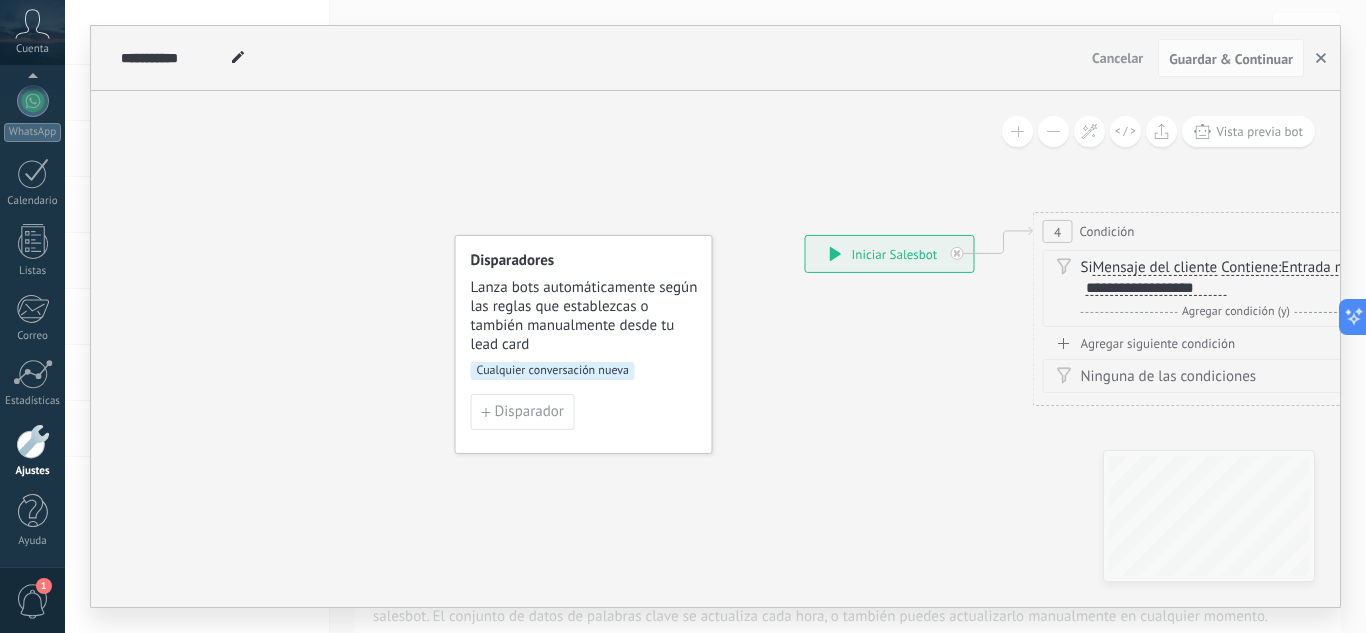 click at bounding box center (1321, 58) 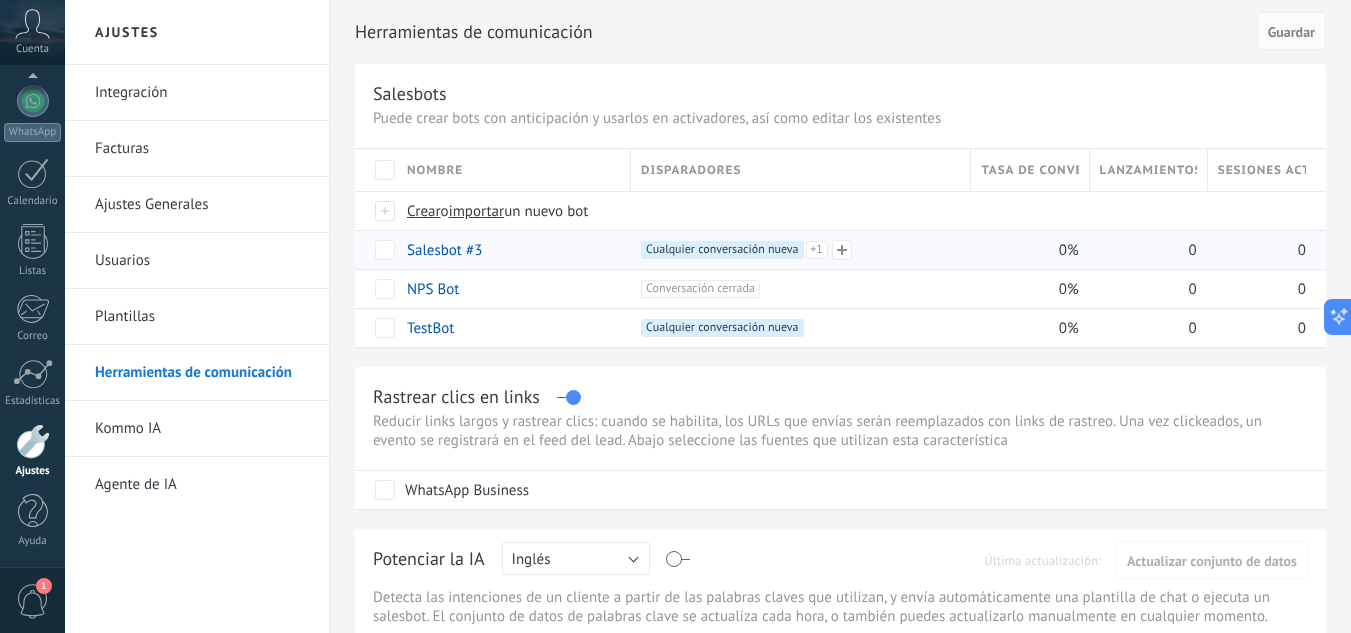 click on "+1" at bounding box center (817, 250) 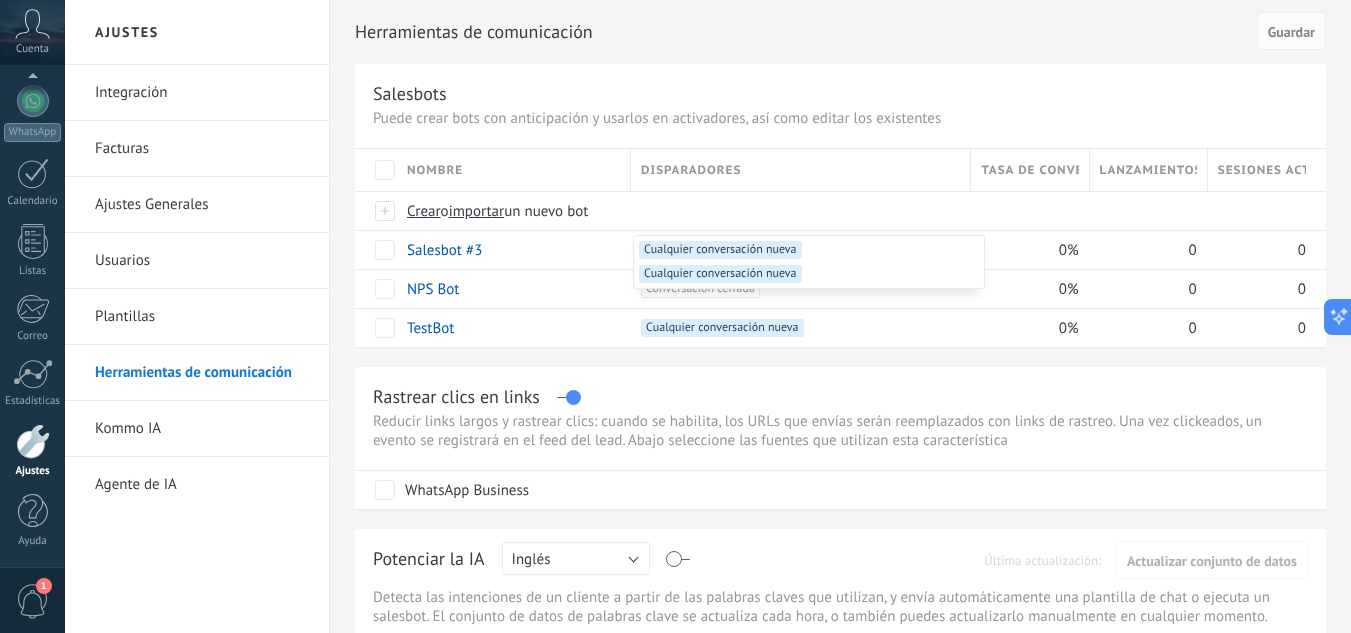 click on "Cualquier conversación nueva +0" at bounding box center (720, 274) 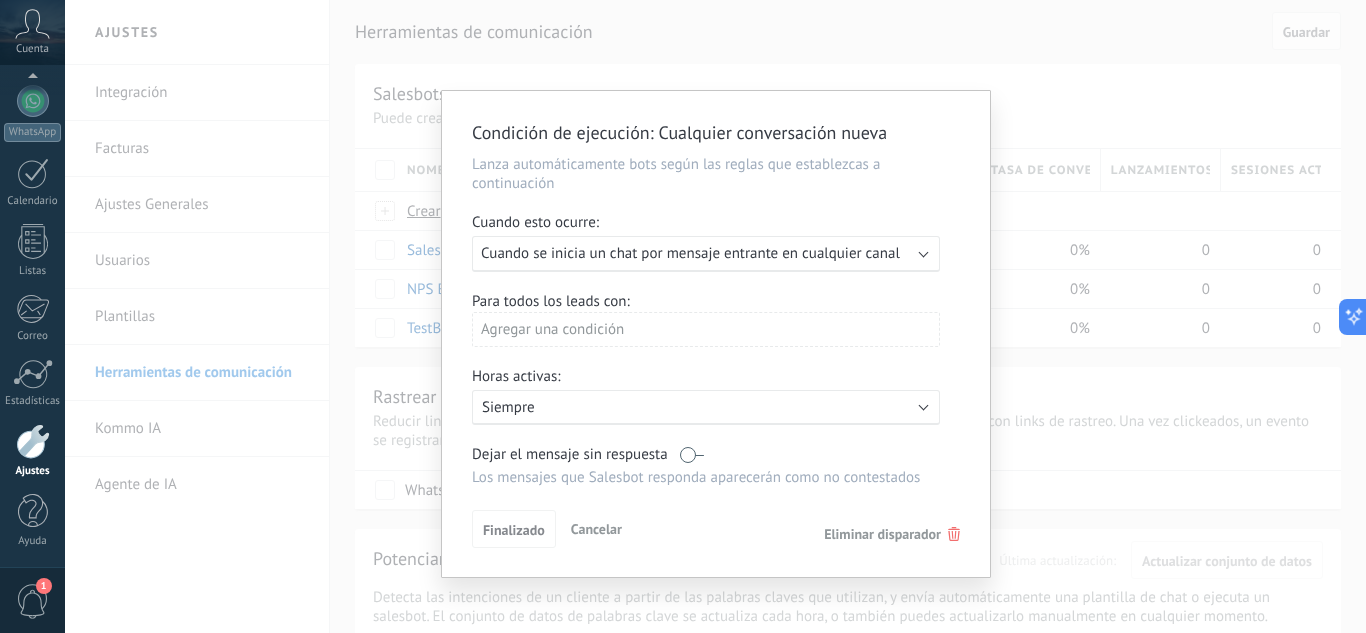 click on "Eliminar disparador" at bounding box center (882, 534) 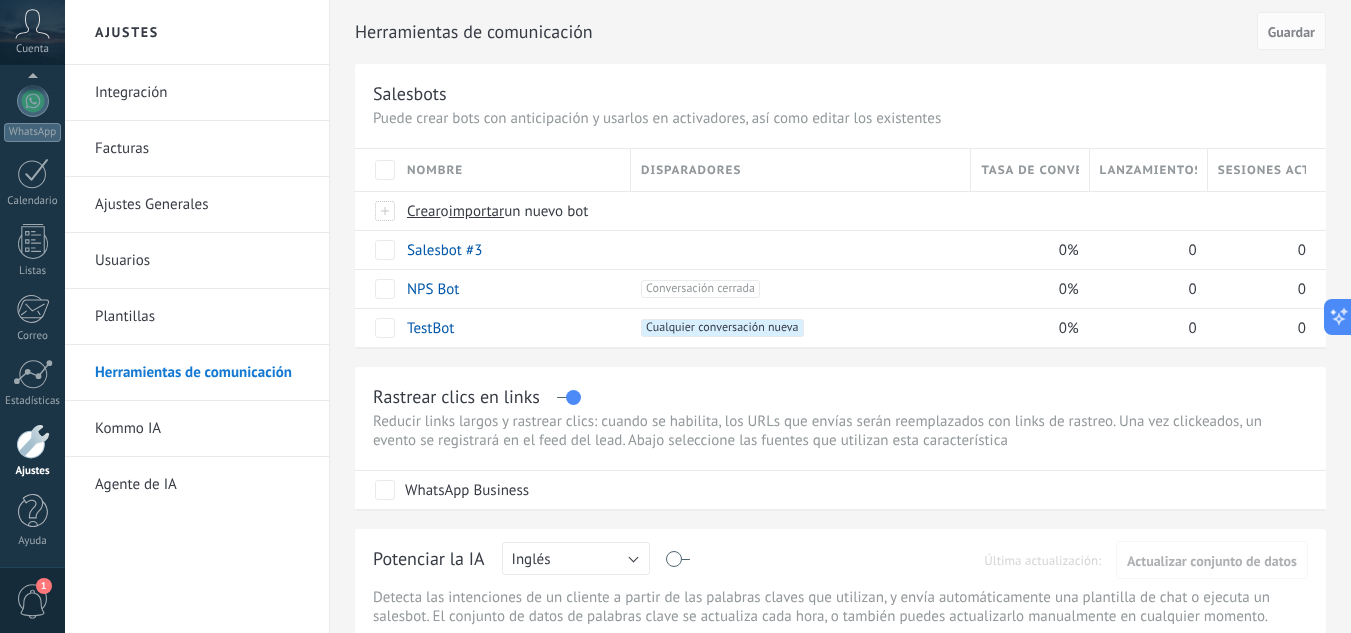 click on "WhatsApp Business" at bounding box center [843, 490] 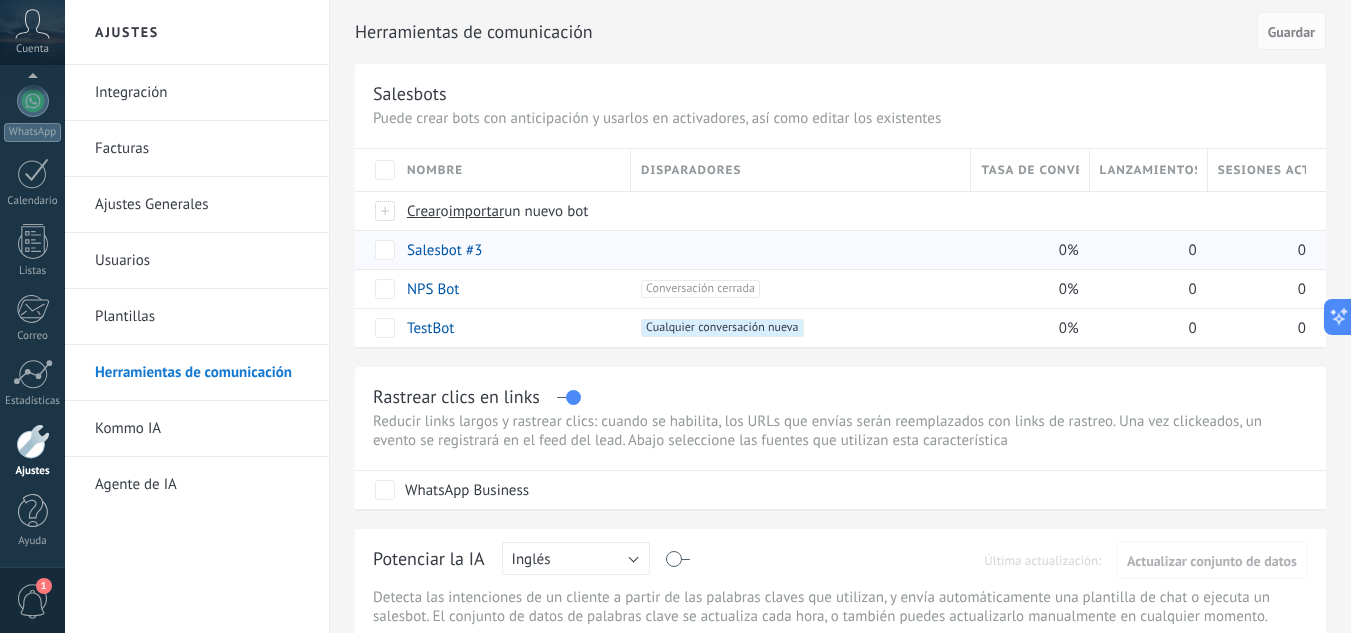 click at bounding box center (800, 250) 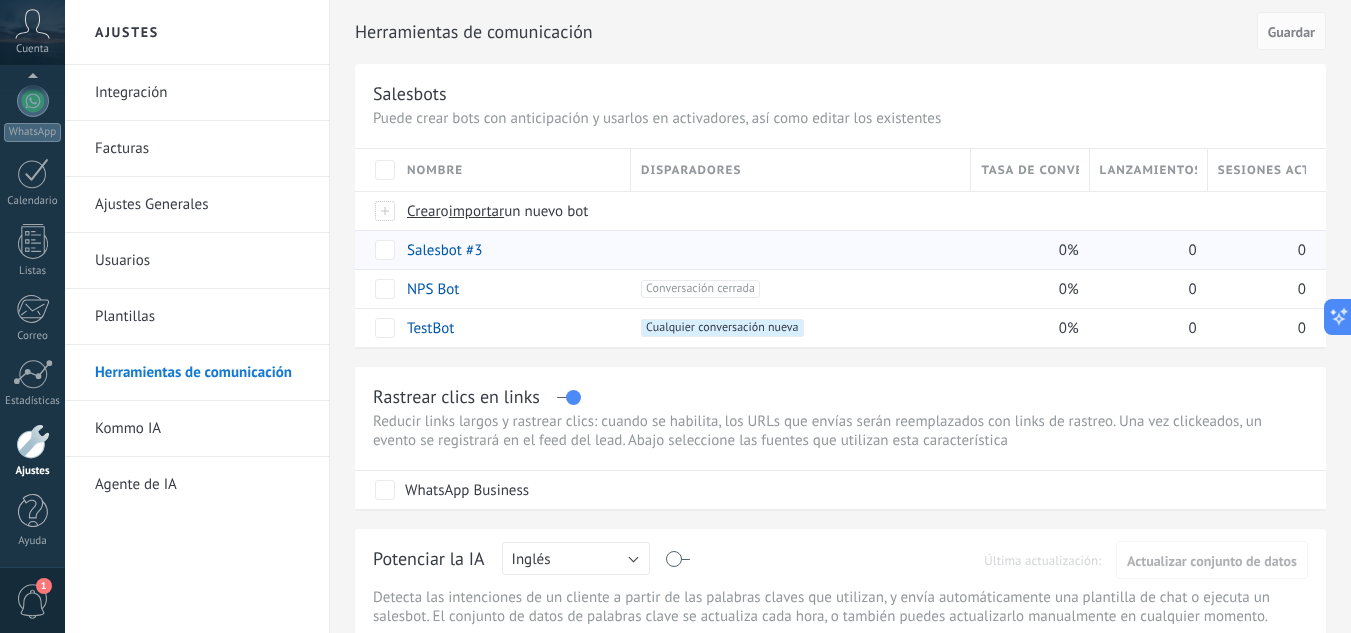 click on "Salesbot #3" at bounding box center [444, 250] 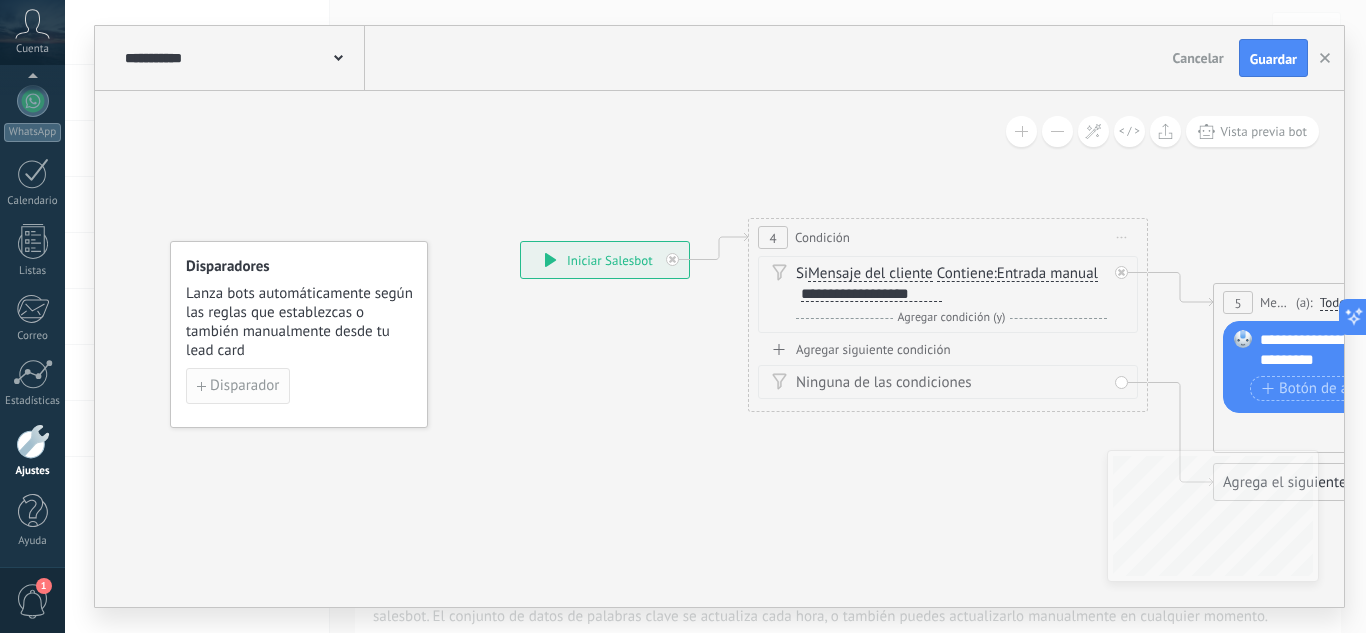 click on "Disparador" at bounding box center [244, 386] 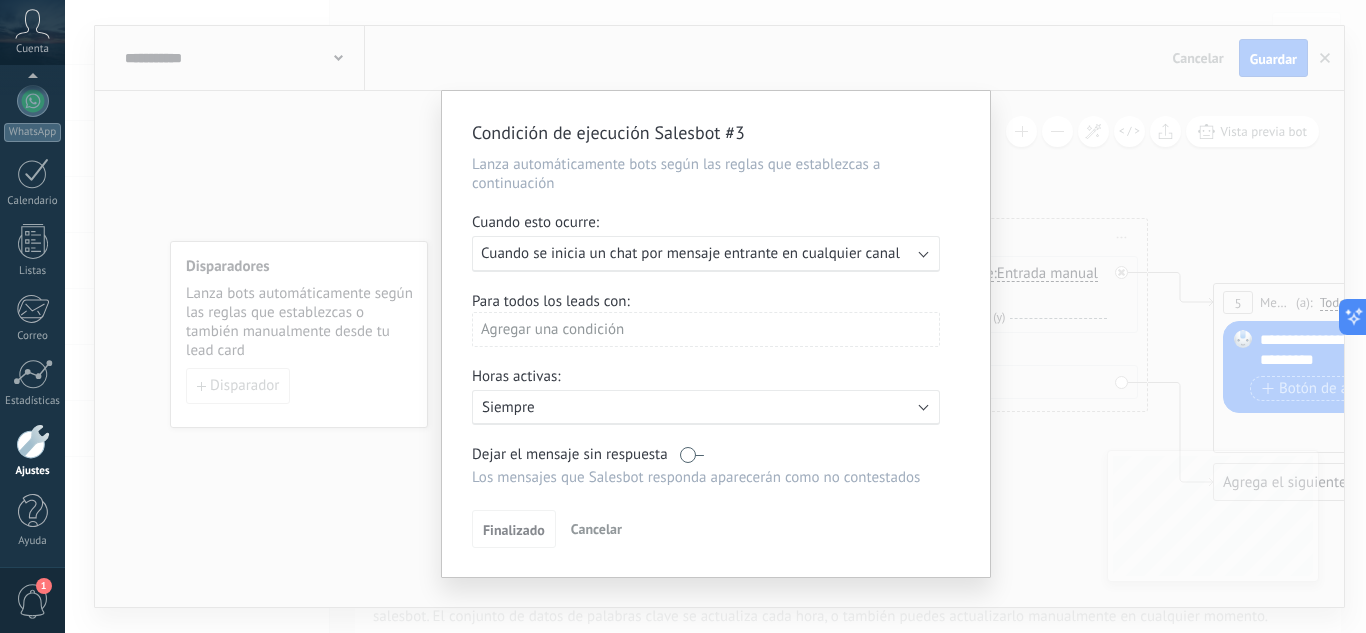 click on "Ejecutar:  Cuando se inicia un chat por mensaje entrante en cualquier canal" at bounding box center [706, 254] 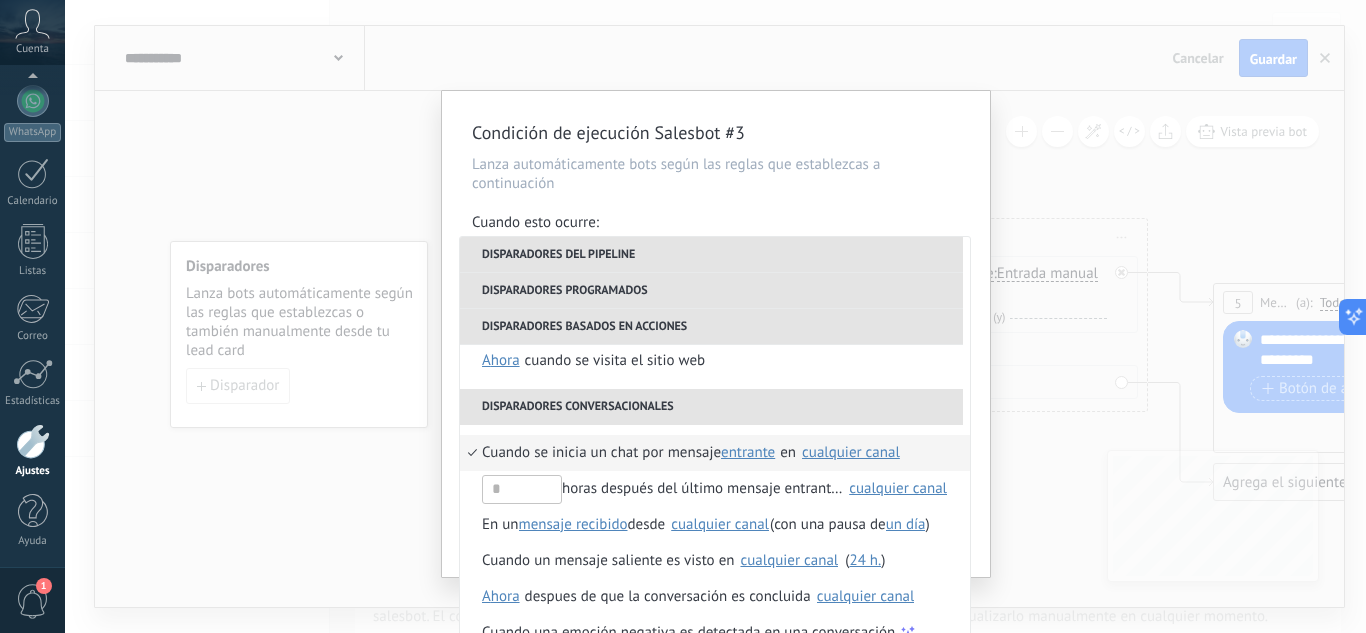 scroll, scrollTop: 472, scrollLeft: 0, axis: vertical 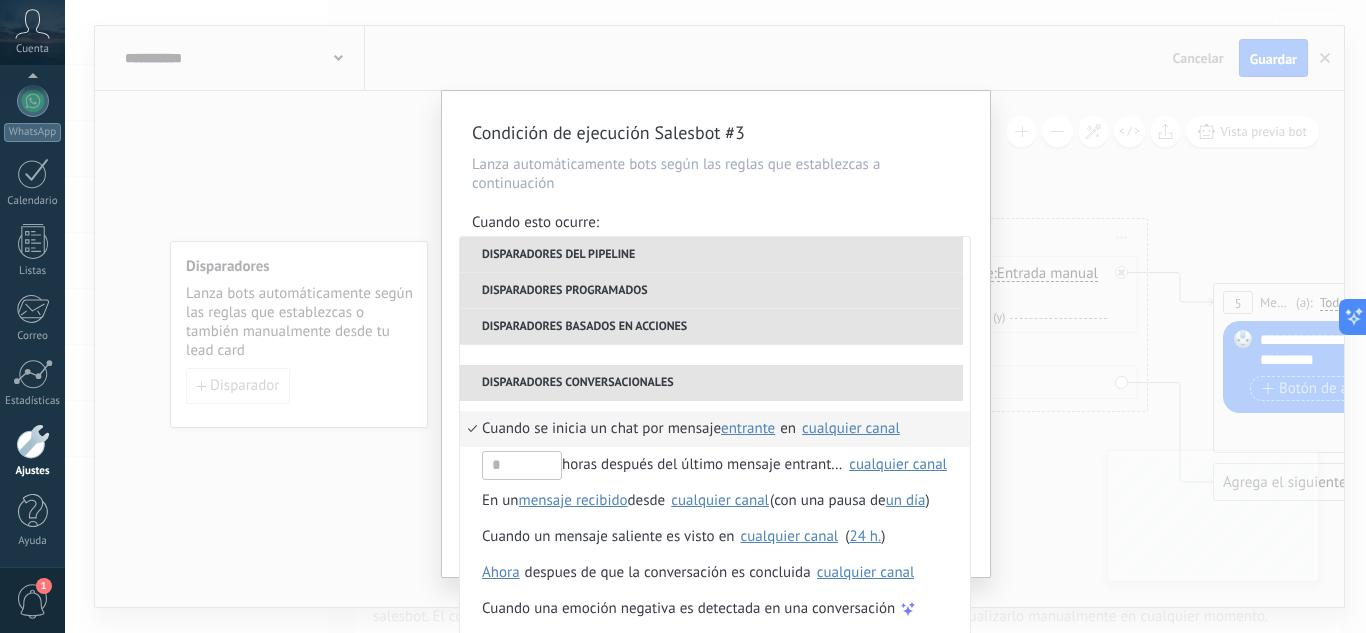 click on "Cuando se inicia un chat por mensaje" at bounding box center (601, 429) 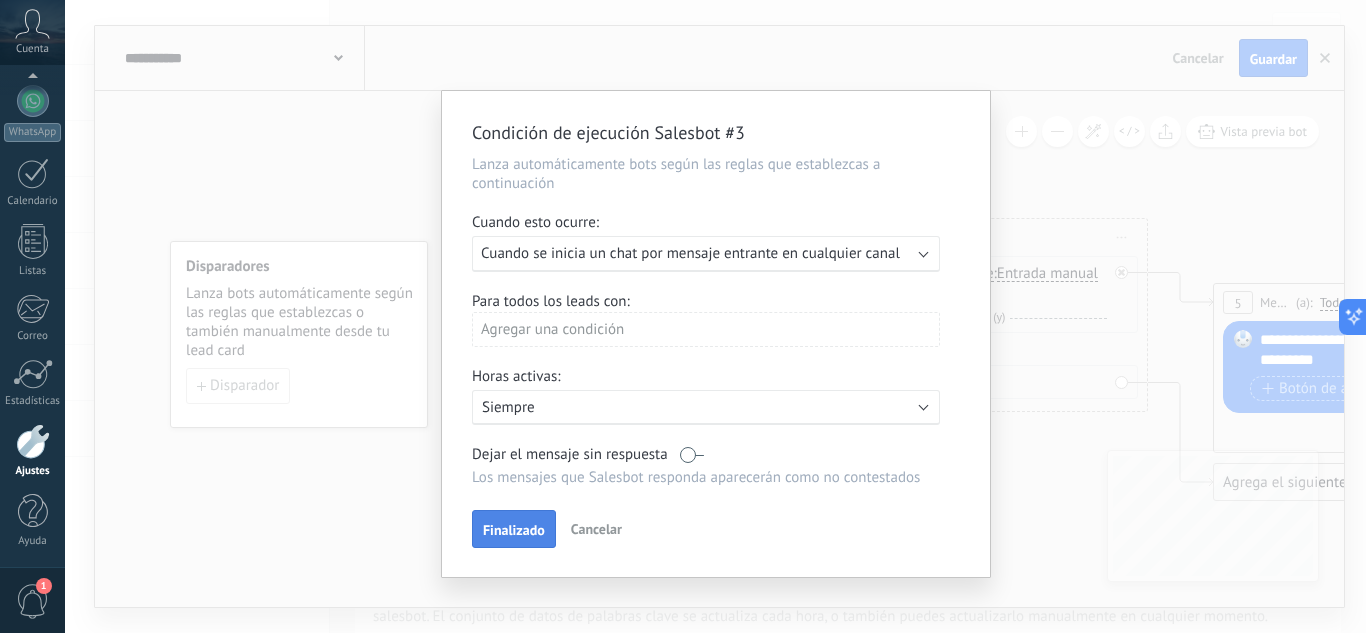 click on "Finalizado" at bounding box center [514, 530] 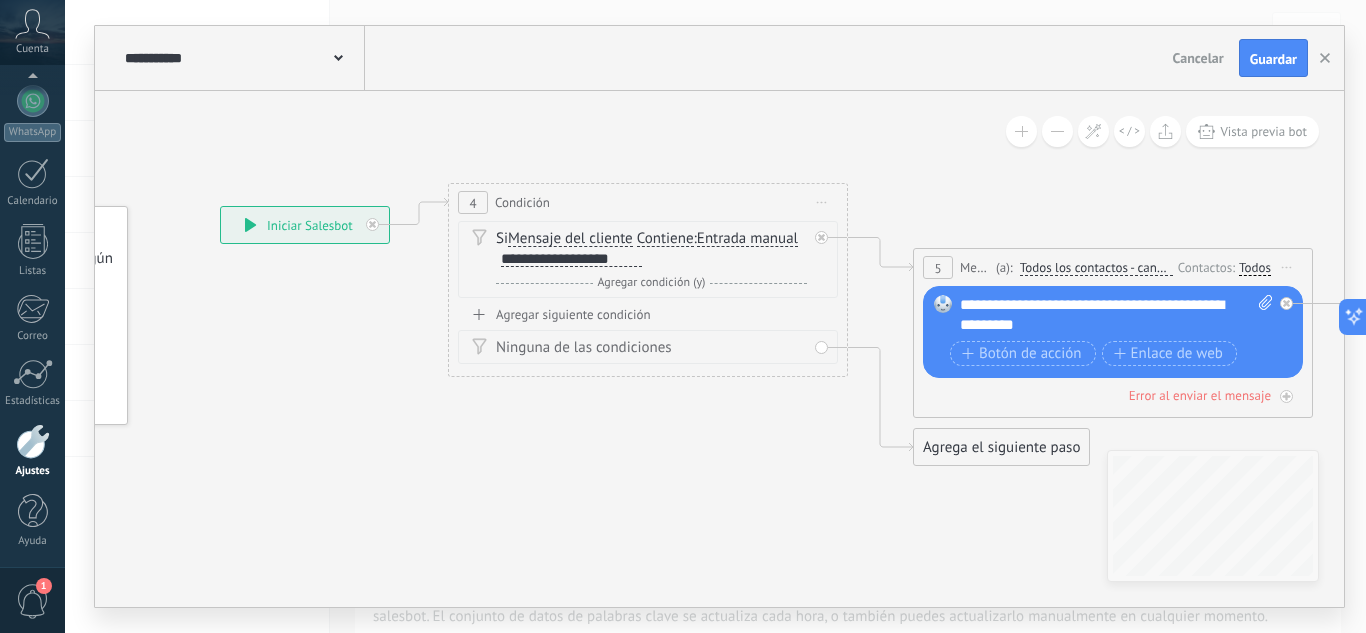drag, startPoint x: 962, startPoint y: 490, endPoint x: 662, endPoint y: 455, distance: 302.03476 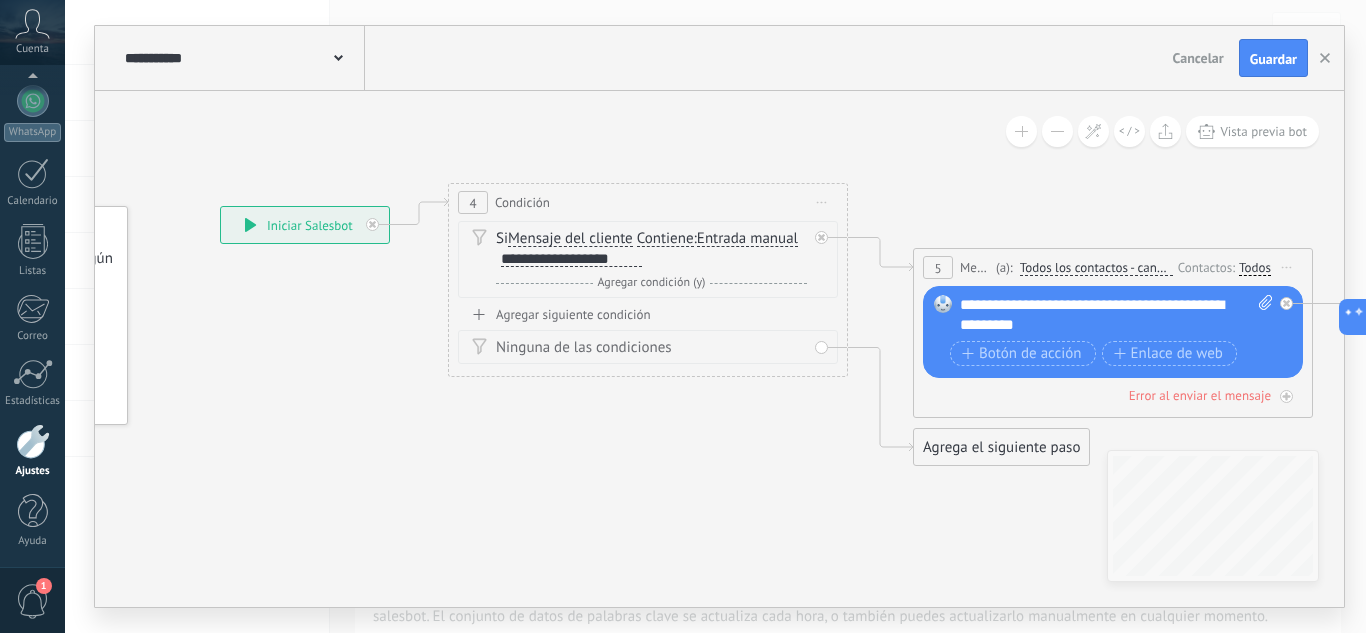 click on "Agregar condición (y)" at bounding box center [652, 282] 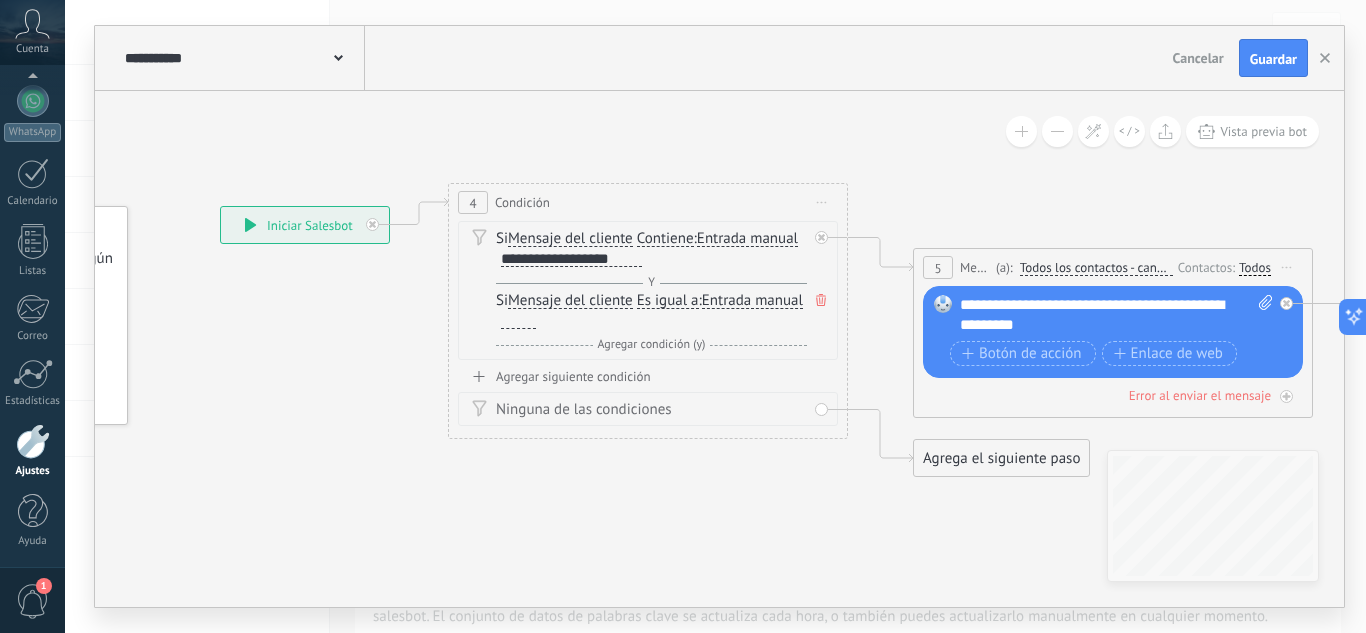 click on "Y" at bounding box center [651, 282] 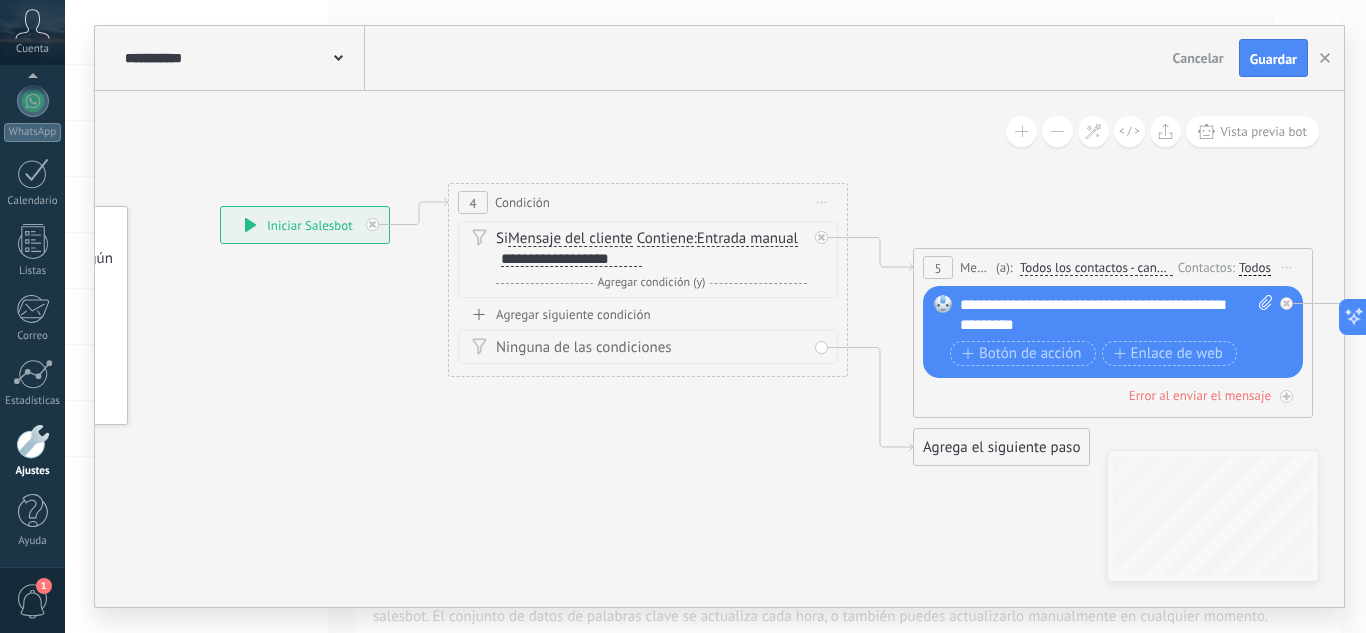click on "**********" at bounding box center (571, 259) 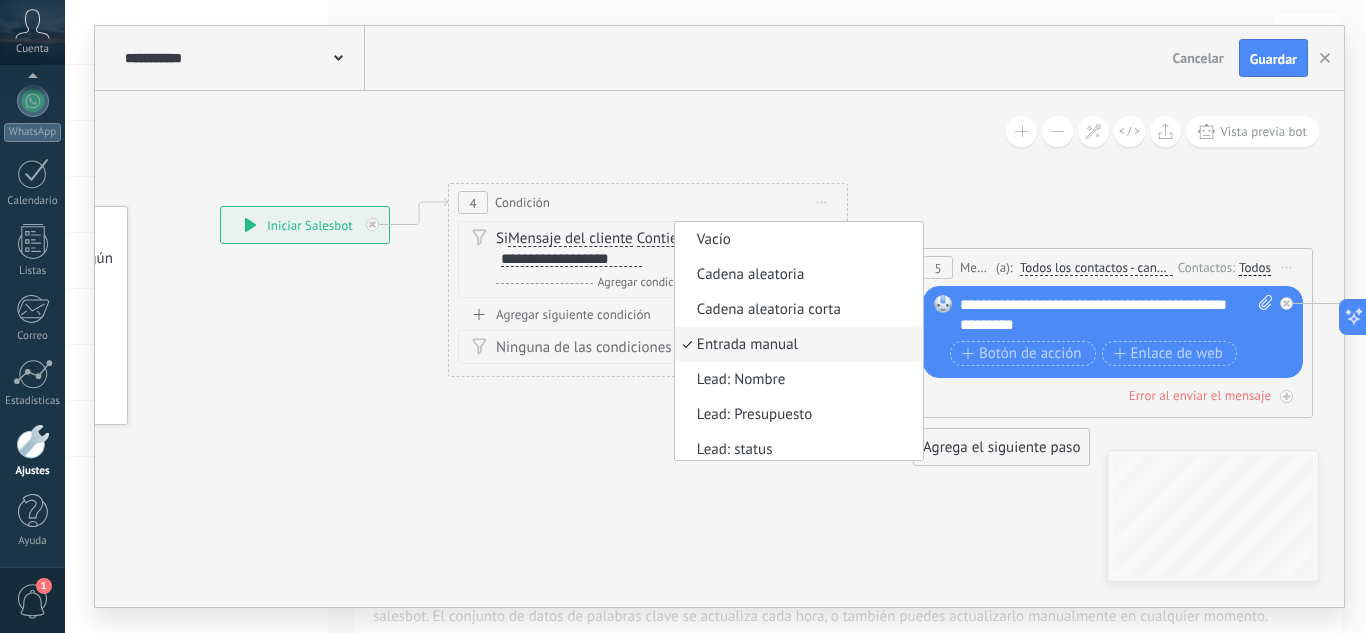 scroll, scrollTop: 6, scrollLeft: 0, axis: vertical 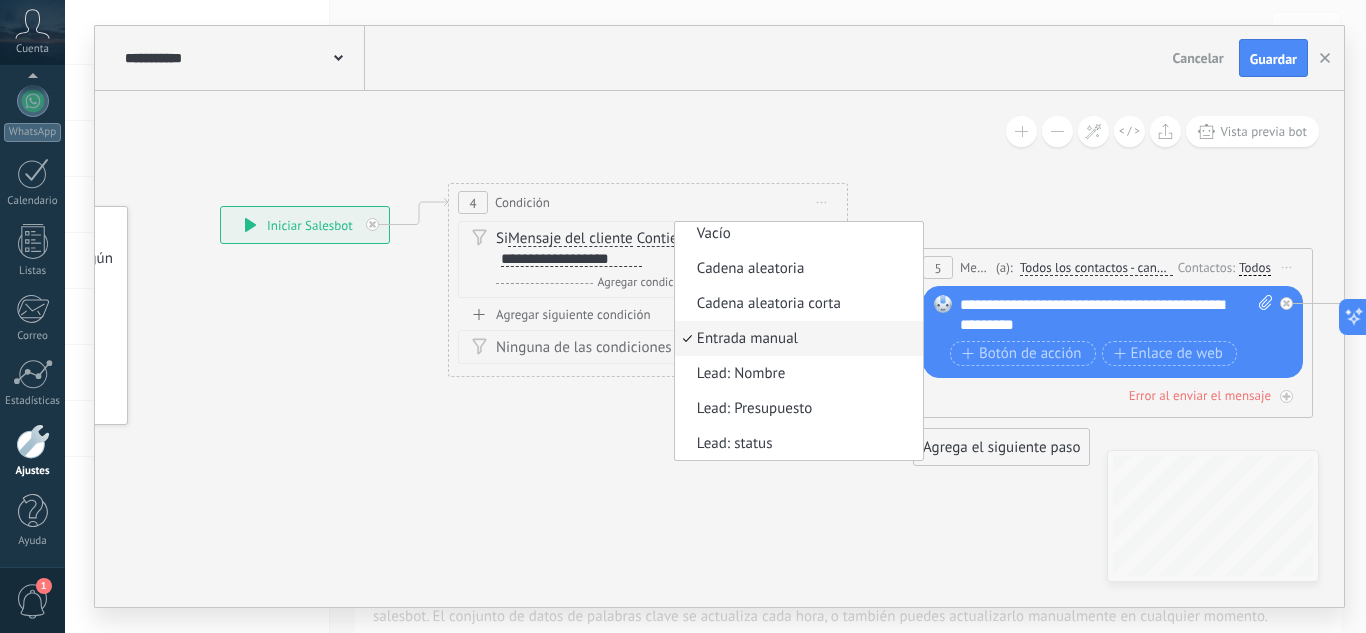 click 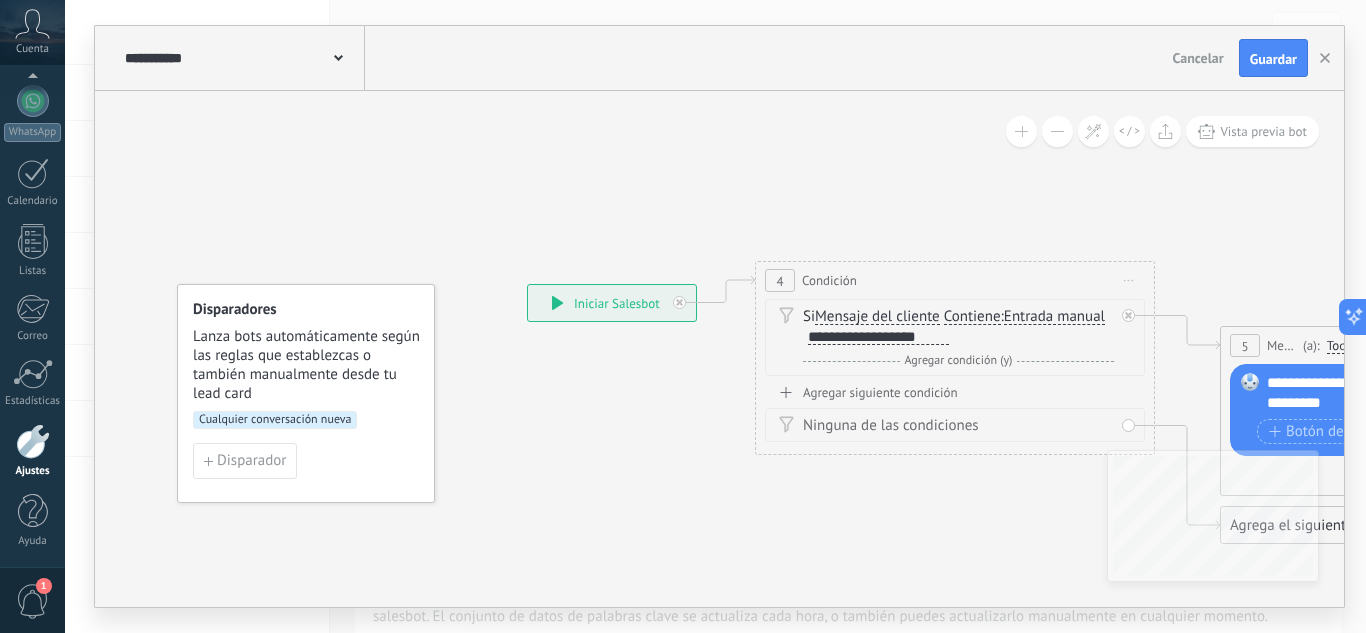 drag, startPoint x: 323, startPoint y: 359, endPoint x: 630, endPoint y: 437, distance: 316.75385 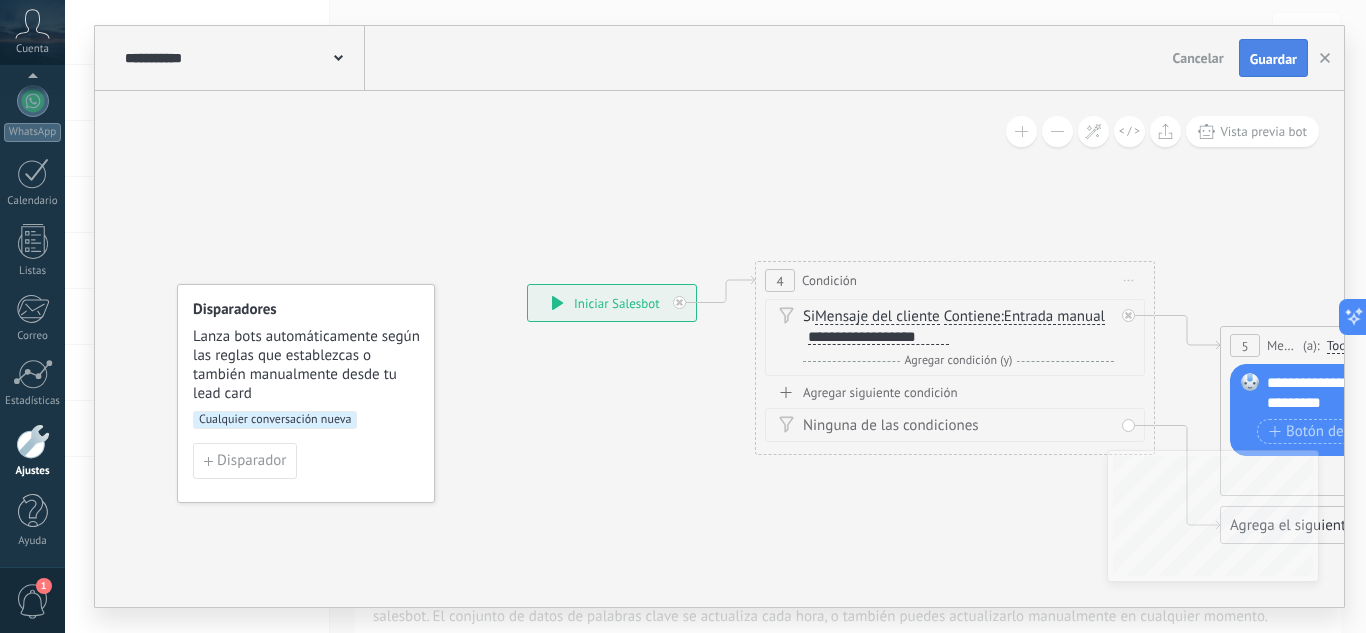click on "Guardar" at bounding box center (1273, 59) 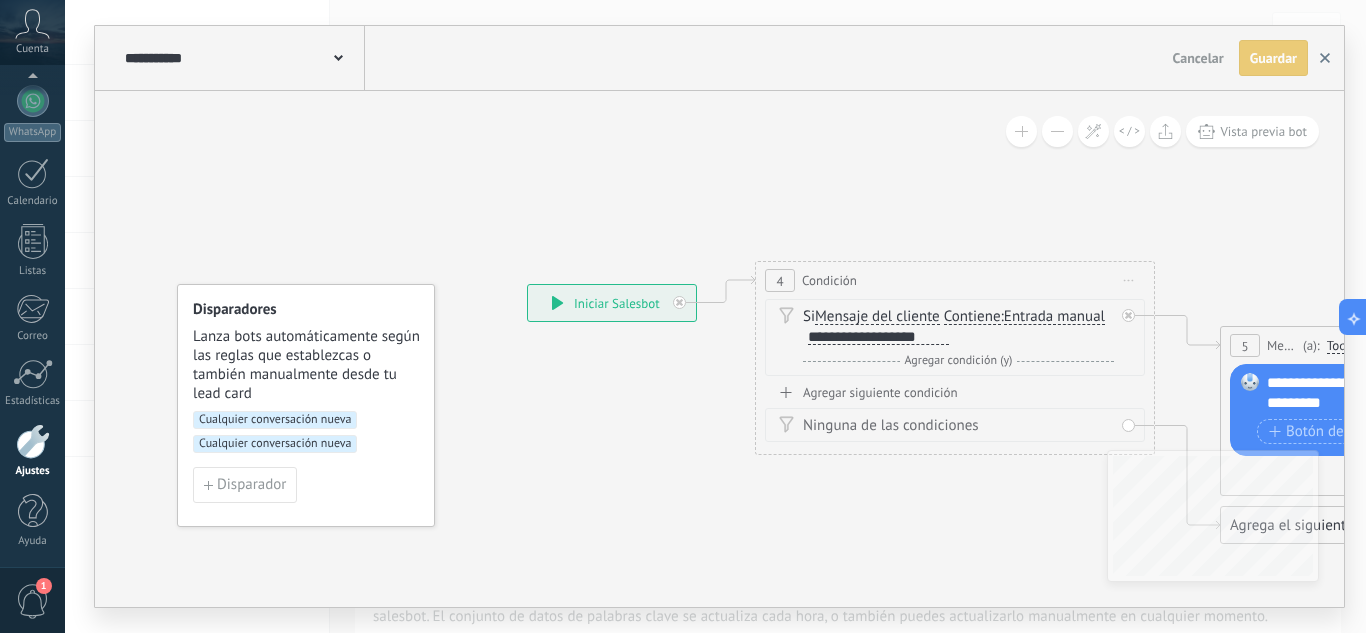 click at bounding box center [1325, 58] 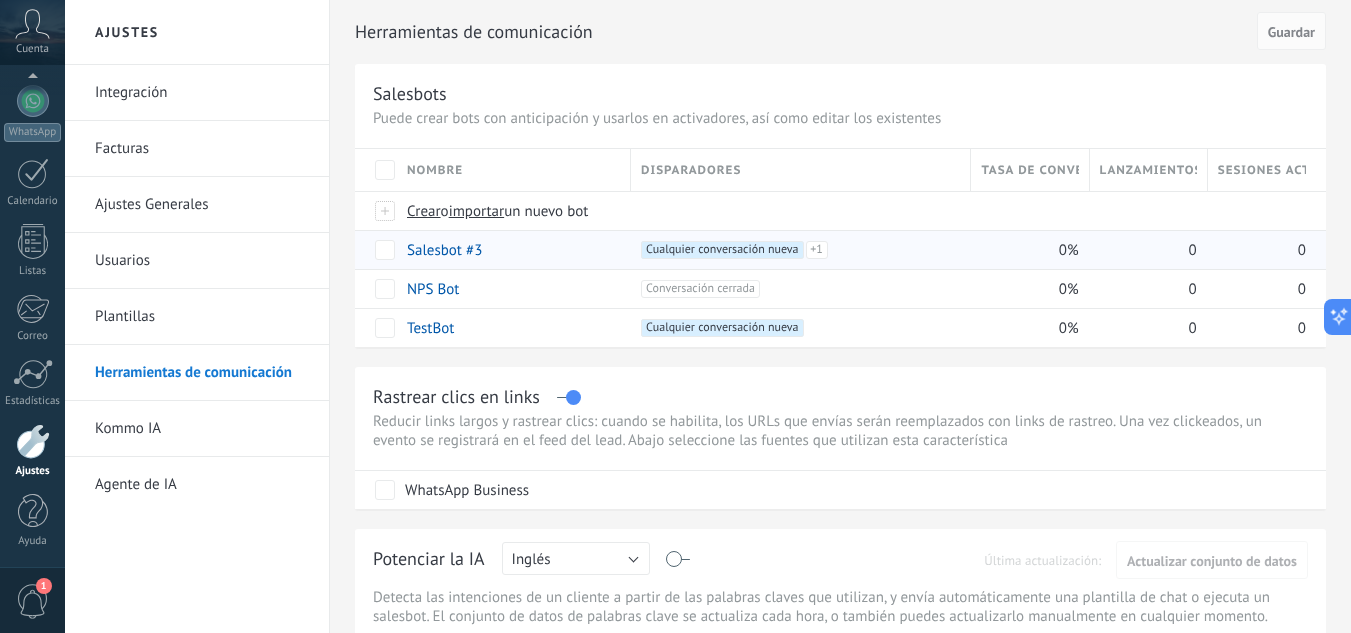 click on "+1" at bounding box center (817, 250) 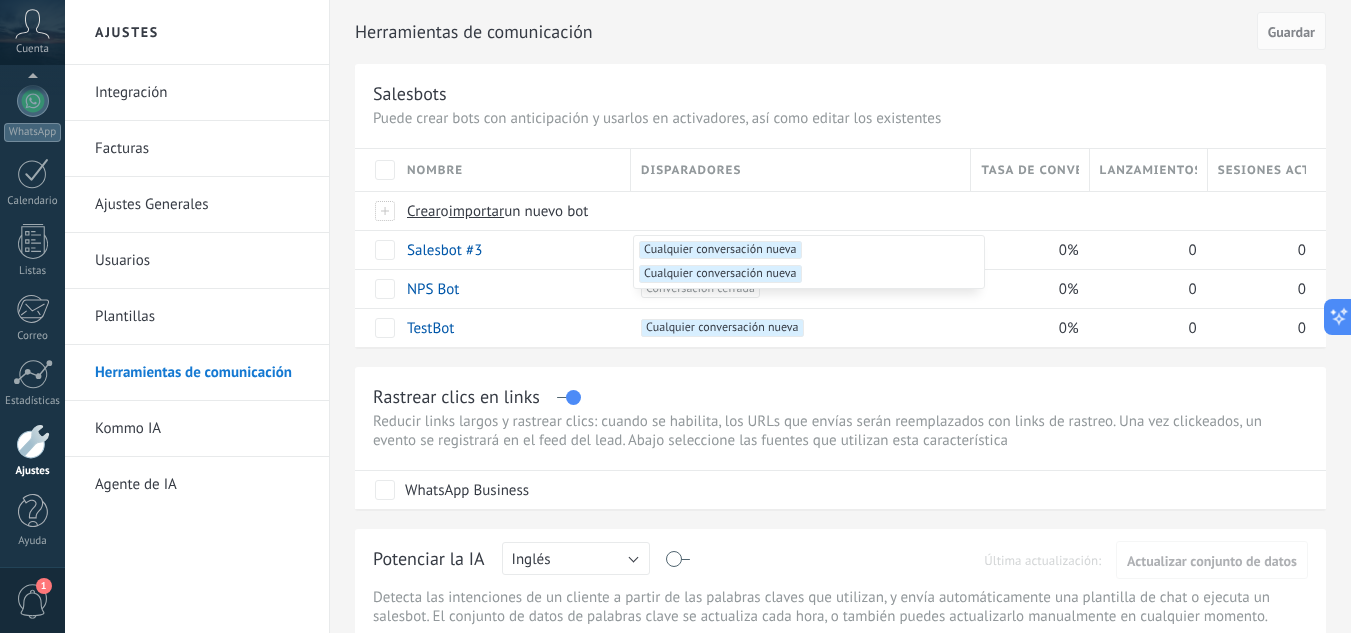 click on "Cualquier conversación nueva +1" at bounding box center [720, 250] 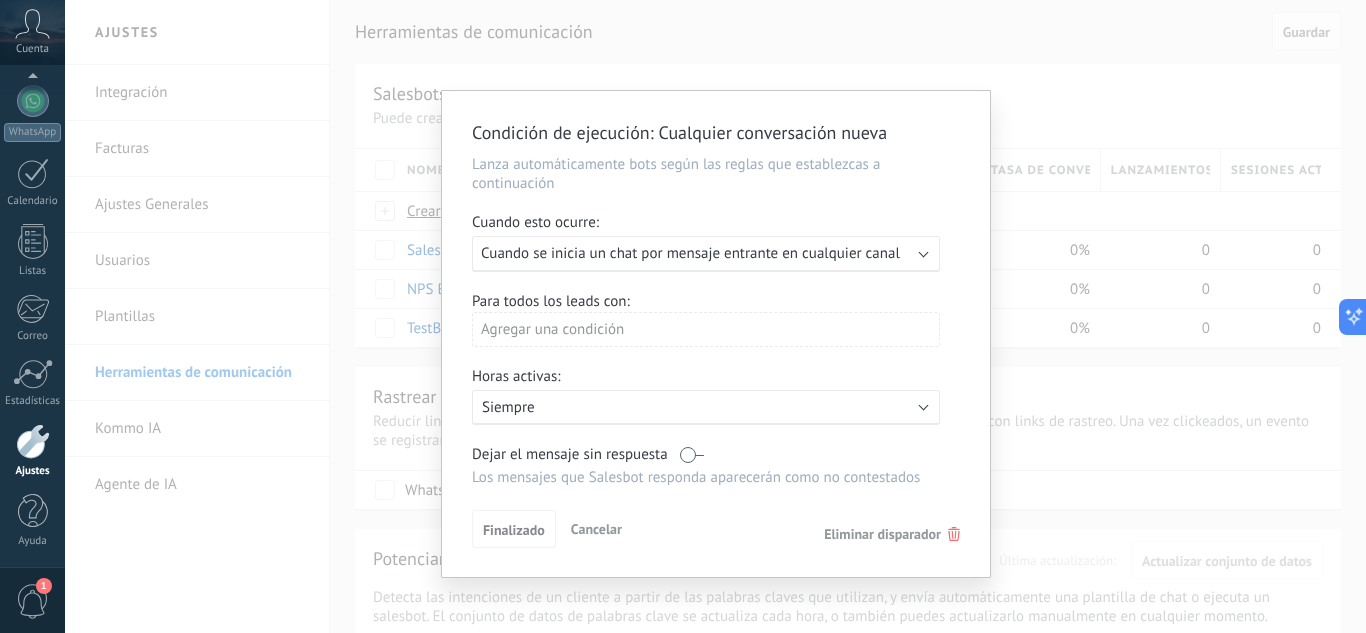 click on "Finalizado Cancelar Eliminar disparador" at bounding box center [716, 528] 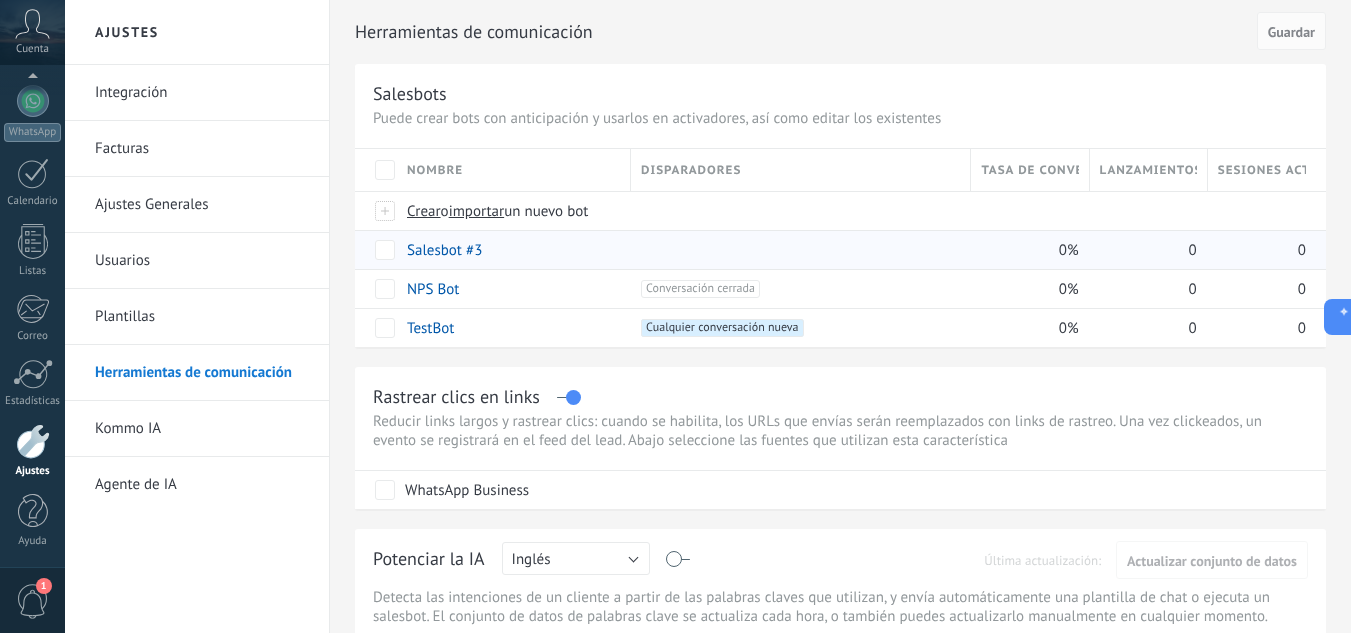 click on "Salesbot #3" at bounding box center [444, 250] 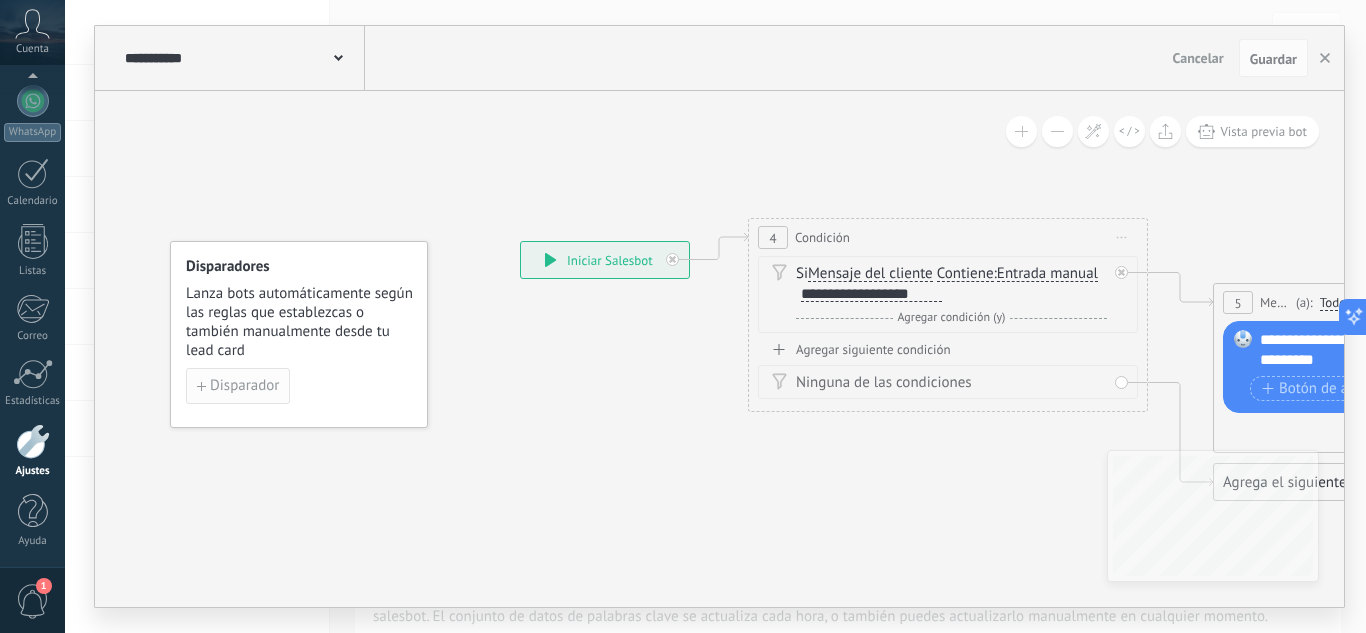 click on "Disparador" at bounding box center [244, 386] 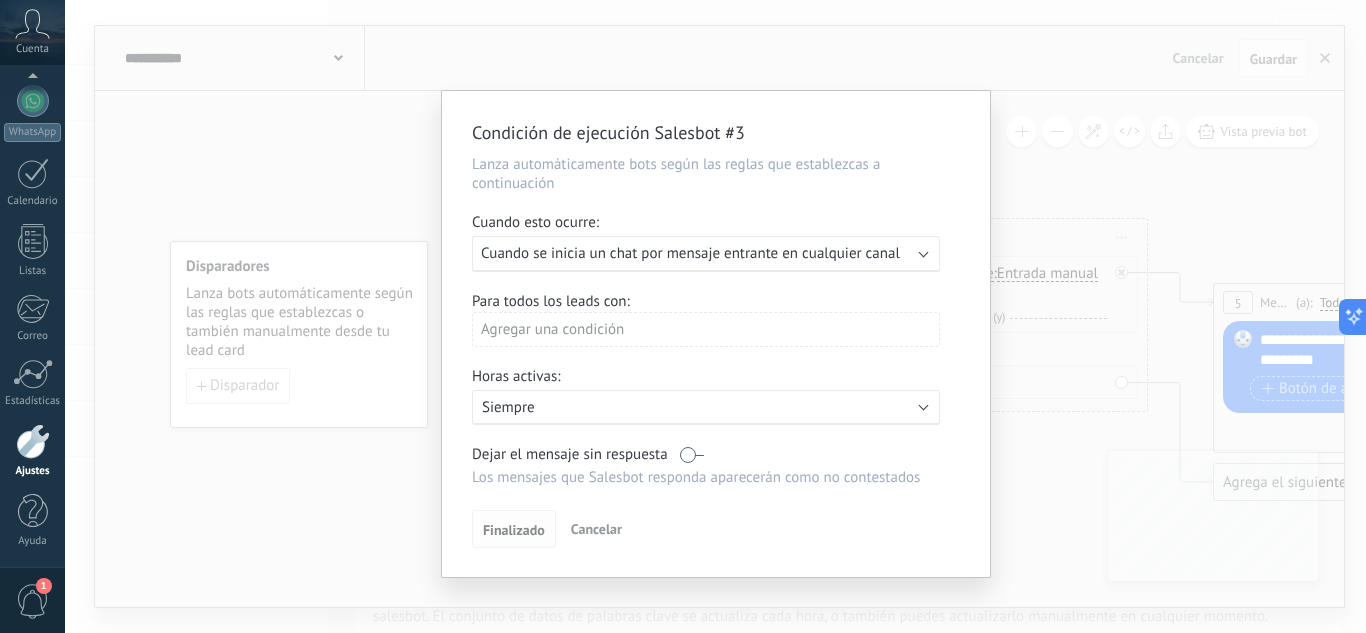 click on "Finalizado" at bounding box center [514, 530] 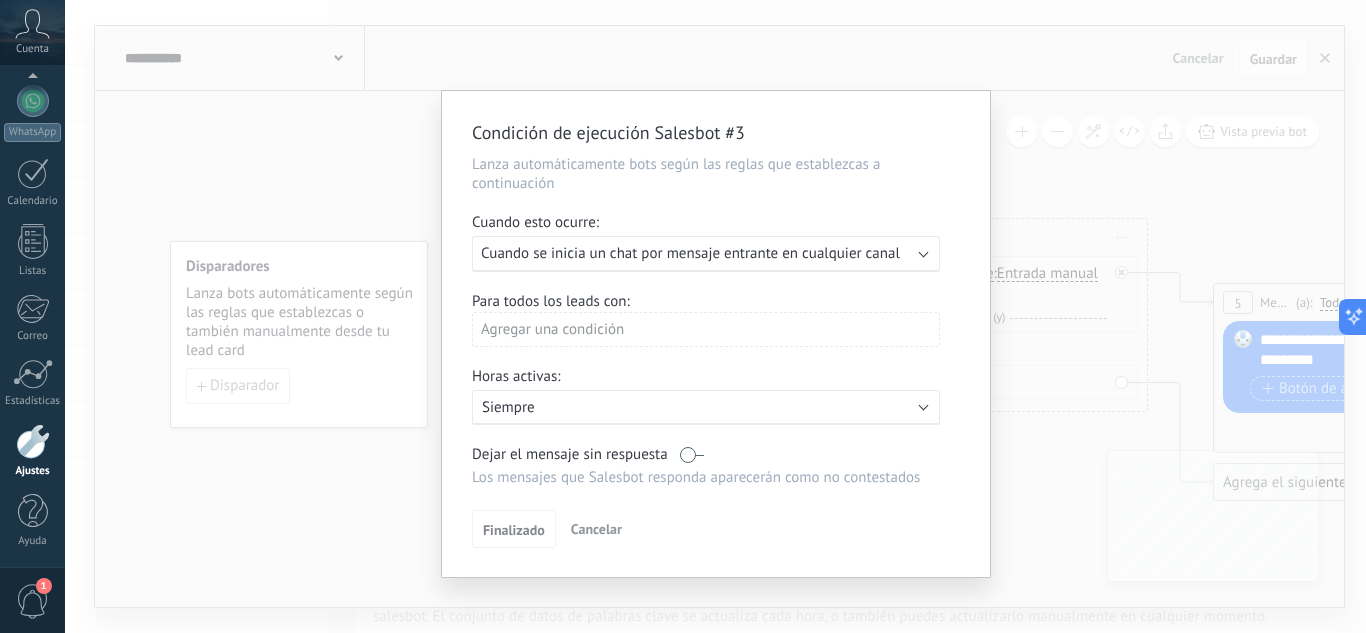 click on "Cancelar" at bounding box center (596, 529) 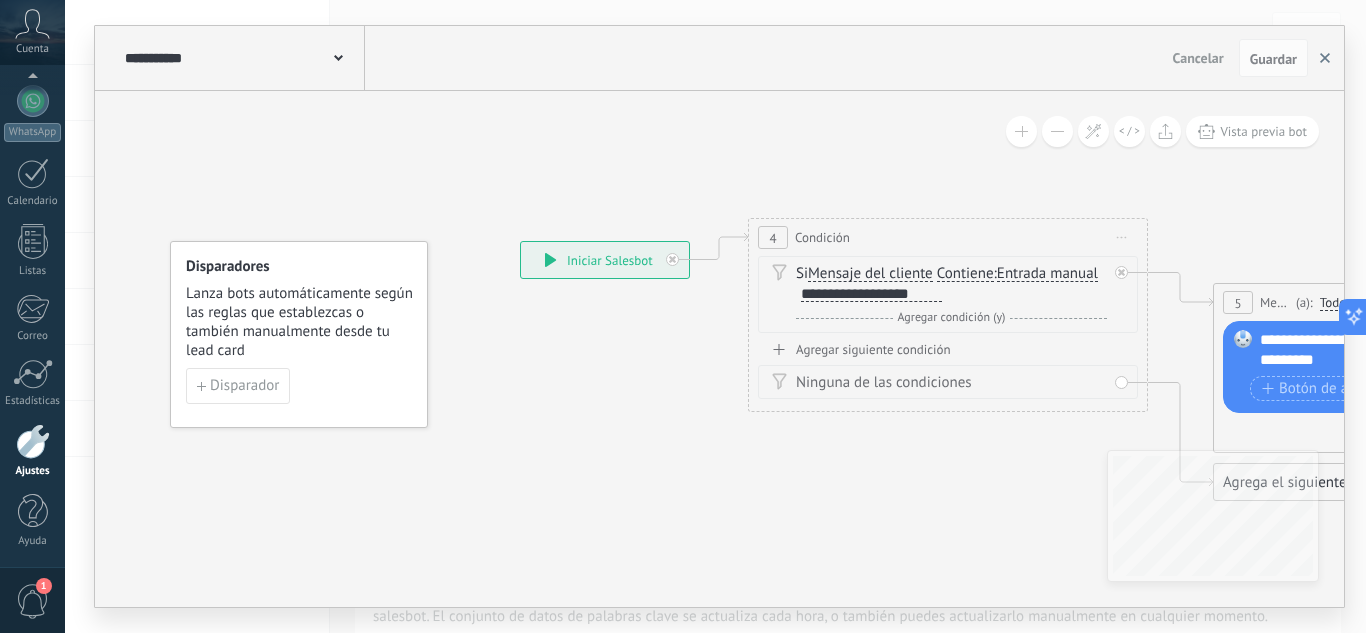 click at bounding box center [1325, 58] 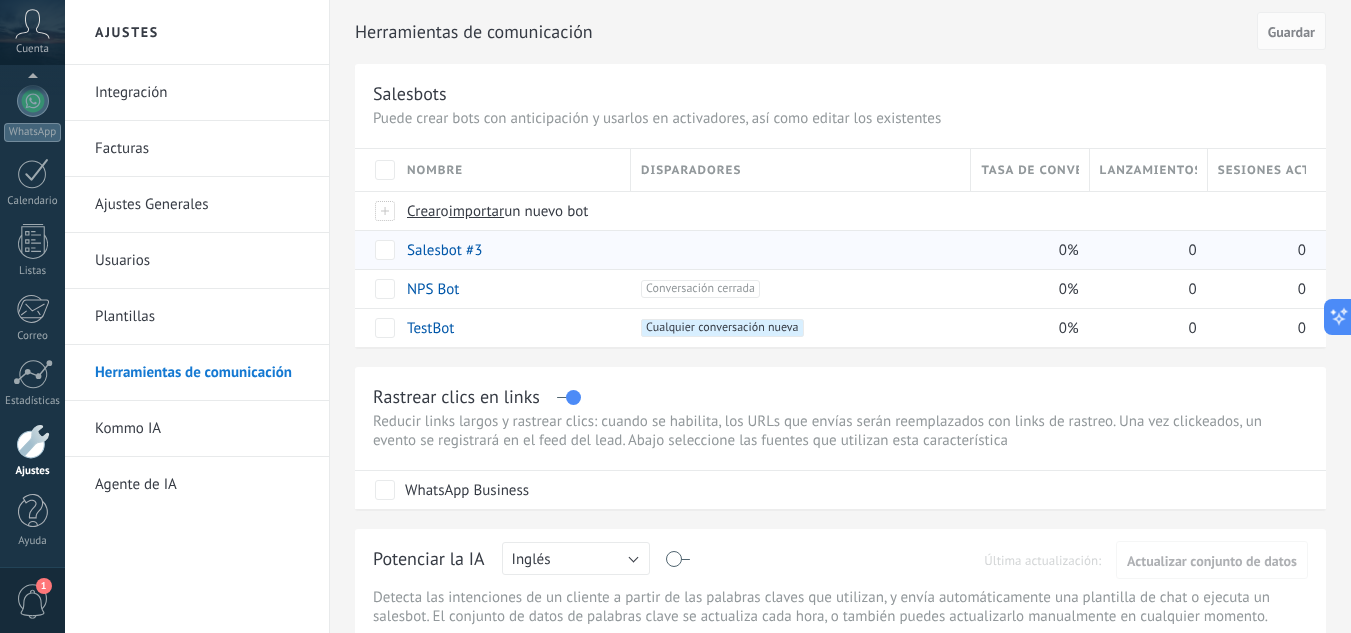 click at bounding box center (800, 250) 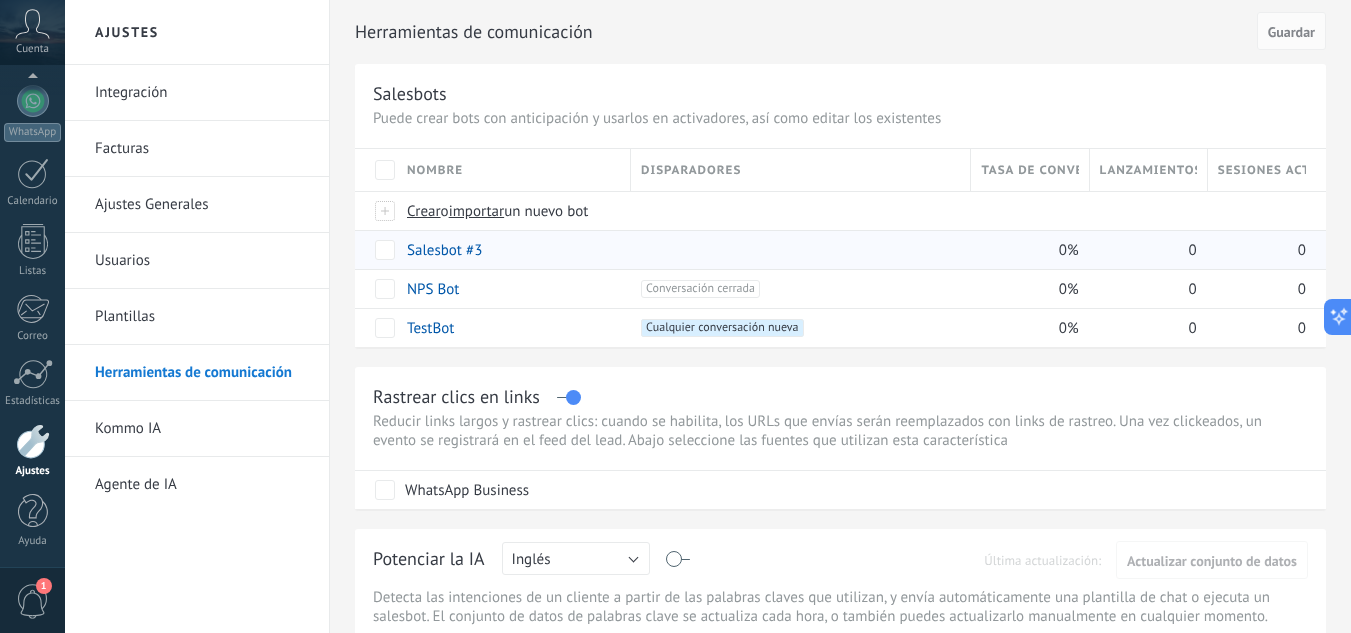 click on "Salesbot #3" at bounding box center [444, 250] 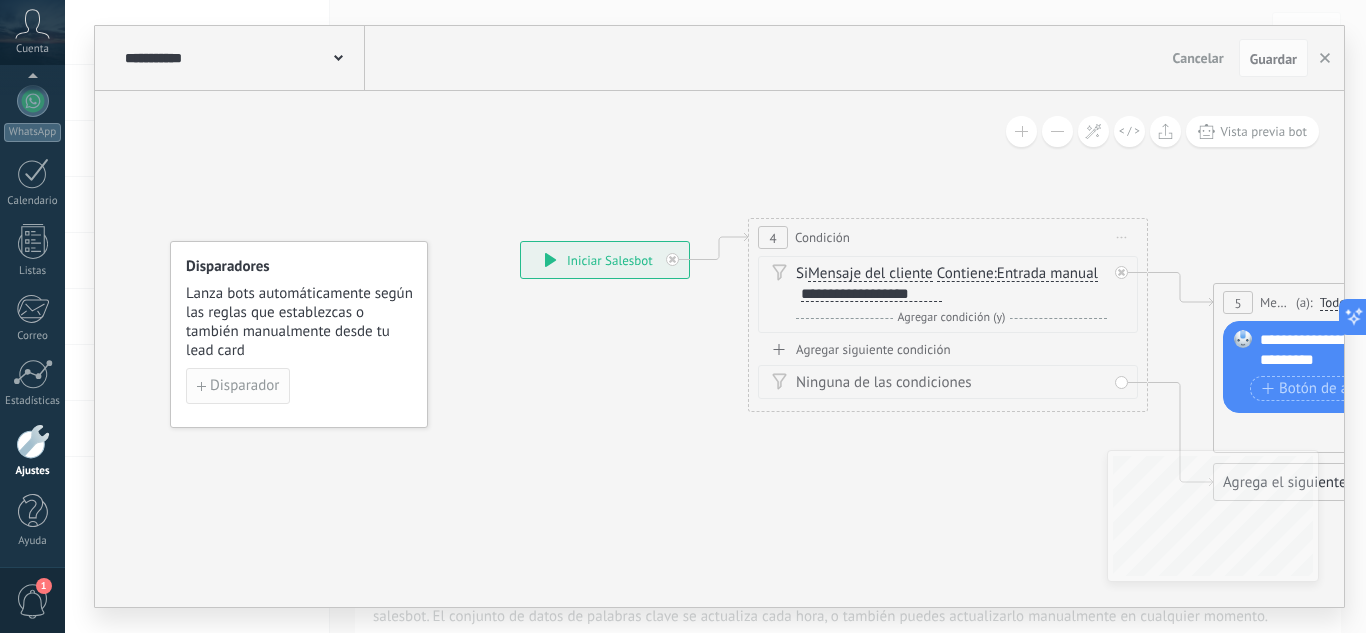 click on "Disparador" at bounding box center [244, 386] 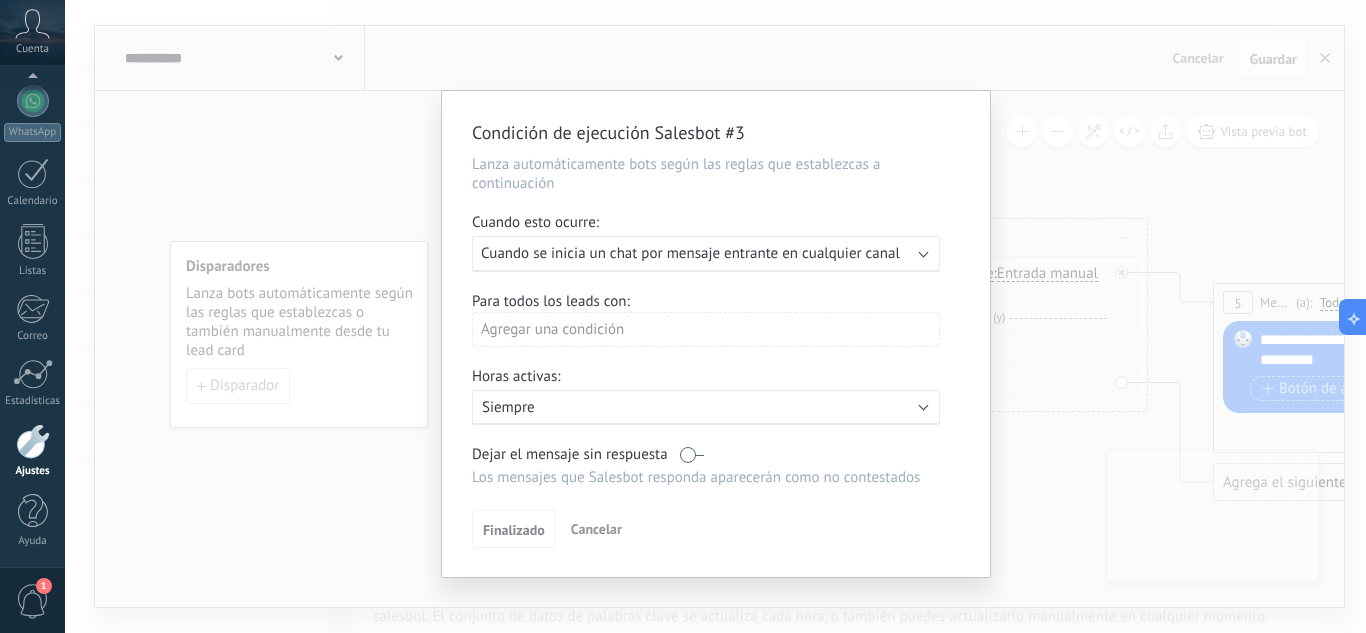 click on "Cuando se inicia un chat por mensaje entrante en cualquier canal" at bounding box center (690, 253) 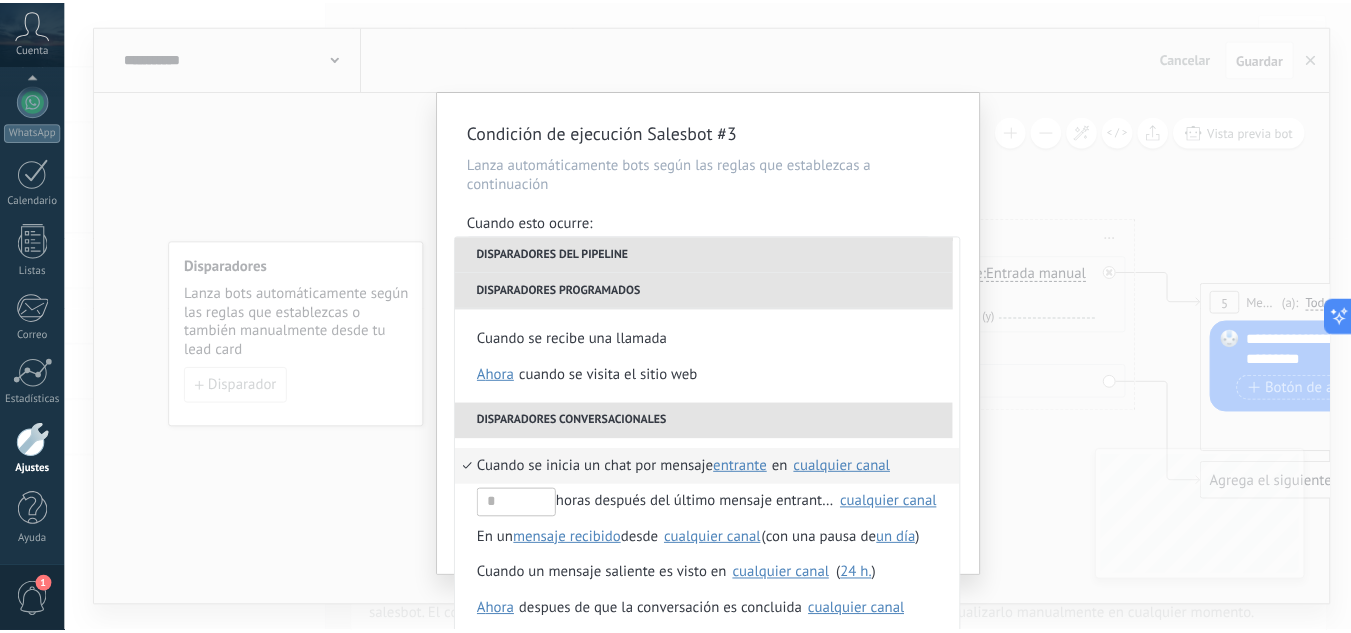 scroll, scrollTop: 472, scrollLeft: 0, axis: vertical 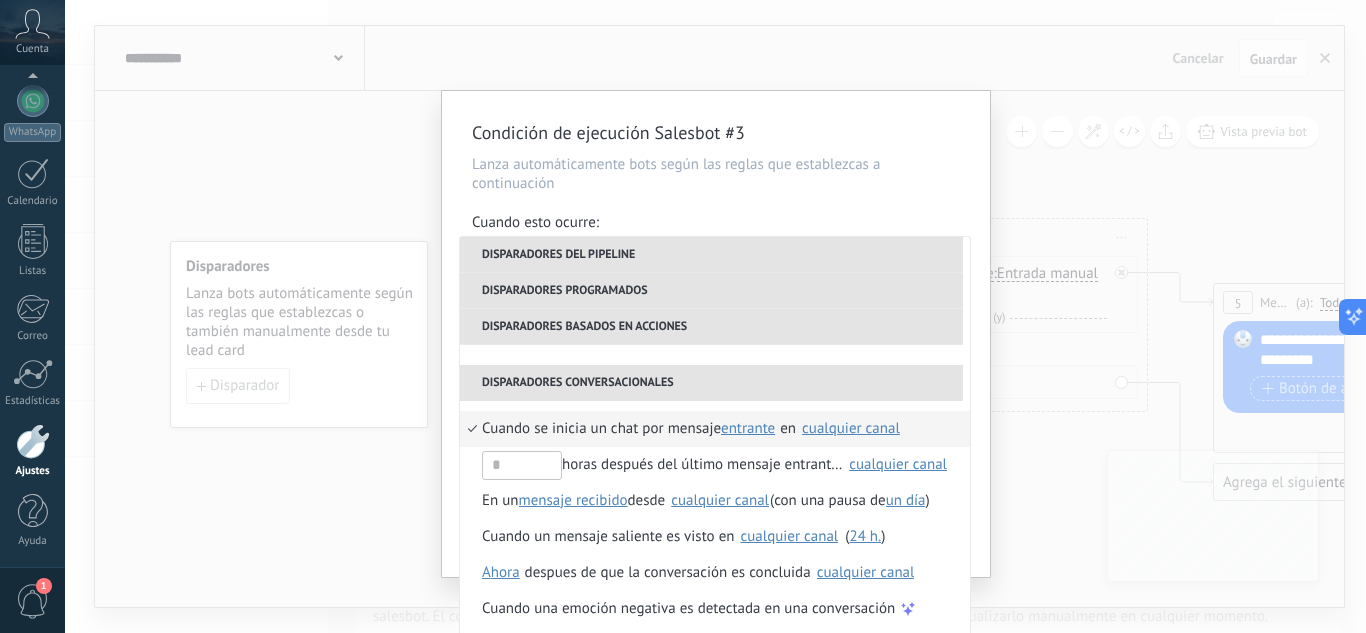 click on "Cuando se inicia un chat por mensaje" at bounding box center [601, 429] 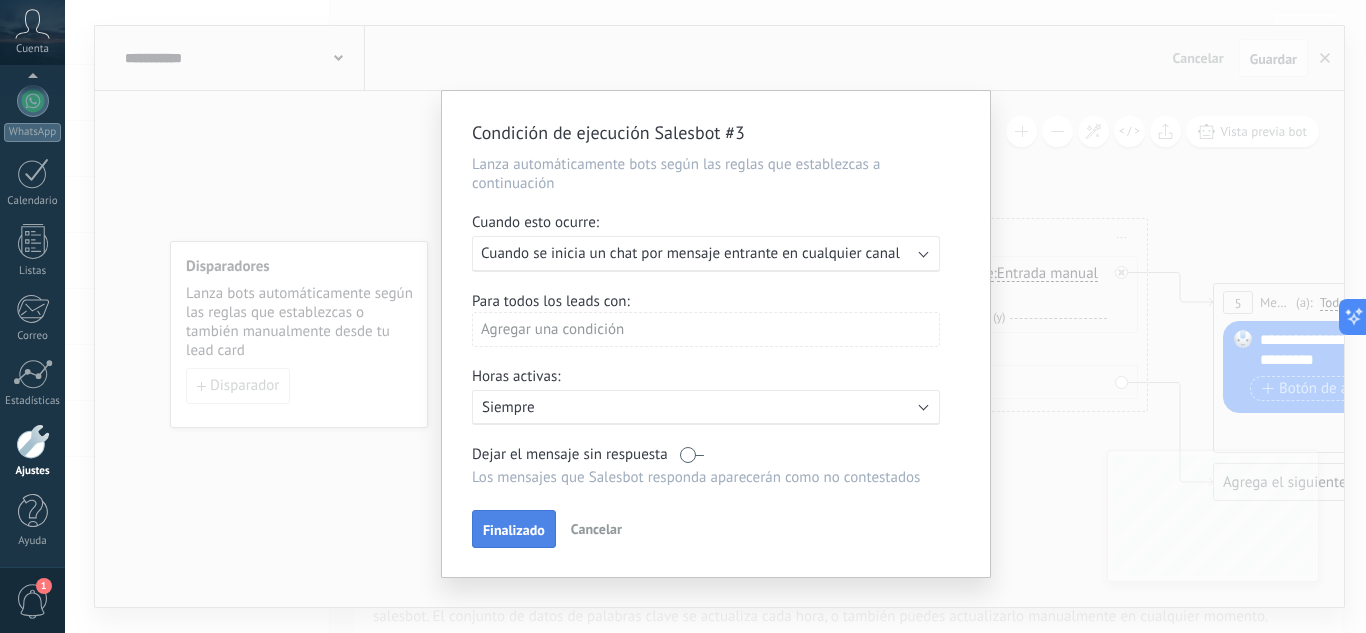 click on "Finalizado" at bounding box center (514, 530) 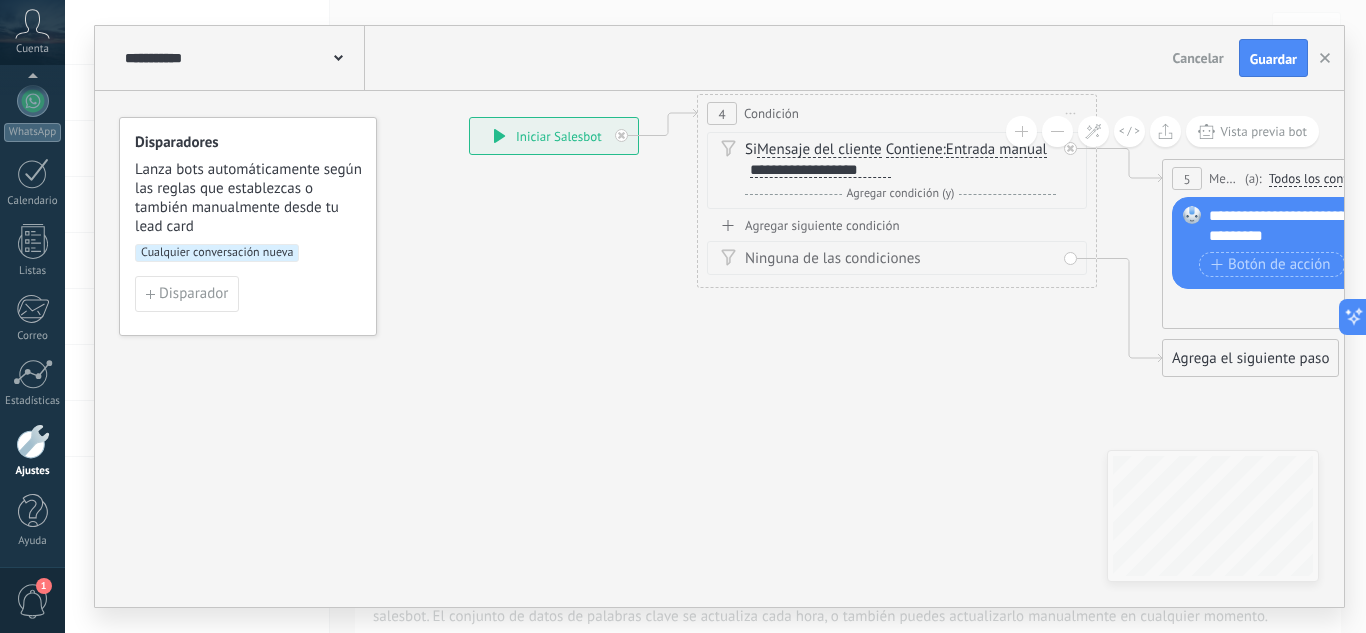 drag, startPoint x: 683, startPoint y: 539, endPoint x: 632, endPoint y: 415, distance: 134.07834 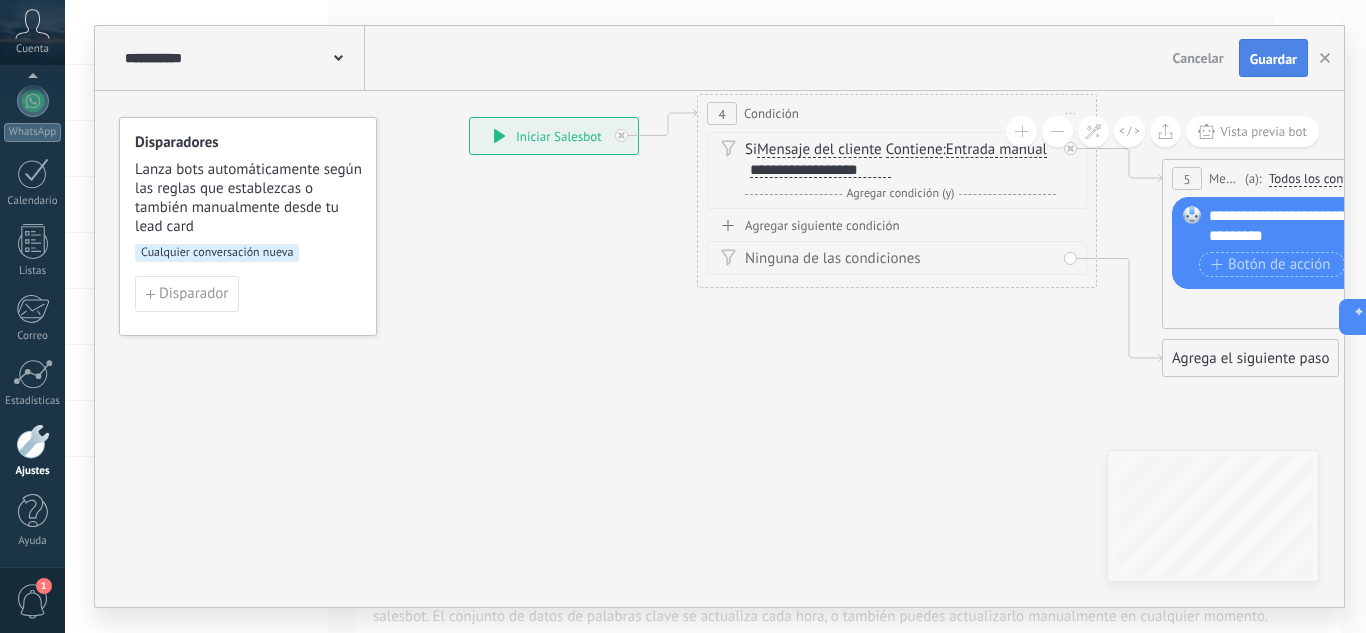 click on "Guardar" at bounding box center (1273, 59) 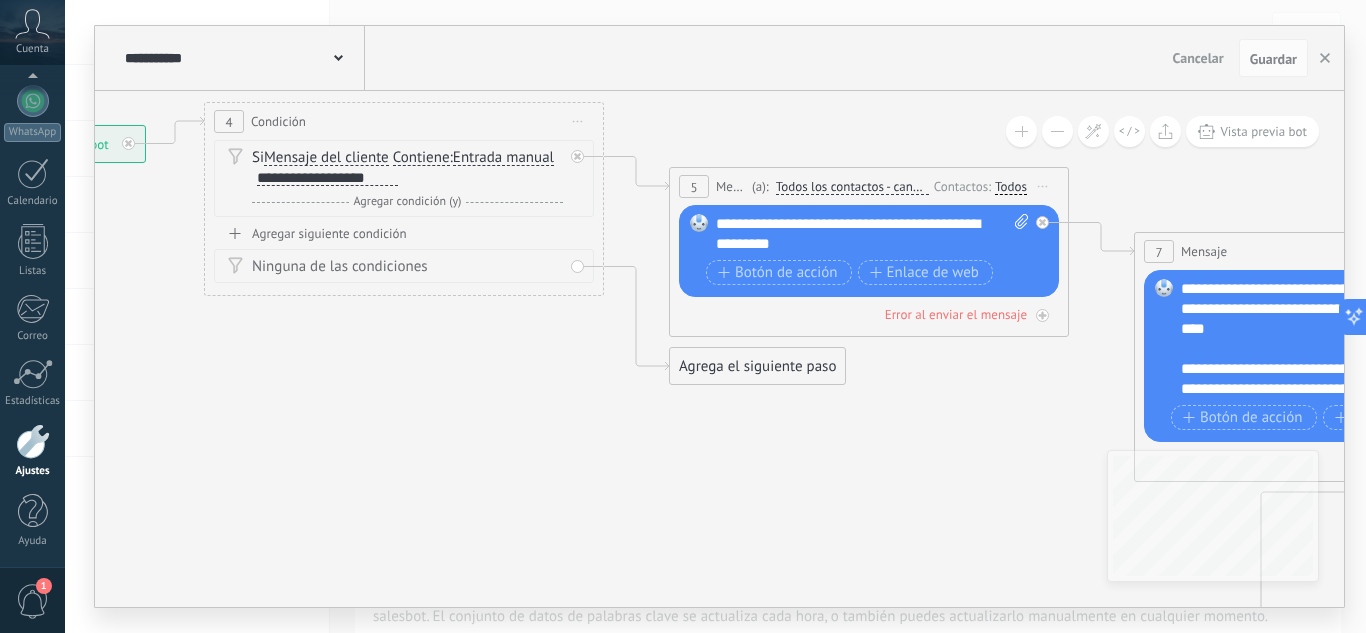 drag, startPoint x: 1044, startPoint y: 404, endPoint x: 525, endPoint y: 408, distance: 519.01544 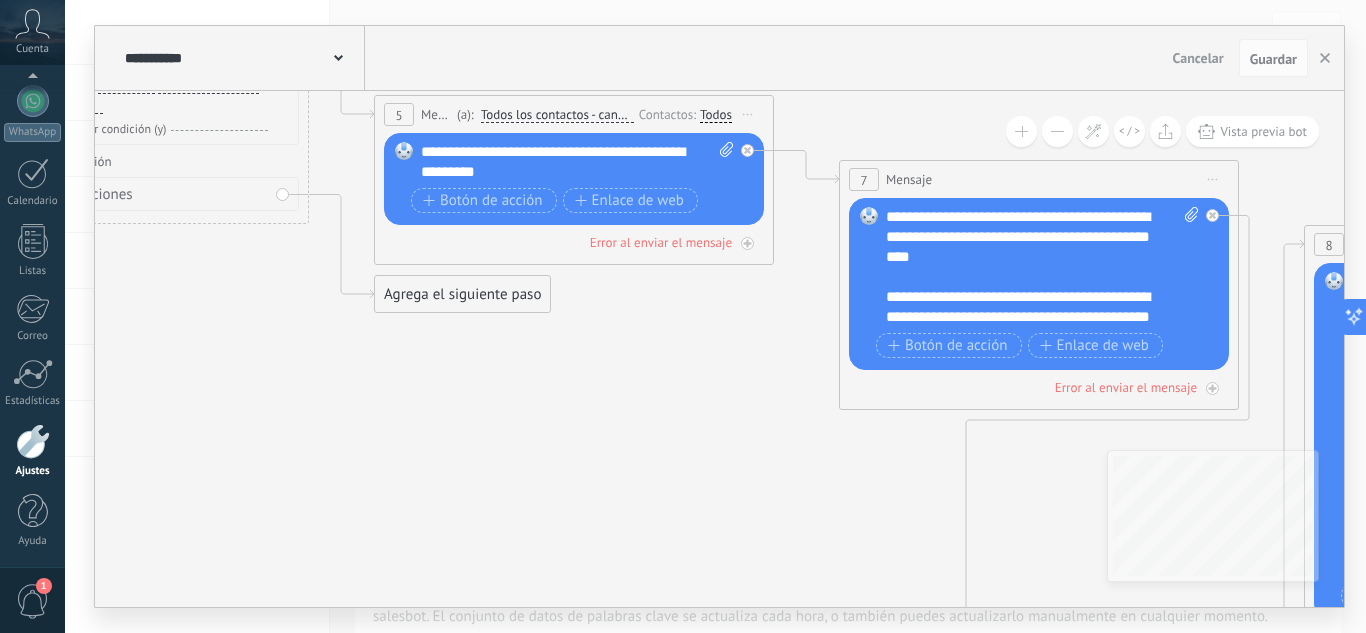 drag, startPoint x: 762, startPoint y: 491, endPoint x: 493, endPoint y: 423, distance: 277.4617 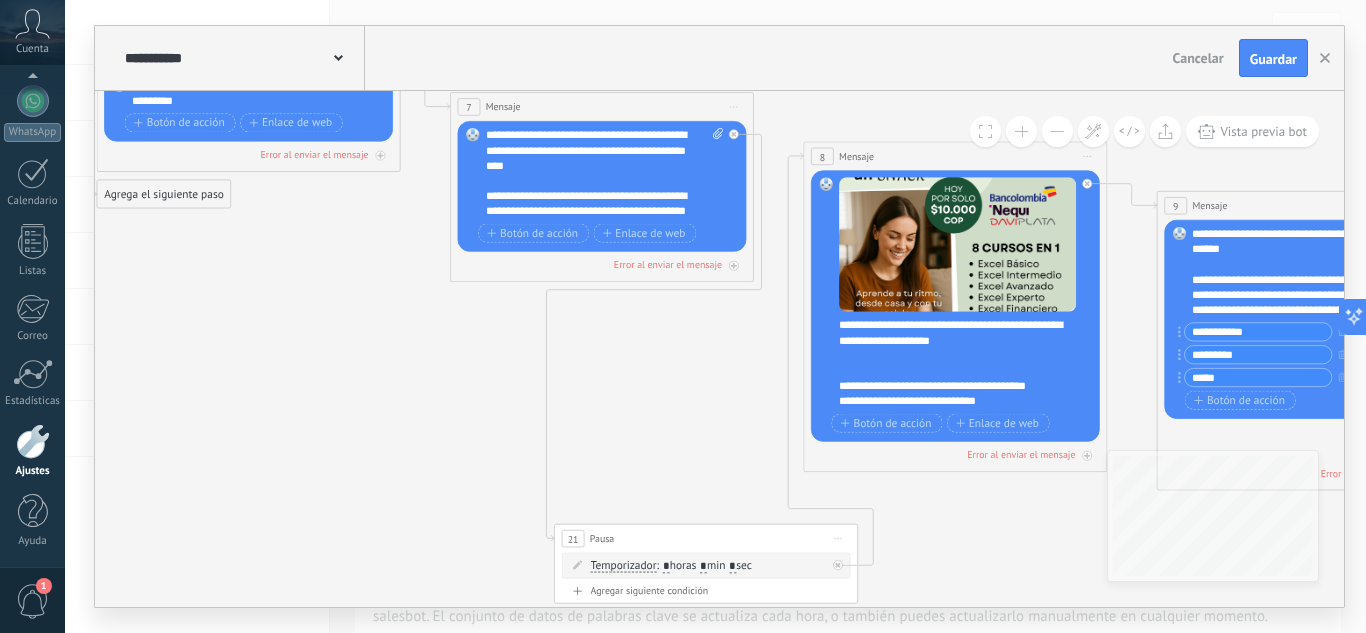 drag, startPoint x: 618, startPoint y: 468, endPoint x: 312, endPoint y: 337, distance: 332.86185 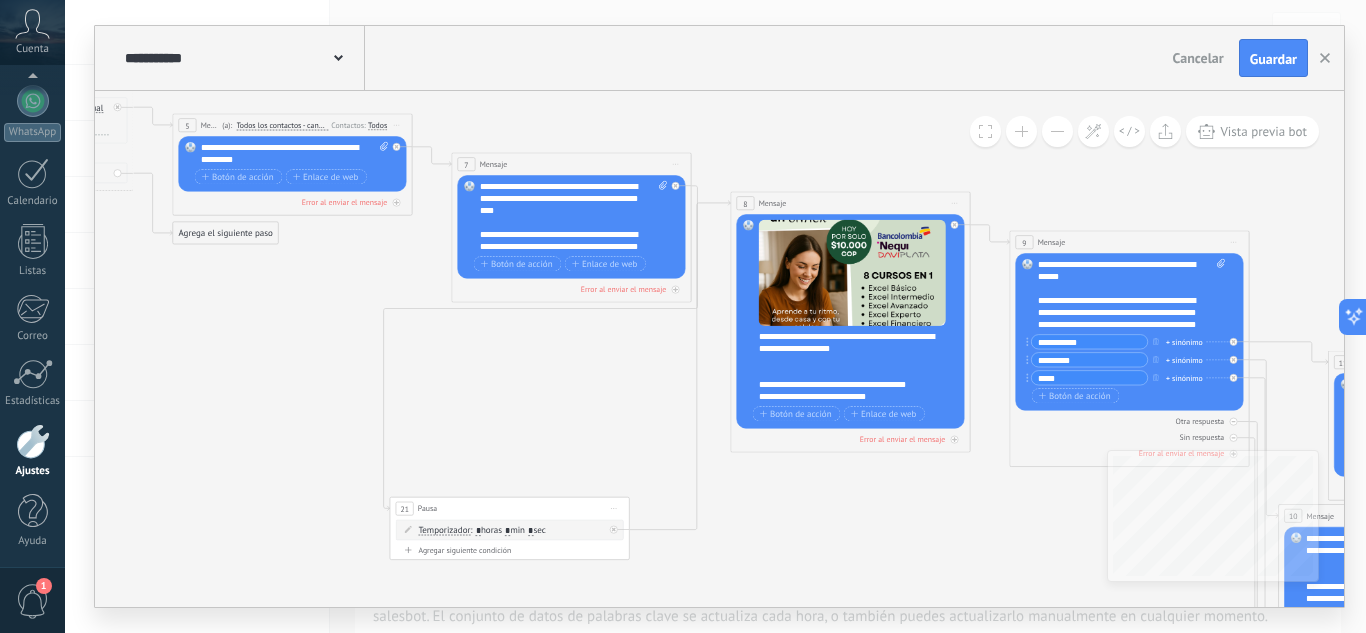 drag, startPoint x: 603, startPoint y: 503, endPoint x: 460, endPoint y: 502, distance: 143.0035 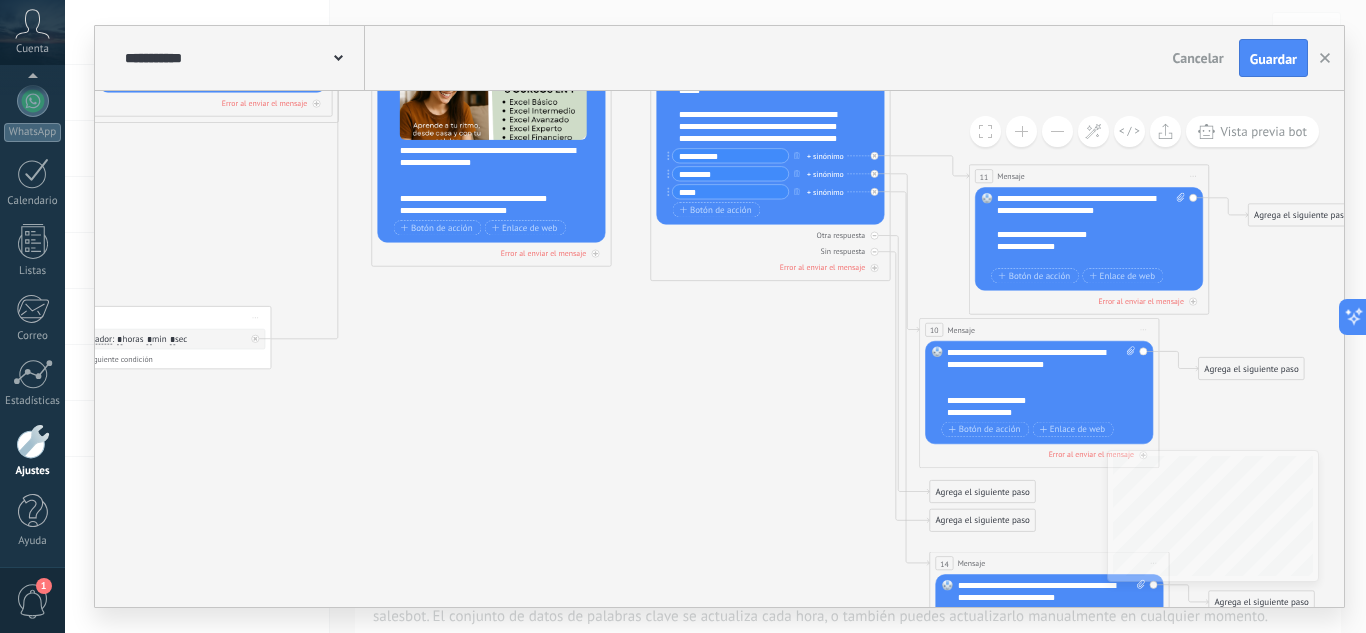 drag, startPoint x: 792, startPoint y: 560, endPoint x: 424, endPoint y: 369, distance: 414.6143 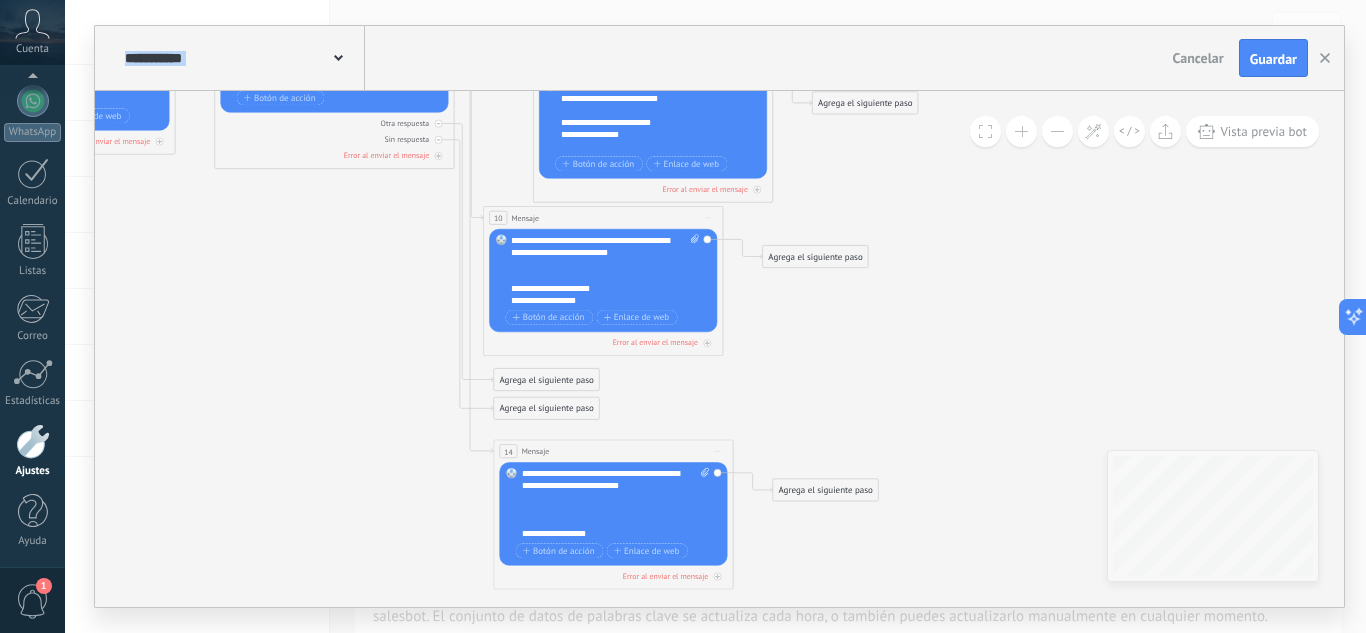 drag, startPoint x: 677, startPoint y: 432, endPoint x: 261, endPoint y: 322, distance: 430.29758 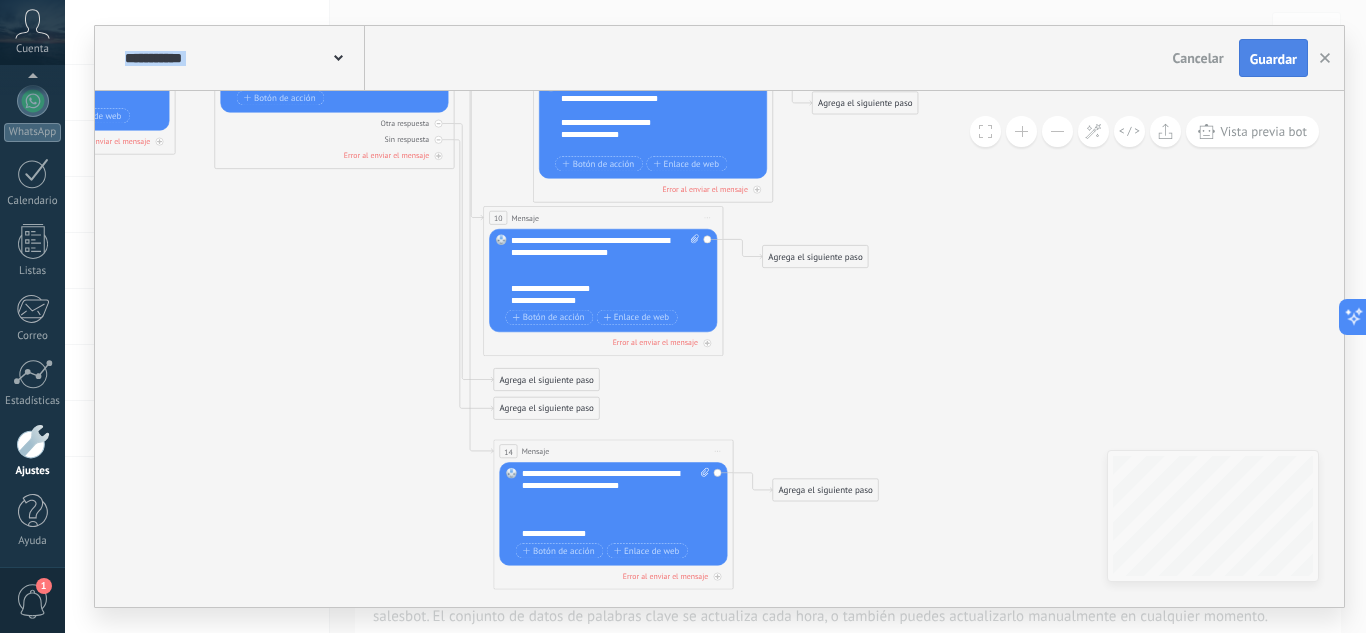click on "Guardar" at bounding box center (1273, 59) 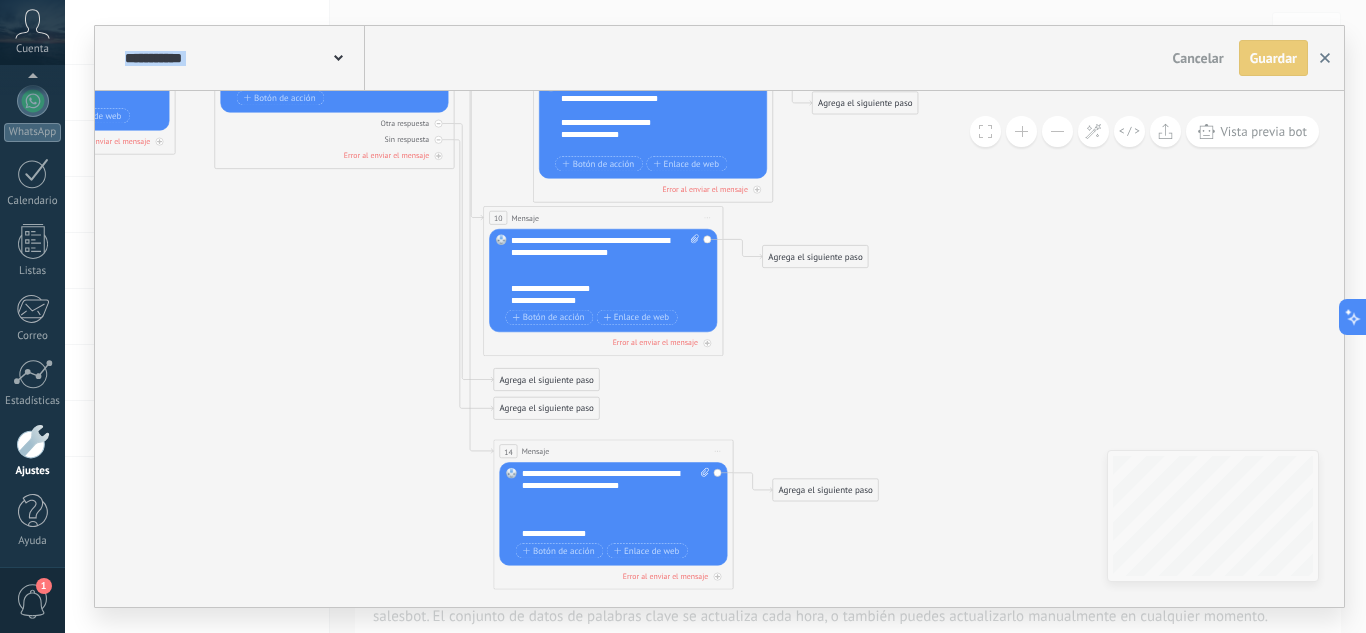 click 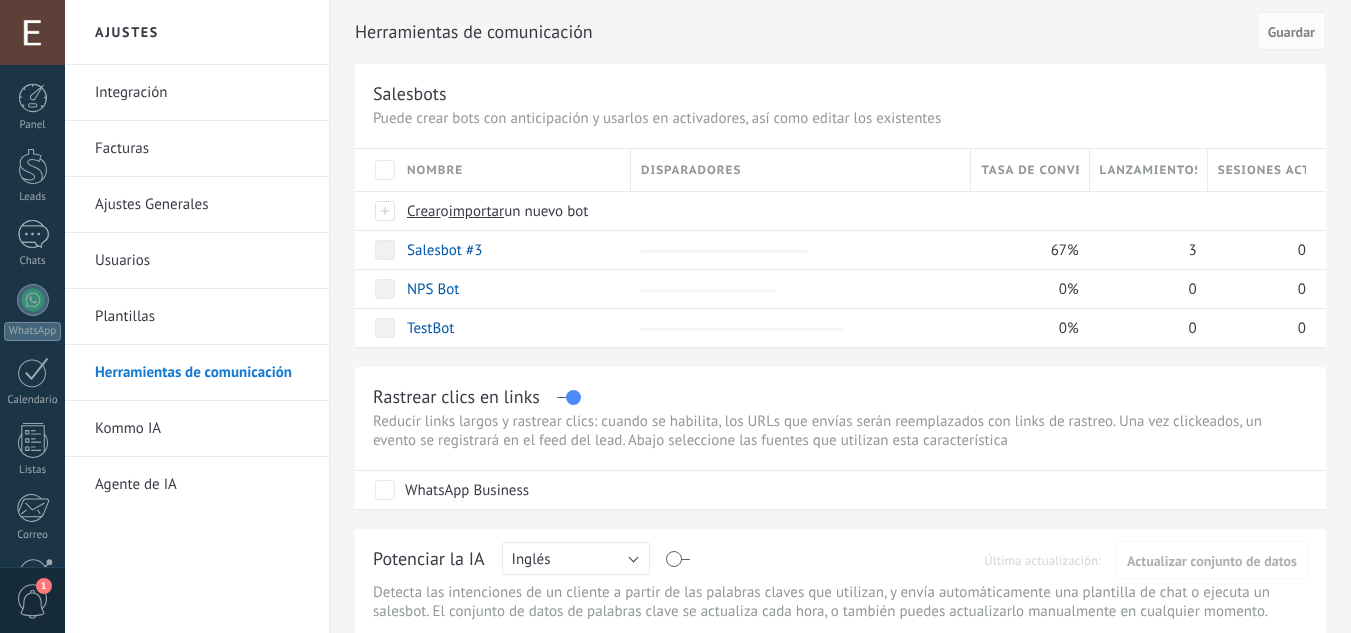 scroll, scrollTop: 0, scrollLeft: 0, axis: both 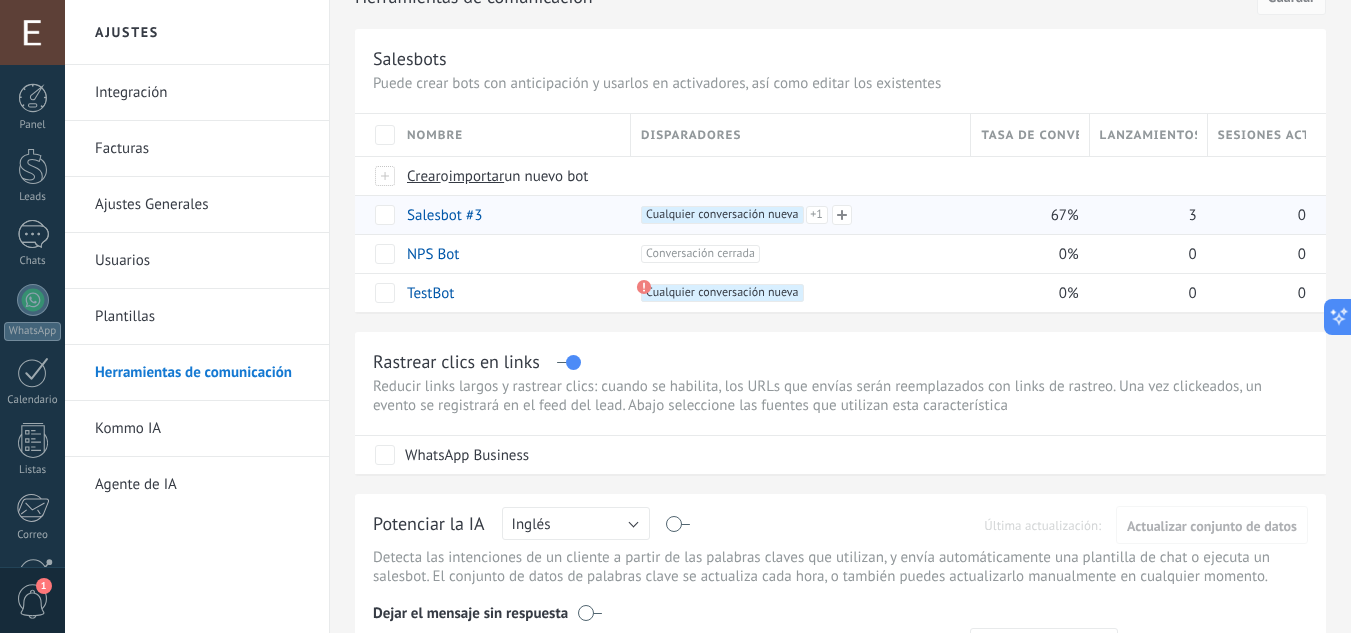 click on "+1" at bounding box center [817, 215] 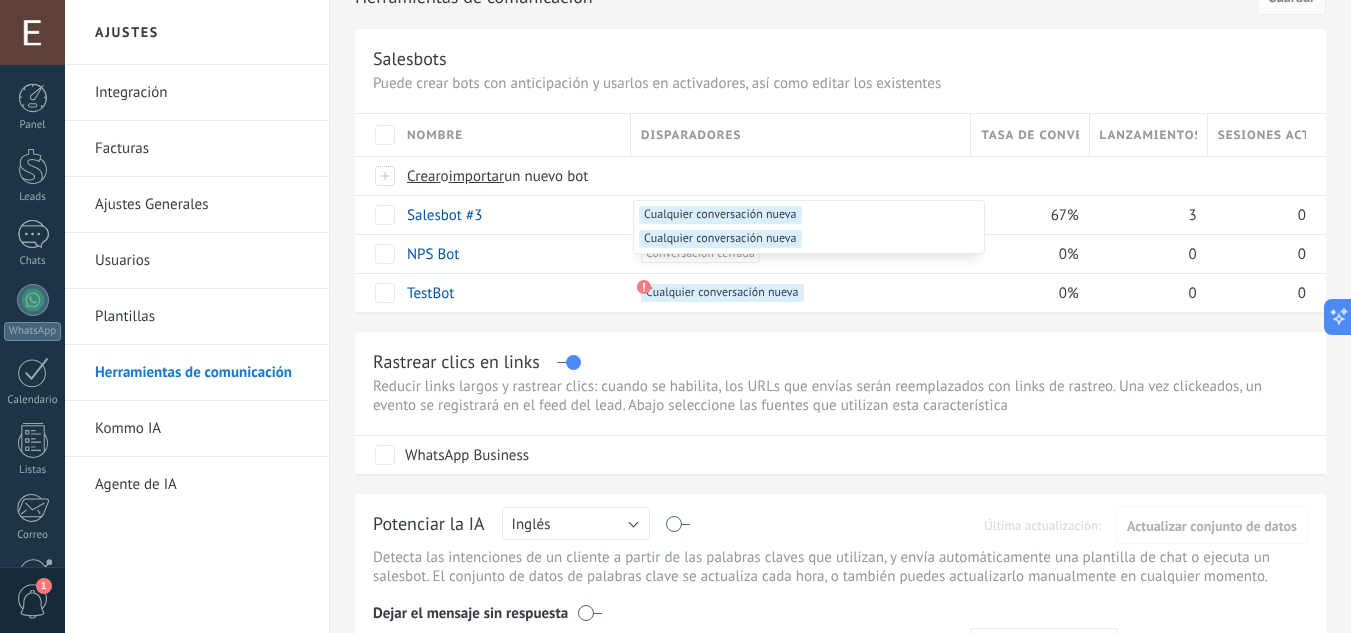 click on "Cualquier conversación nueva +0" at bounding box center [720, 239] 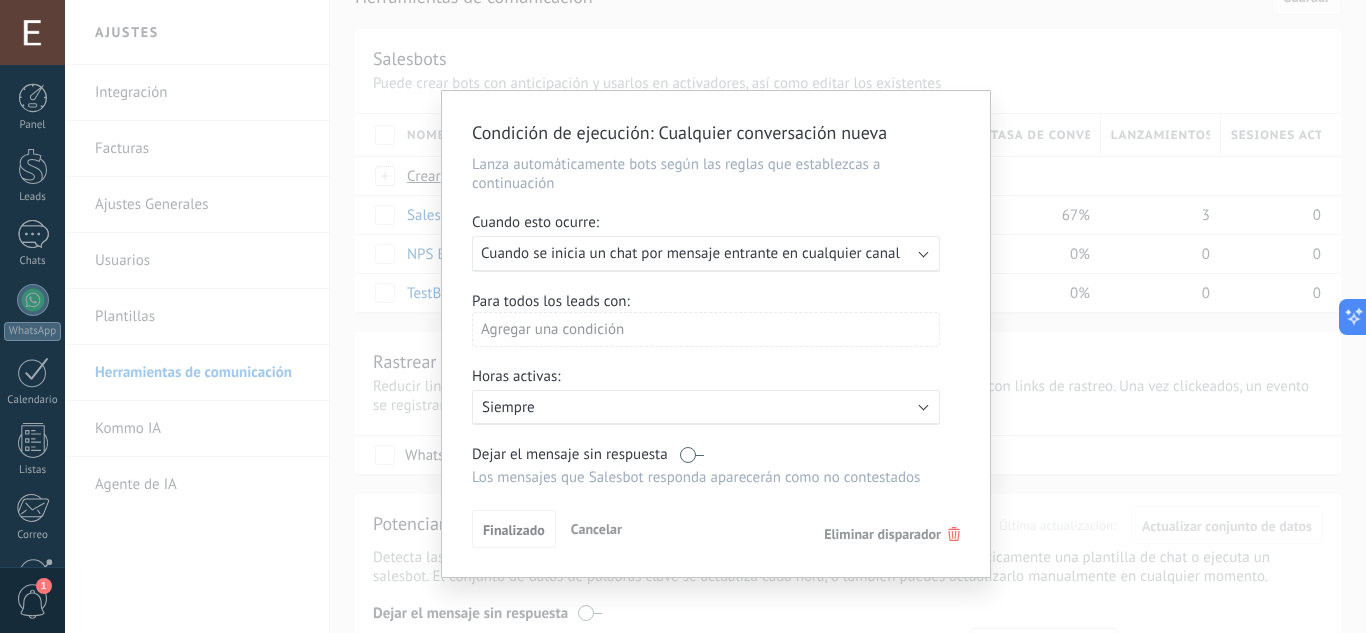 click on "Finalizado Cancelar Eliminar disparador" at bounding box center (716, 528) 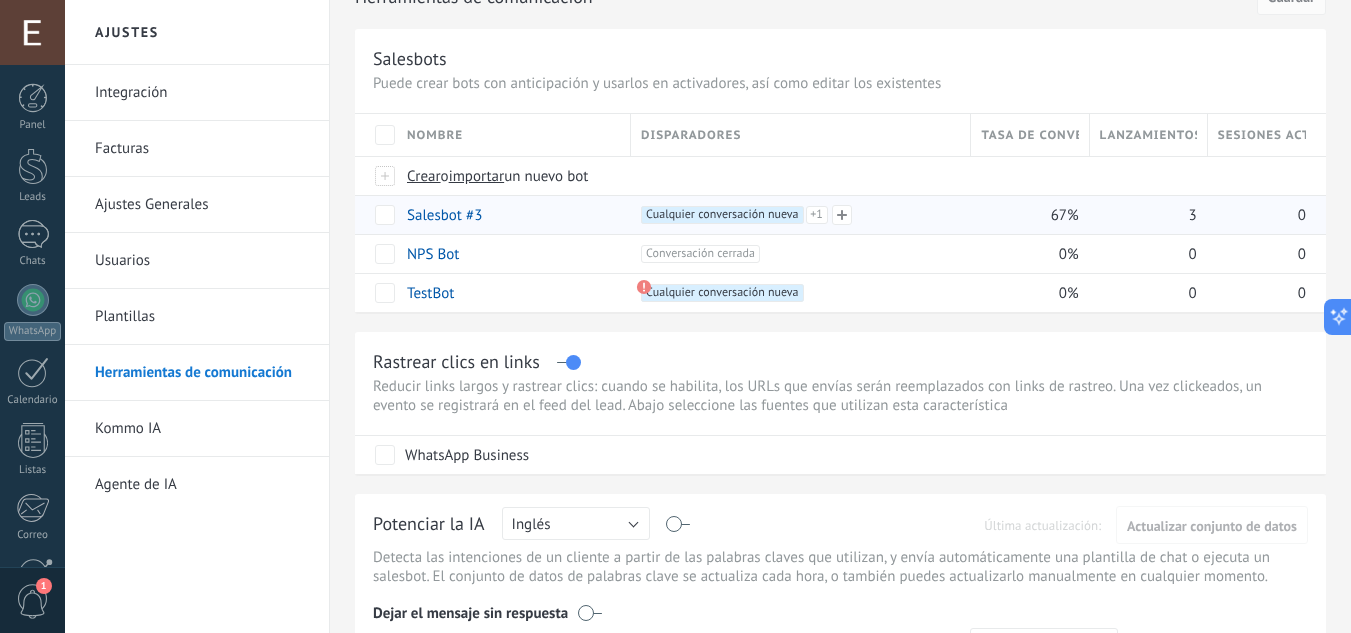 click on "+1" at bounding box center [817, 215] 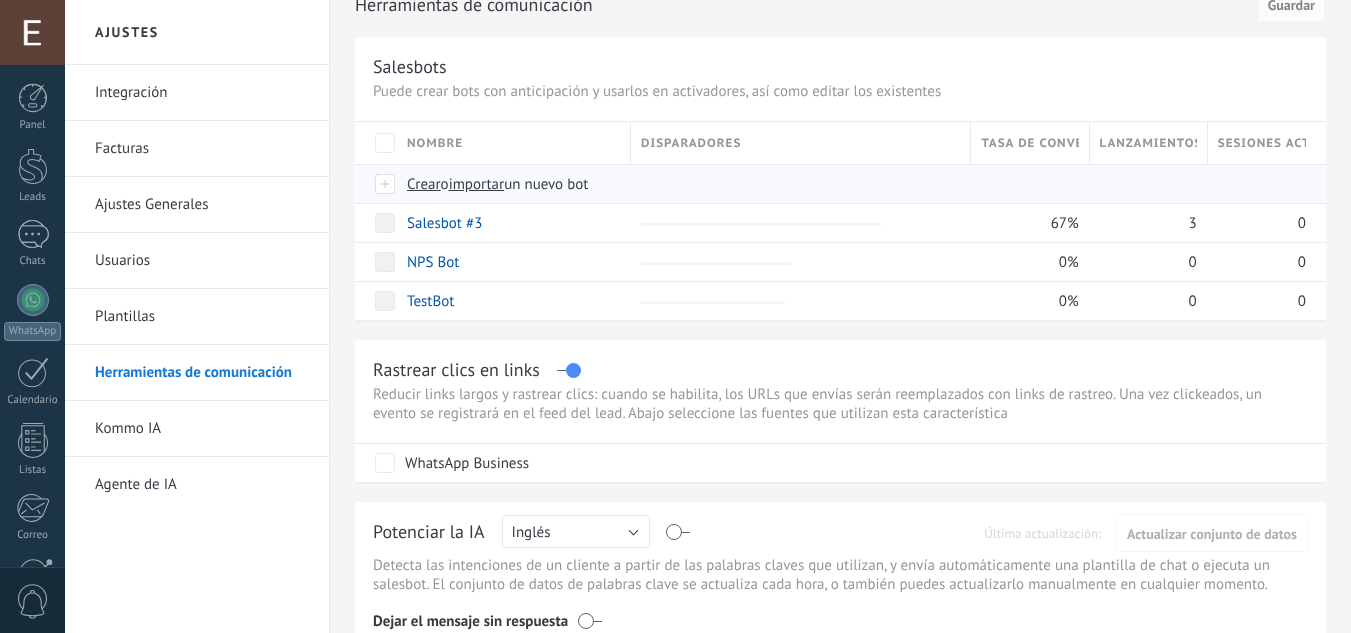 scroll, scrollTop: 0, scrollLeft: 0, axis: both 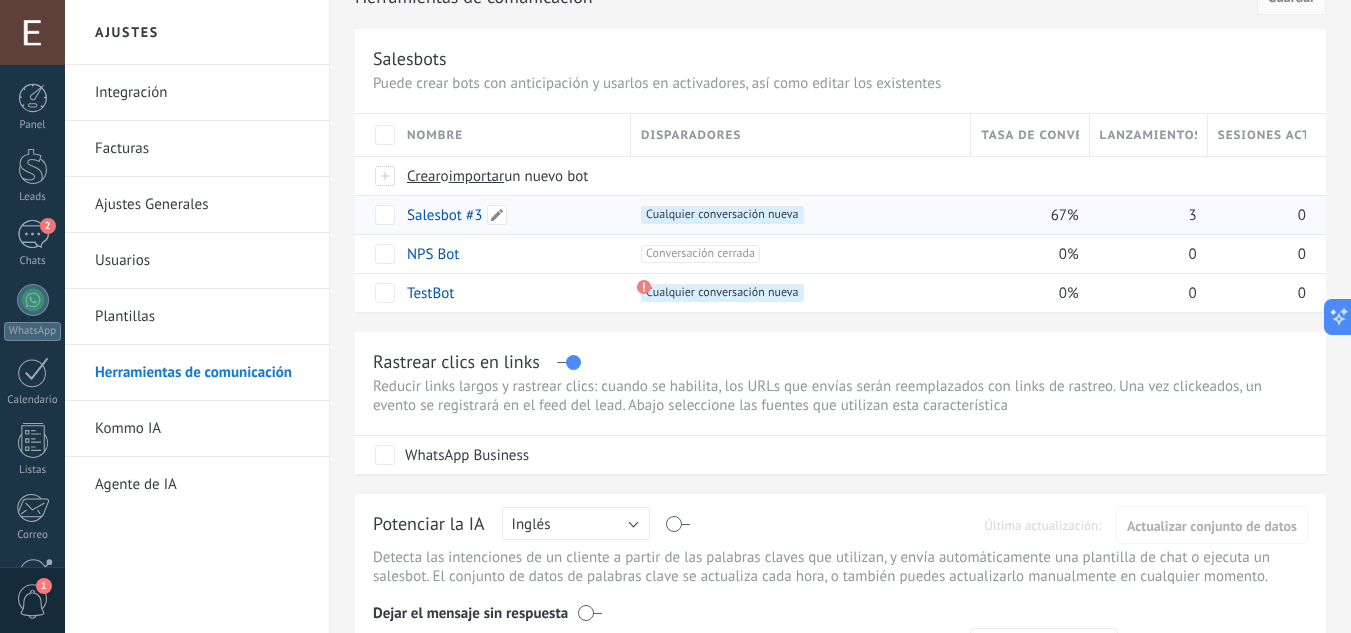 click on "Salesbot #3" at bounding box center [444, 215] 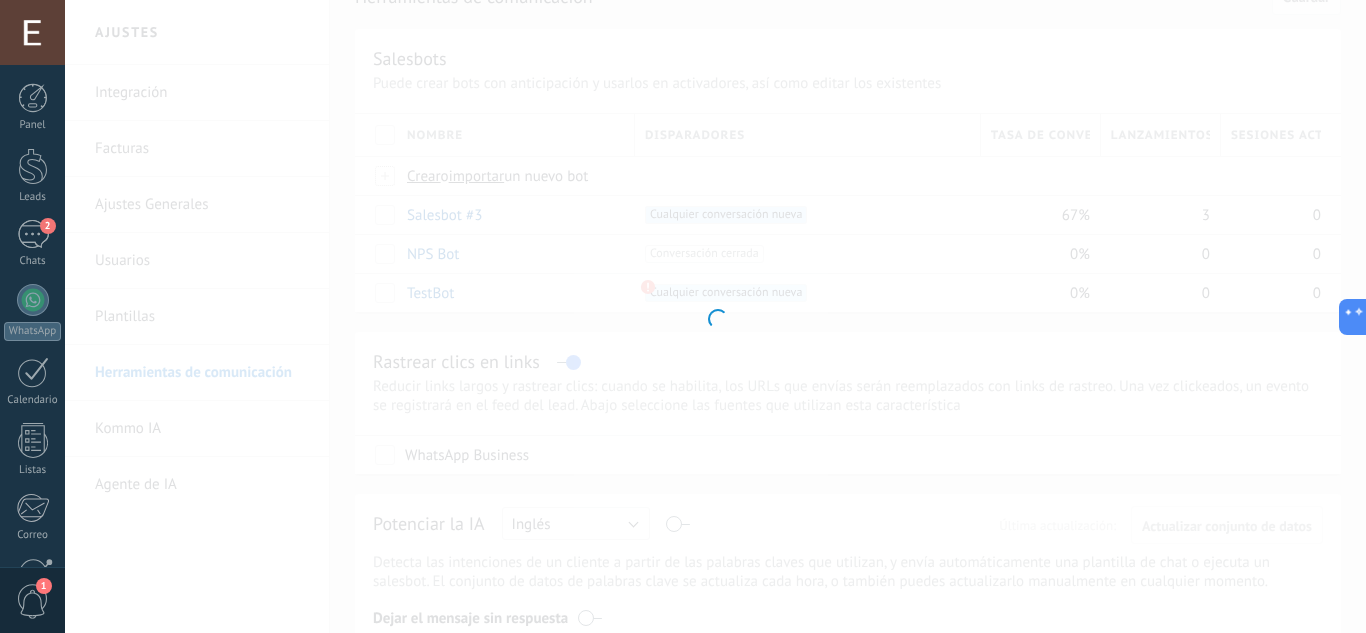 type on "**********" 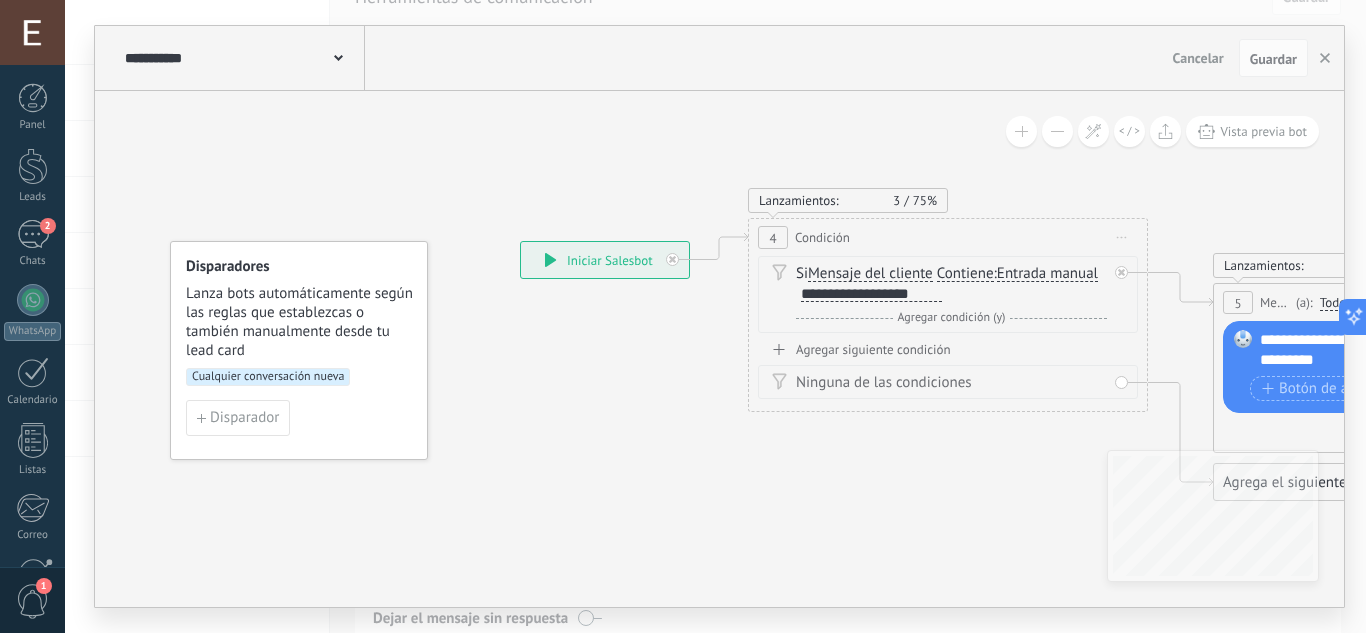 click 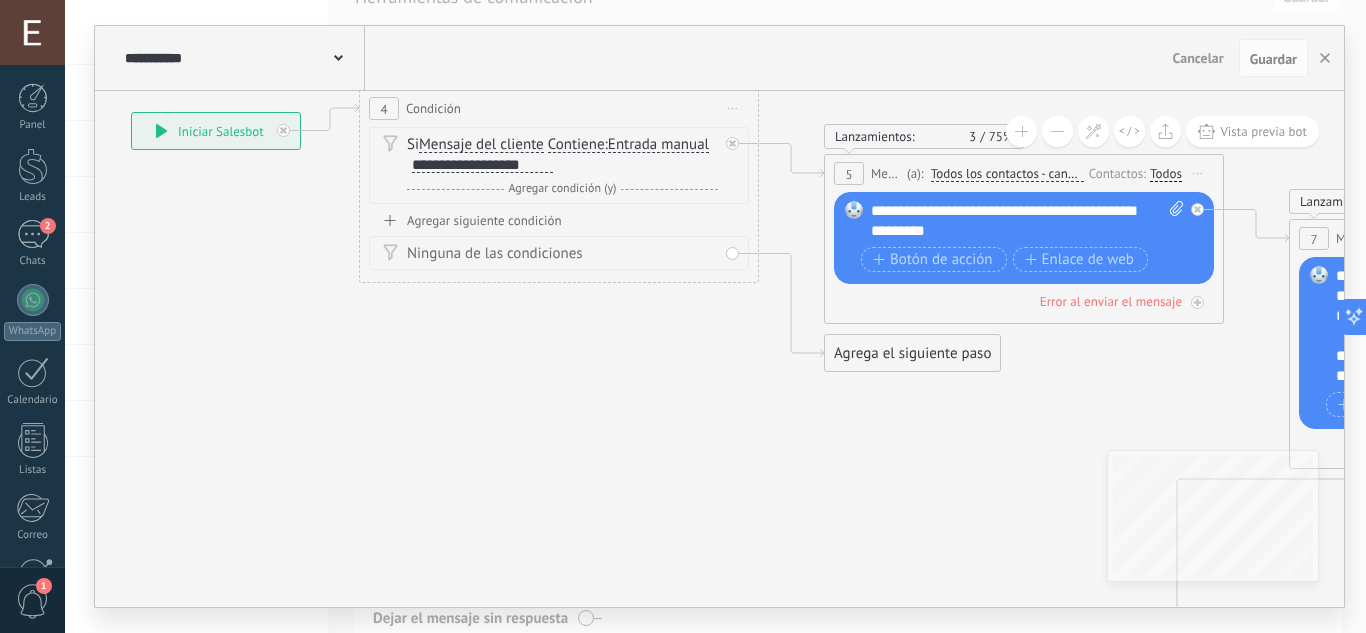 drag, startPoint x: 954, startPoint y: 495, endPoint x: 509, endPoint y: 355, distance: 466.50296 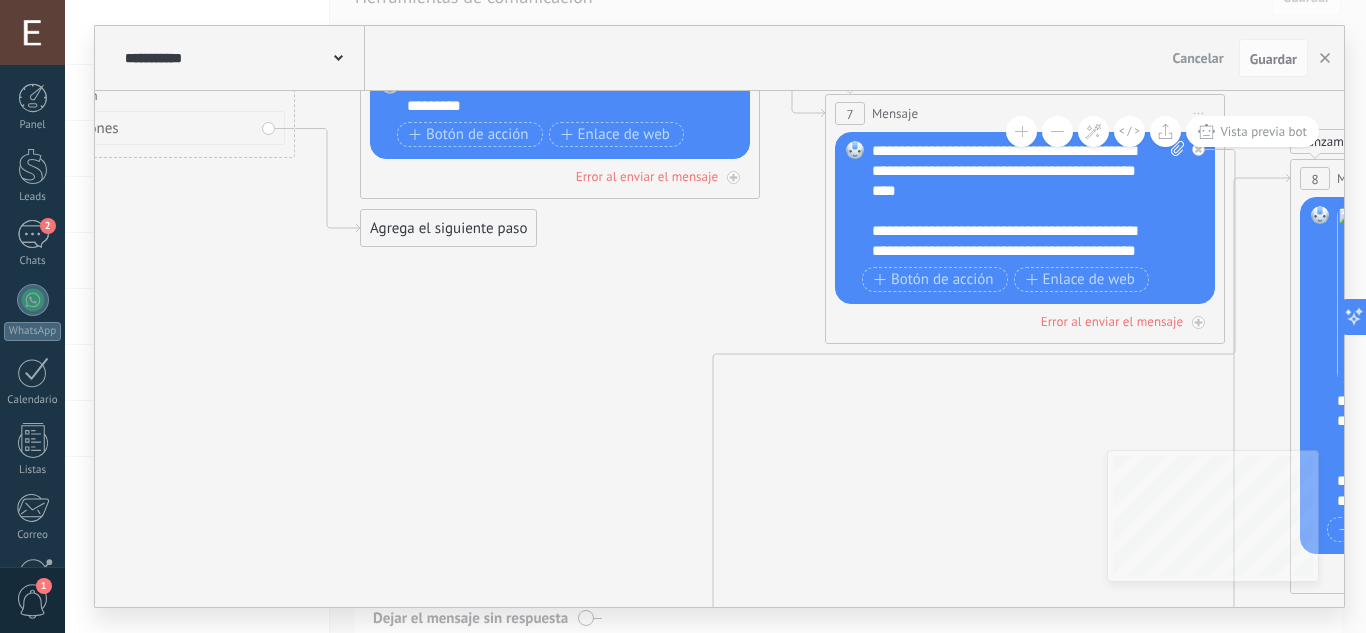 drag, startPoint x: 905, startPoint y: 473, endPoint x: 595, endPoint y: 392, distance: 320.40756 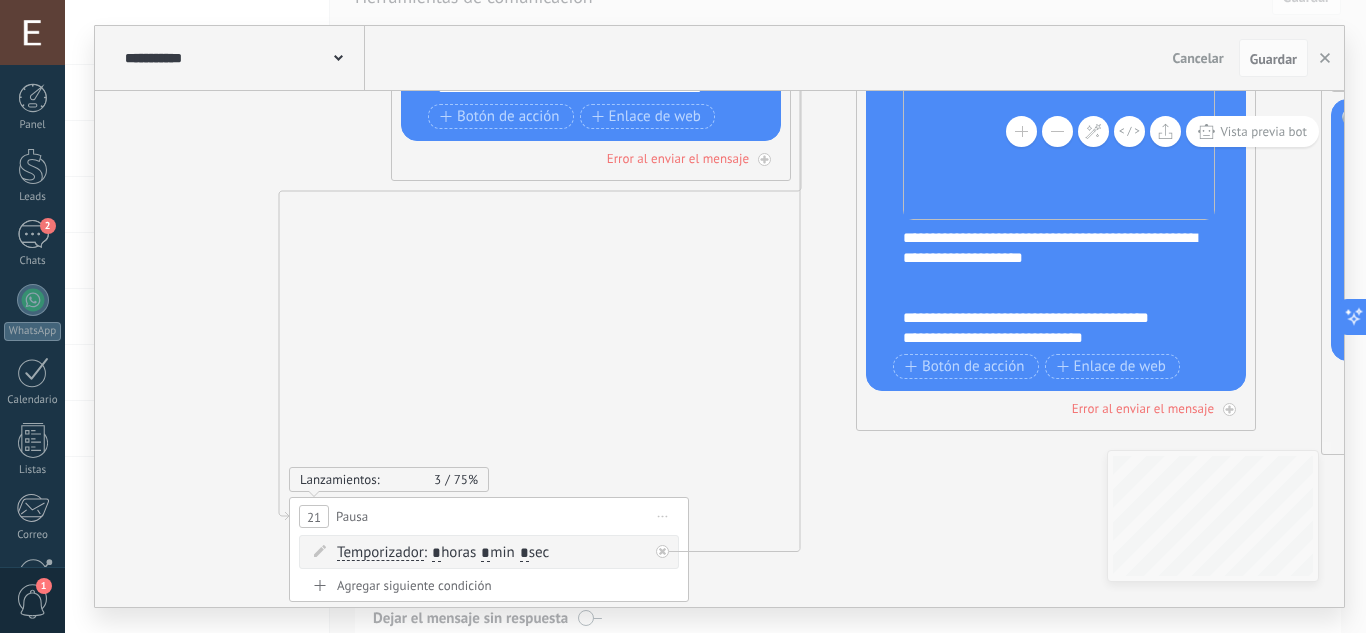 drag, startPoint x: 783, startPoint y: 453, endPoint x: 348, endPoint y: 289, distance: 464.88815 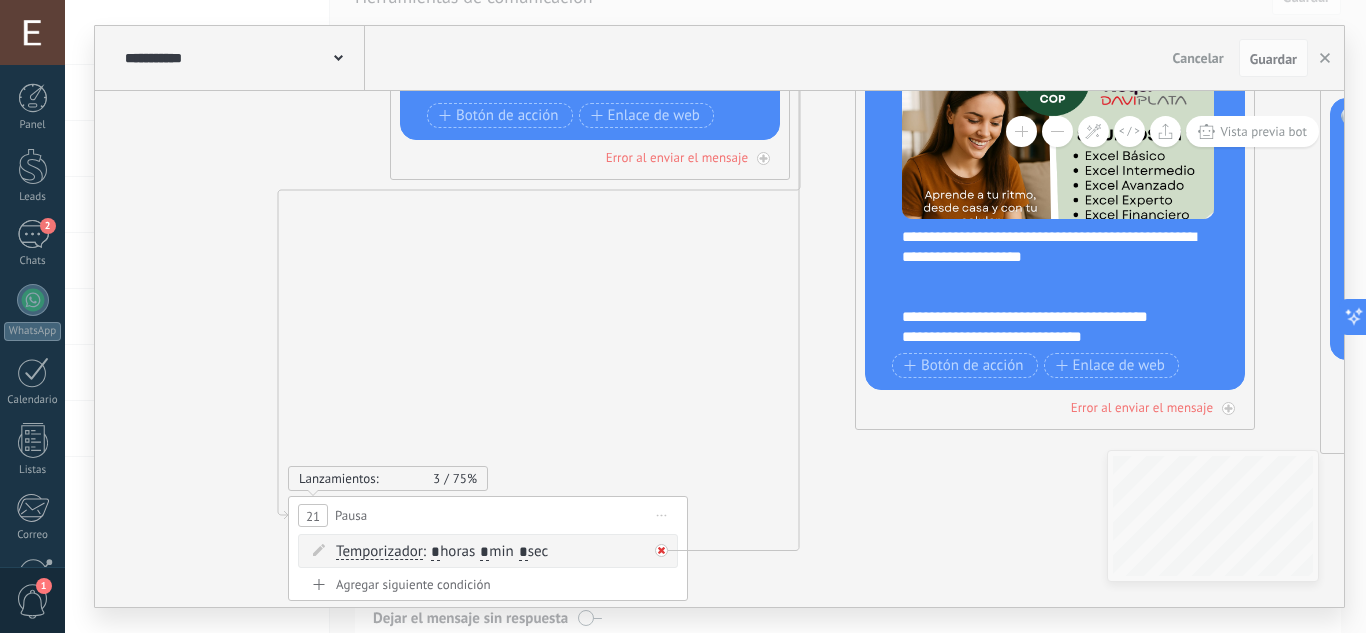 click 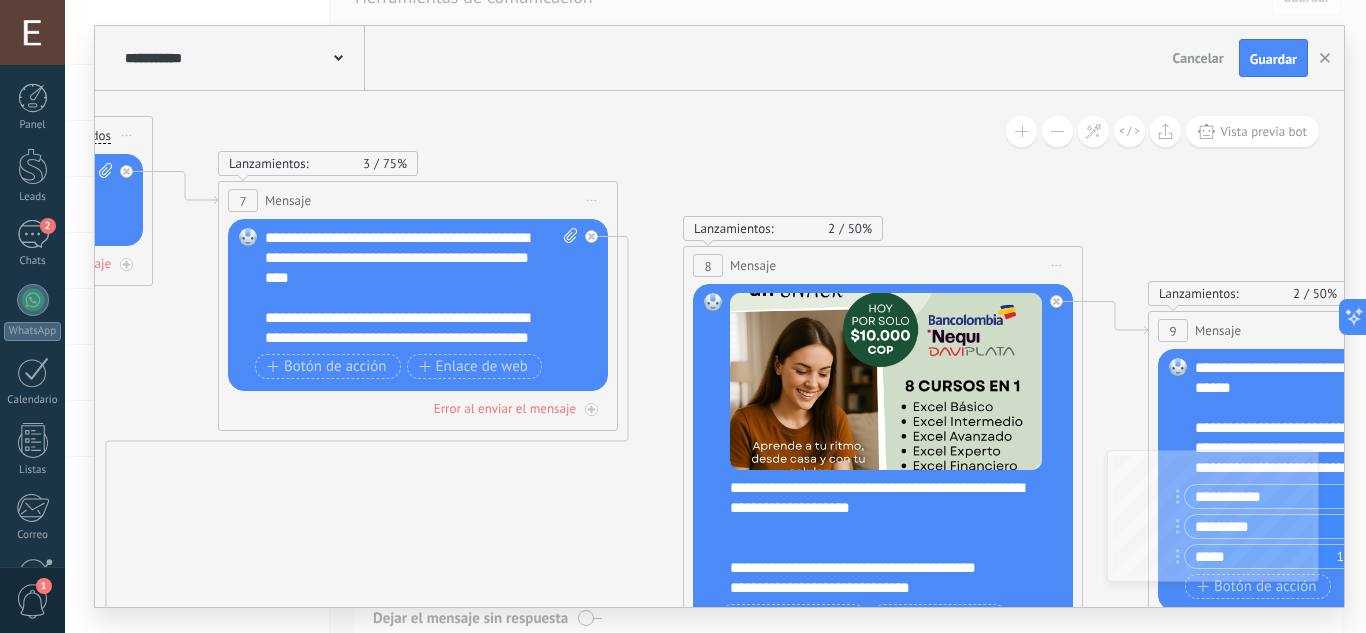 drag, startPoint x: 701, startPoint y: 299, endPoint x: 529, endPoint y: 550, distance: 304.27783 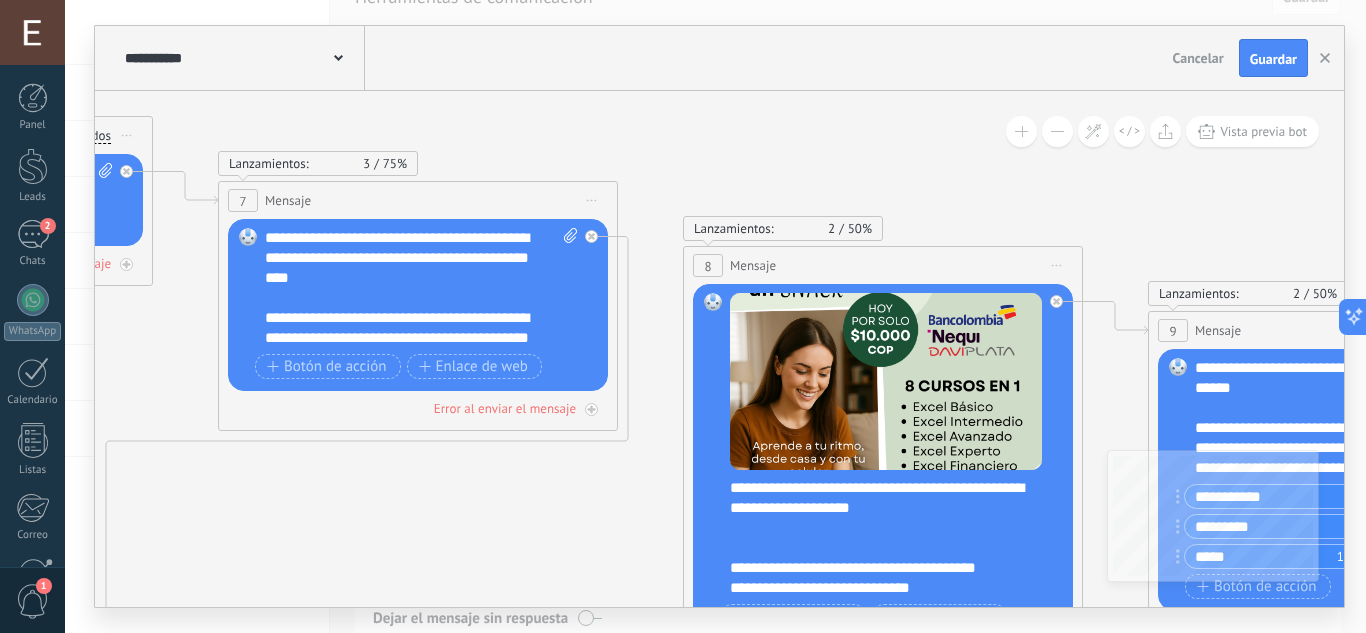 click 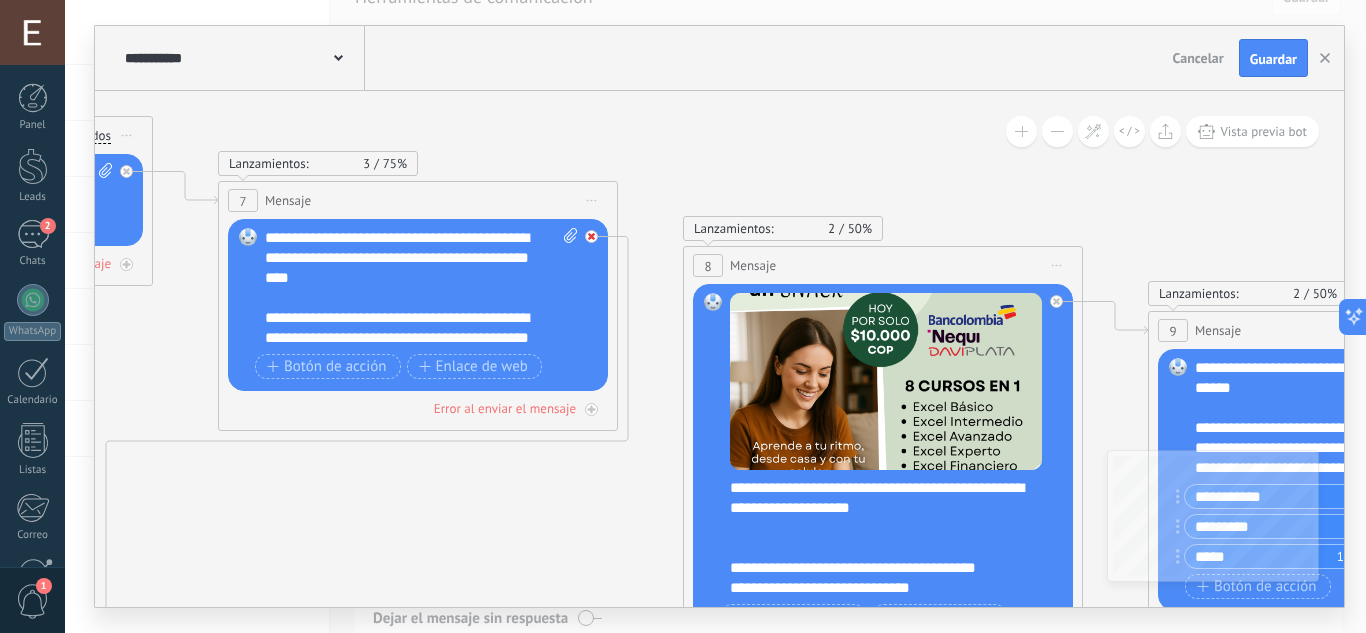 click 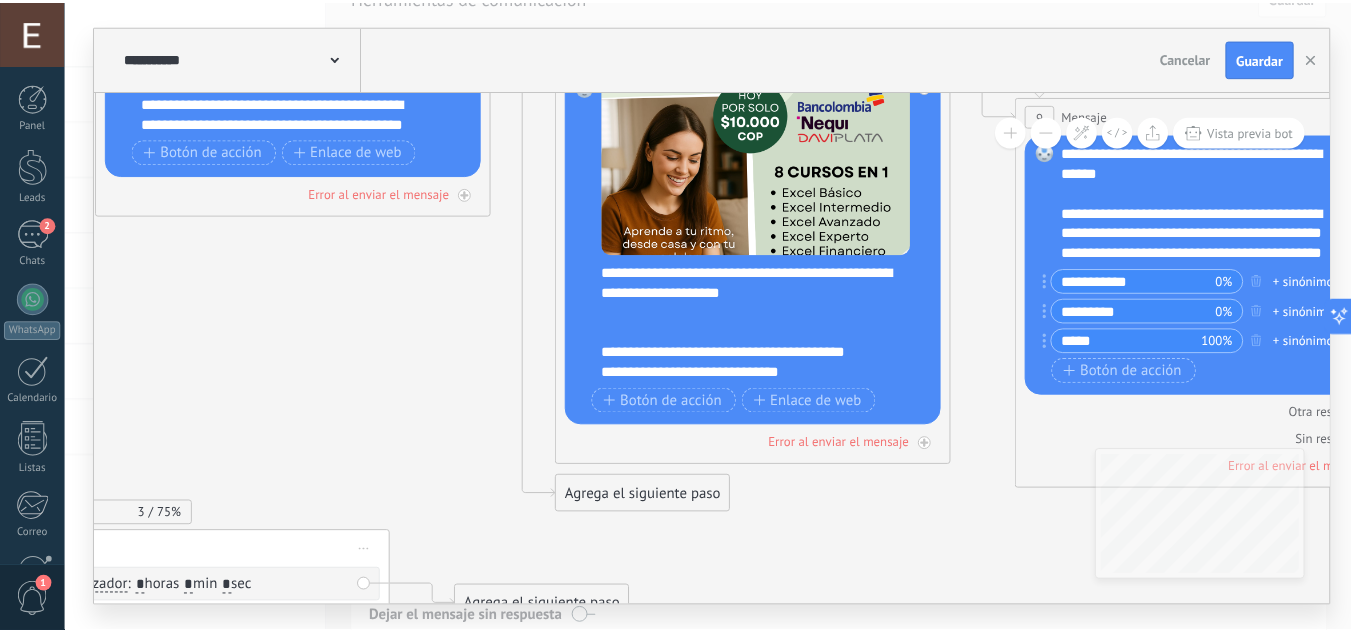 scroll, scrollTop: 260, scrollLeft: 0, axis: vertical 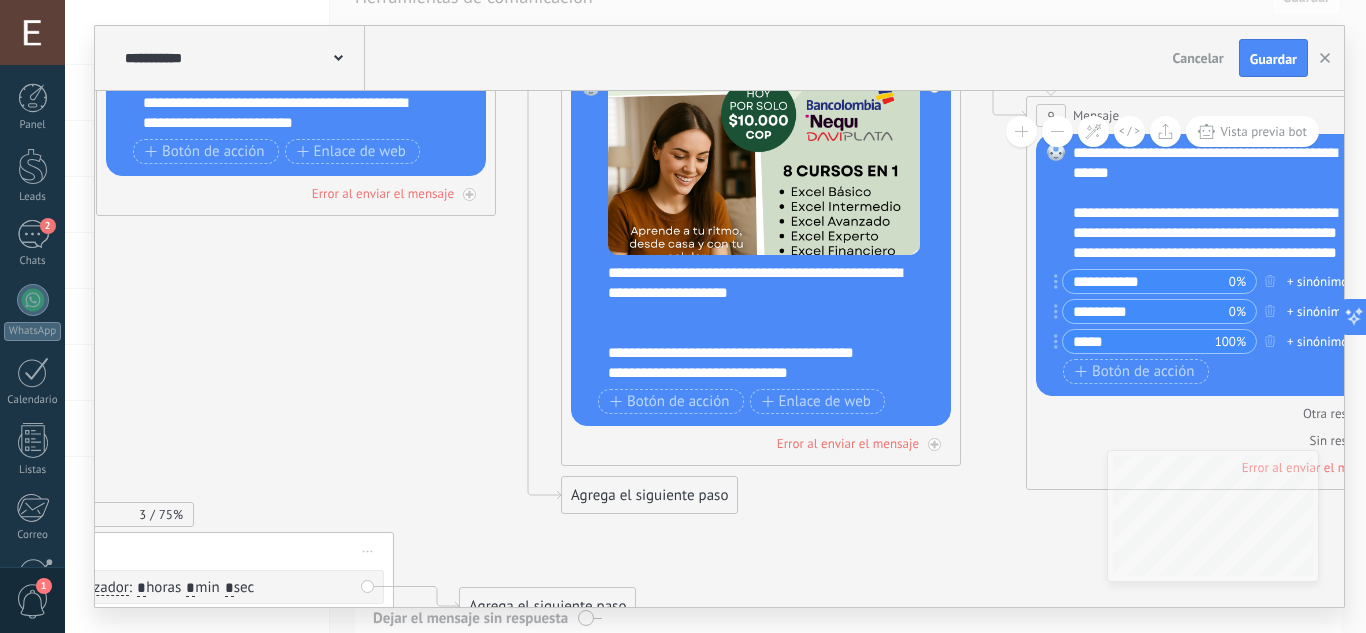 drag, startPoint x: 567, startPoint y: 489, endPoint x: 445, endPoint y: 274, distance: 247.20235 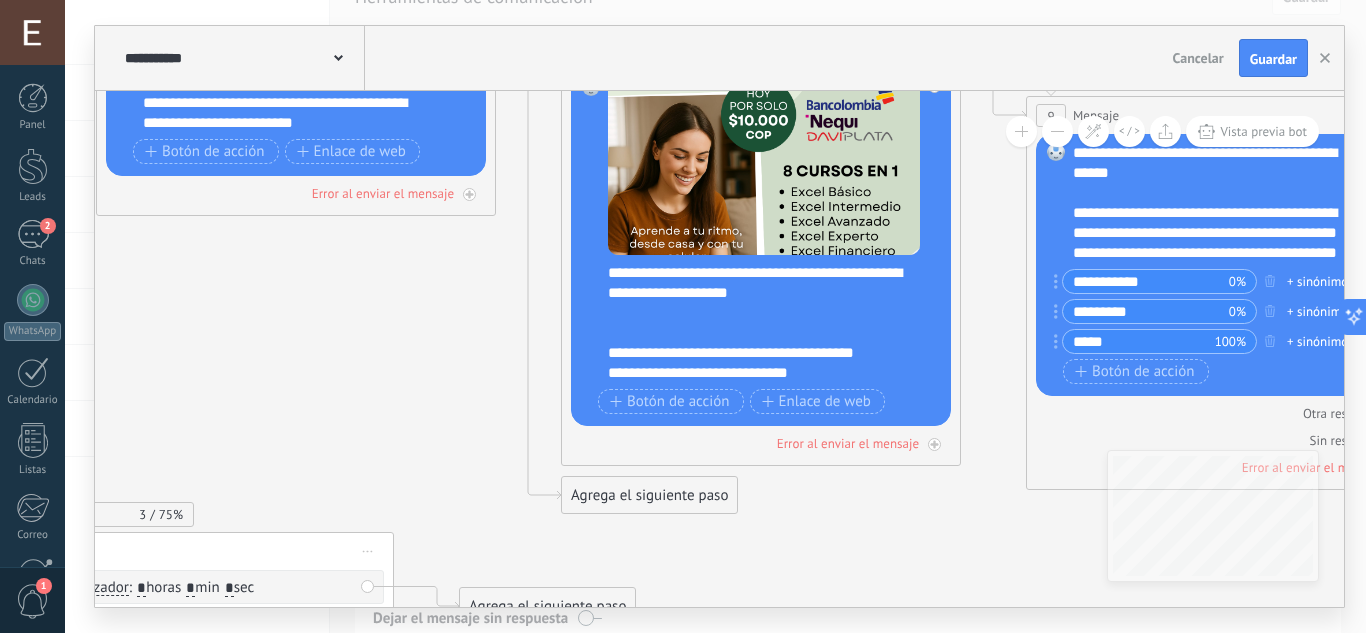 click 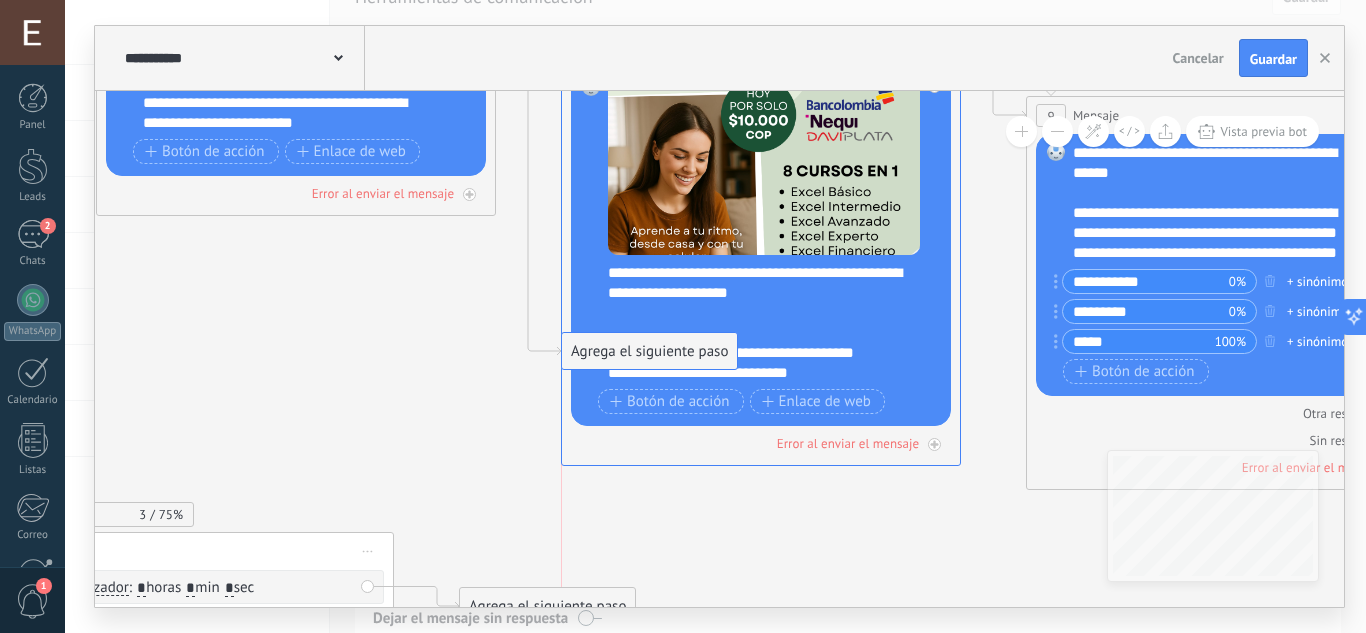 drag, startPoint x: 606, startPoint y: 508, endPoint x: 614, endPoint y: 364, distance: 144.22205 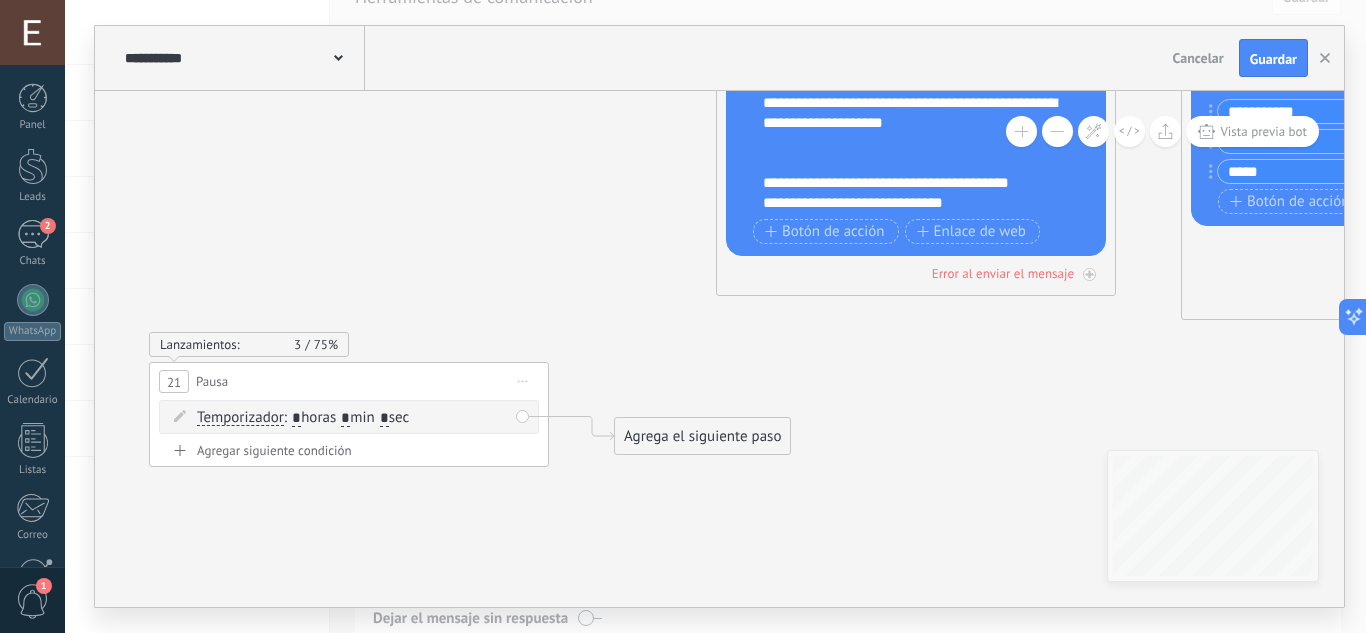 drag, startPoint x: 280, startPoint y: 446, endPoint x: 440, endPoint y: 266, distance: 240.8319 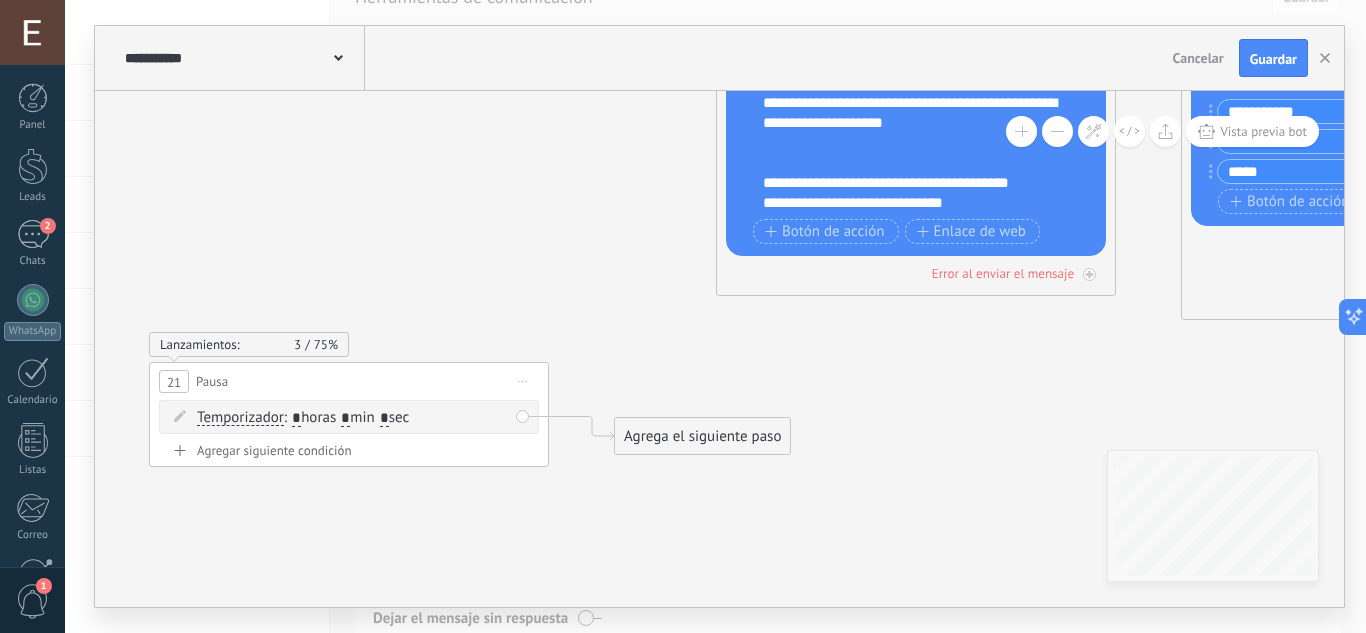 click 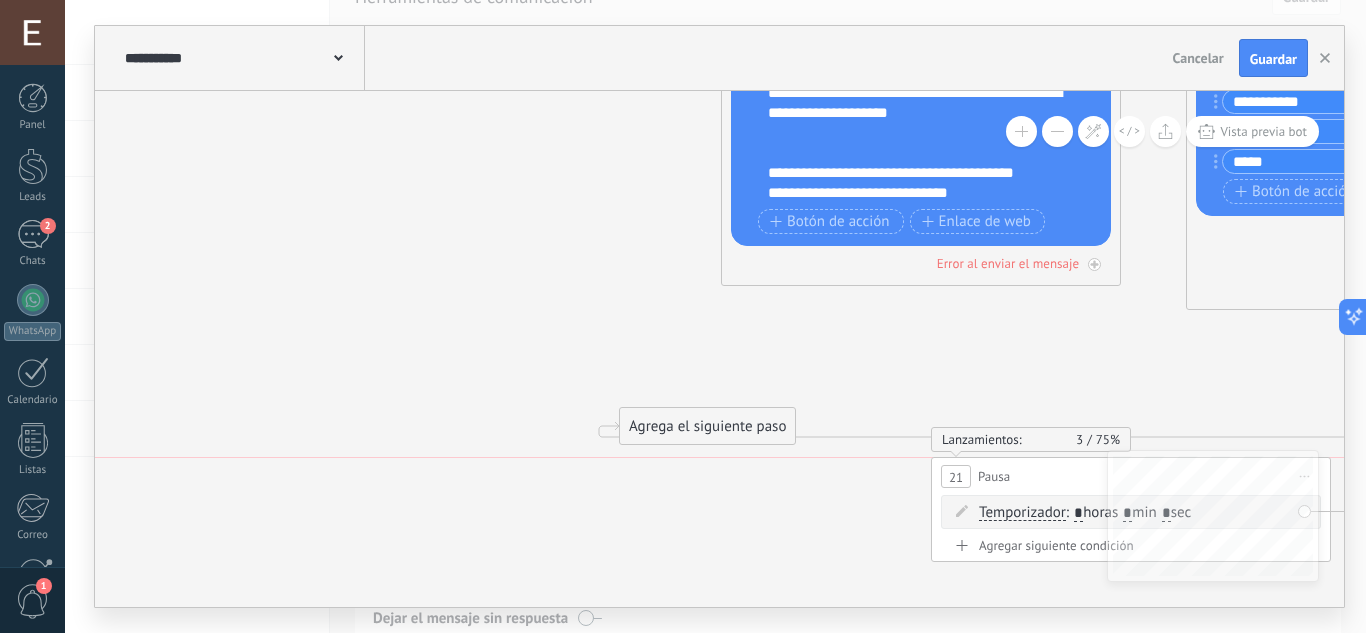 drag, startPoint x: 329, startPoint y: 374, endPoint x: 1106, endPoint y: 475, distance: 783.53687 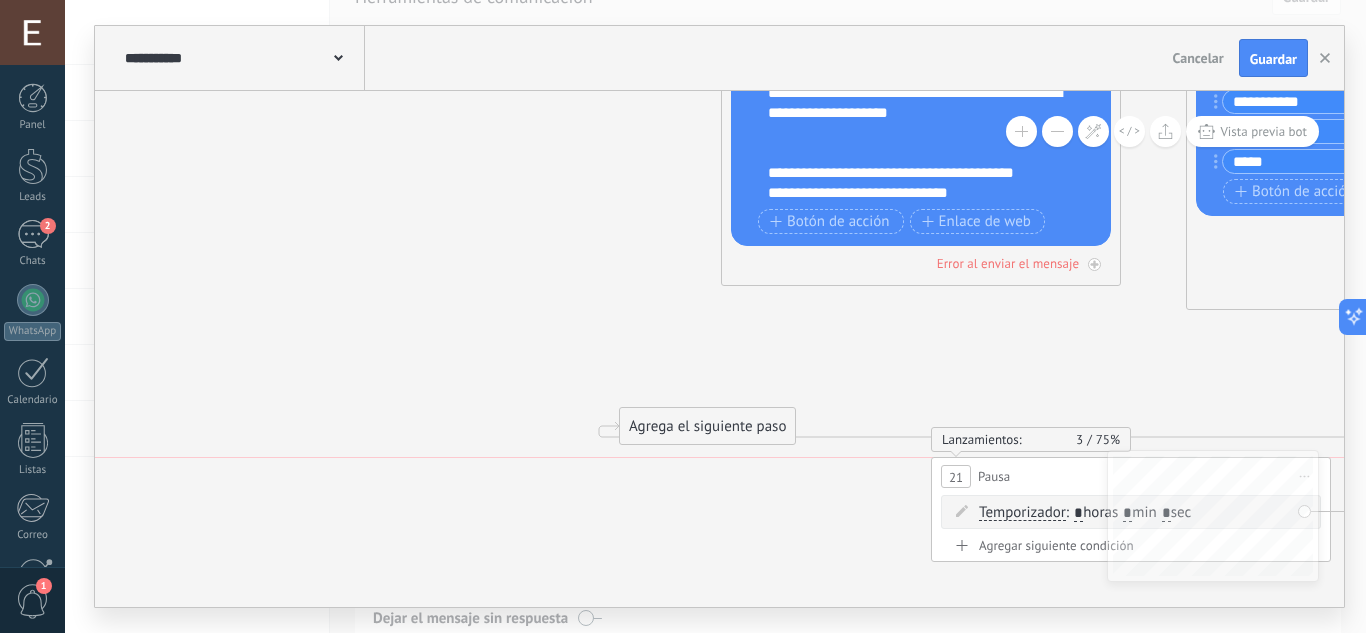 click on "21
Pausa
*****
Iniciar vista previa aquí
Cambiar nombre
Duplicar
Borrar" at bounding box center [1131, 476] 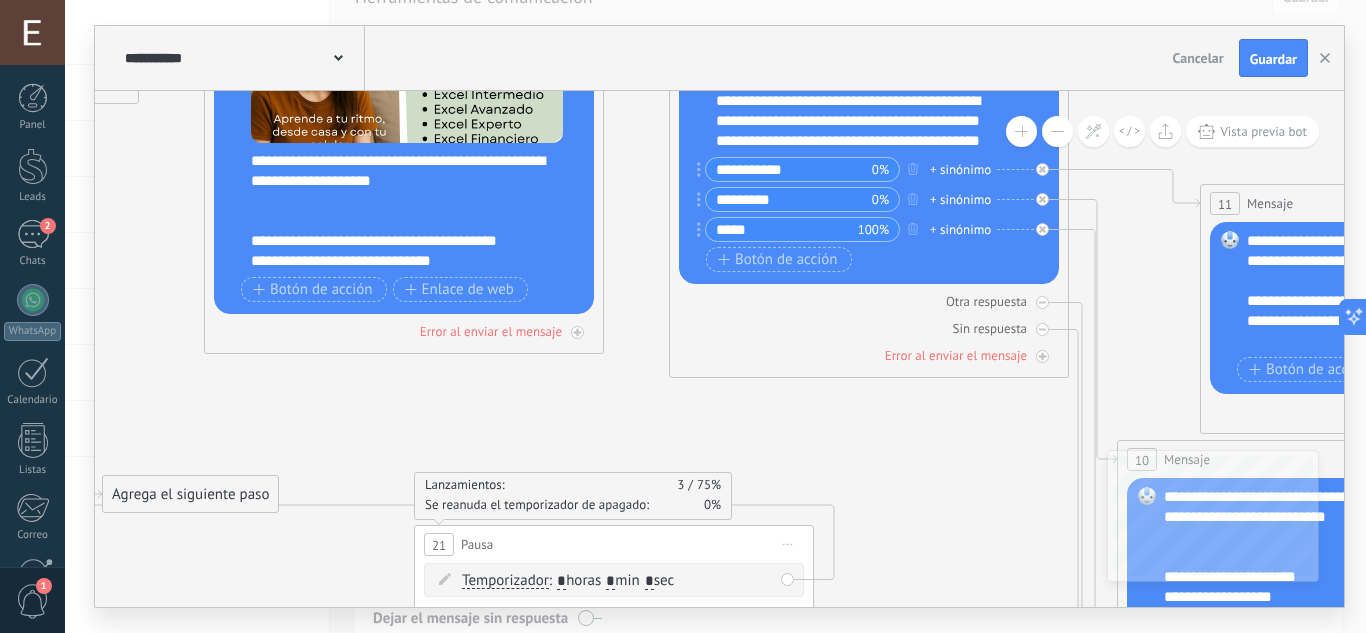 drag, startPoint x: 1116, startPoint y: 386, endPoint x: 599, endPoint y: 454, distance: 521.45276 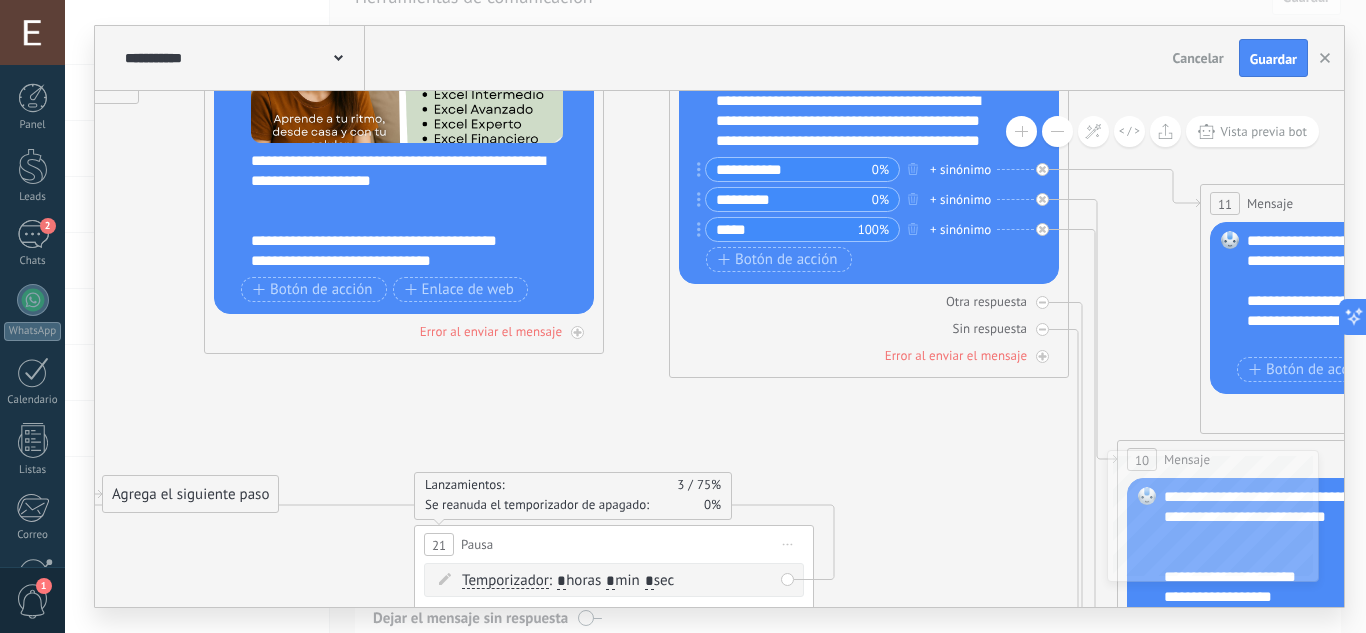 click 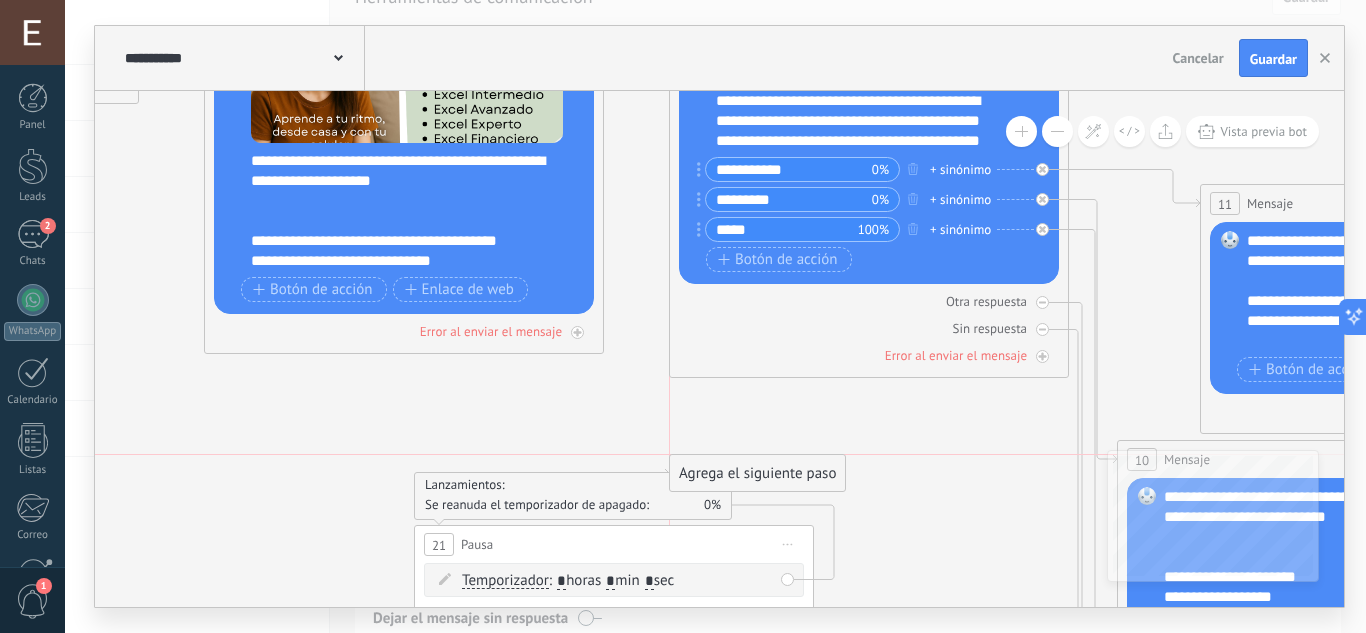 drag, startPoint x: 242, startPoint y: 491, endPoint x: 804, endPoint y: 476, distance: 562.20013 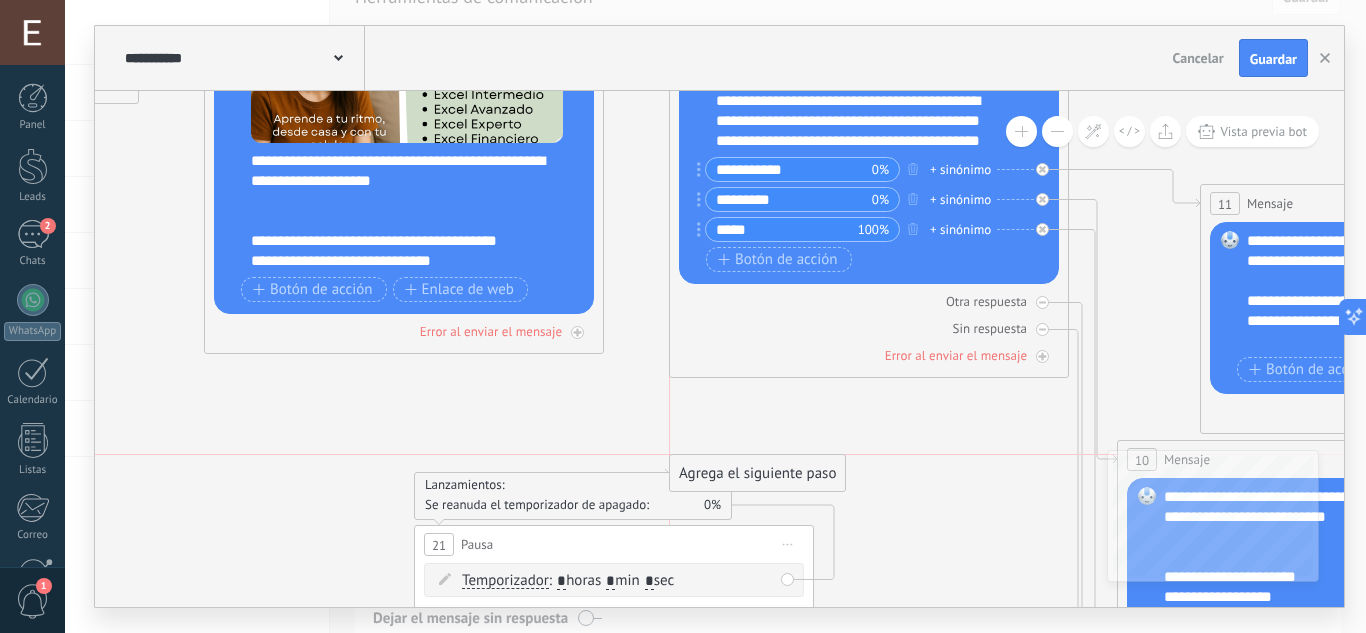 click on "Agrega el siguiente paso" at bounding box center (757, 473) 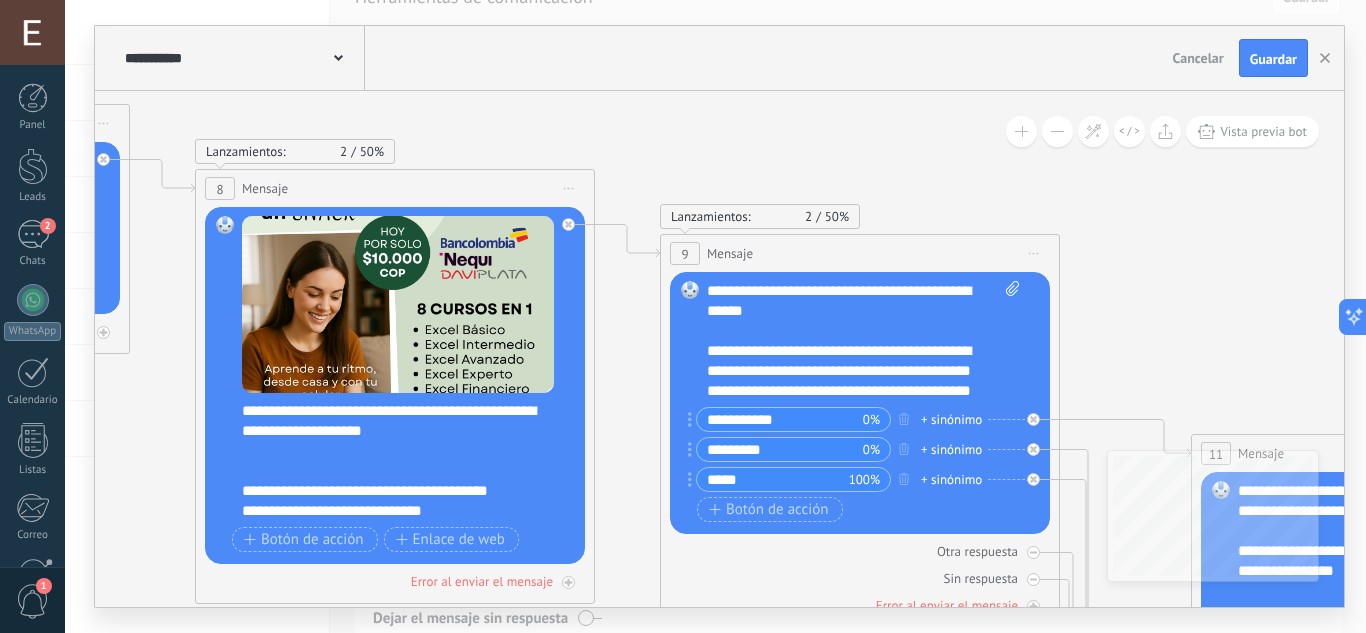 drag, startPoint x: 636, startPoint y: 218, endPoint x: 627, endPoint y: 471, distance: 253.16003 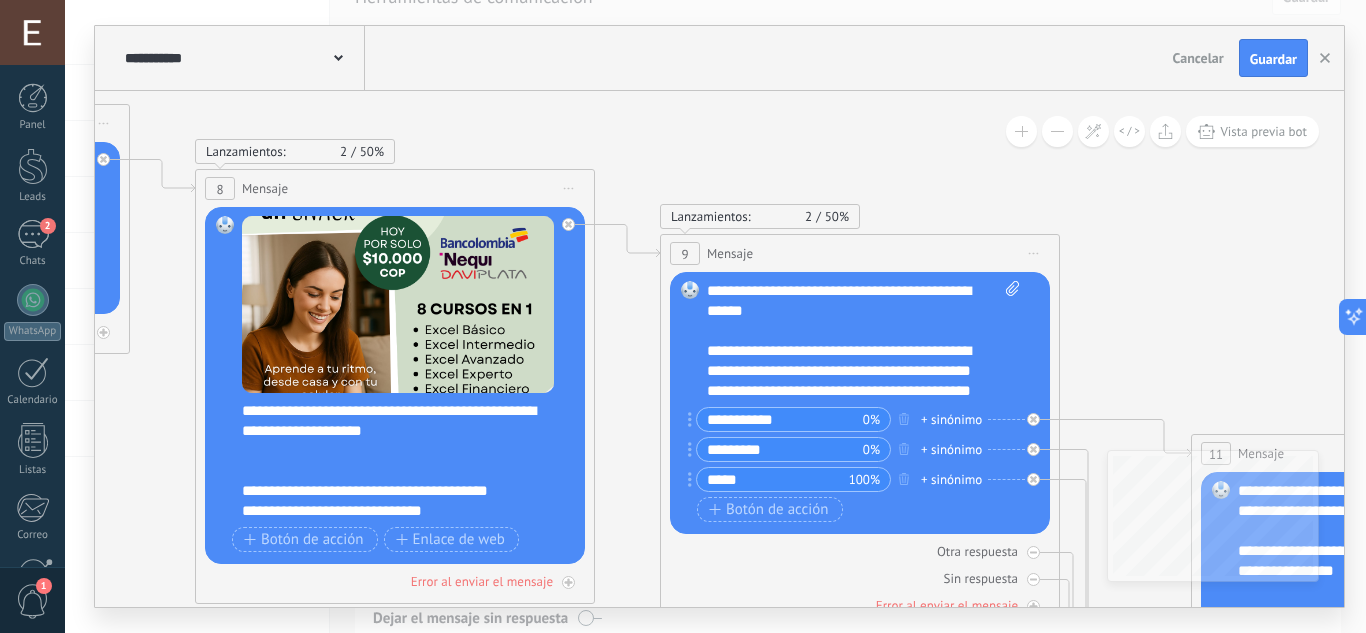 click 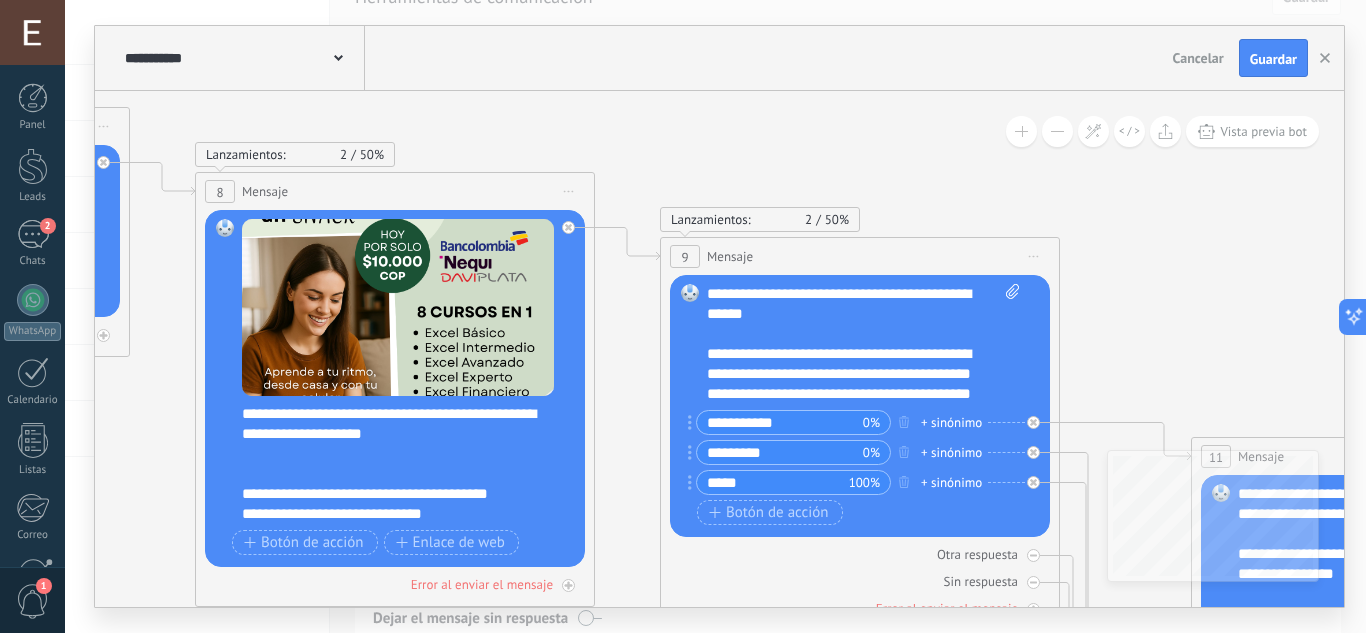 click on "Reemplazar
Quitar
Convertir a mensaje de voz
Arrastre la imagen aquí para adjuntarla.
Añadir imagen
Subir
Arrastrar y soltar
Archivo no encontrado
Escribe tu mensaje..." at bounding box center [395, 388] 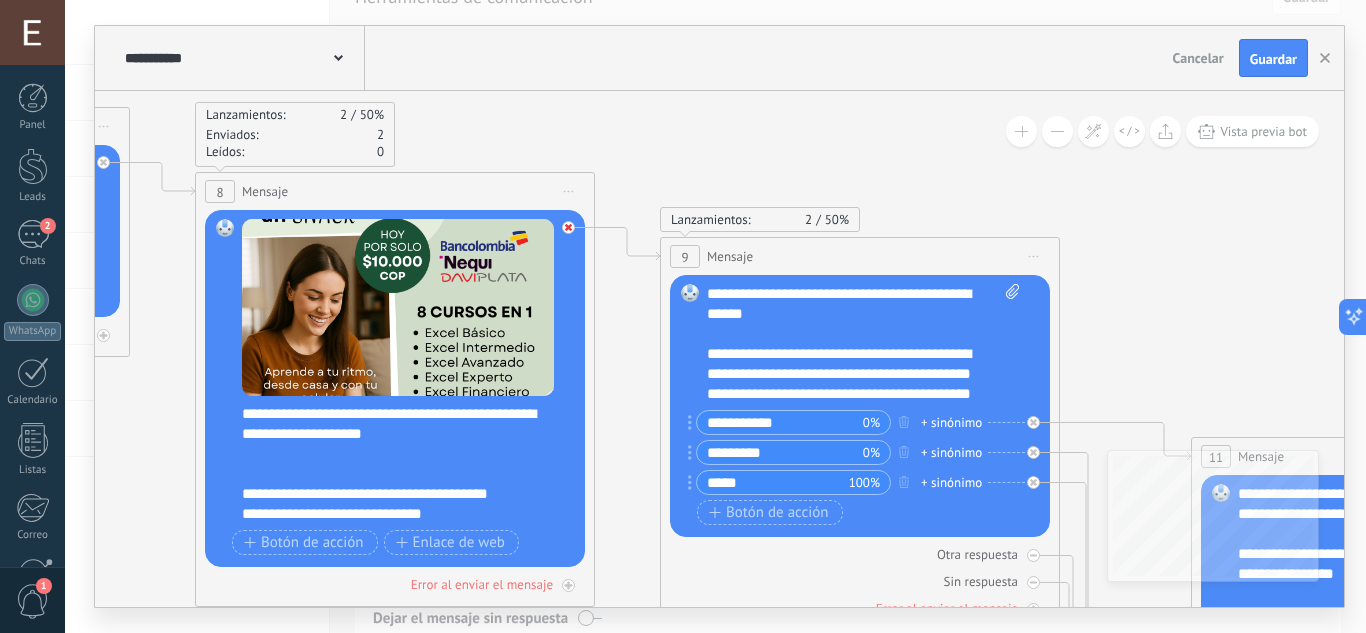click 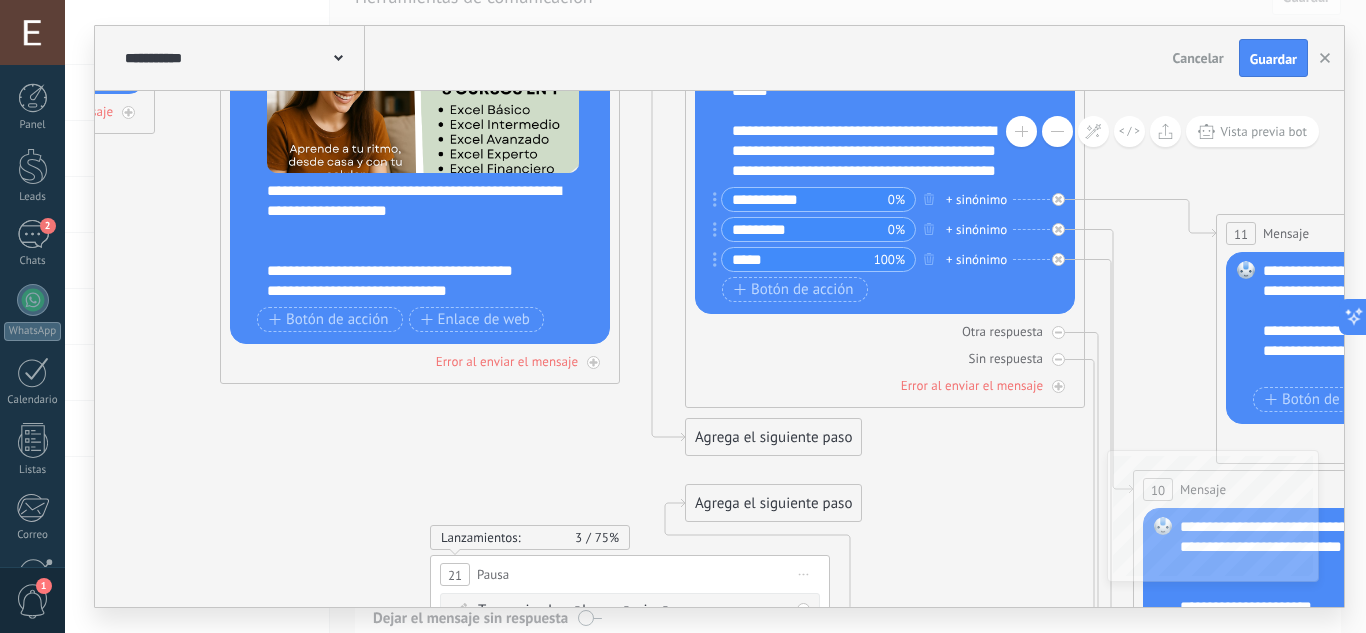 drag, startPoint x: 658, startPoint y: 427, endPoint x: 683, endPoint y: 200, distance: 228.3725 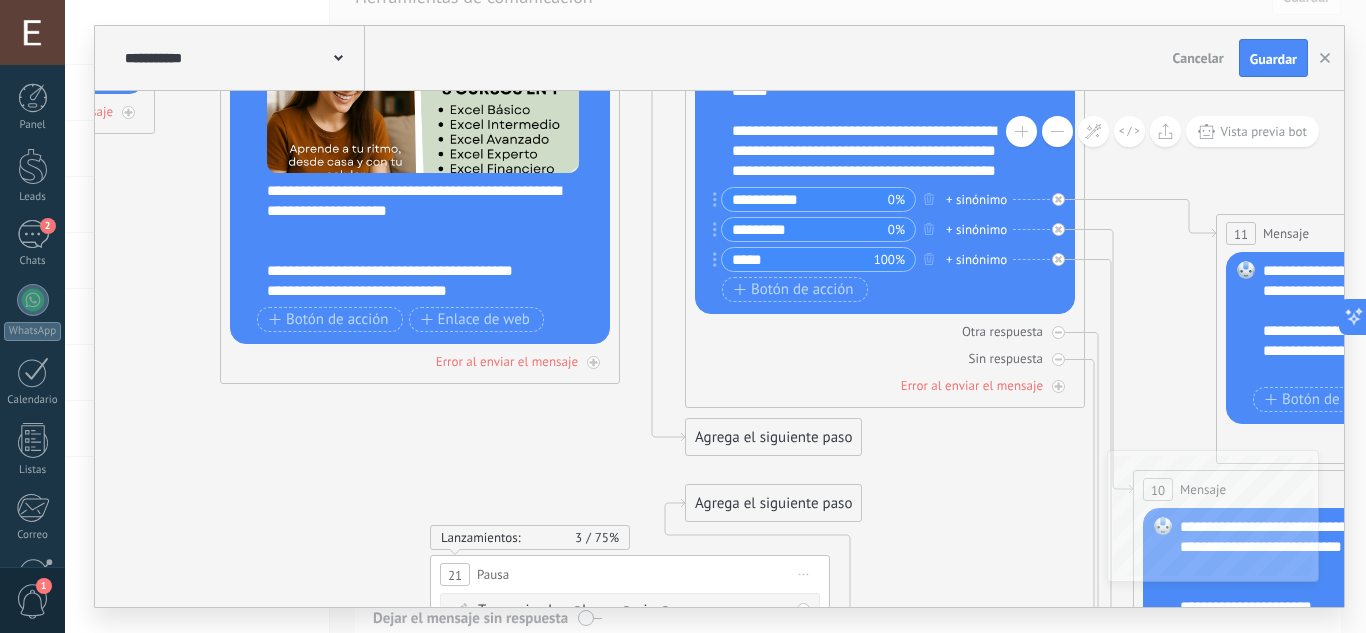 click 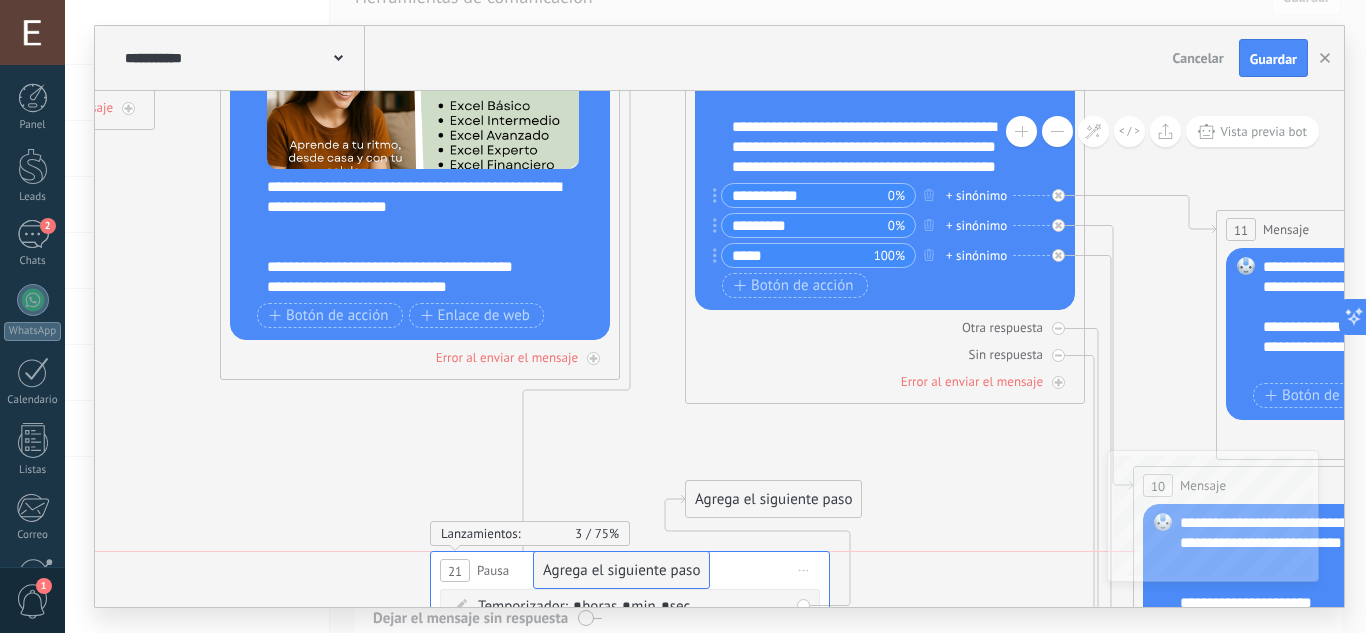 drag, startPoint x: 742, startPoint y: 439, endPoint x: 589, endPoint y: 573, distance: 203.38388 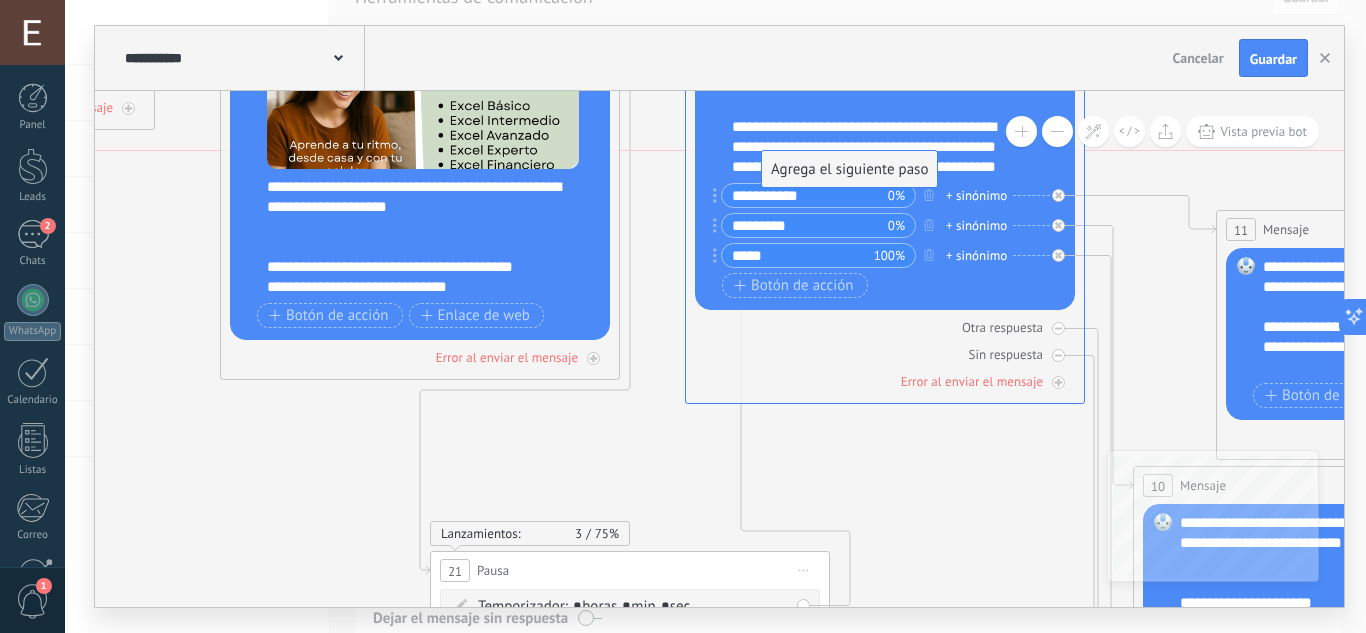 drag, startPoint x: 726, startPoint y: 497, endPoint x: 801, endPoint y: 156, distance: 349.1504 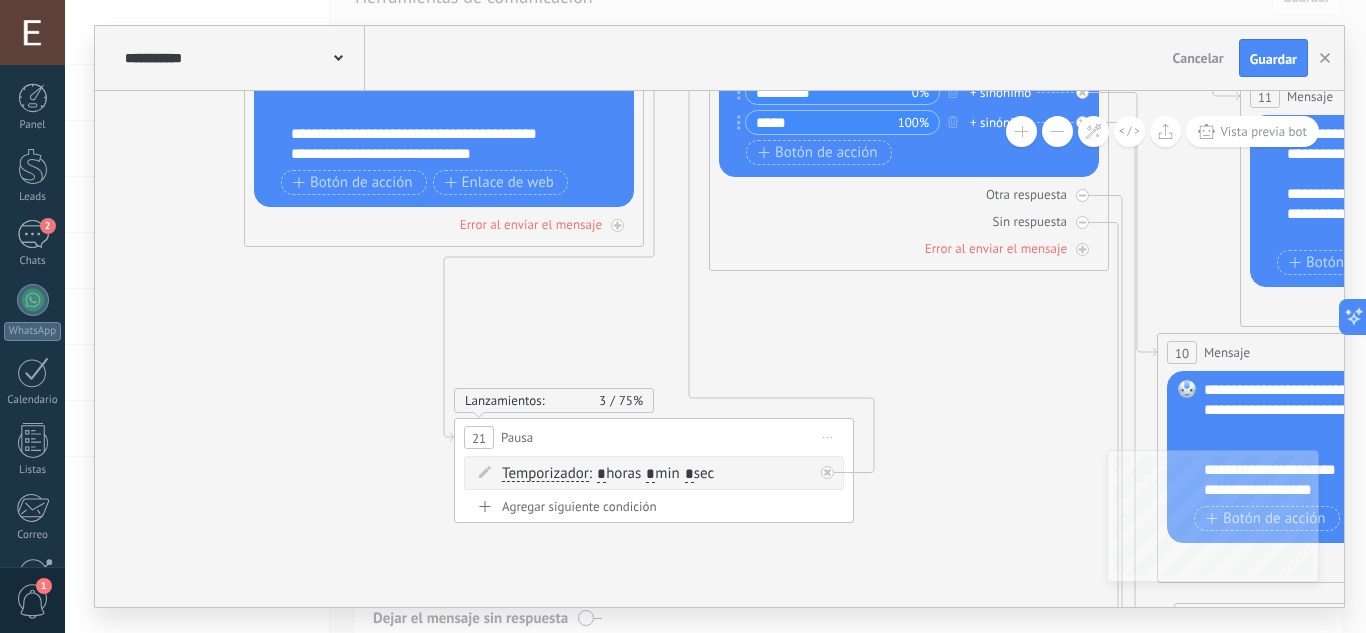 drag, startPoint x: 785, startPoint y: 471, endPoint x: 809, endPoint y: 333, distance: 140.07141 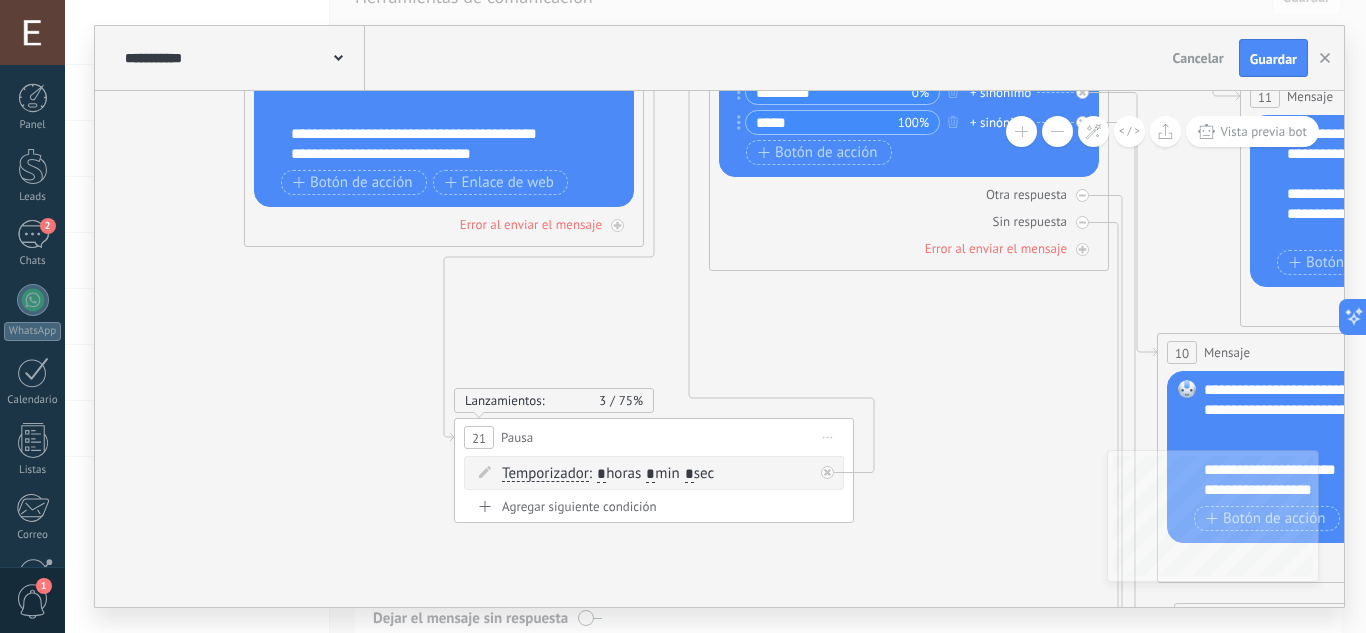 click 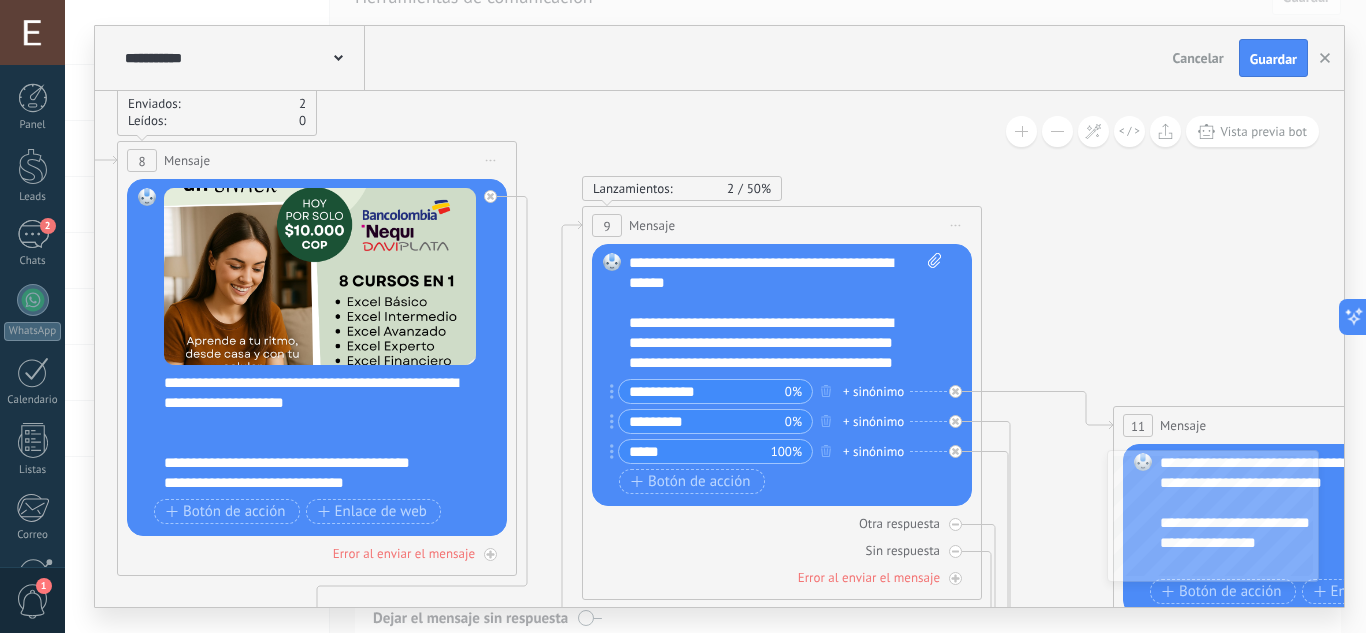 drag, startPoint x: 883, startPoint y: 344, endPoint x: 756, endPoint y: 678, distance: 357.33038 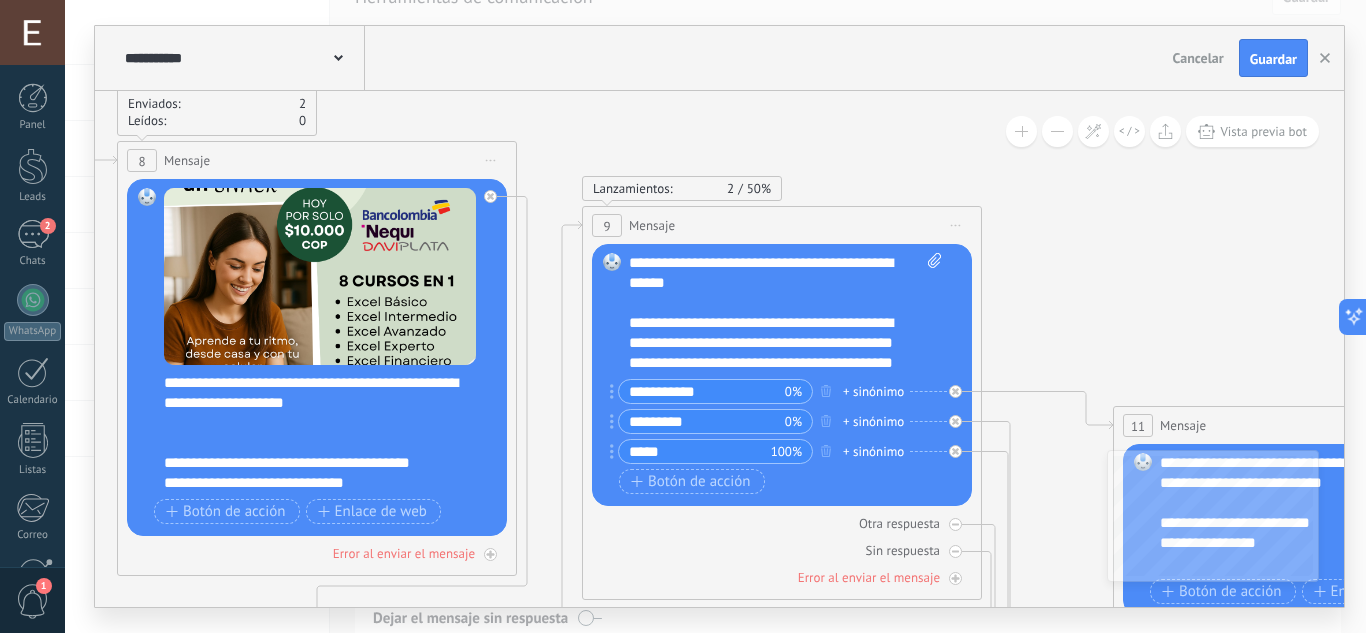 click on ".abccls-1,.abccls-2{fill-rule:evenodd}.abccls-2{fill:#fff} .abfcls-1{fill:none}.abfcls-2{fill:#fff} .abncls-1{isolation:isolate}.abncls-2{opacity:.06}.abncls-2,.abncls-3,.abncls-6{mix-blend-mode:multiply}.abncls-3{opacity:.15}.abncls-4,.abncls-8{fill:#fff}.abncls-5{fill:url(#abnlinear-gradient)}.abncls-6{opacity:.04}.abncls-7{fill:url(#abnlinear-gradient-2)}.abncls-8{fill-rule:evenodd} .abqst0{fill:#ffa200} .abwcls-1{fill:#252525} .cls-1{isolation:isolate} .acicls-1{fill:none} .aclcls-1{fill:#232323} .acnst0{display:none} .addcls-1,.addcls-2{fill:none;stroke-miterlimit:10}.addcls-1{stroke:#dfe0e5}.addcls-2{stroke:#a1a7ab} .adecls-1,.adecls-2{fill:none;stroke-miterlimit:10}.adecls-1{stroke:#dfe0e5}.adecls-2{stroke:#a1a7ab} .adqcls-1{fill:#8591a5;fill-rule:evenodd} .aeccls-1{fill:#5c9f37} .aeecls-1{fill:#f86161} .aejcls-1{fill:#8591a5;fill-rule:evenodd} .aekcls-1{fill-rule:evenodd} .aelcls-1{fill-rule:evenodd;fill:currentColor} .aemcls-1{fill-rule:evenodd;fill:currentColor} .aercls-2{fill:#24bc8c}" at bounding box center [683, 281] 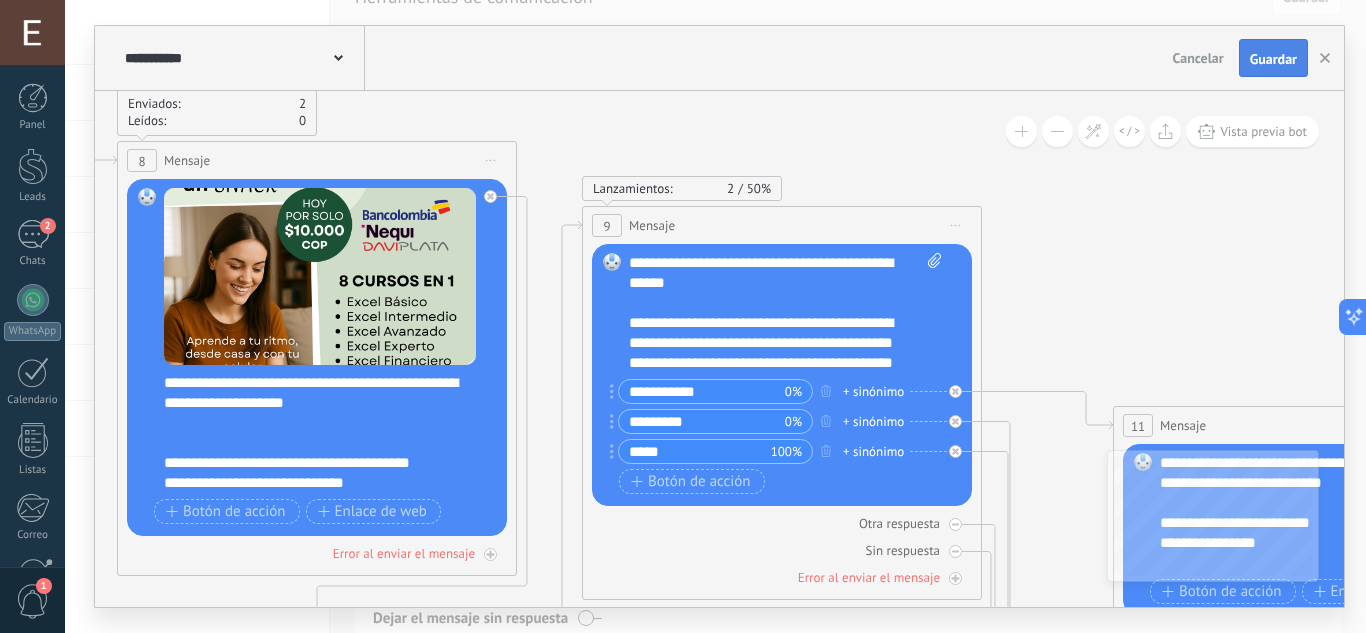 click on "Guardar" at bounding box center (1273, 59) 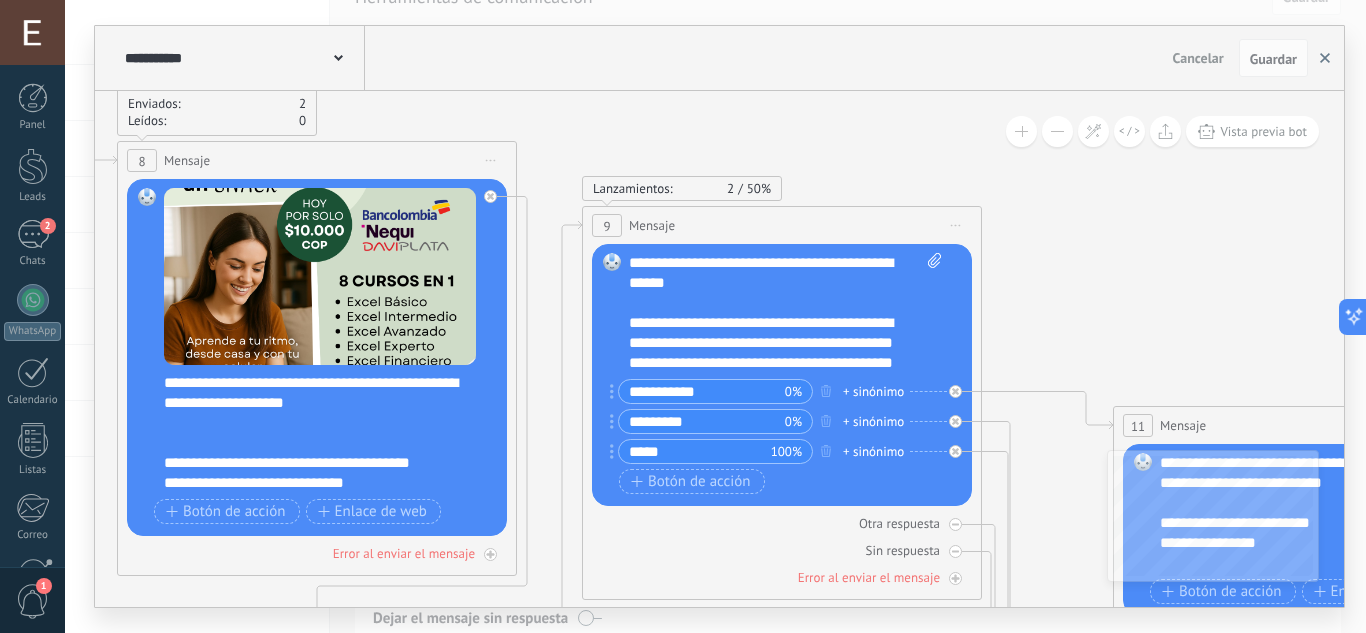 click 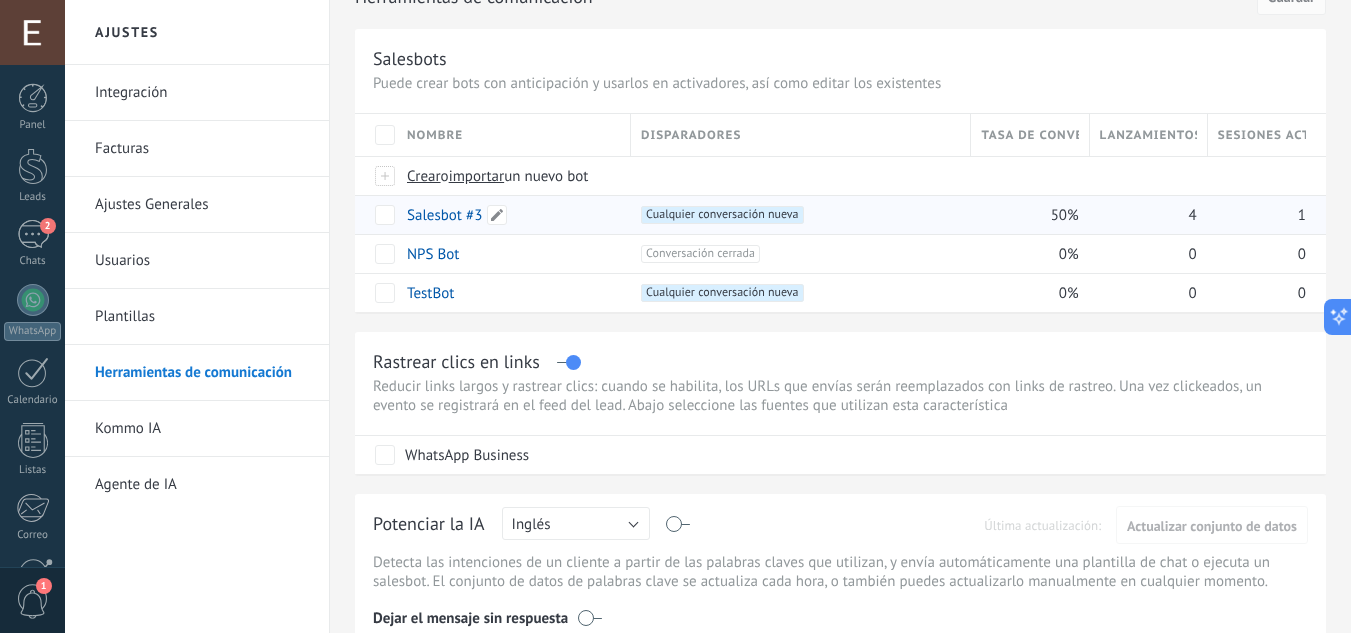 click on "Salesbot #3" at bounding box center (444, 215) 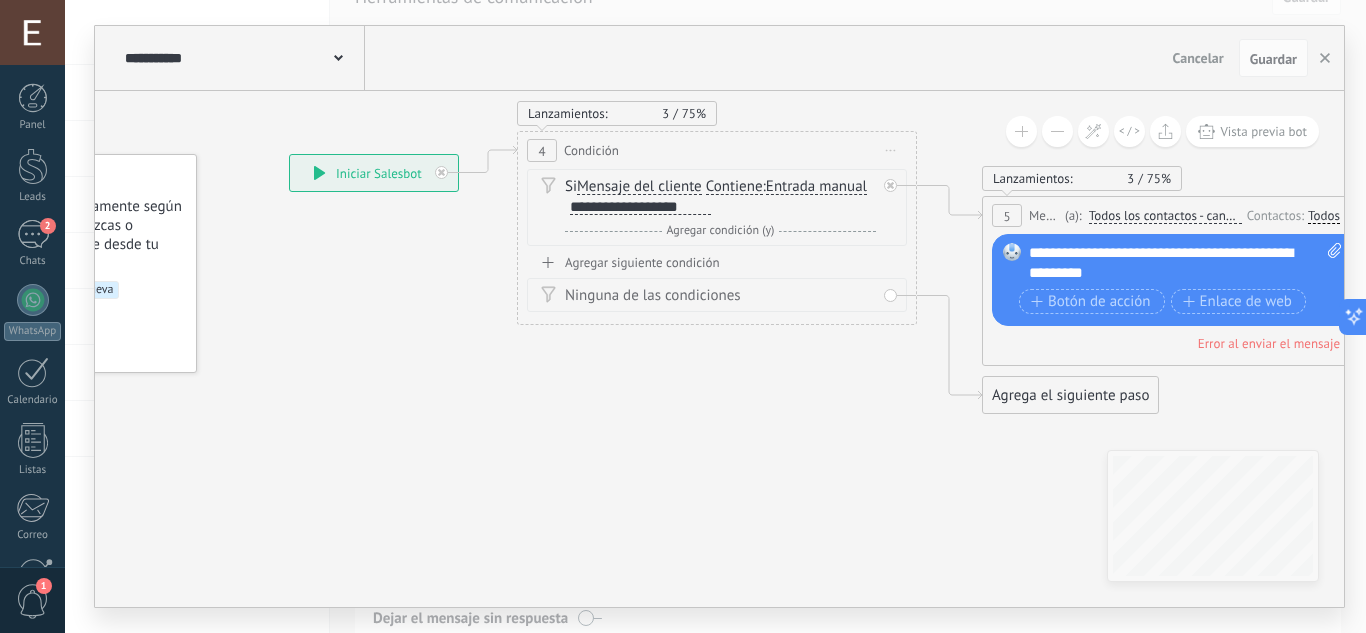 drag, startPoint x: 732, startPoint y: 514, endPoint x: 495, endPoint y: 421, distance: 254.5938 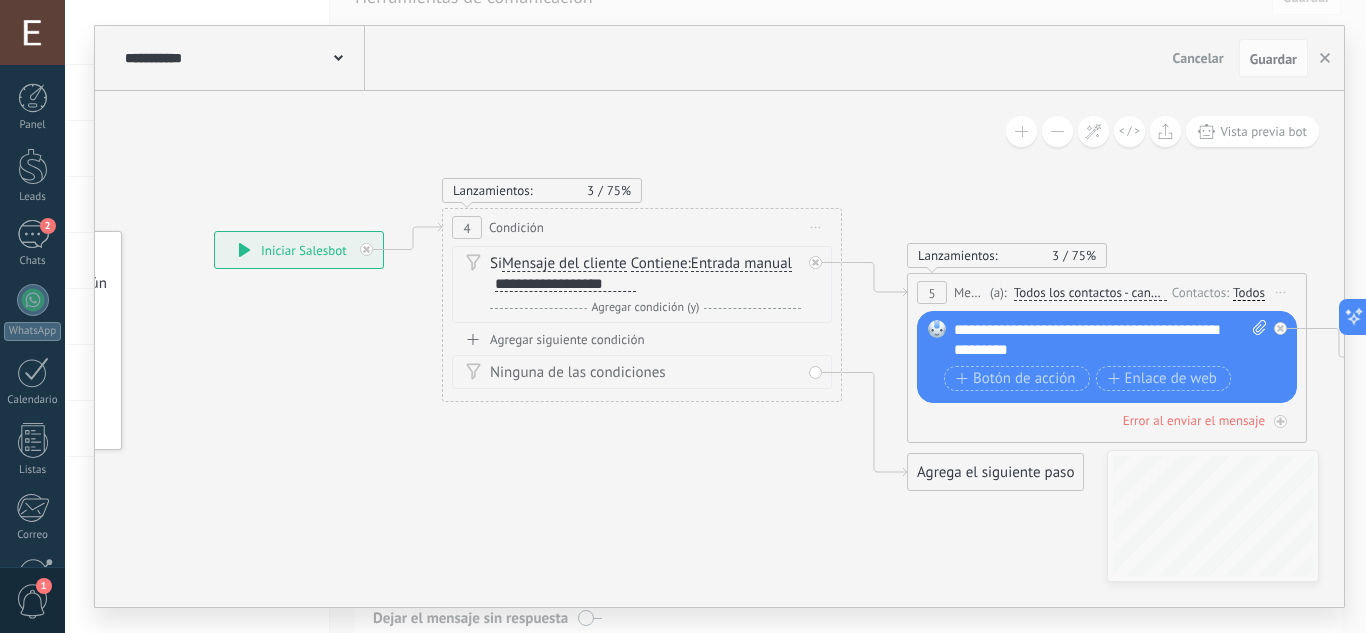 drag, startPoint x: 768, startPoint y: 368, endPoint x: 699, endPoint y: 451, distance: 107.935165 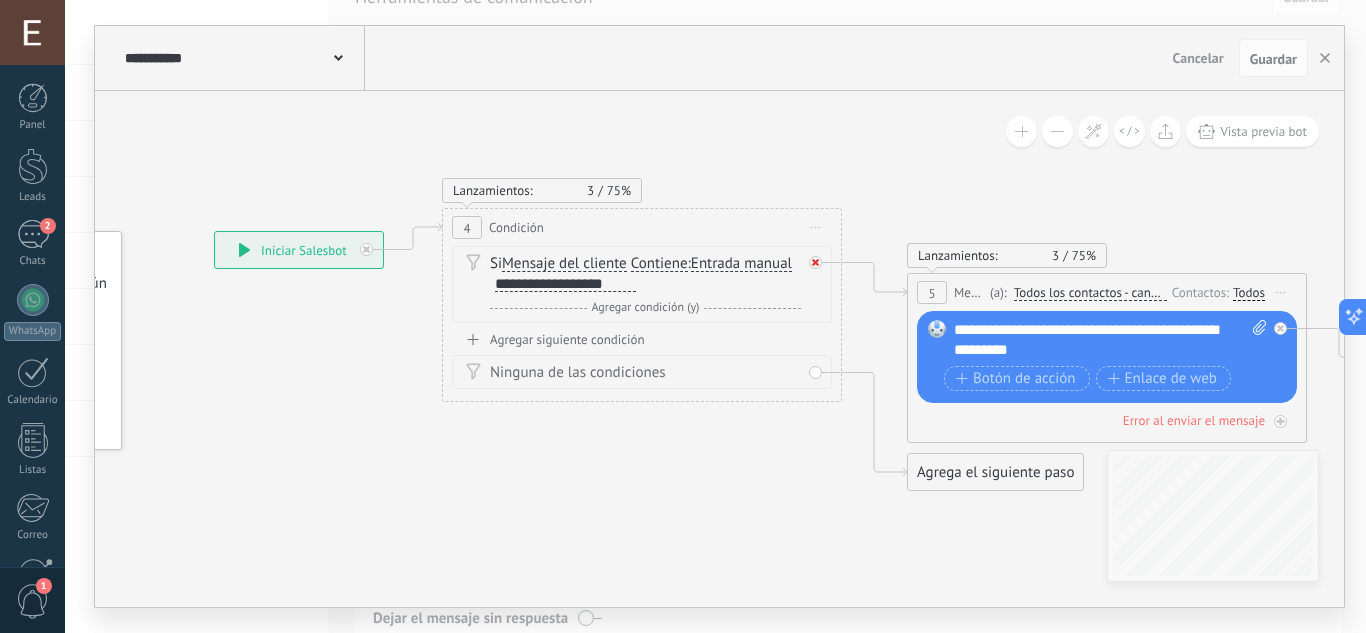 click at bounding box center (815, 262) 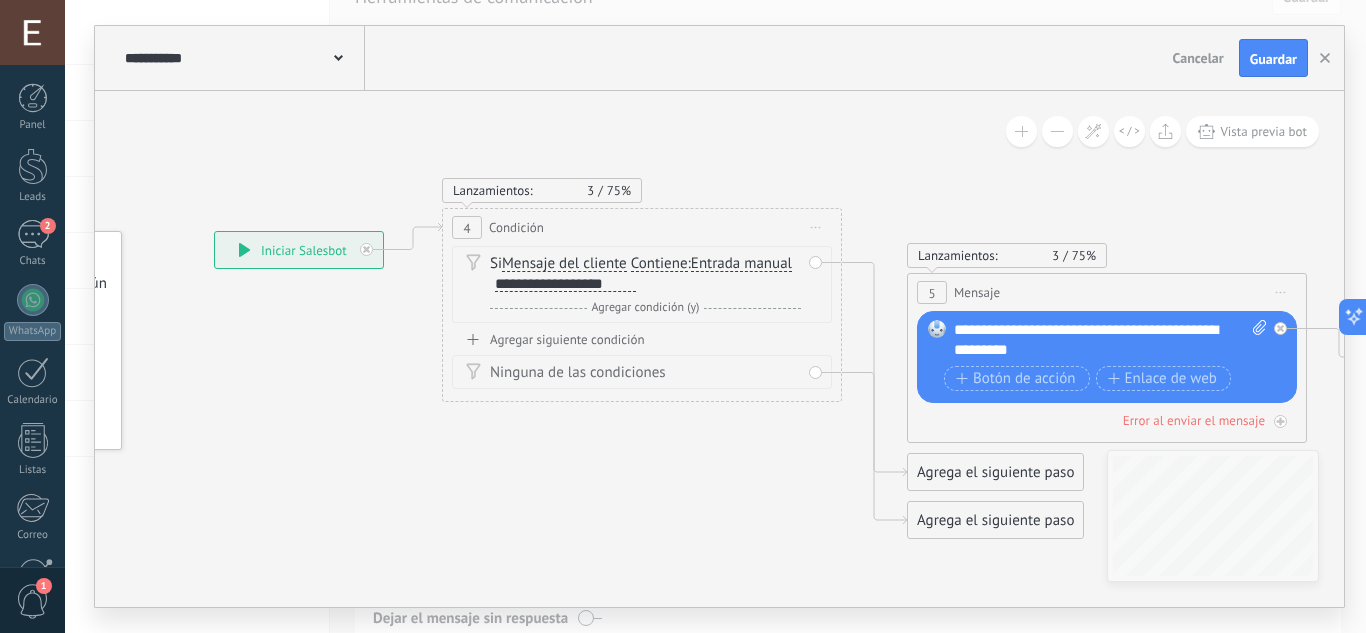 click on "Iniciar vista previa aquí
Cambiar nombre
Duplicar
Borrar" at bounding box center [816, 227] 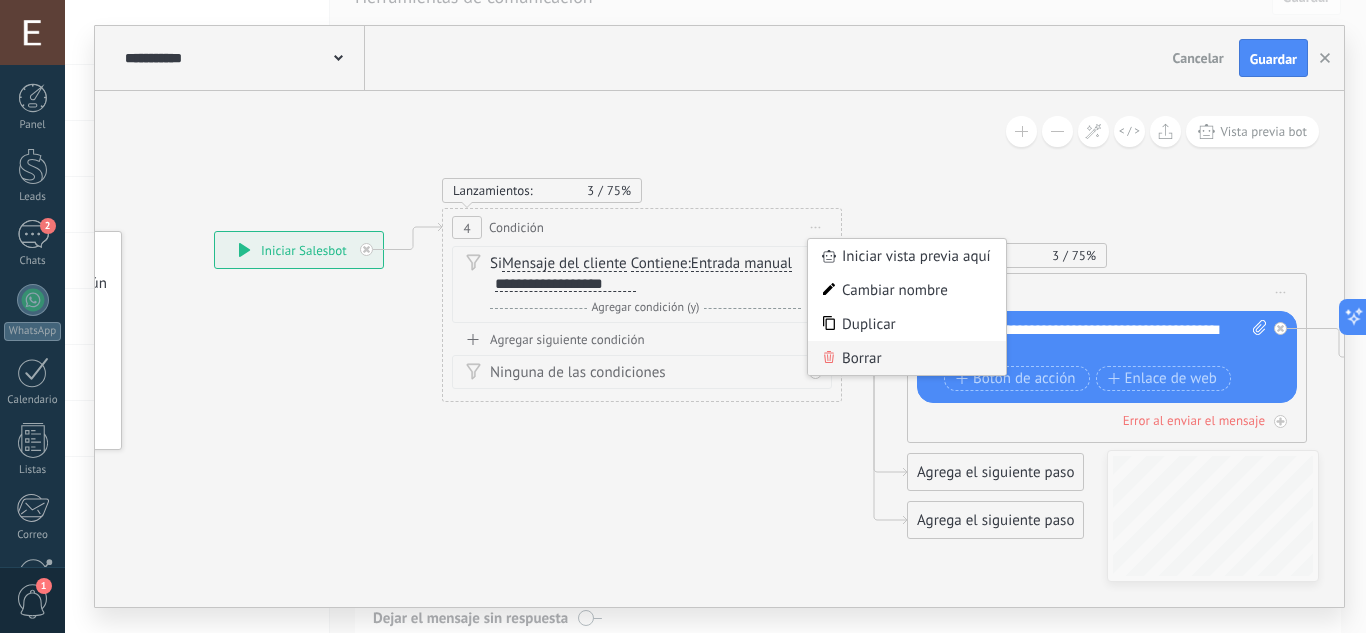 click on "Borrar" at bounding box center (907, 358) 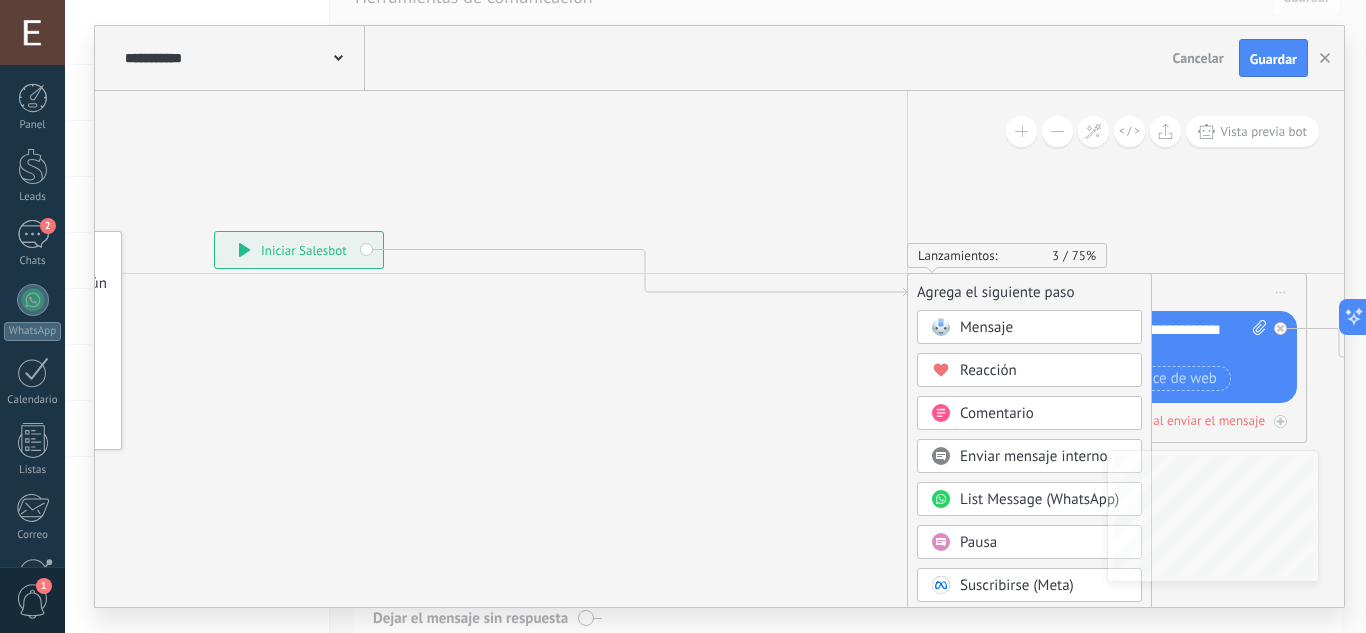 drag, startPoint x: 501, startPoint y: 318, endPoint x: 964, endPoint y: 293, distance: 463.67447 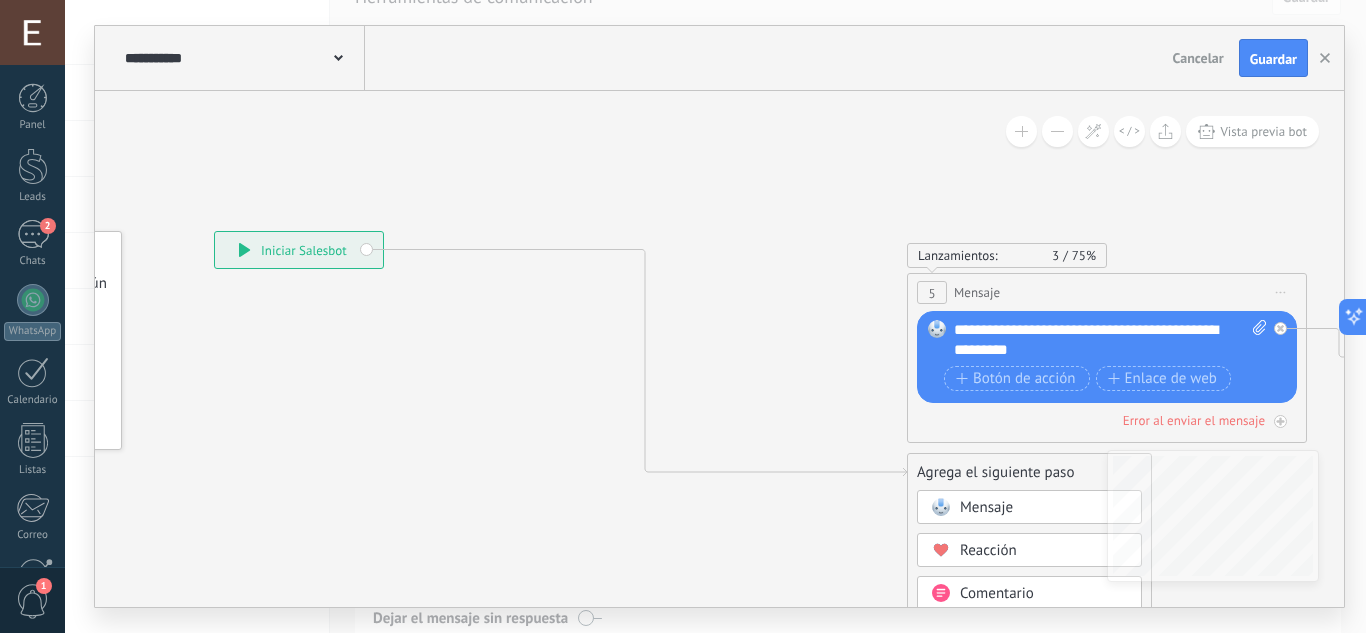 drag, startPoint x: 966, startPoint y: 491, endPoint x: 671, endPoint y: 410, distance: 305.9183 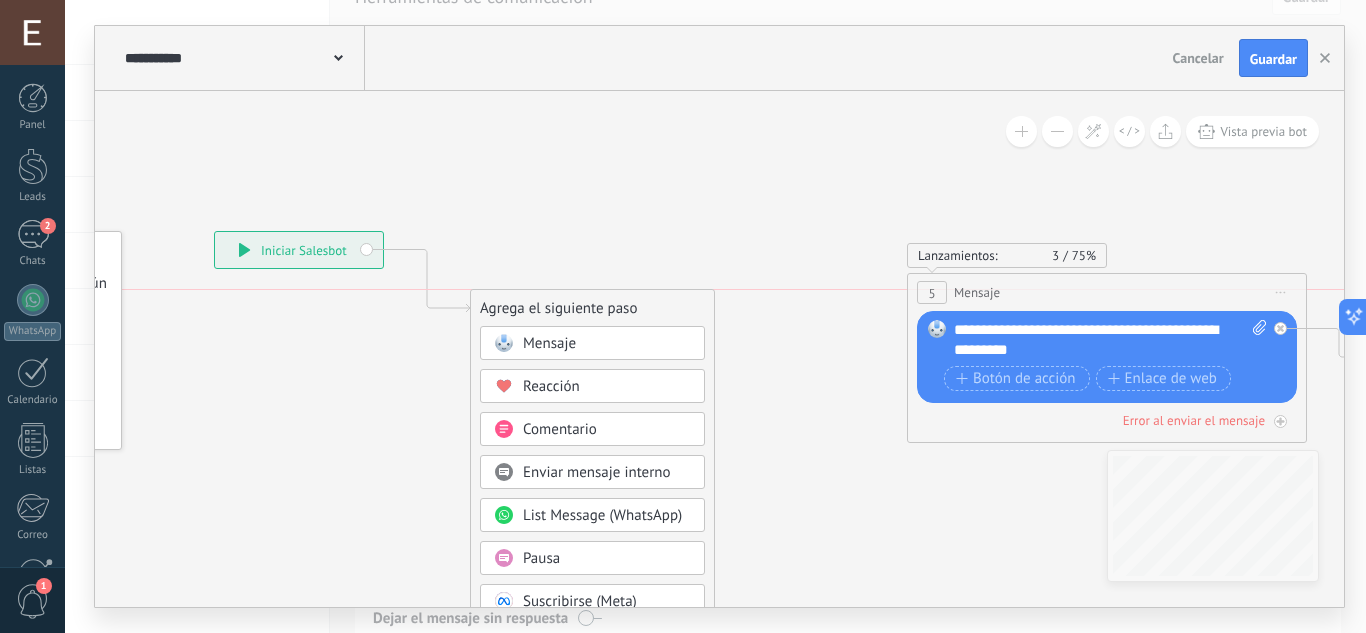 drag, startPoint x: 937, startPoint y: 468, endPoint x: 500, endPoint y: 300, distance: 468.1805 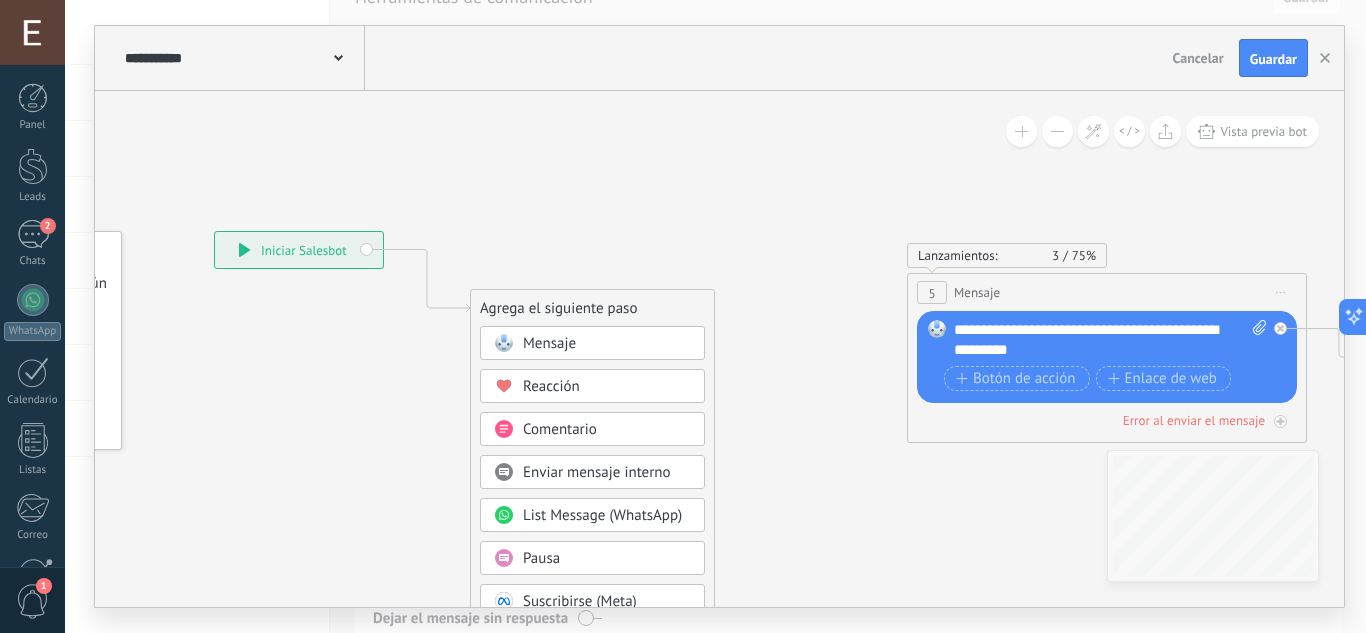 click on "Mensaje" at bounding box center [549, 343] 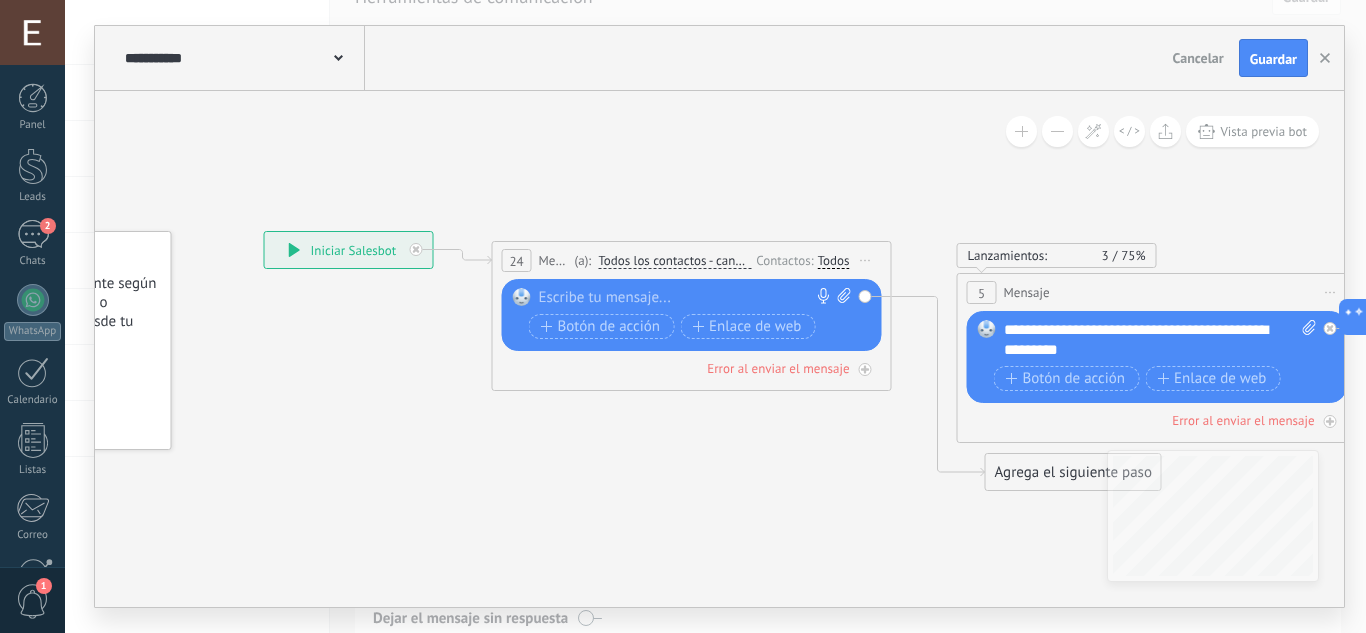 drag, startPoint x: 584, startPoint y: 309, endPoint x: 556, endPoint y: 261, distance: 55.569775 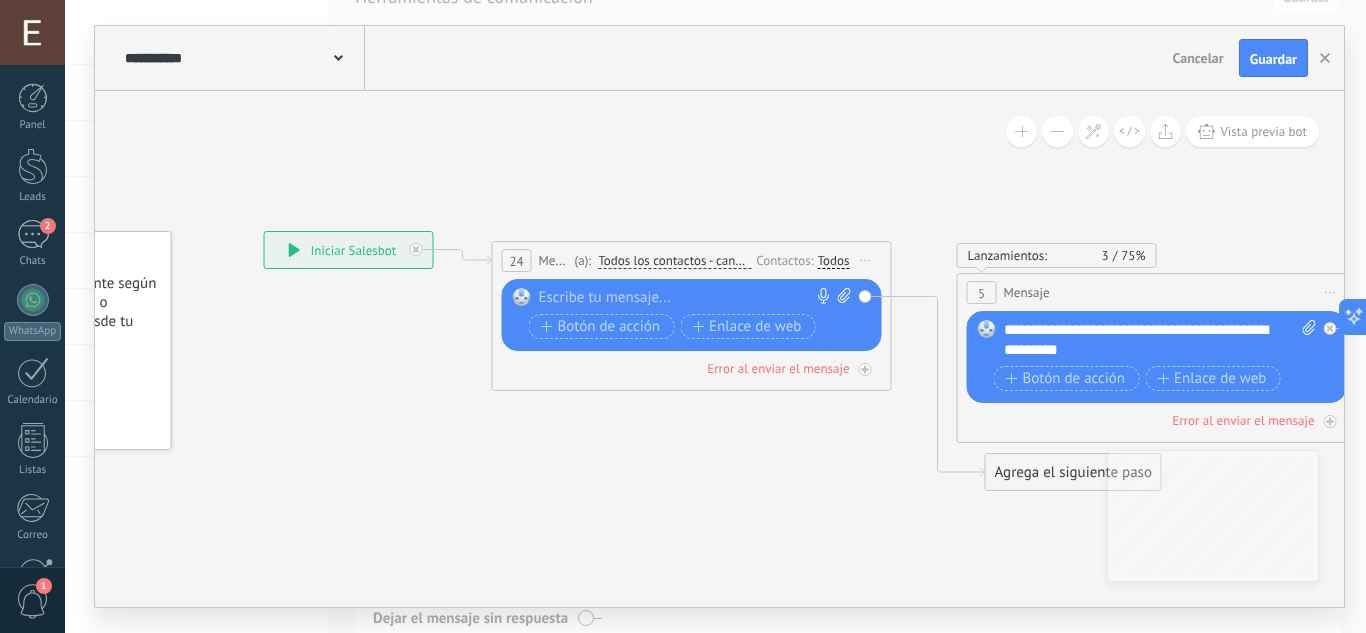 click on "Iniciar vista previa aquí
Cambiar nombre
Duplicar
Borrar" at bounding box center [866, 260] 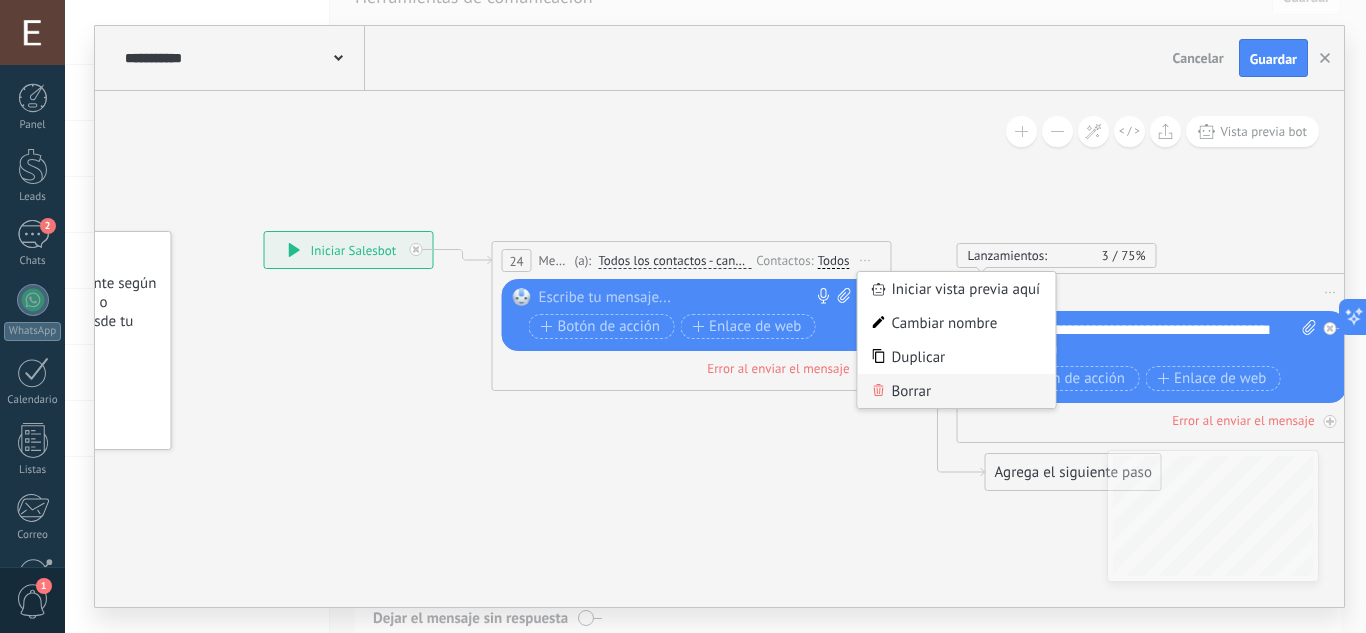 click on "Borrar" at bounding box center [957, 391] 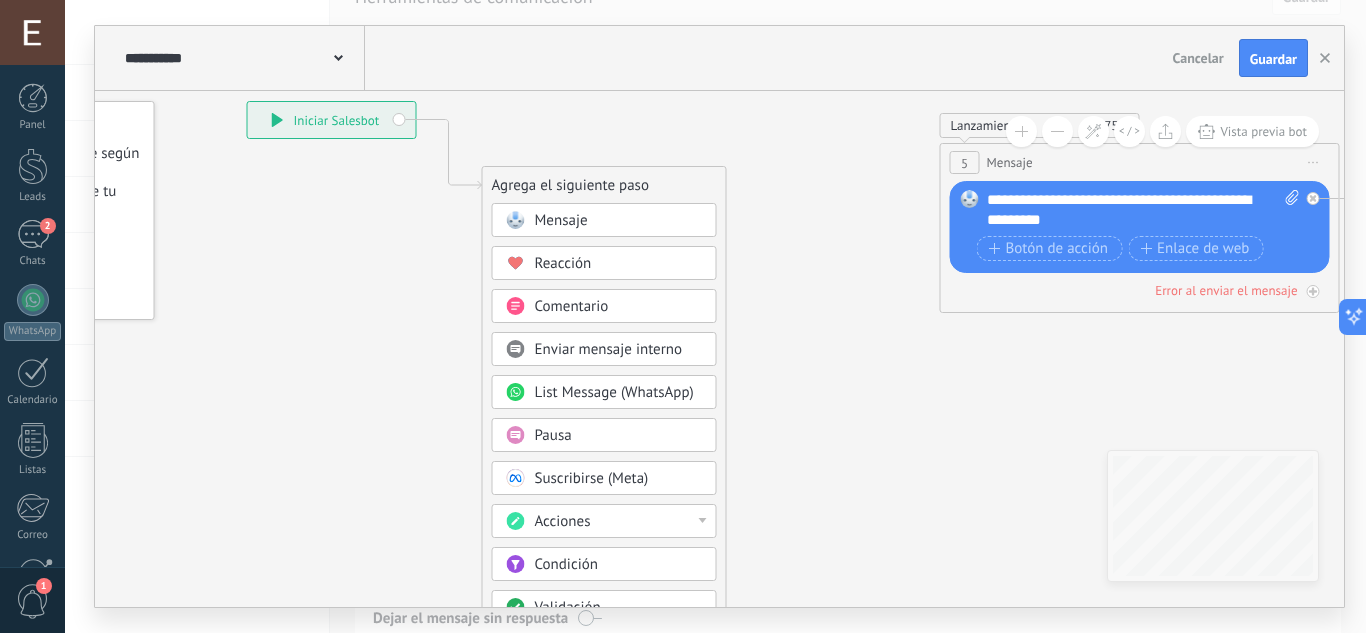 drag, startPoint x: 840, startPoint y: 442, endPoint x: 823, endPoint y: 312, distance: 131.10683 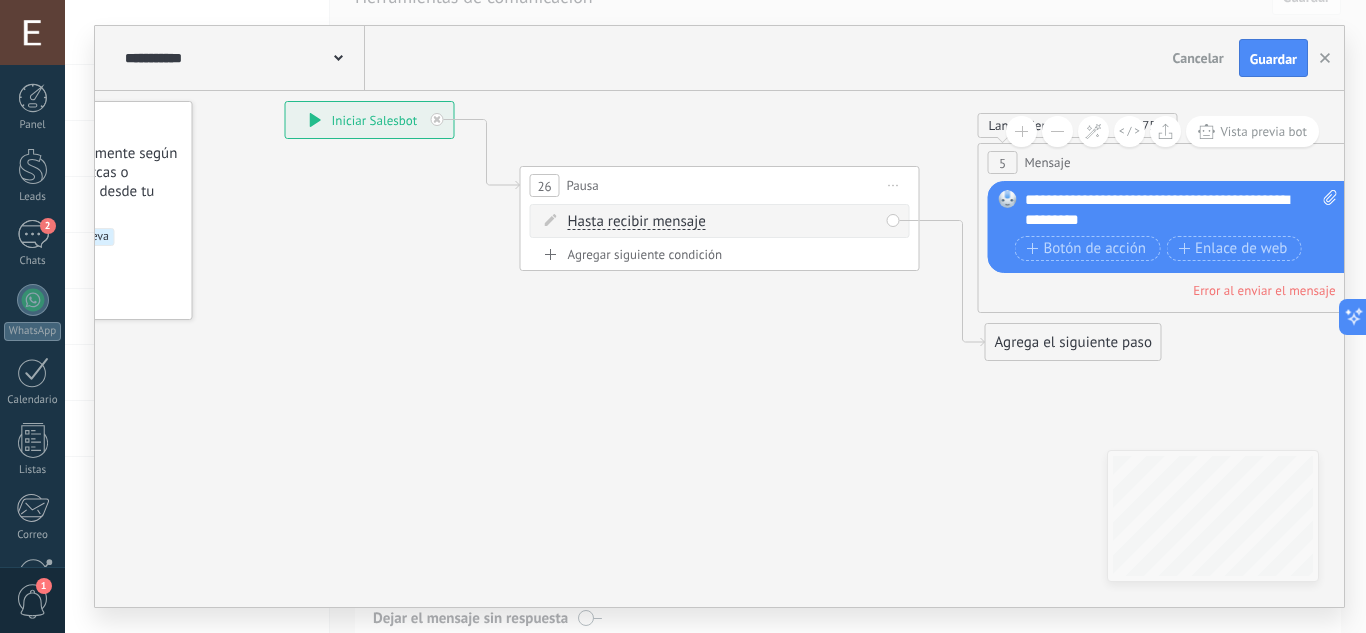click on "Hasta recibir mensaje" at bounding box center [637, 222] 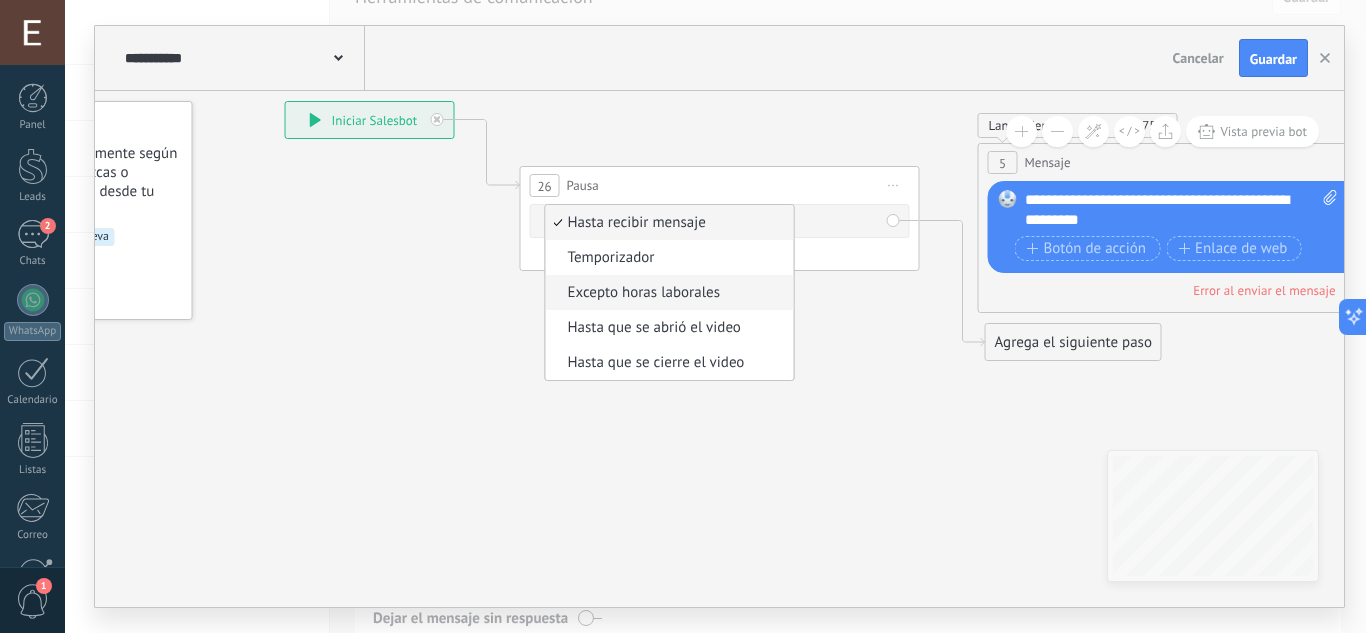 click on "Excepto horas laborales" at bounding box center (670, 292) 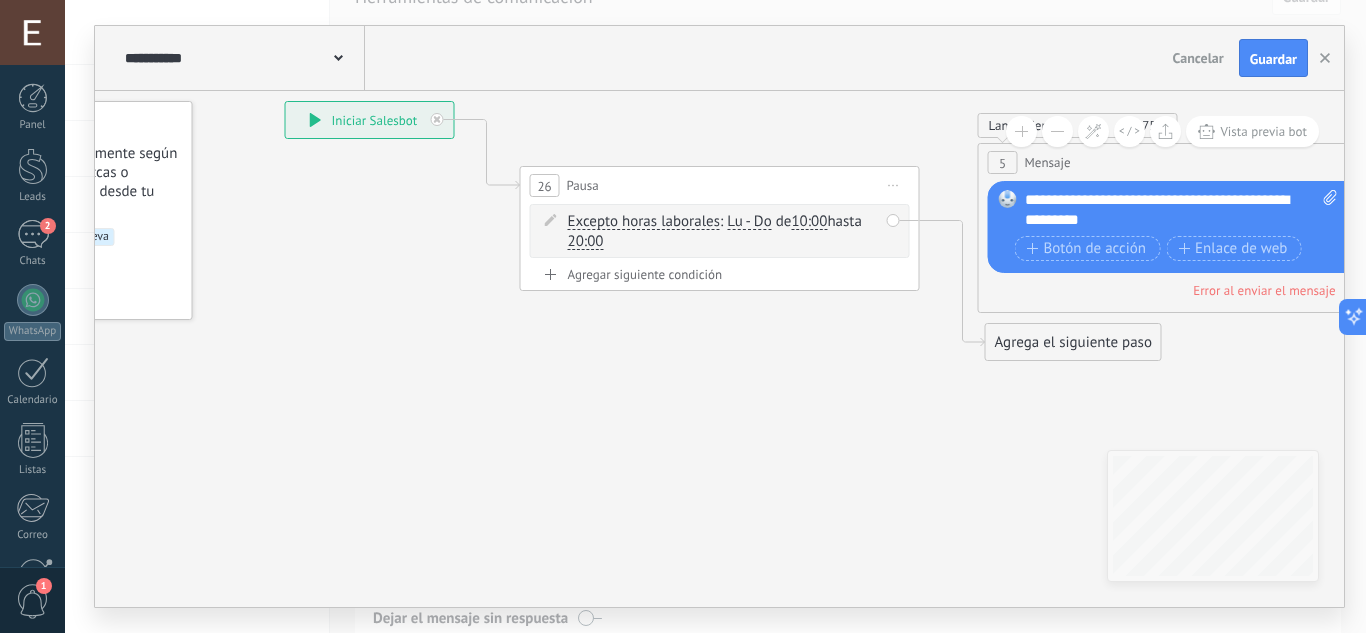 click on "Excepto horas laborales" at bounding box center (644, 222) 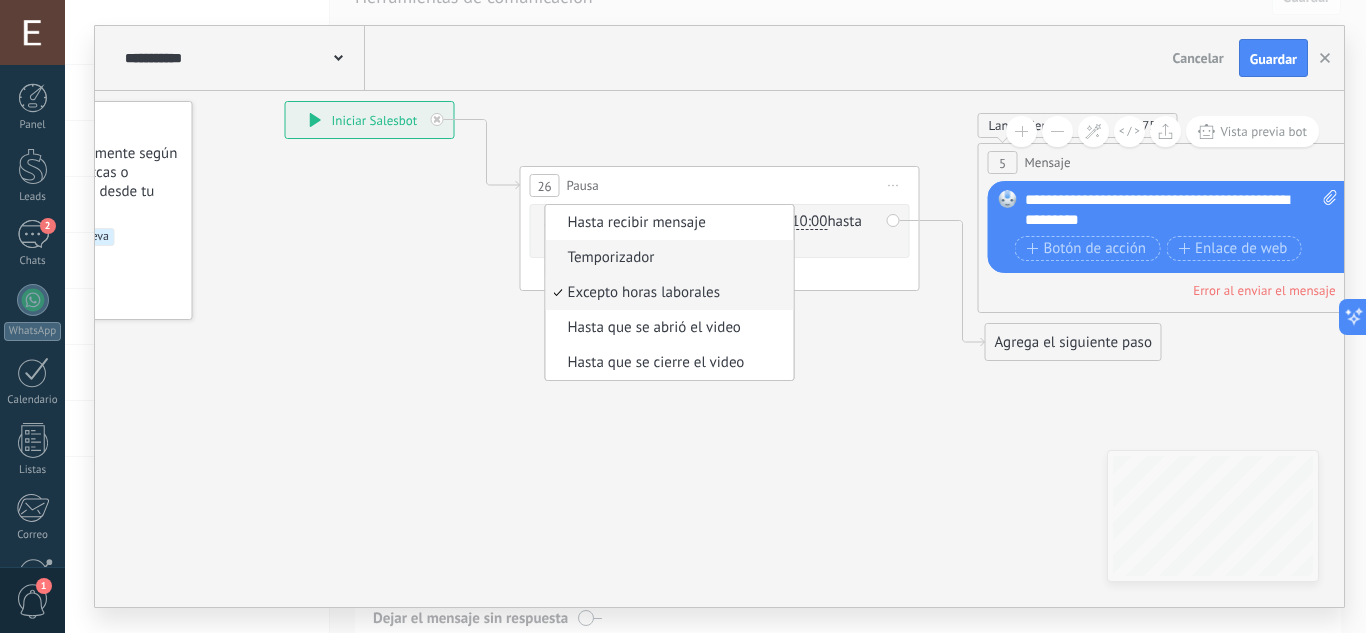 click on "Temporizador" at bounding box center [670, 257] 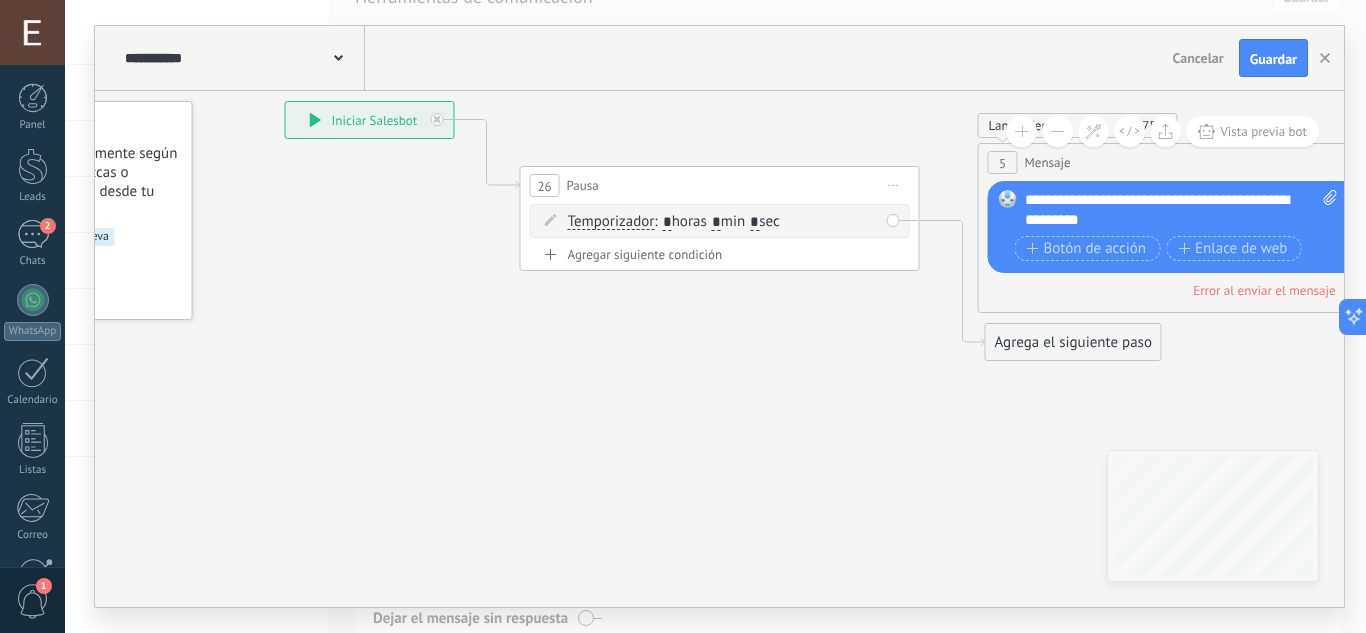 click on ":
*  horas
*  min  *  sec" at bounding box center (716, 221) 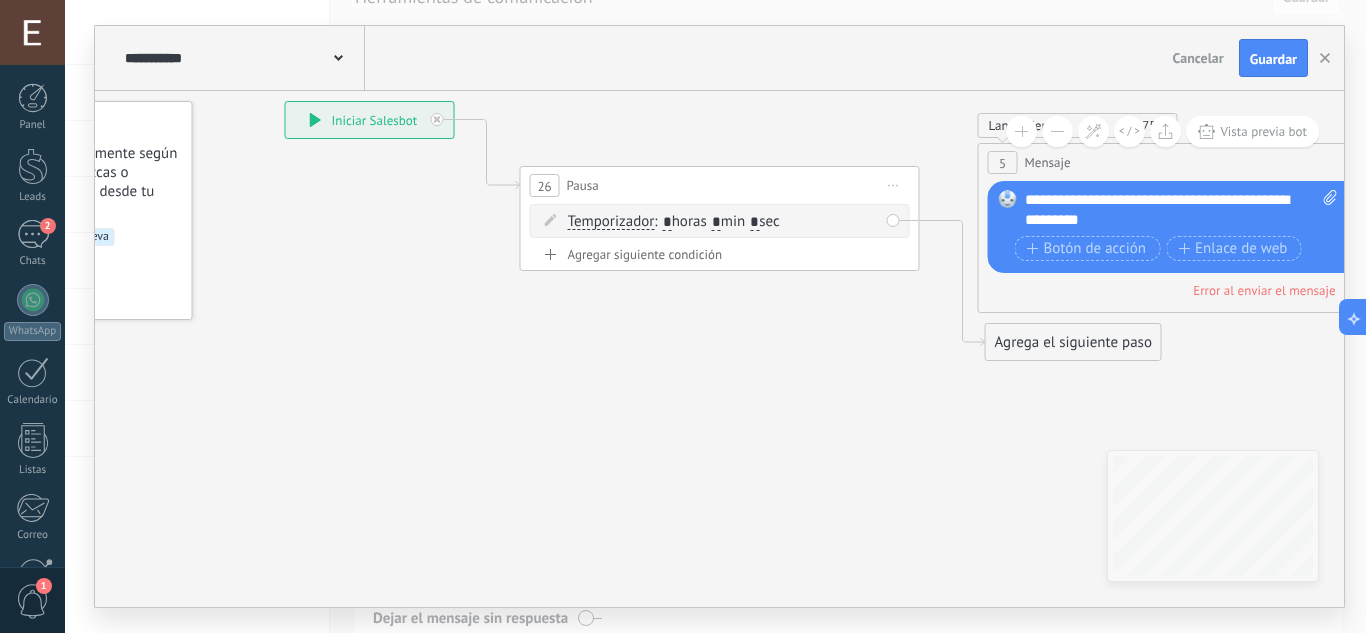 click on ":
*  horas
*  min  *  sec" at bounding box center [716, 221] 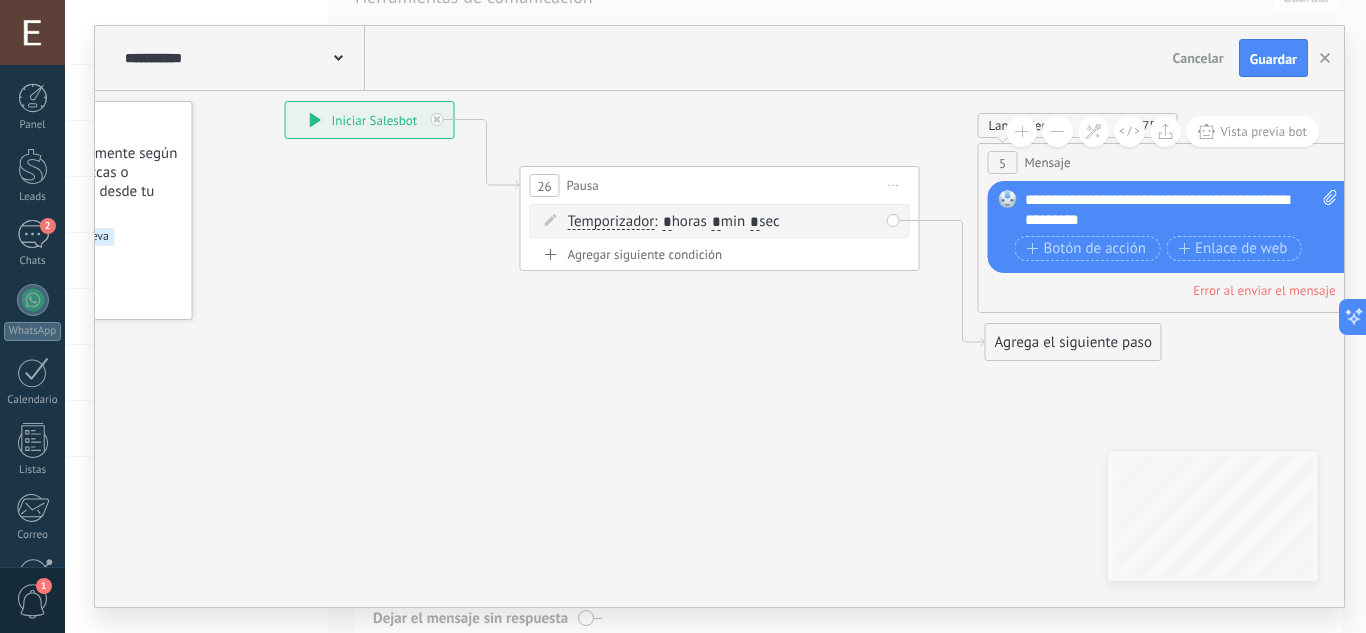 click on "*" at bounding box center [716, 223] 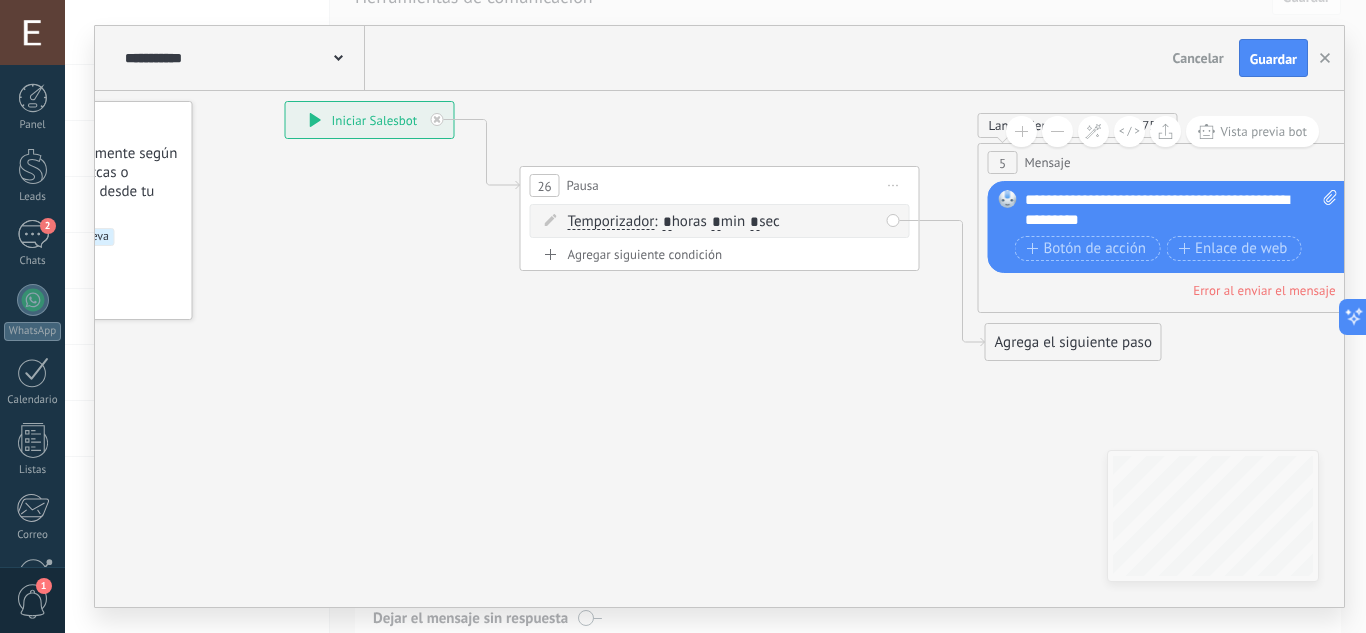 type on "*" 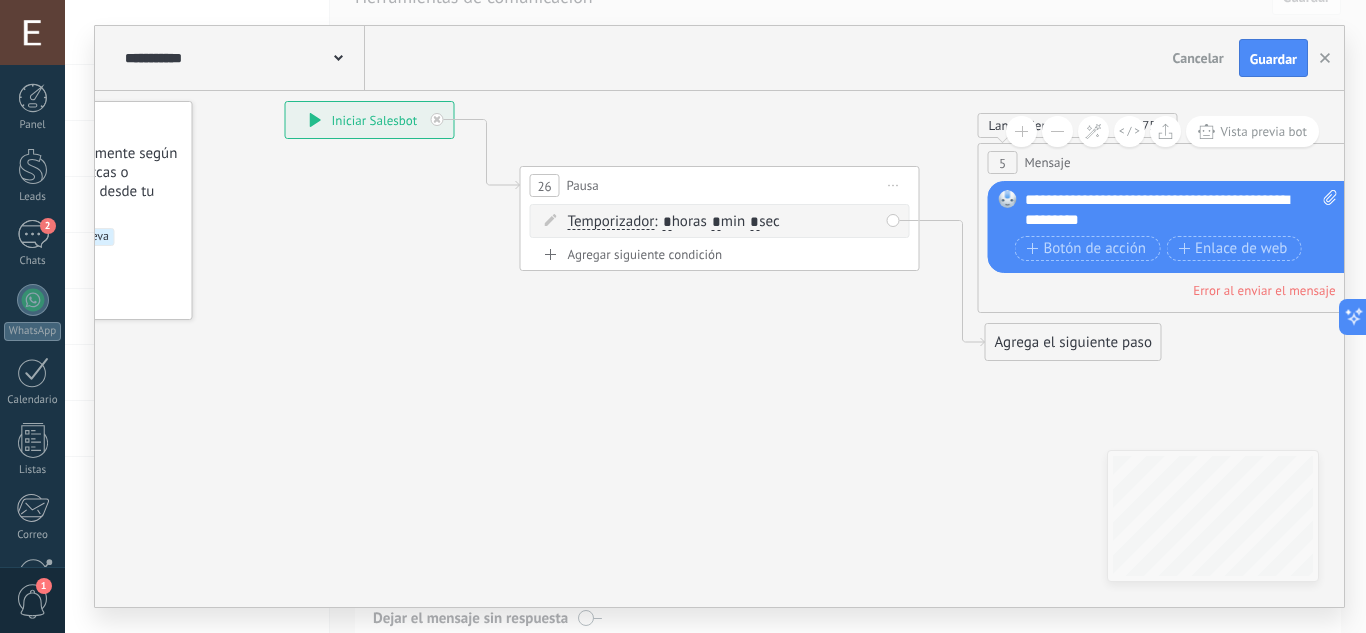 click on "*" at bounding box center (754, 223) 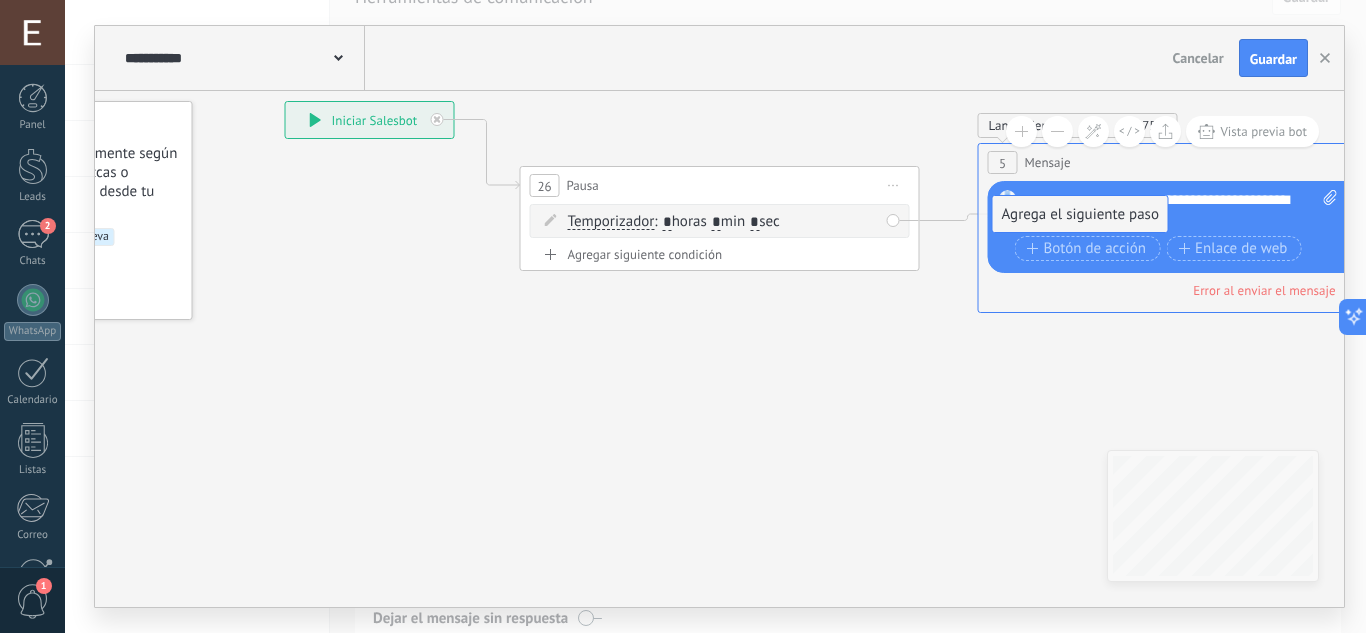 drag, startPoint x: 1022, startPoint y: 346, endPoint x: 1029, endPoint y: 218, distance: 128.19127 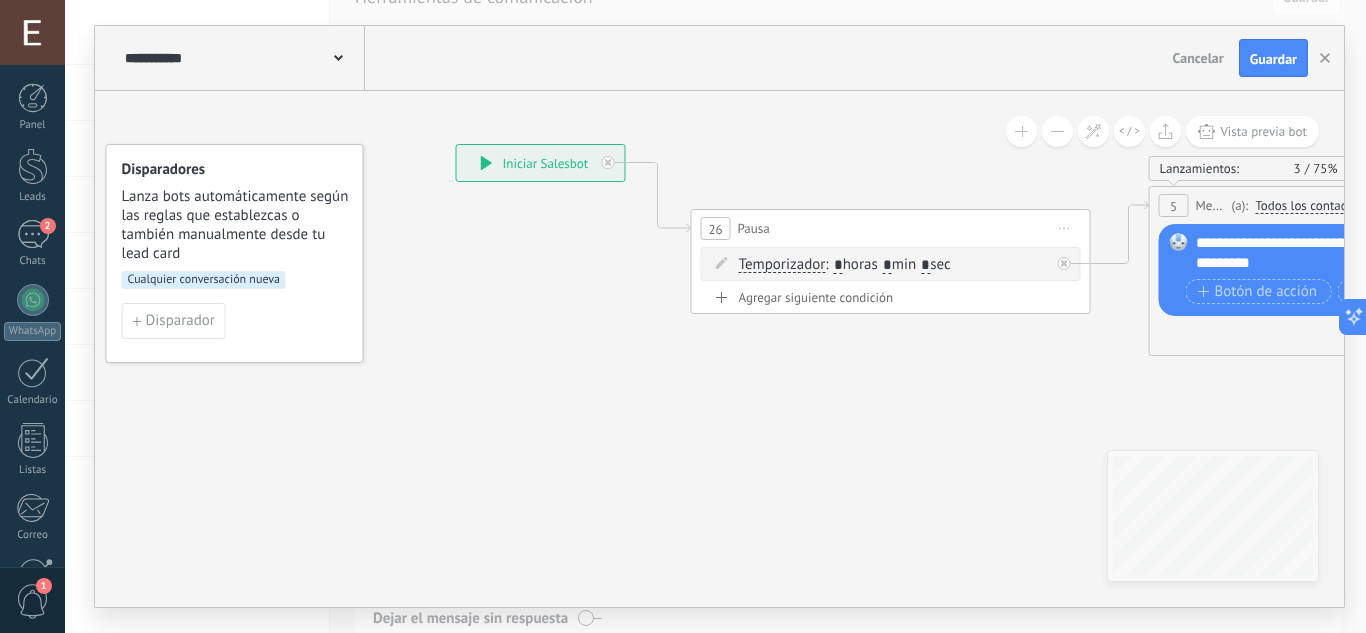 drag, startPoint x: 693, startPoint y: 335, endPoint x: 864, endPoint y: 378, distance: 176.32356 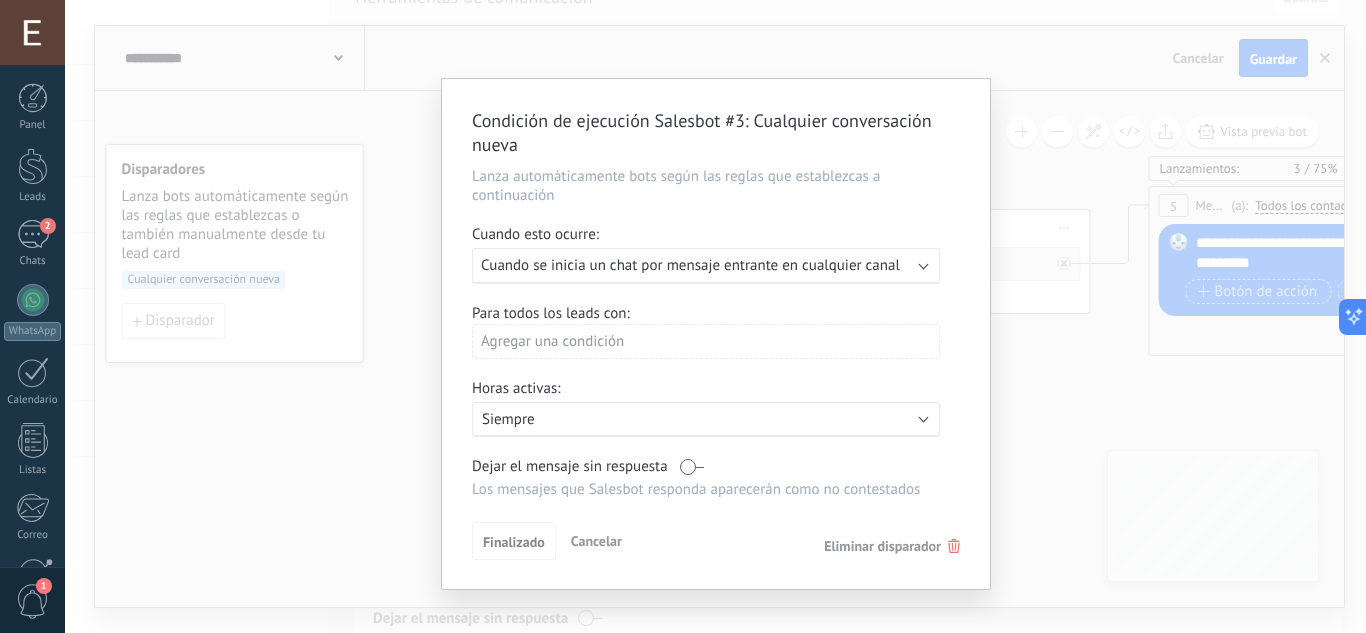 click on "Condición de ejecución Salesbot #3 : Cualquier conversación nueva Lanza automáticamente bots según las reglas que establezcas a continuación Cuando esto ocurre: Ejecutar:  Cuando se inicia un chat por mensaje entrante en cualquier canal Para todos los leads con: Agregar una condición Horas activas: Activo:  Siempre Dejar el mensaje sin respuesta Los mensajes que Salesbot responda aparecerán como no contestados Aplicar a todos los leads en esta etapa Finalizado Cancelar Eliminar disparador" at bounding box center (715, 316) 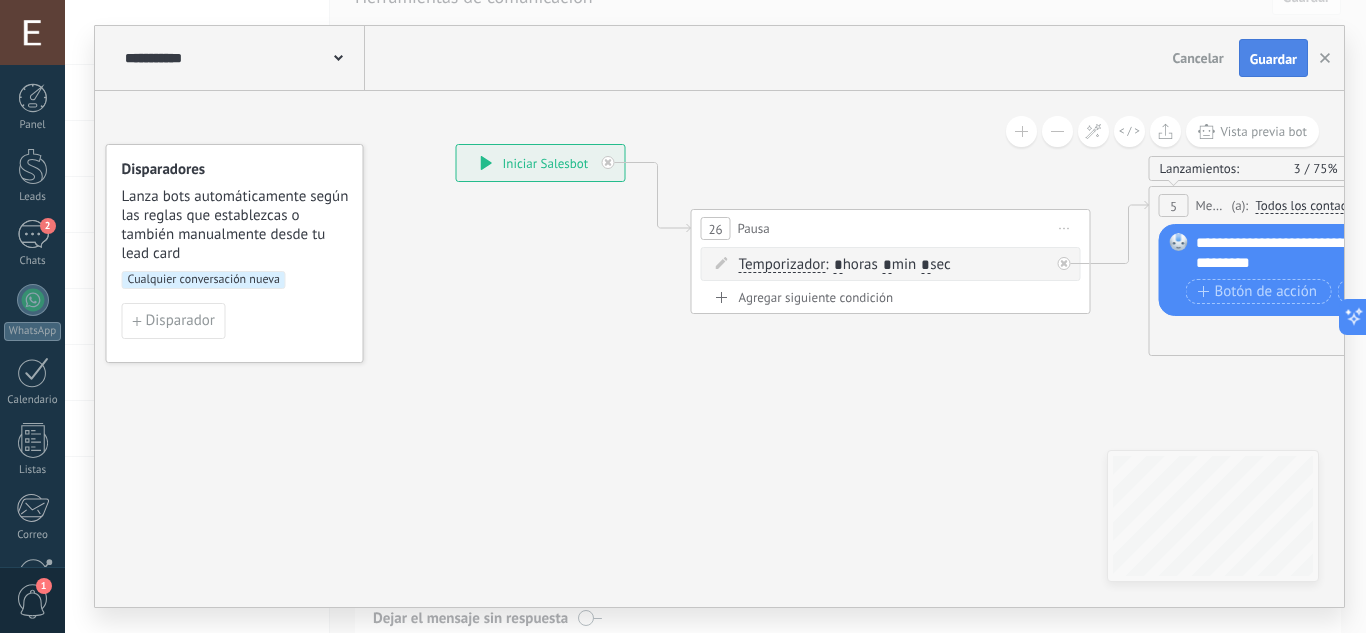 click on "Guardar" at bounding box center [1273, 59] 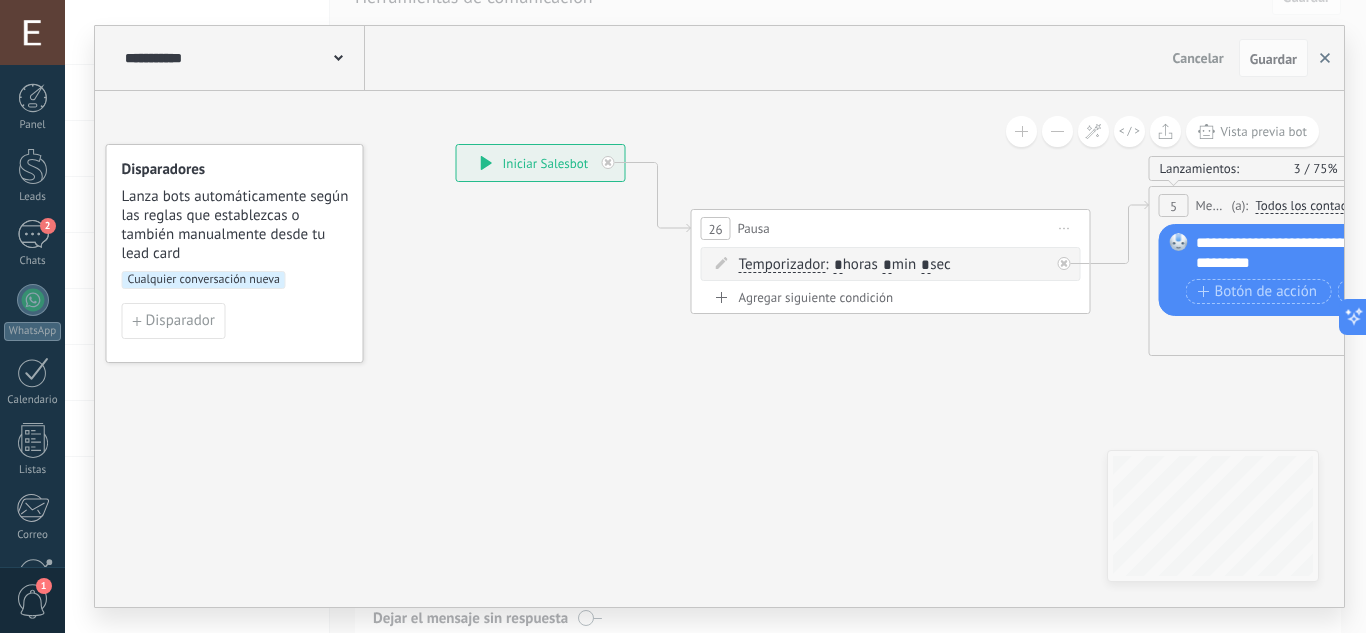 click 